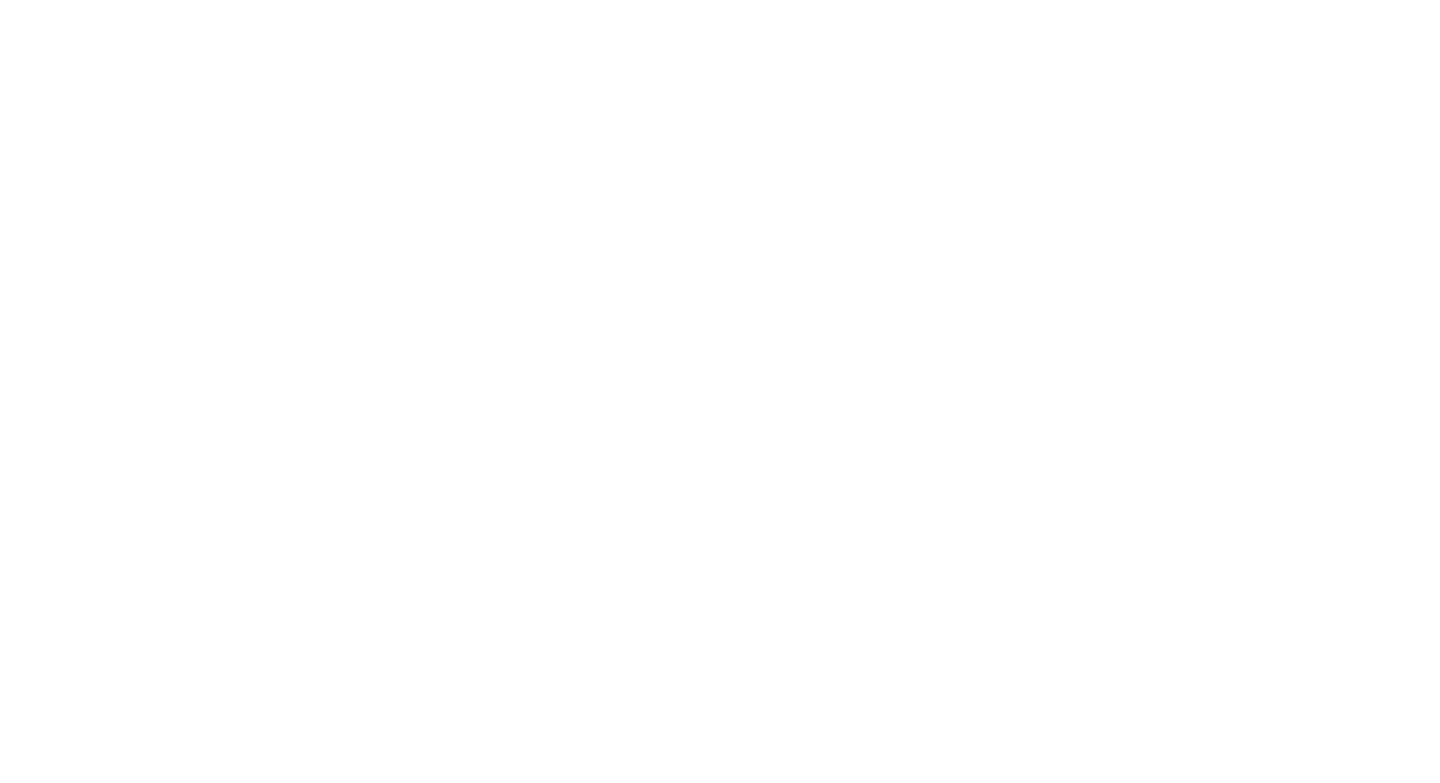 scroll, scrollTop: 0, scrollLeft: 0, axis: both 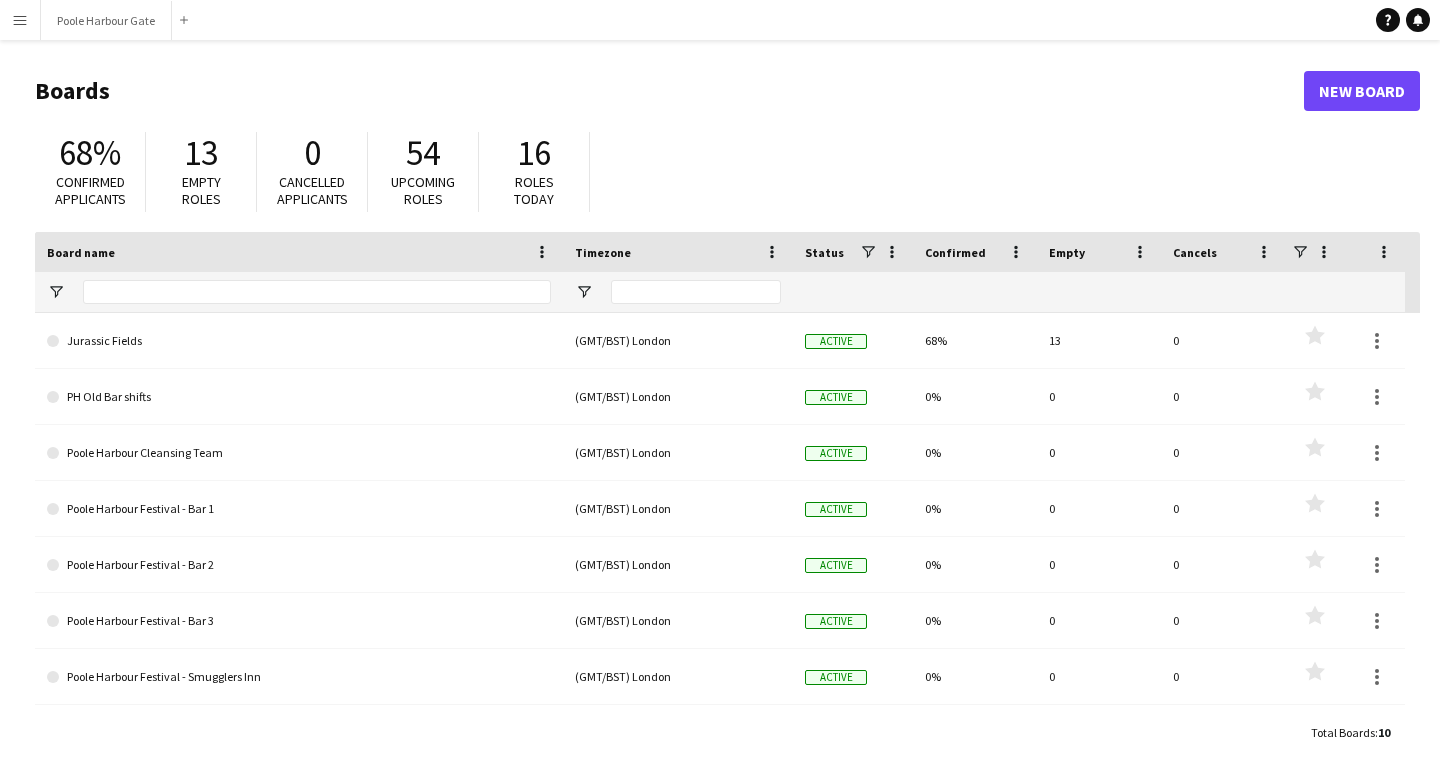 click on "68% Confirmed applicants 13 Empty roles 0 Cancelled applicants 54 Upcoming roles 16 Roles today" 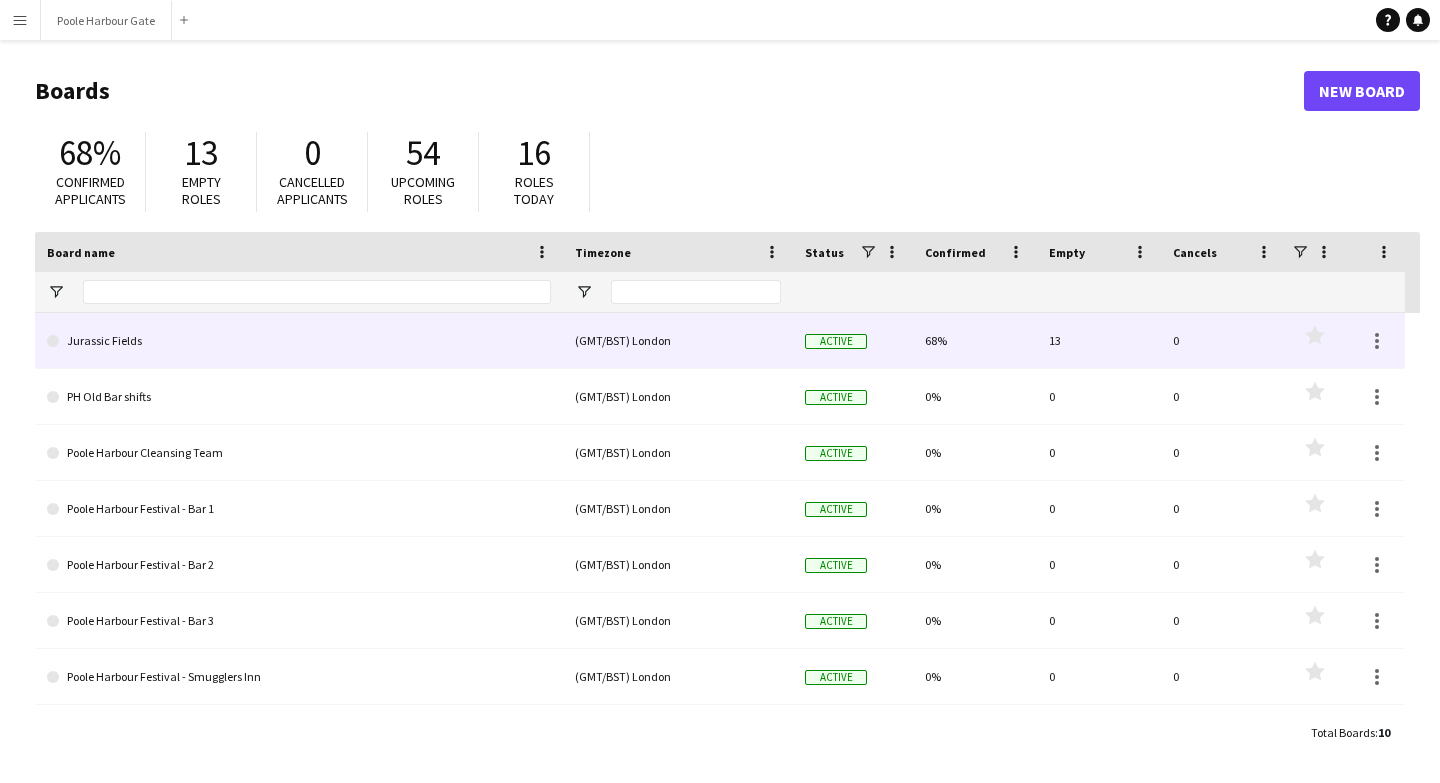 click on "(GMT/BST) London" 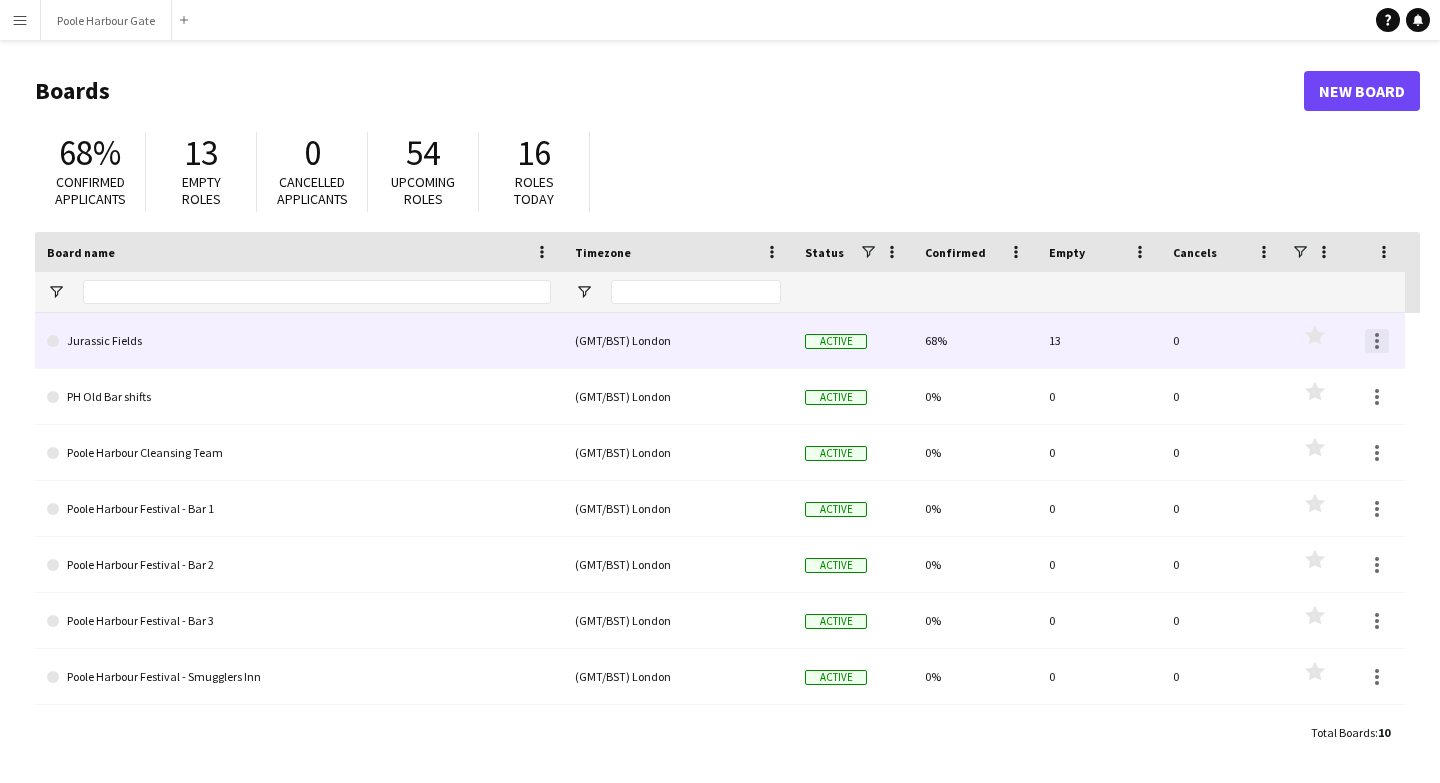 click 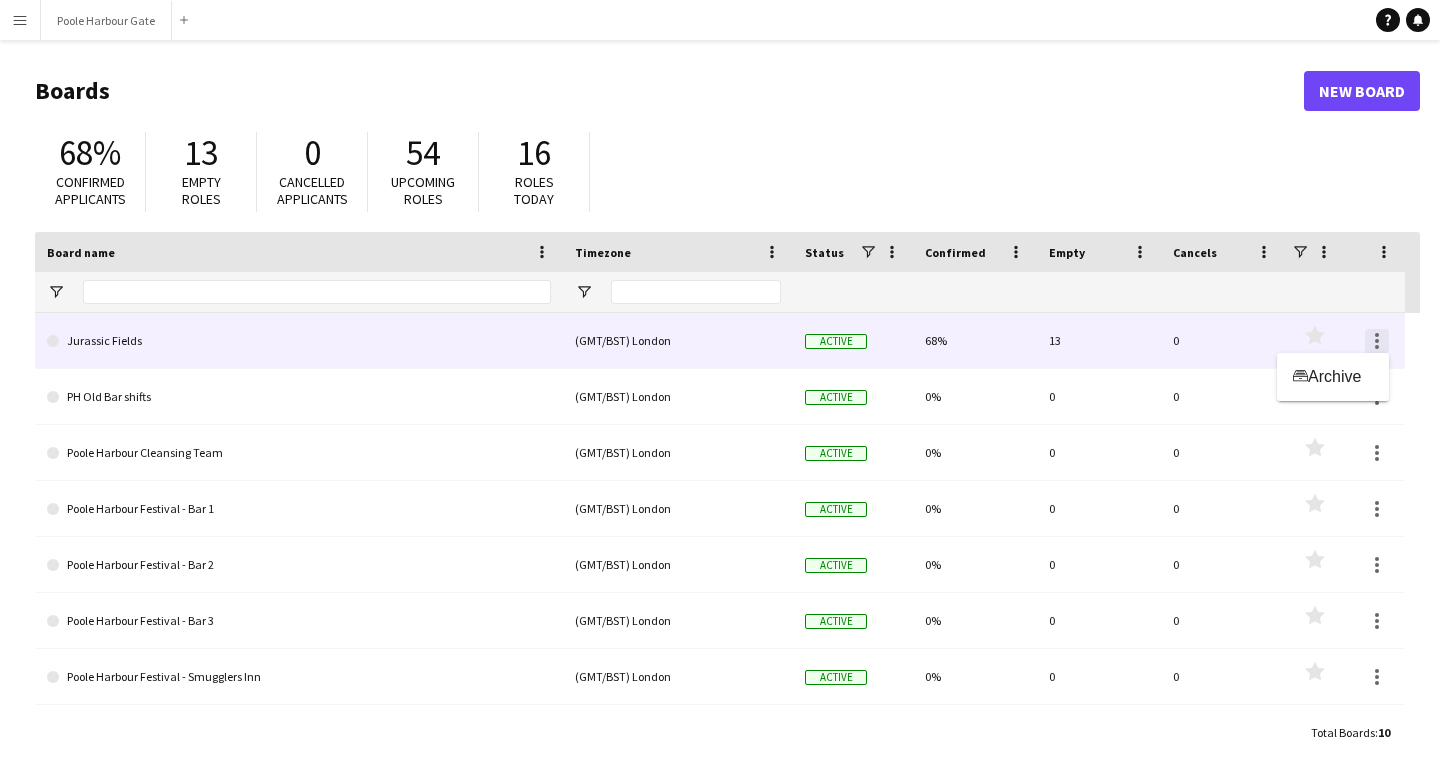 click at bounding box center [720, 391] 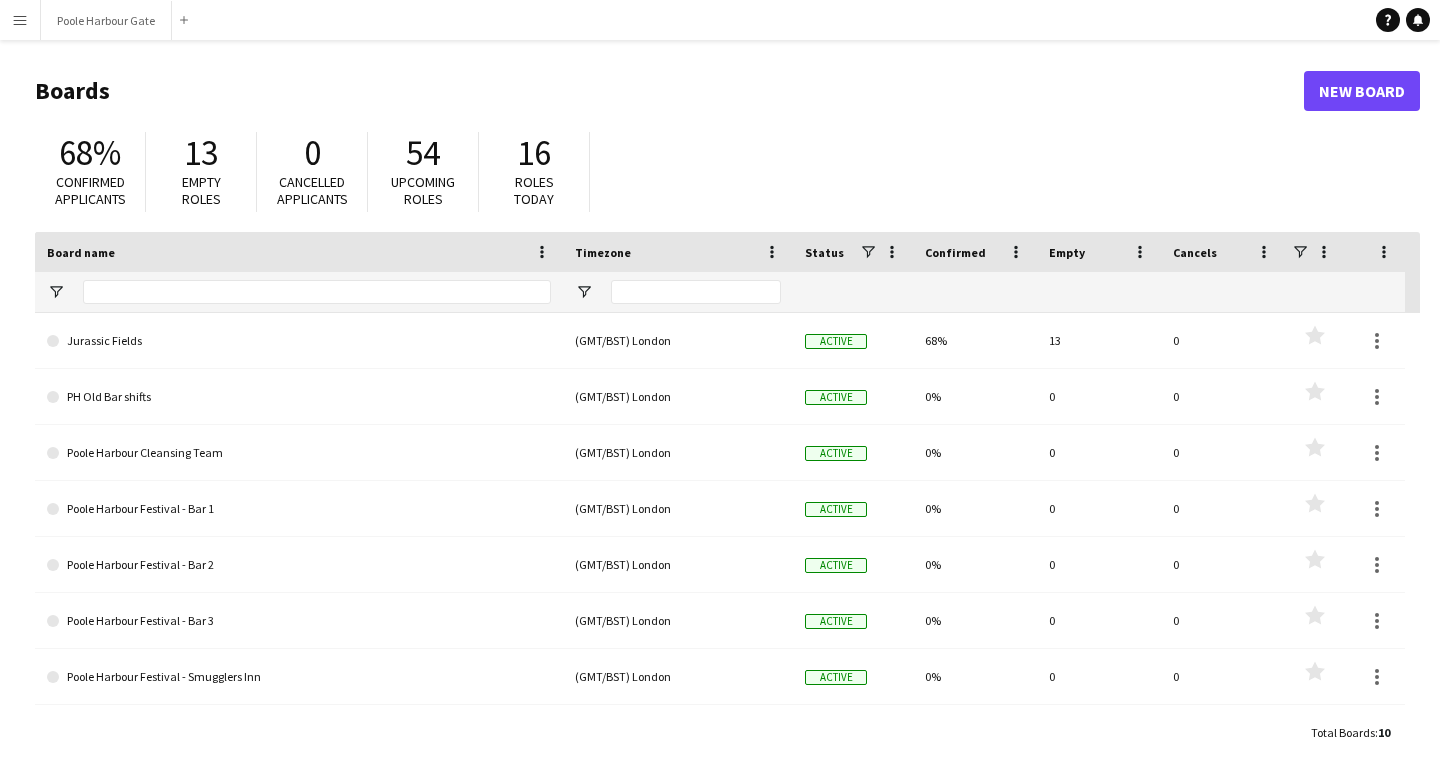 click on "Menu" at bounding box center (20, 20) 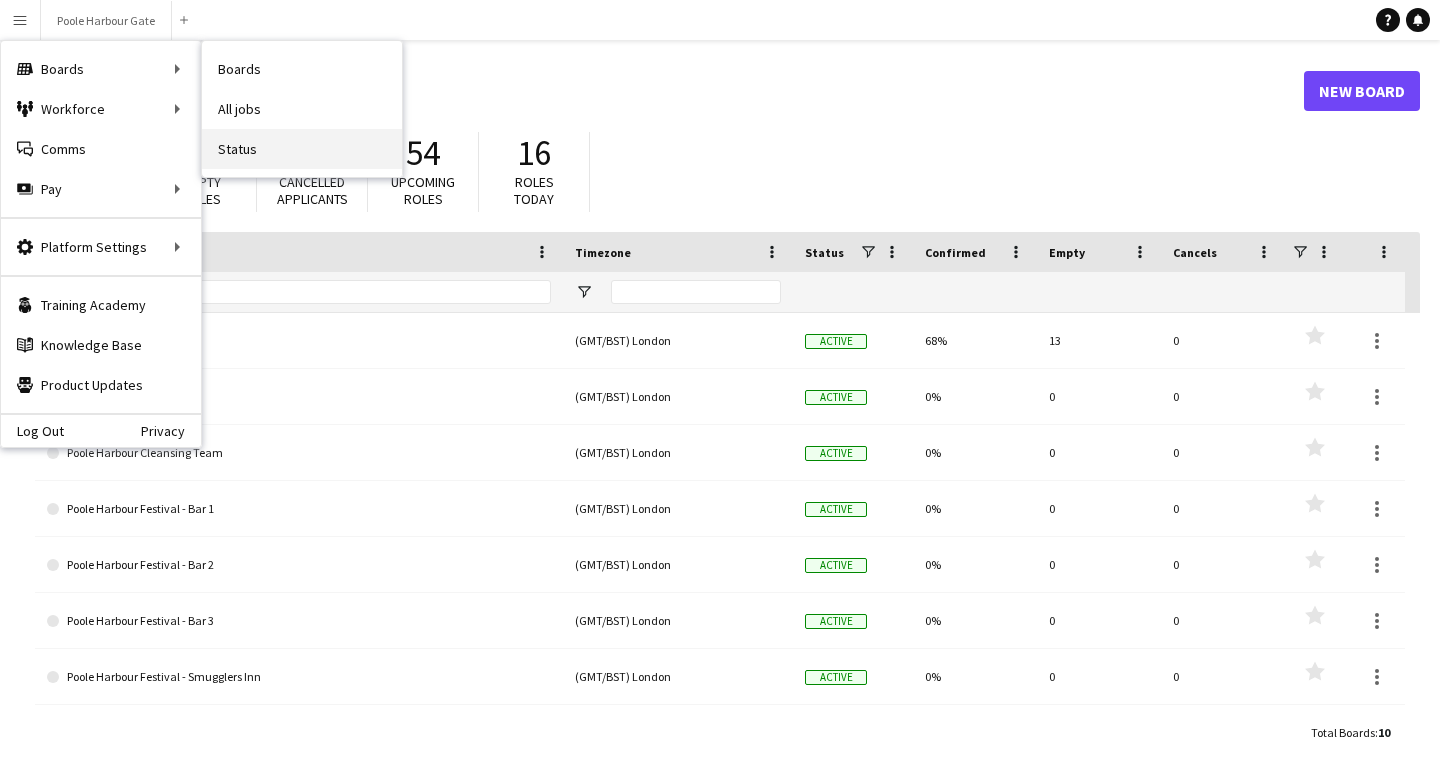click on "Status" at bounding box center [302, 149] 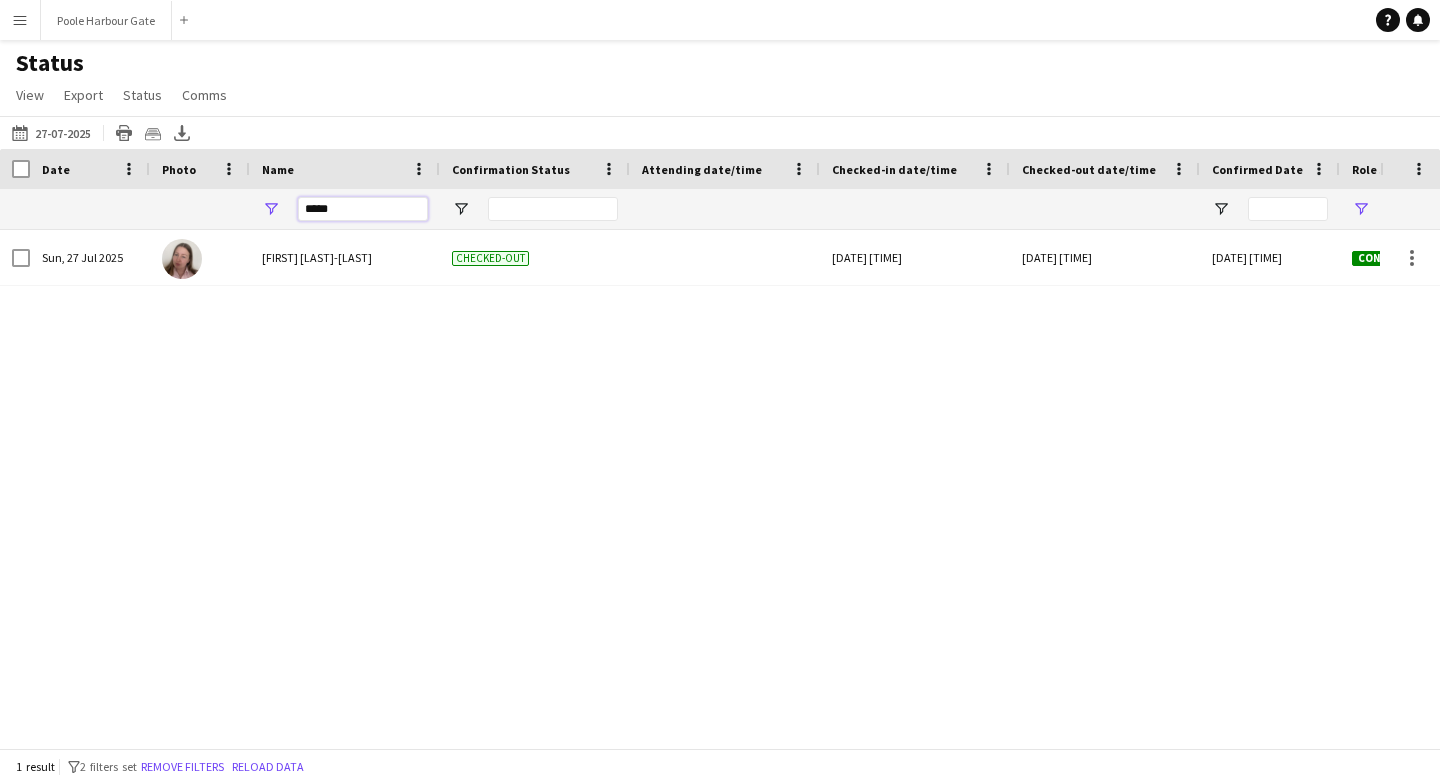 drag, startPoint x: 339, startPoint y: 213, endPoint x: 252, endPoint y: 213, distance: 87 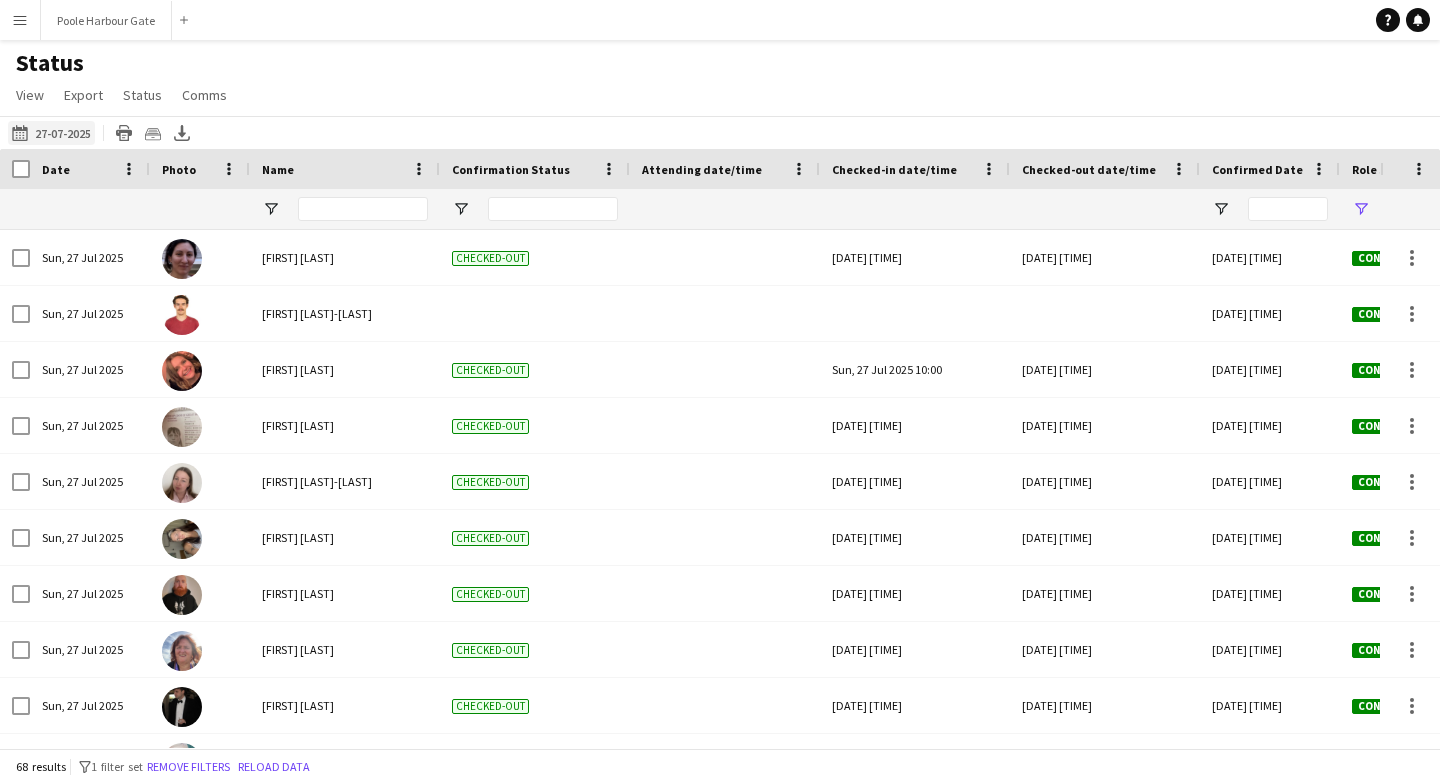 click on "08-08-2025 to 14-08-2025
27-07-2025" 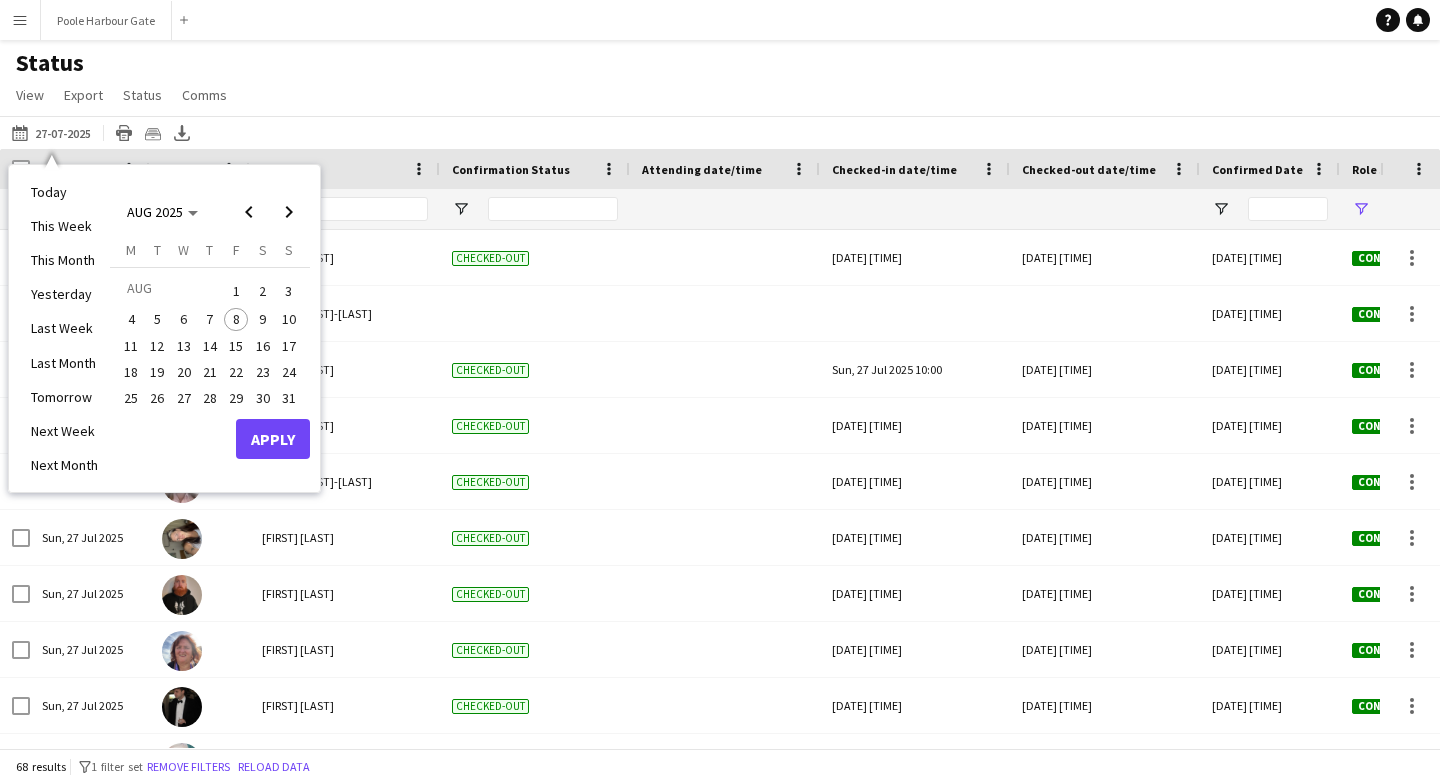 click on "8" at bounding box center [236, 320] 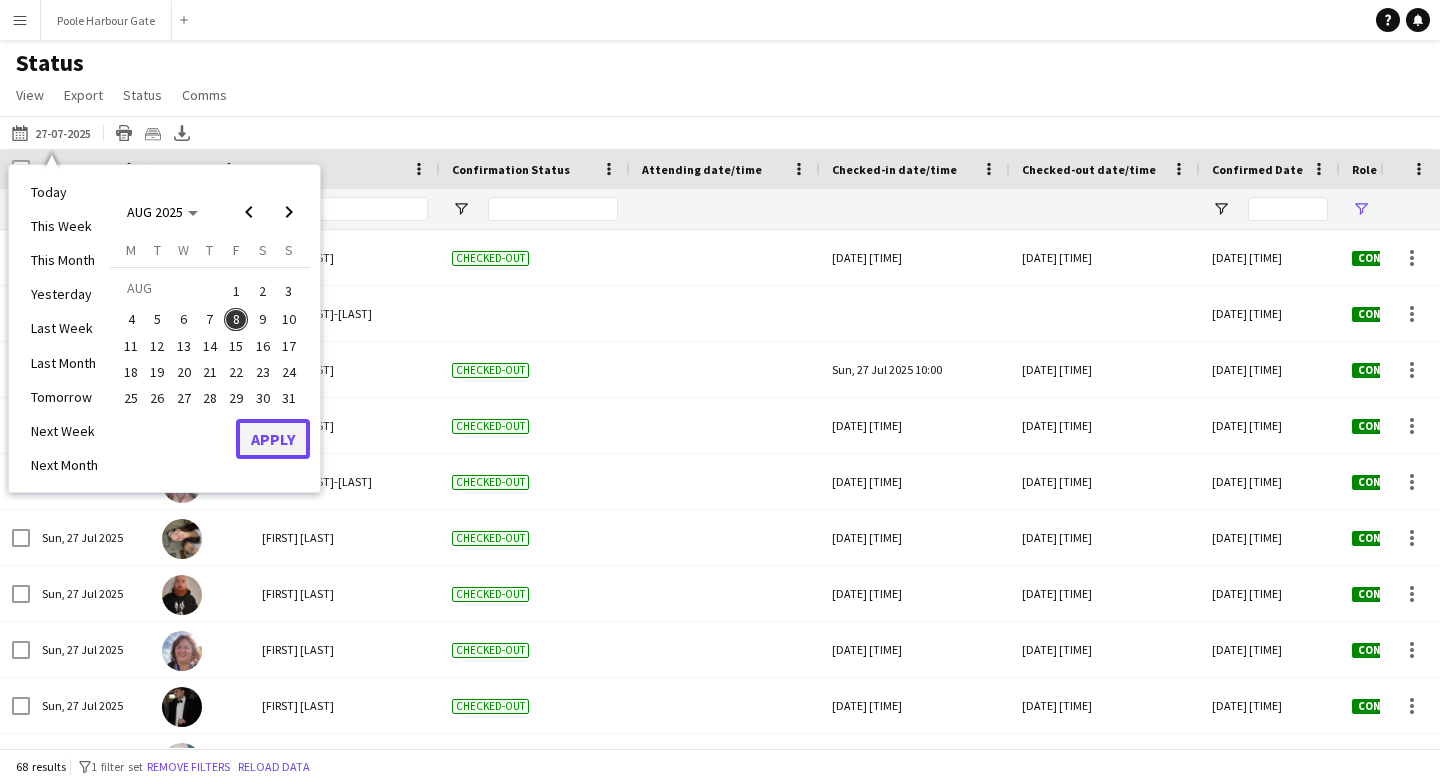 click on "Apply" at bounding box center [273, 439] 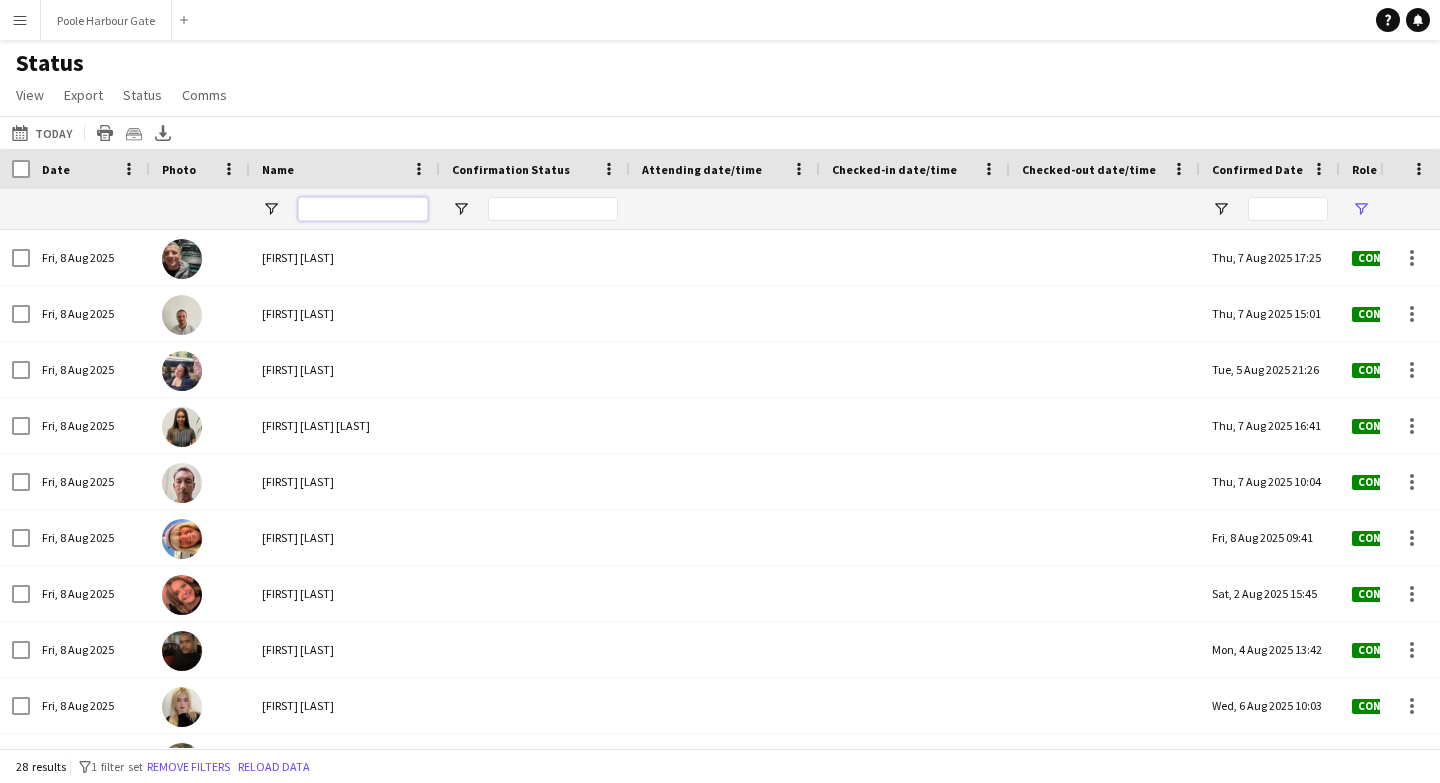 click at bounding box center [363, 209] 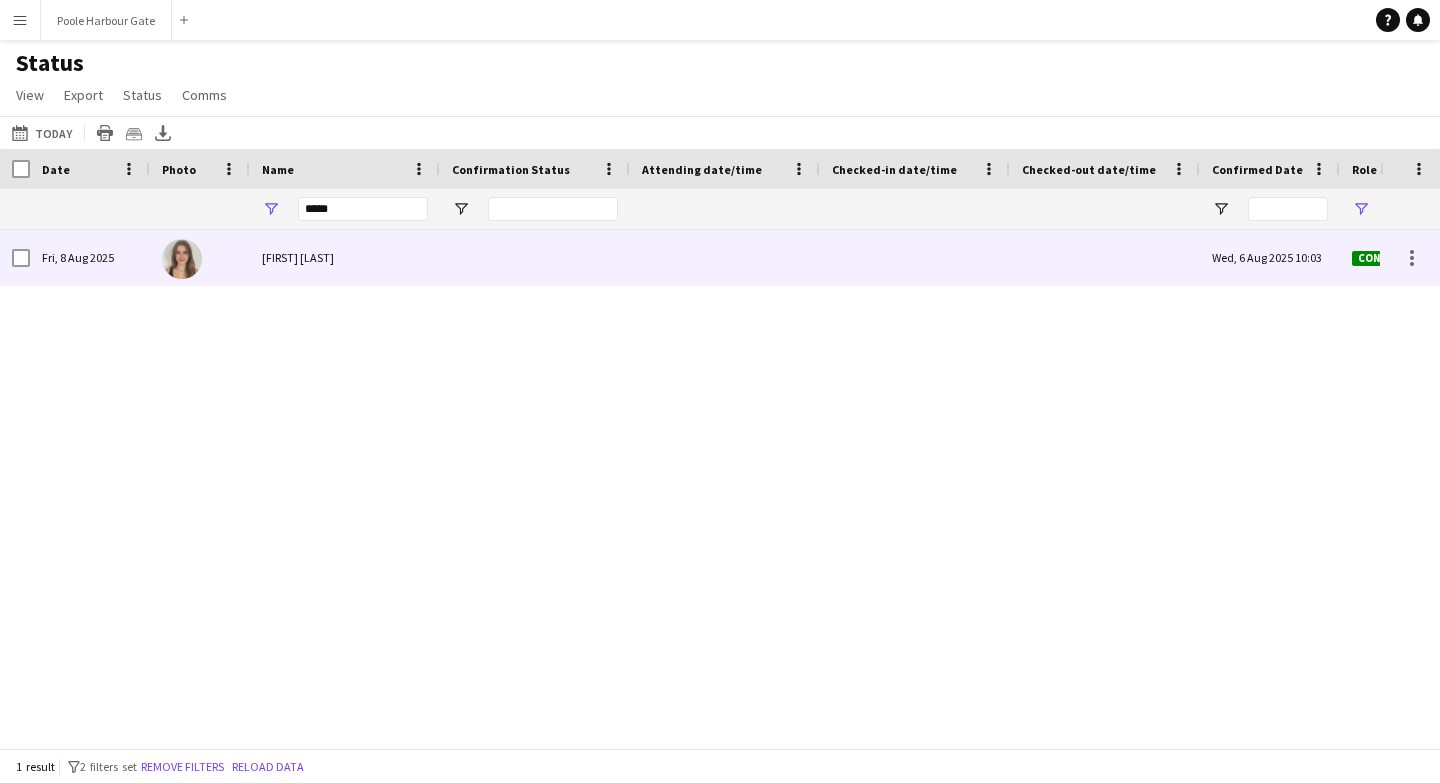 click at bounding box center (915, 257) 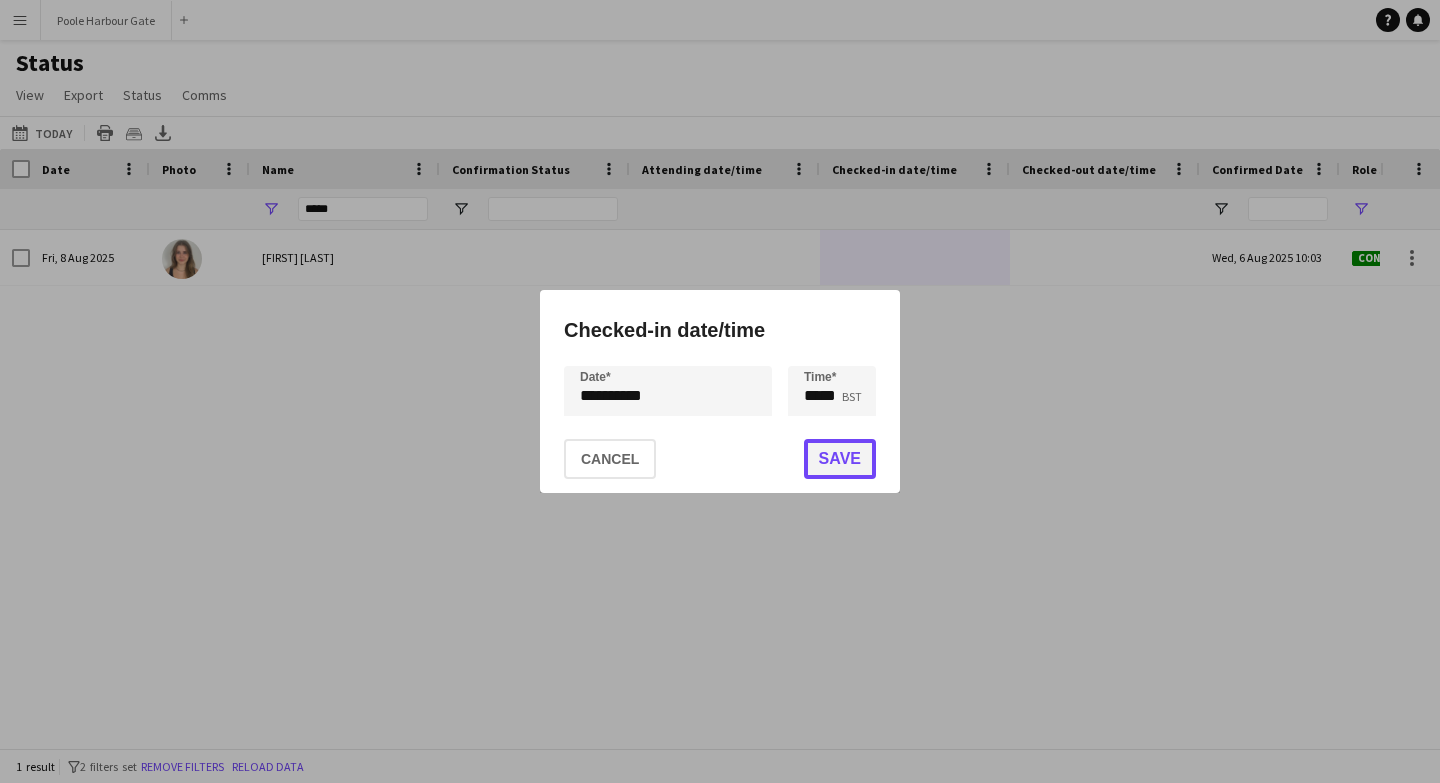 click on "Save" 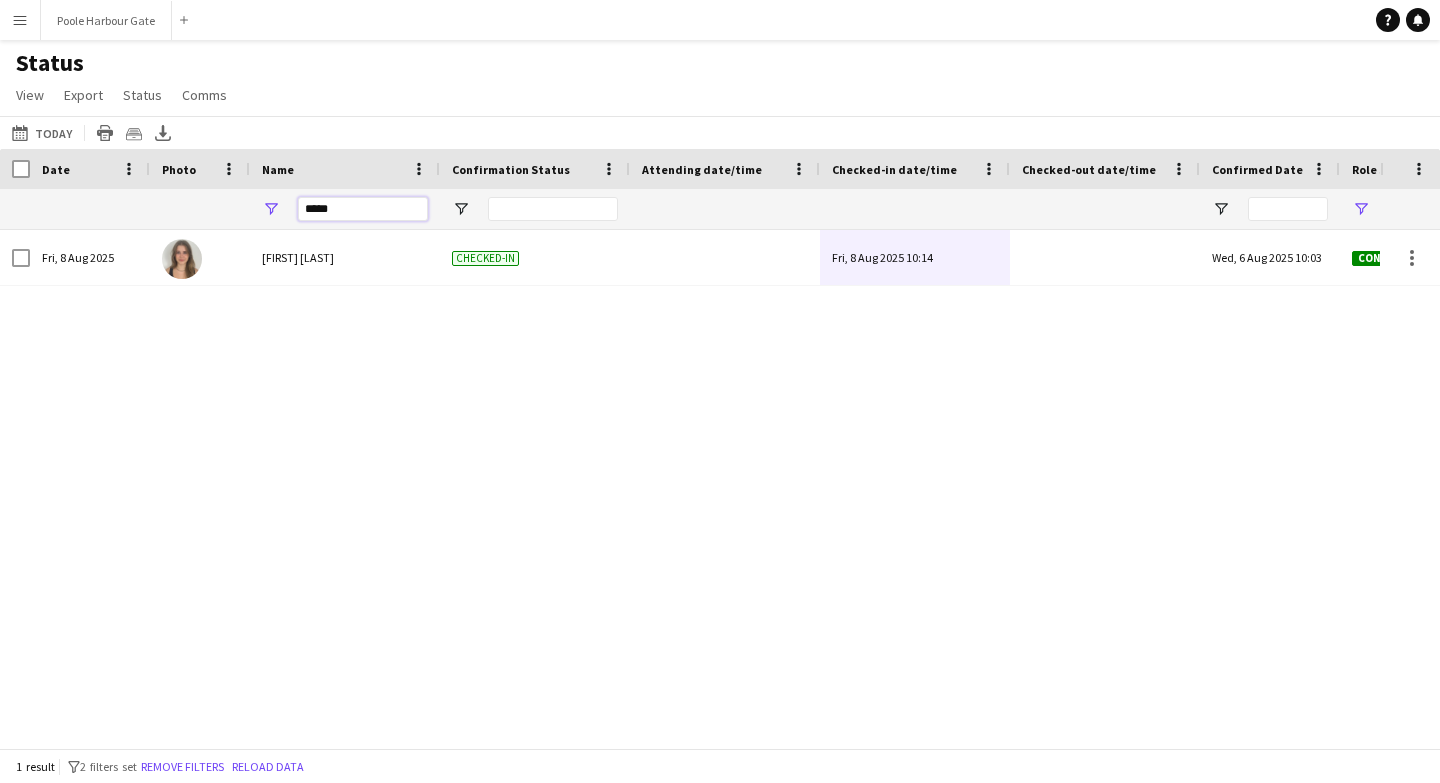 drag, startPoint x: 354, startPoint y: 207, endPoint x: 260, endPoint y: 198, distance: 94.42987 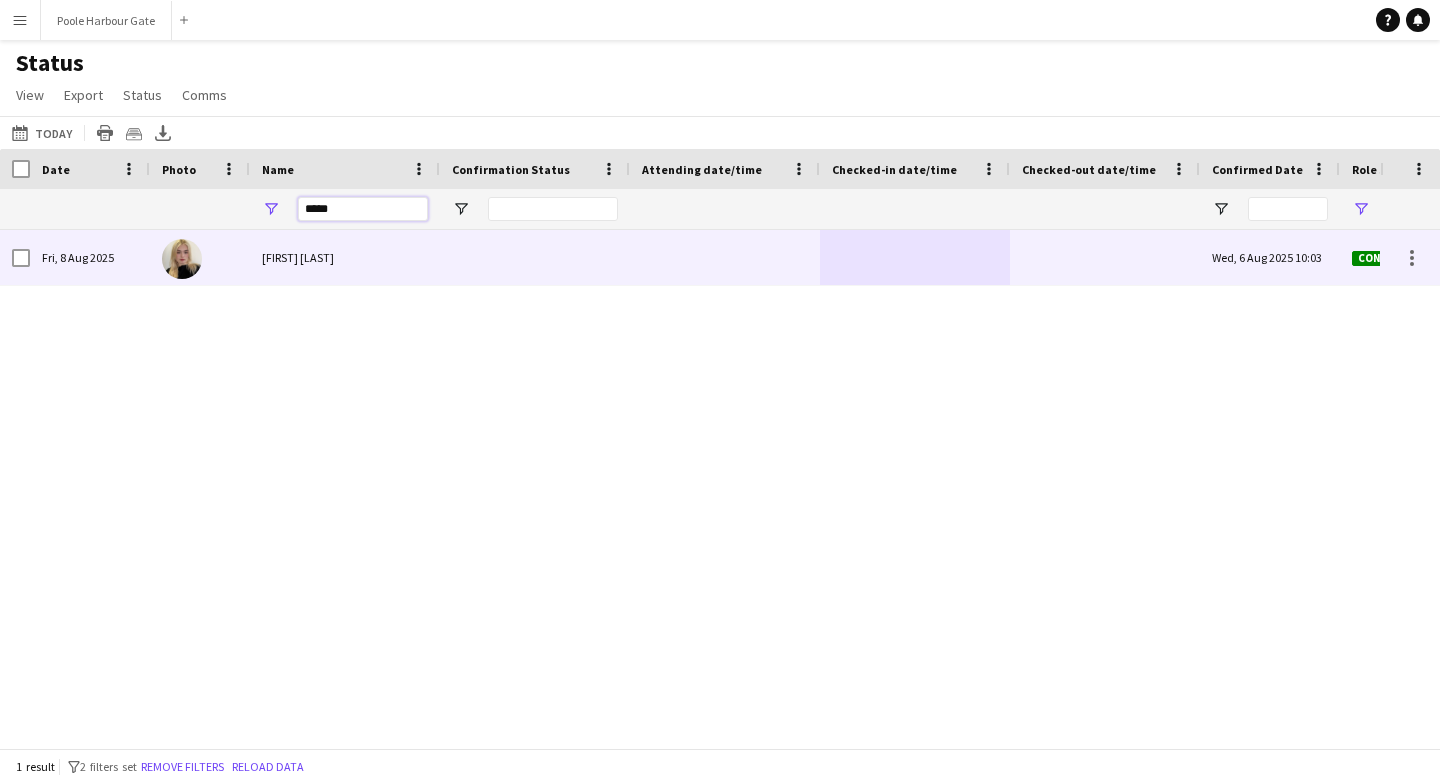 type on "*****" 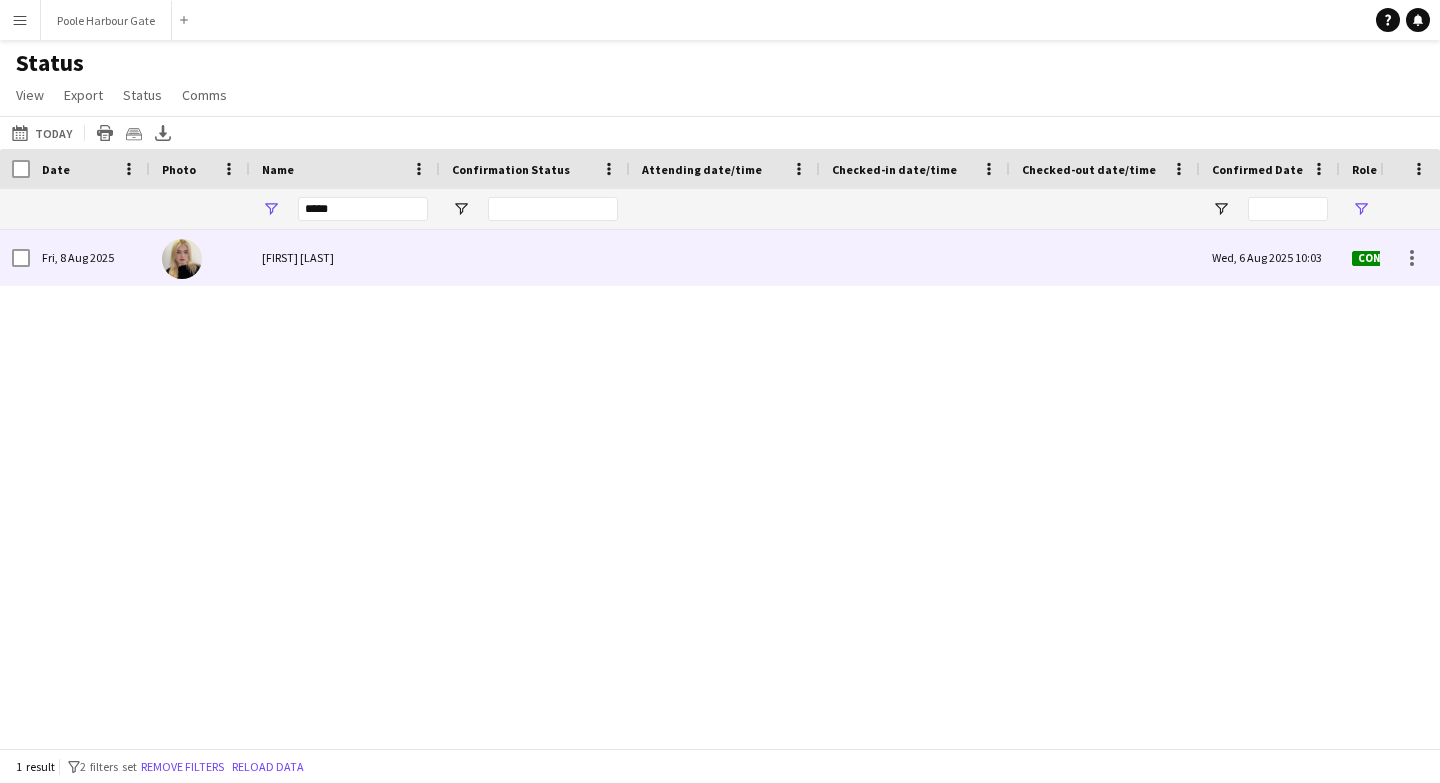 click at bounding box center (915, 257) 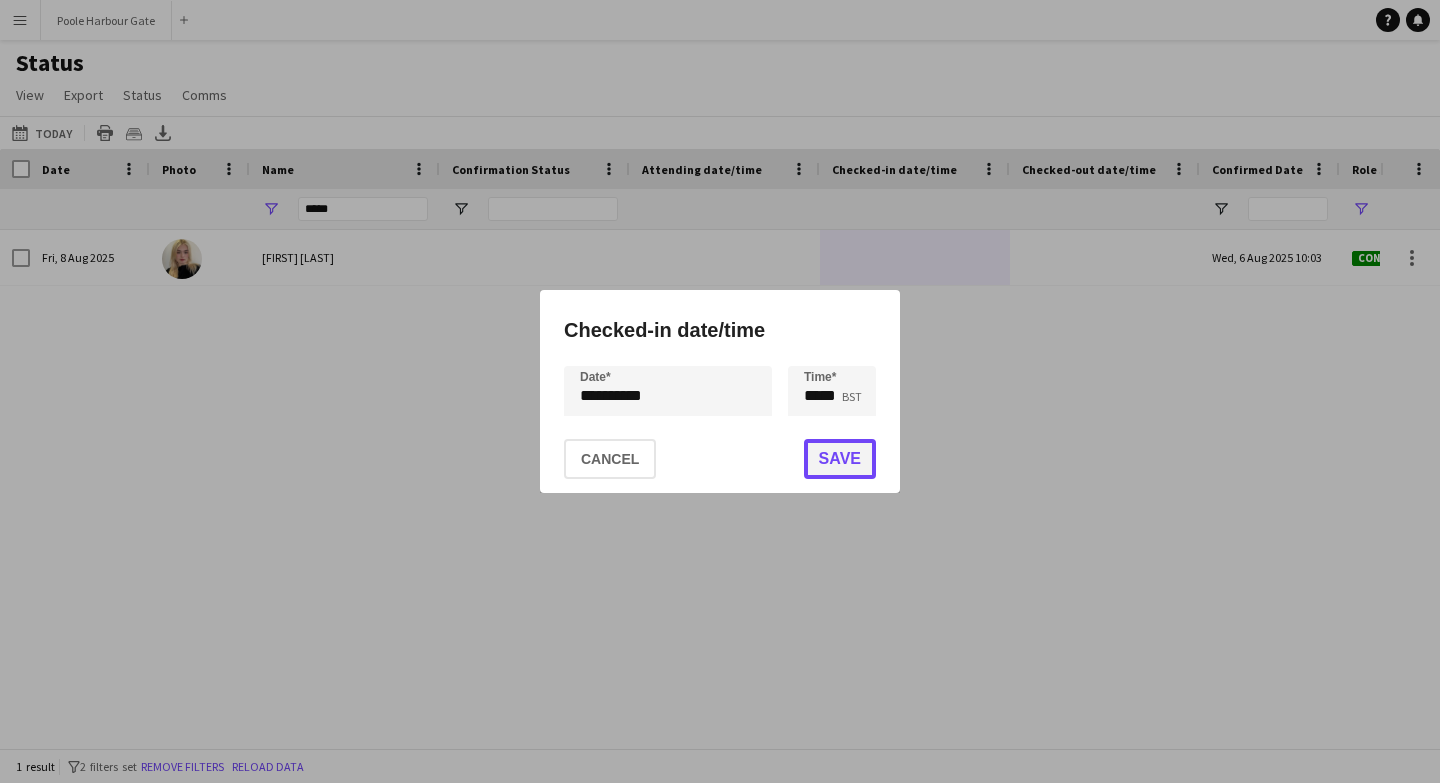click on "Save" 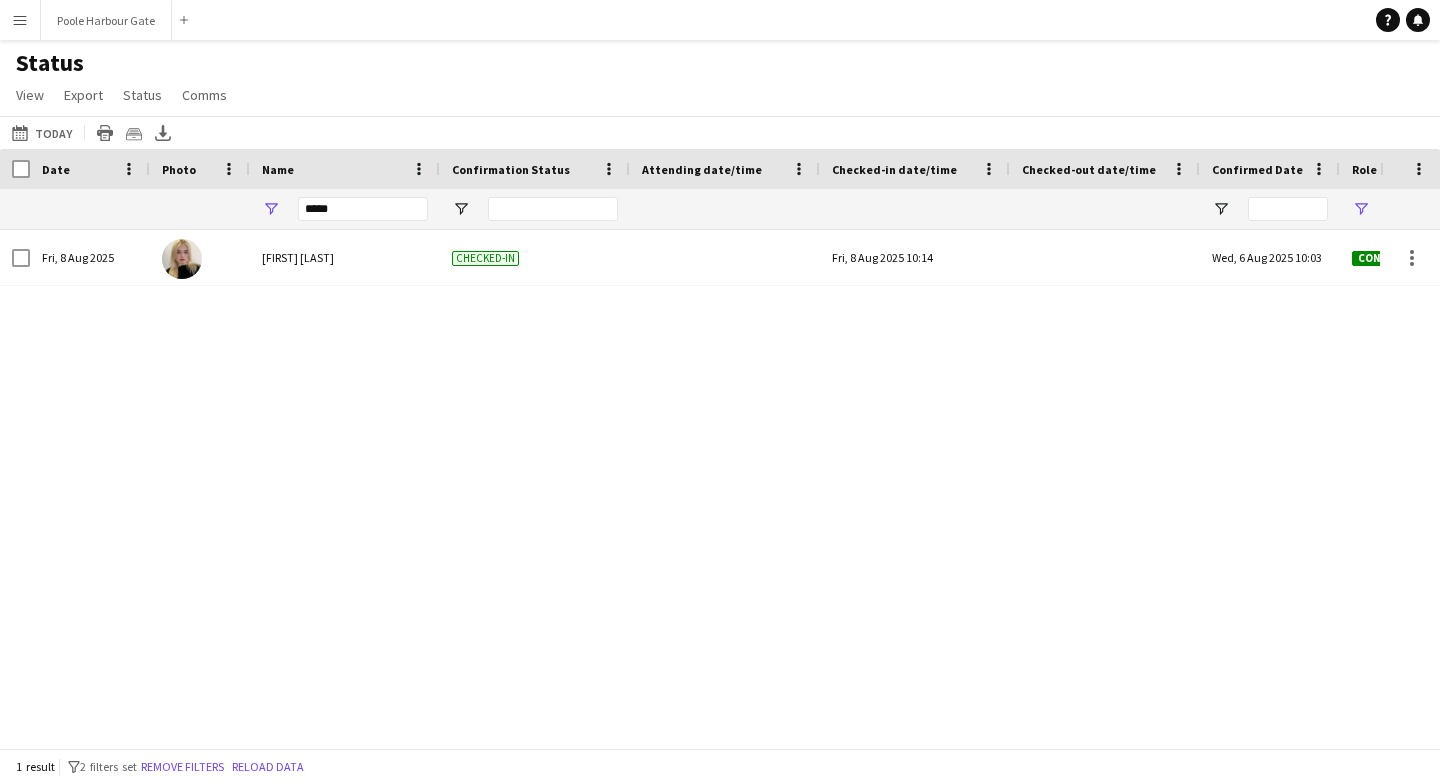 click on "Fri, 8 Aug 2025 Annie Matthews  Checked-in     Fri, 8 Aug 2025 10:14     Wed, 6 Aug 2025 10:03 Confirmed 197" at bounding box center (690, 489) 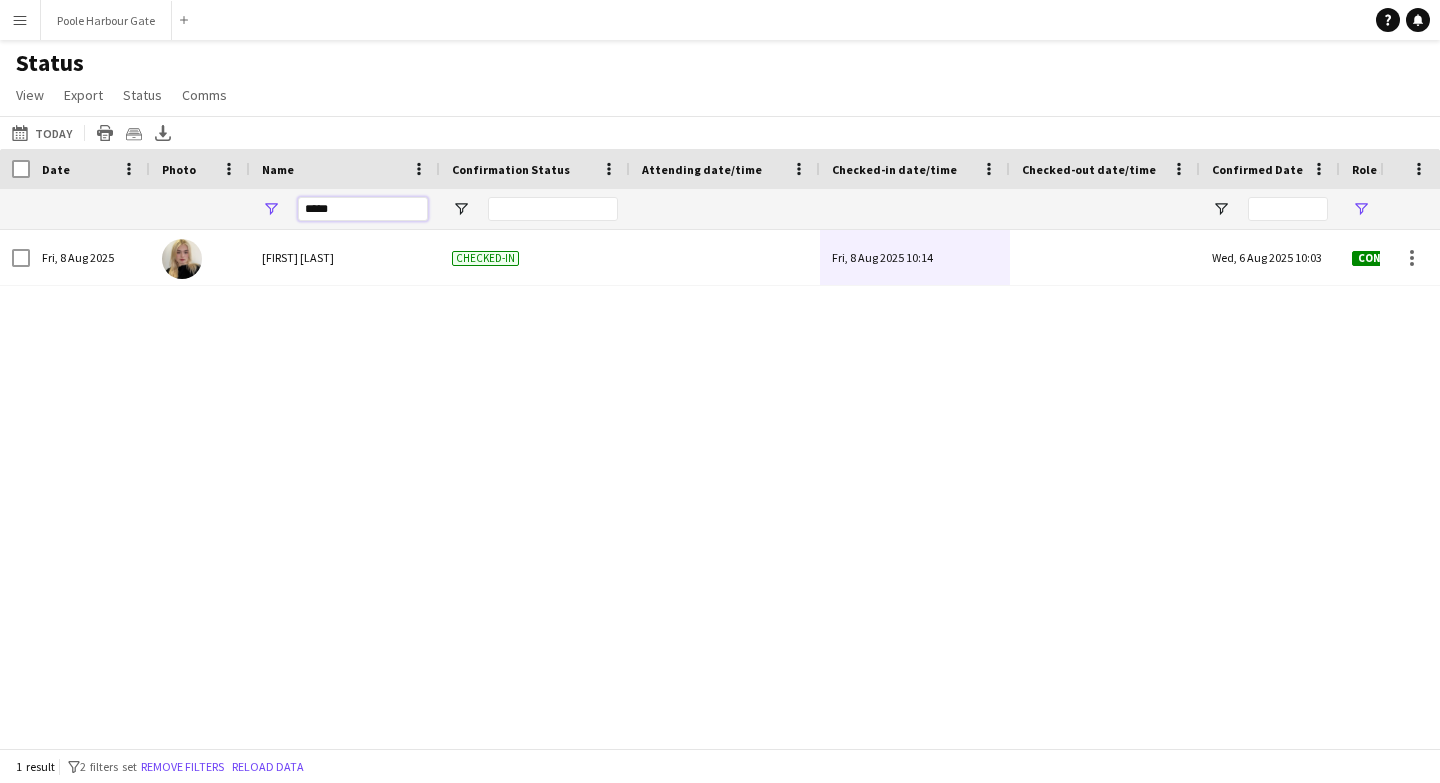 drag, startPoint x: 355, startPoint y: 216, endPoint x: 285, endPoint y: 200, distance: 71.80529 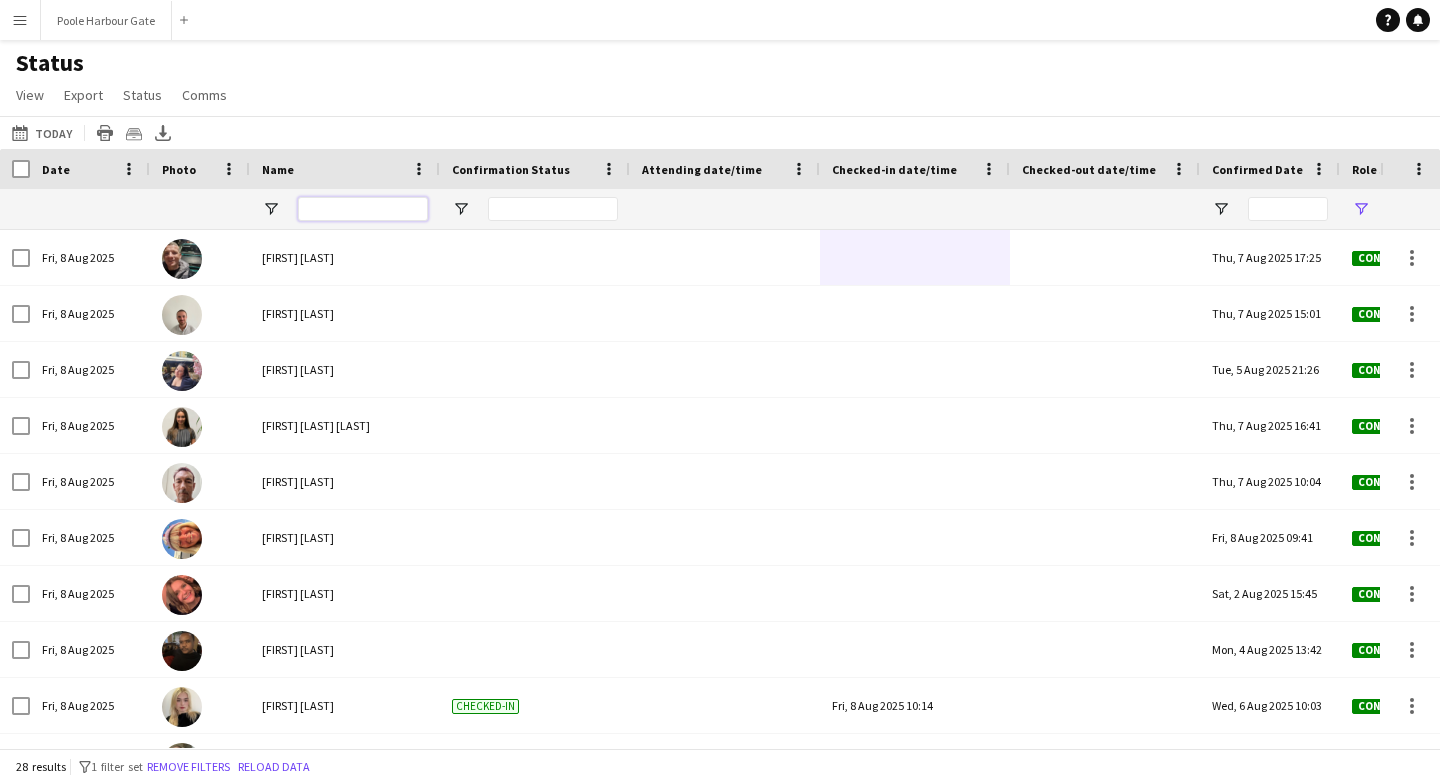 click at bounding box center (363, 209) 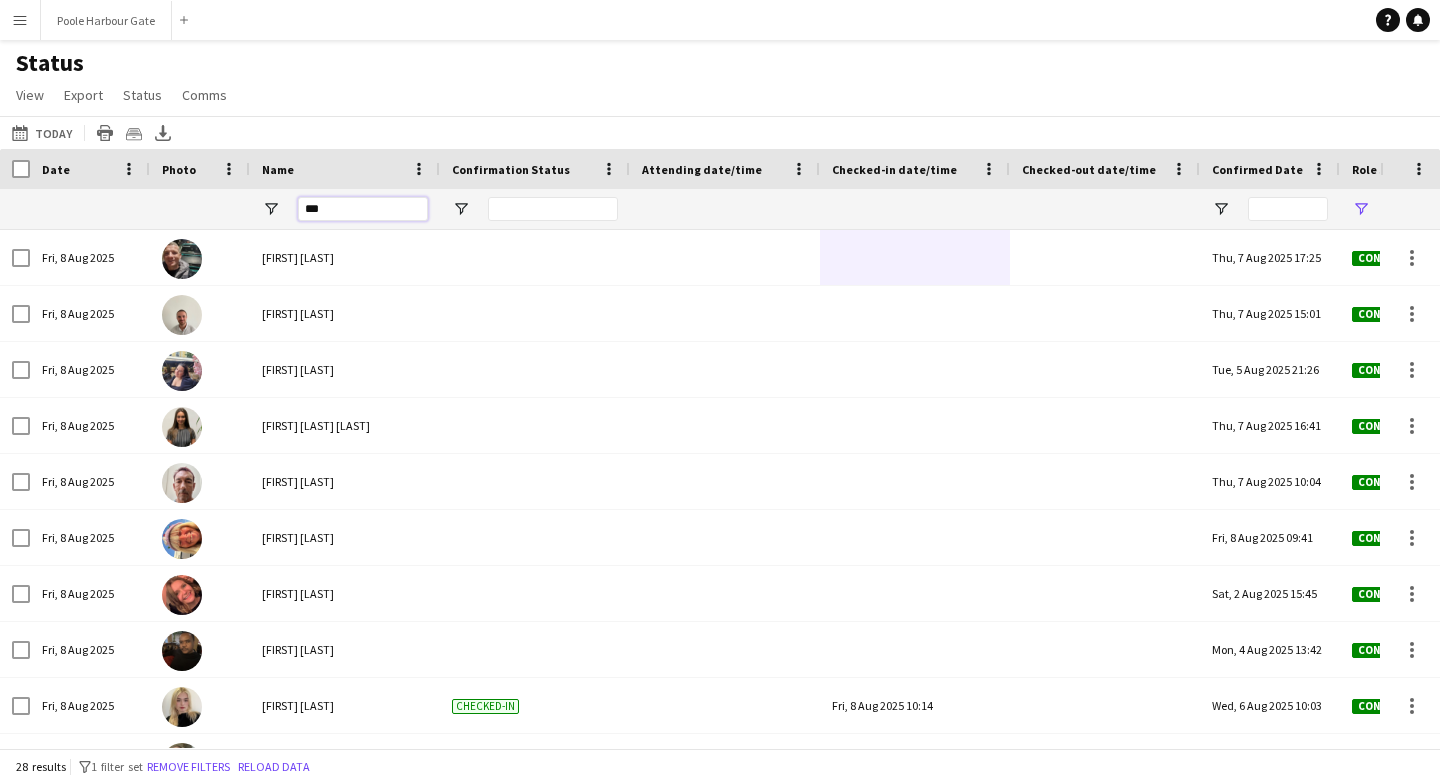 type on "****" 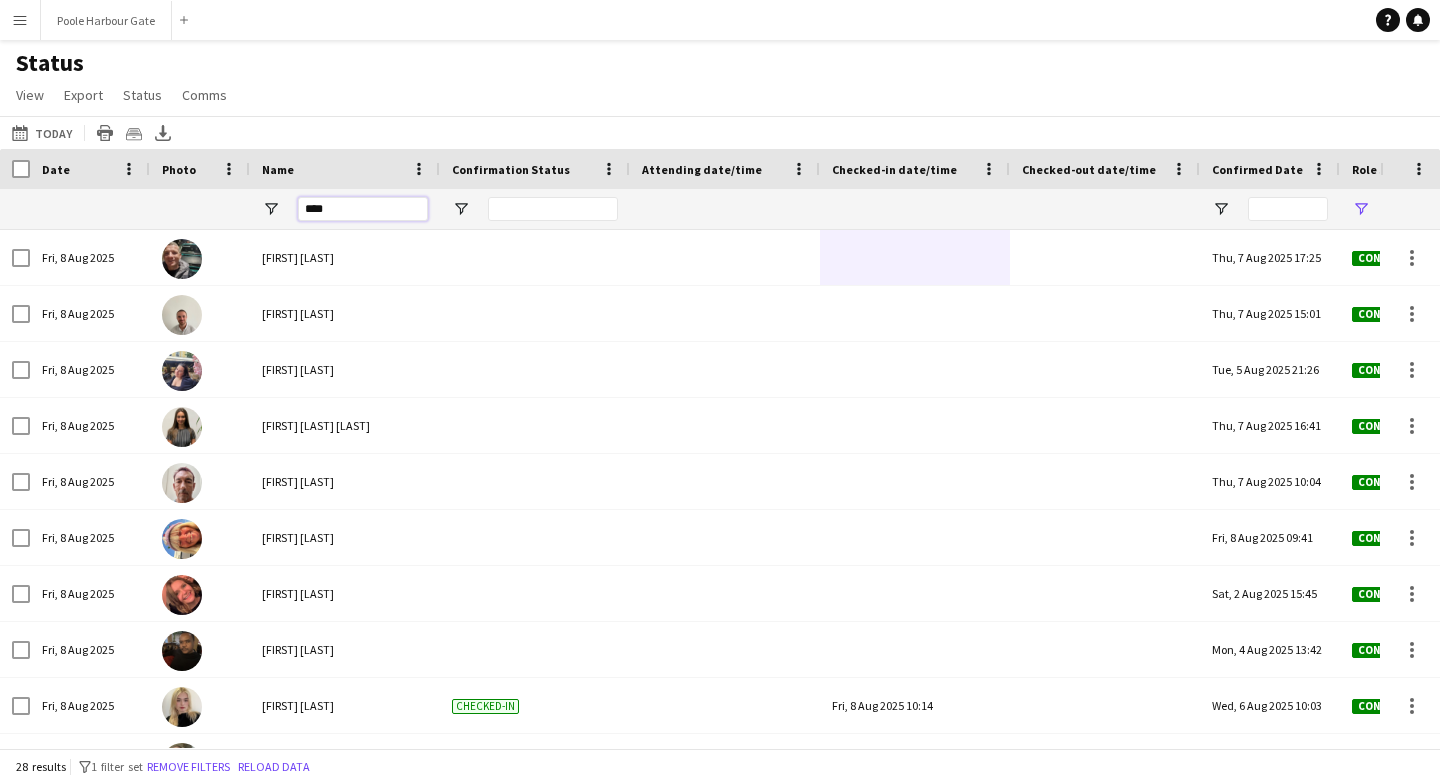 type on "***" 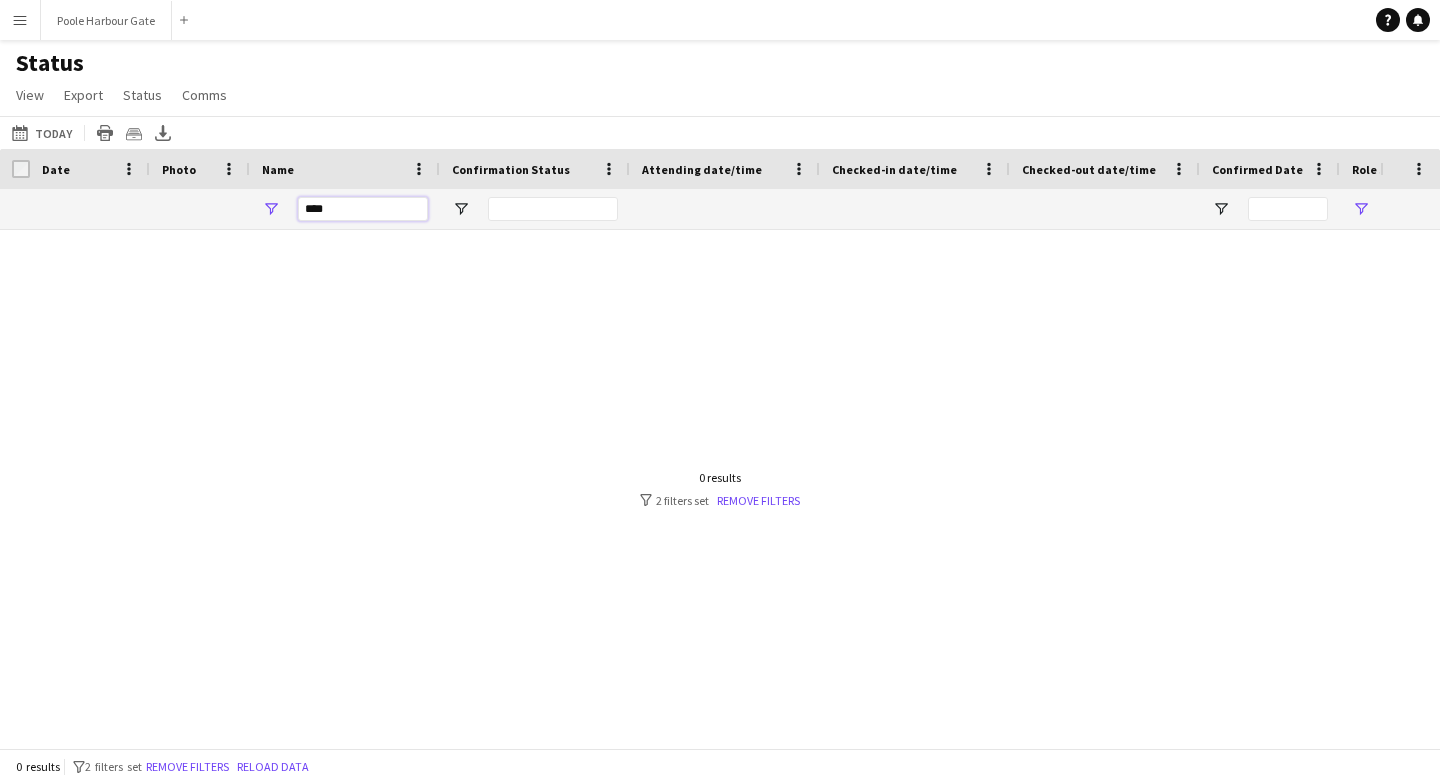 type 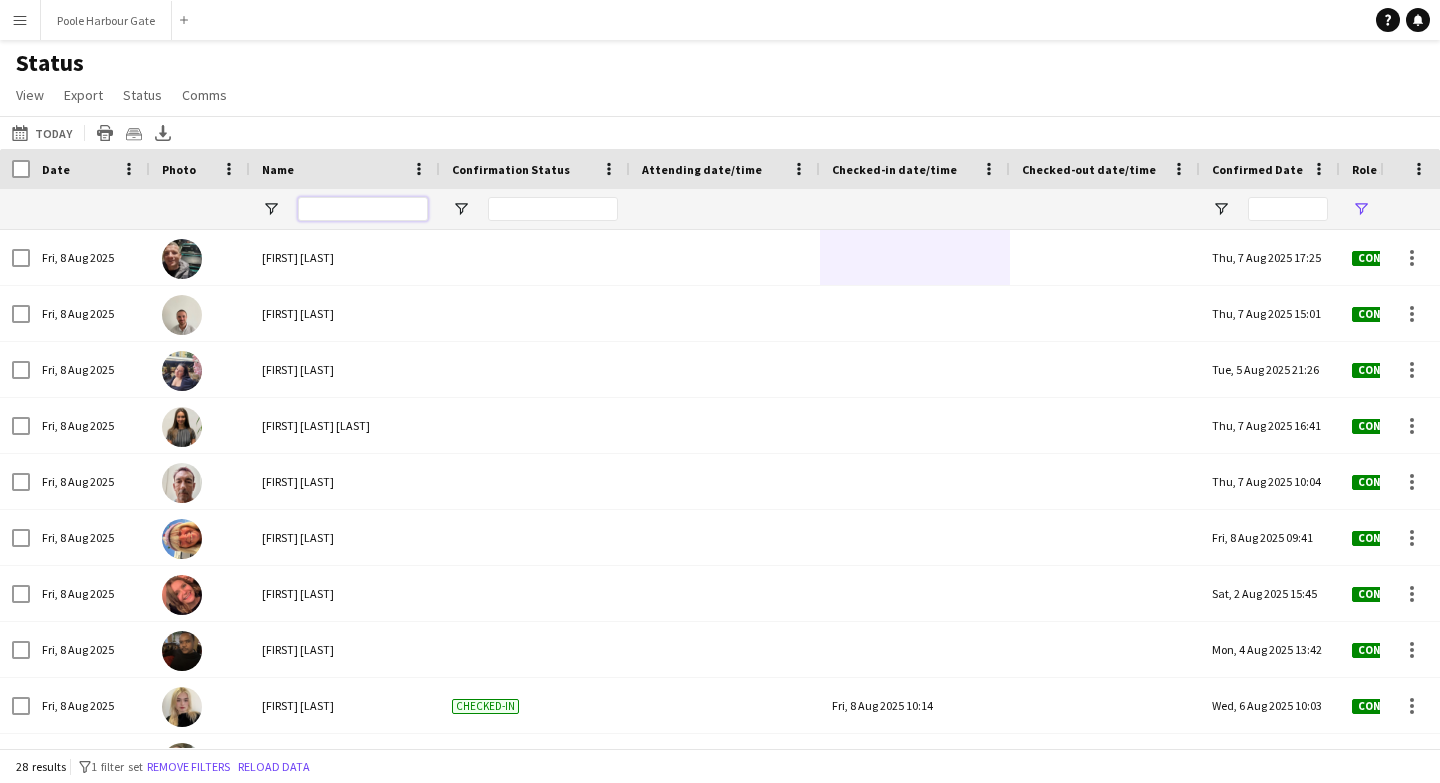 type on "**********" 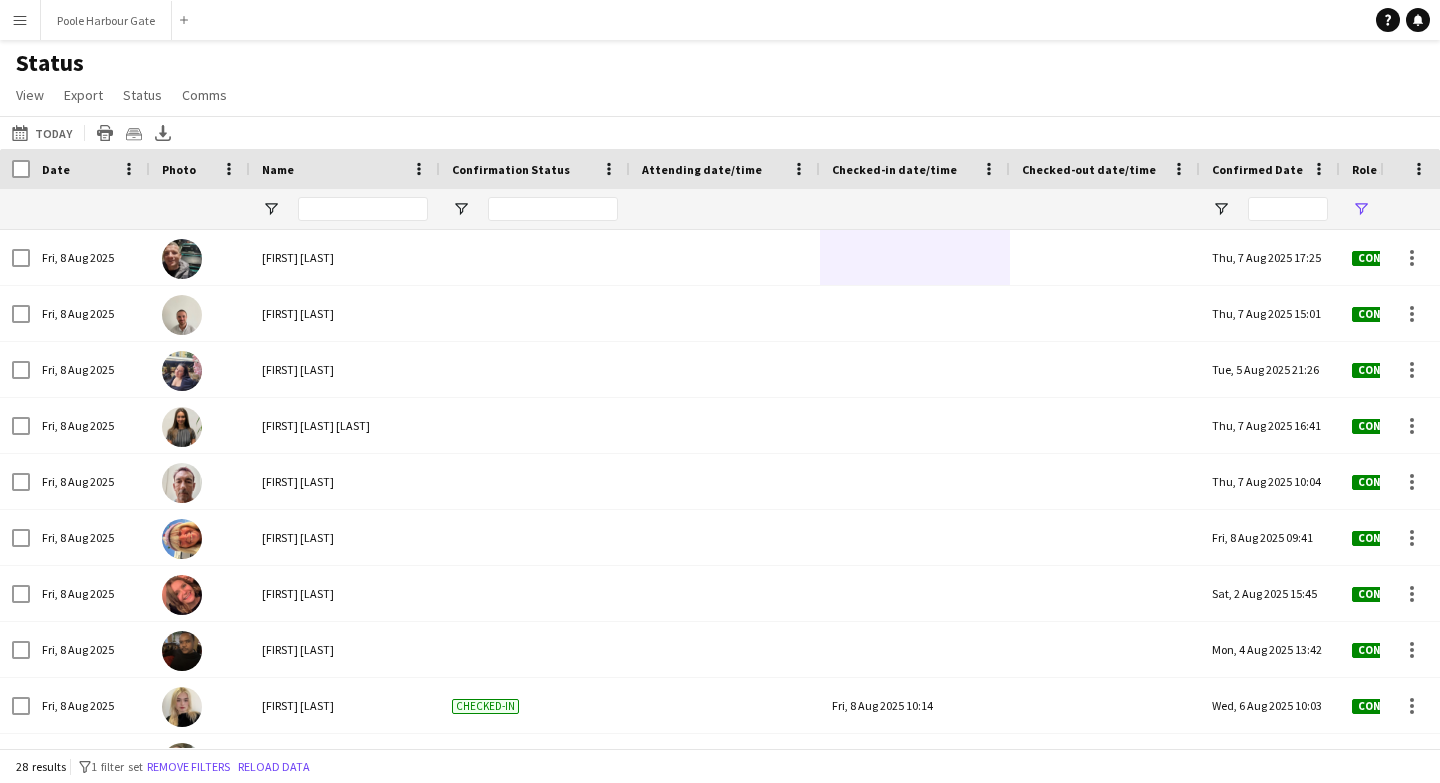 click at bounding box center [363, 209] 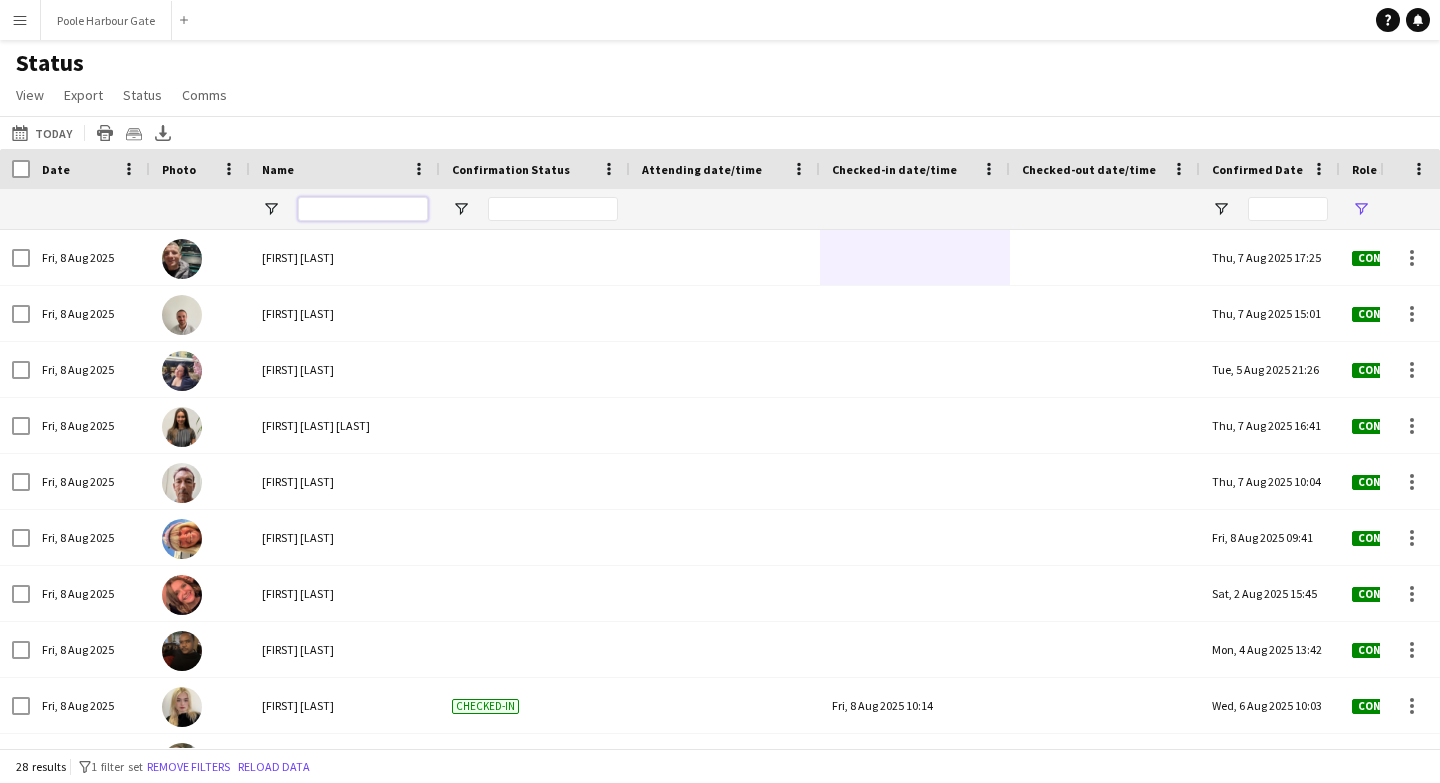 click at bounding box center [363, 209] 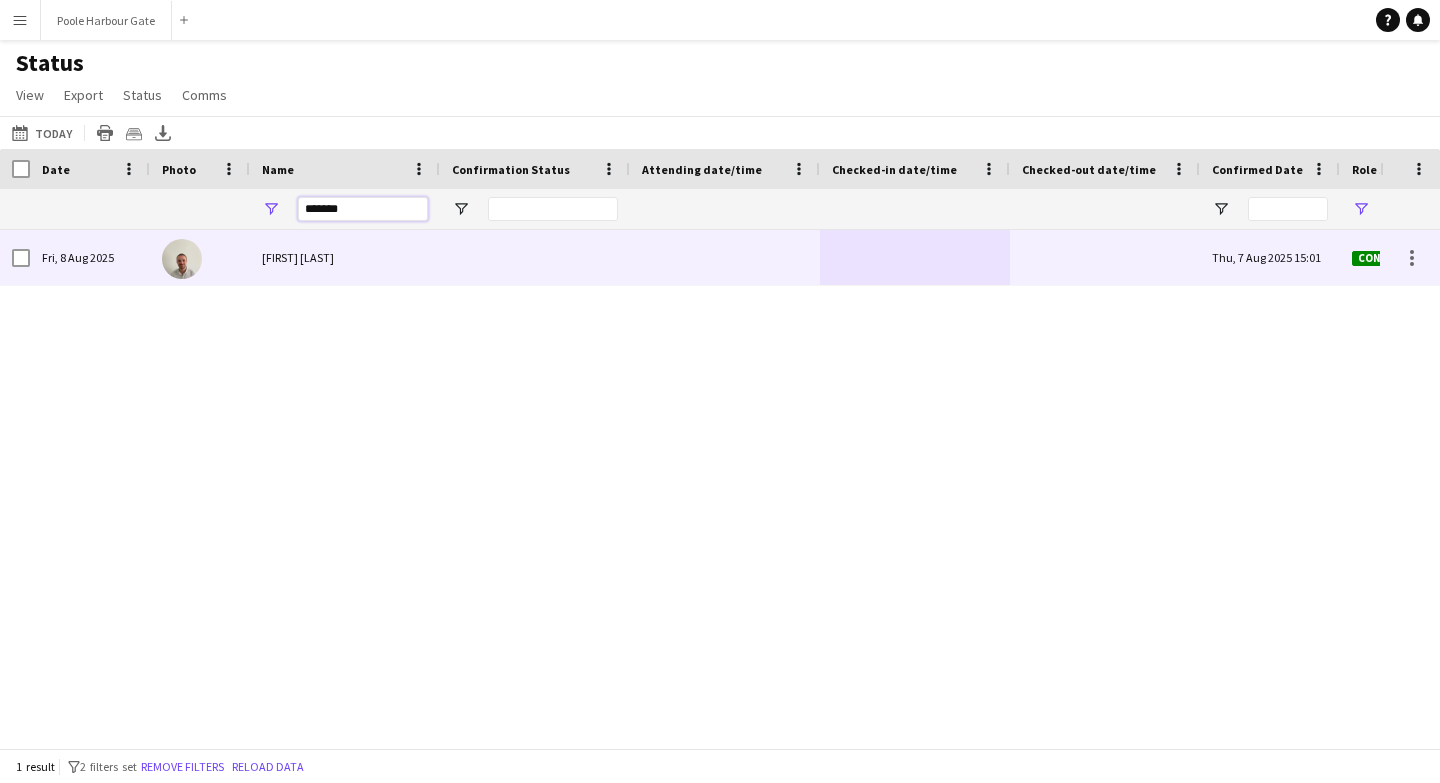 type on "*******" 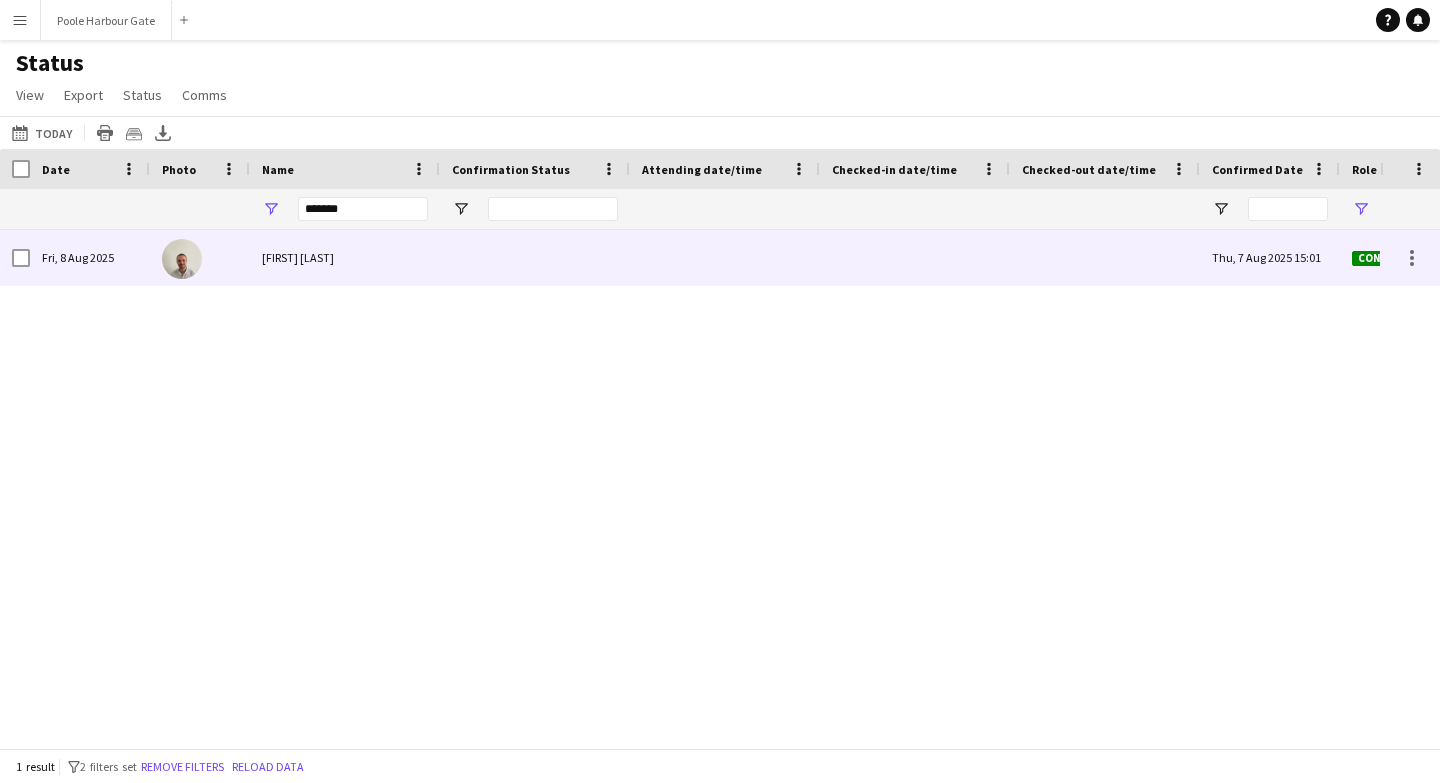click at bounding box center (915, 257) 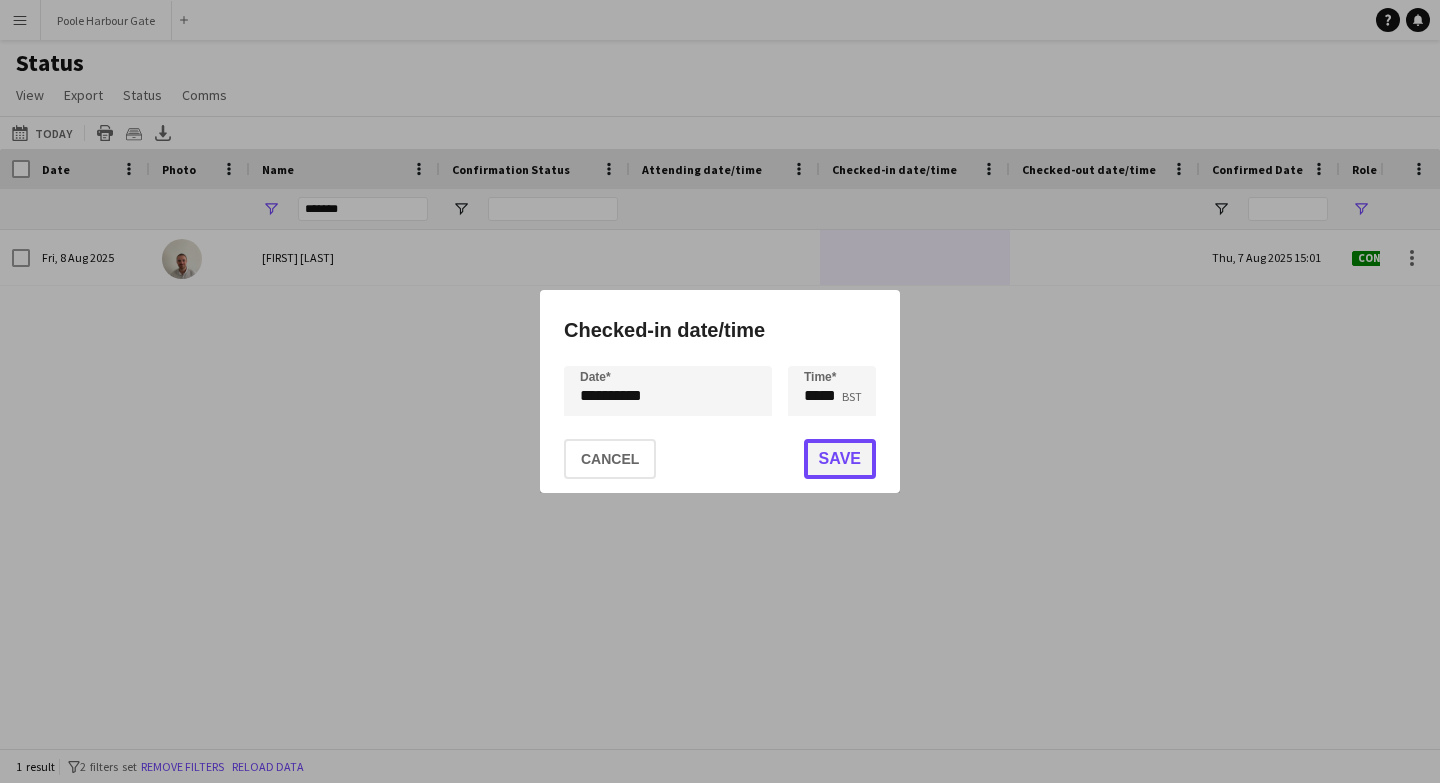 click on "Save" 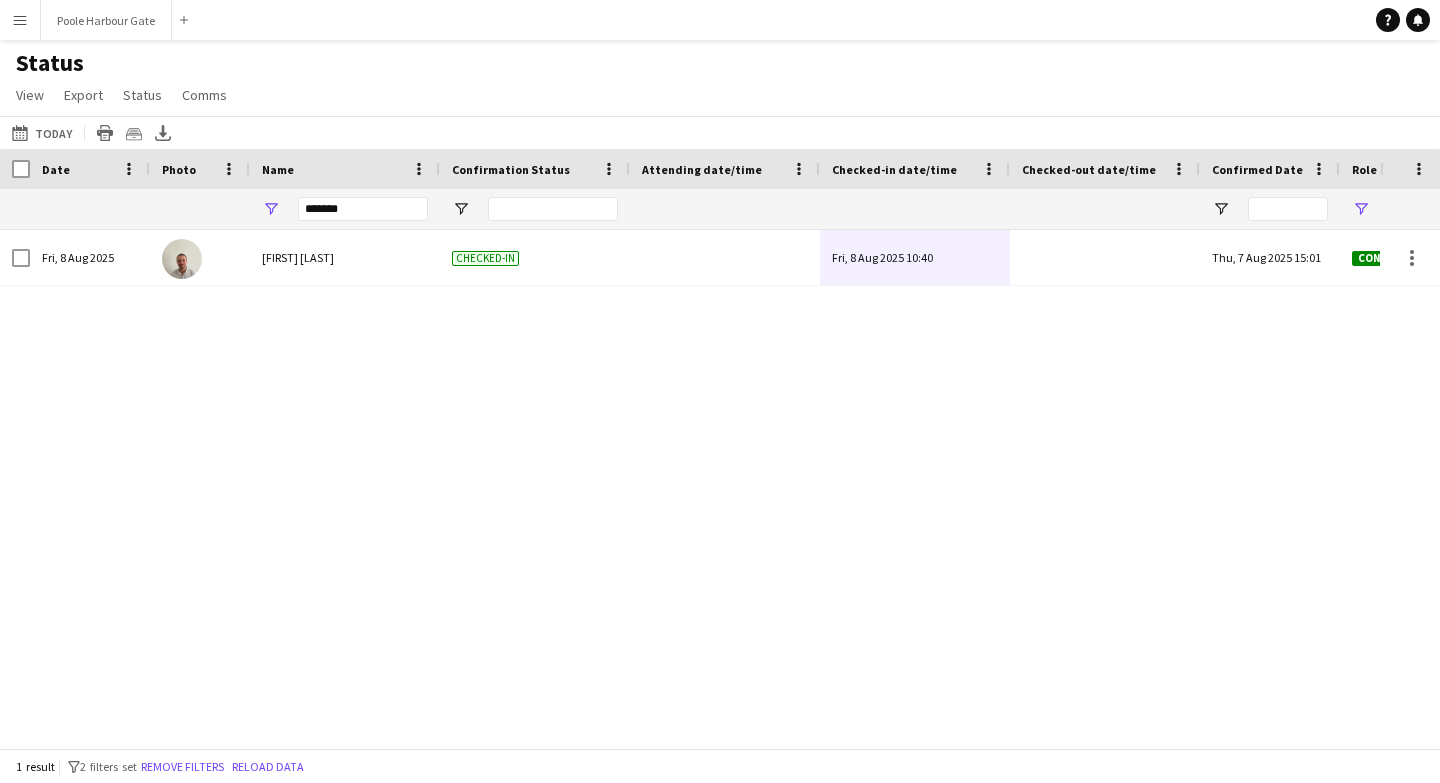 click on "Status   View   Views  Default view New view Update view Delete view Edit name Customise view Customise filters Reset Filters Reset View Reset All  Export  Export as XLSX Export as CSV Export as PDF Crew files as ZIP  Status  Confirm attendance Check-in Check-out Clear confirm attendance Clear check-in Clear check-out  Comms  Send notification Chat" 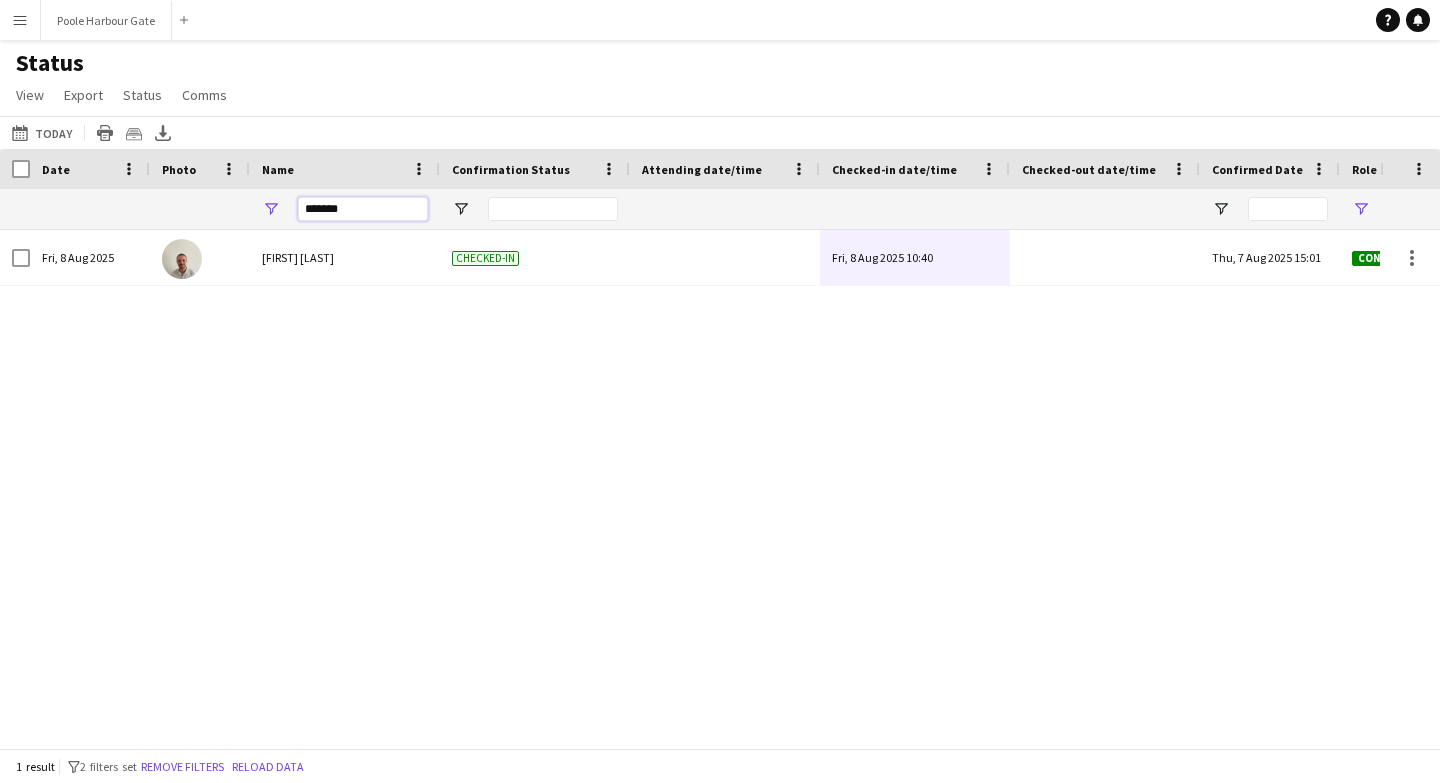 drag, startPoint x: 366, startPoint y: 203, endPoint x: 223, endPoint y: 203, distance: 143 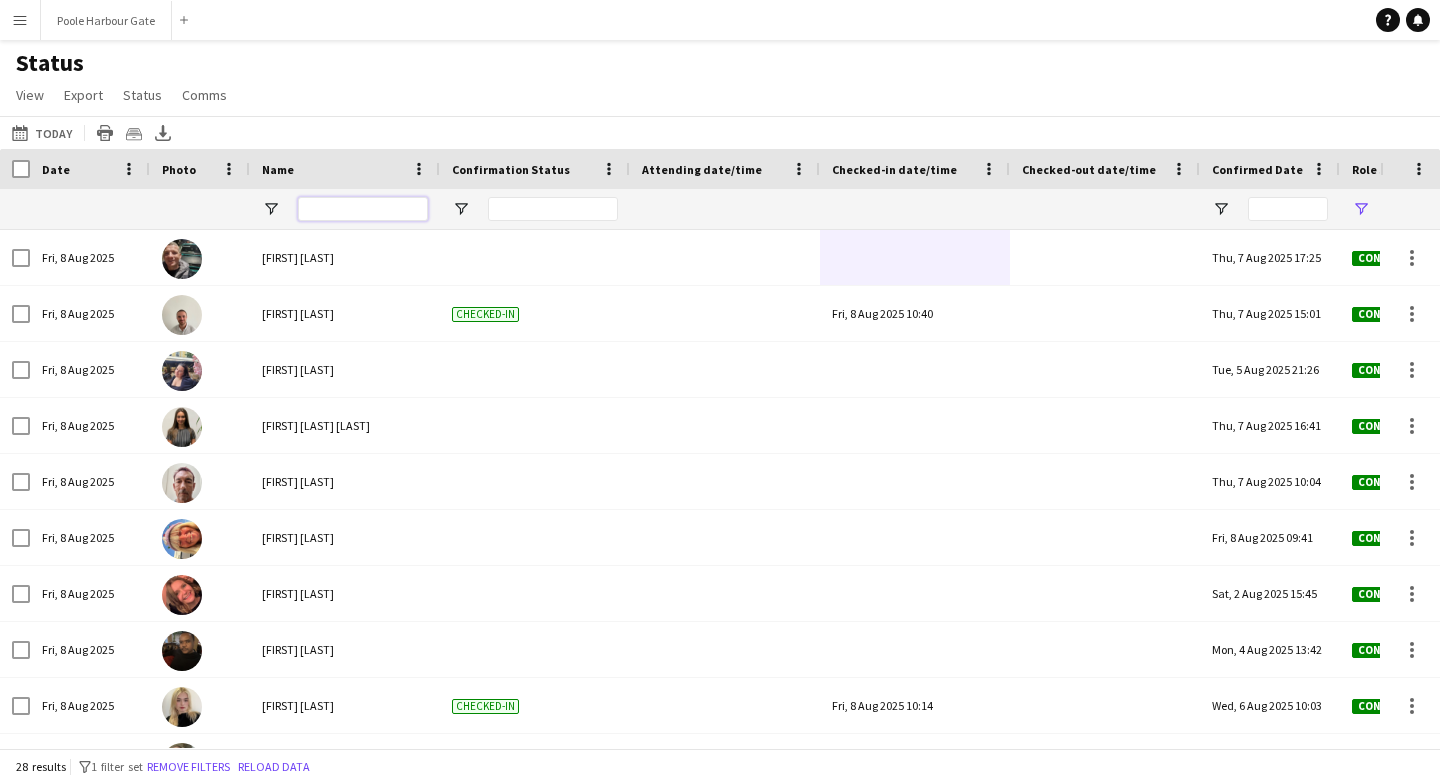 click at bounding box center (363, 209) 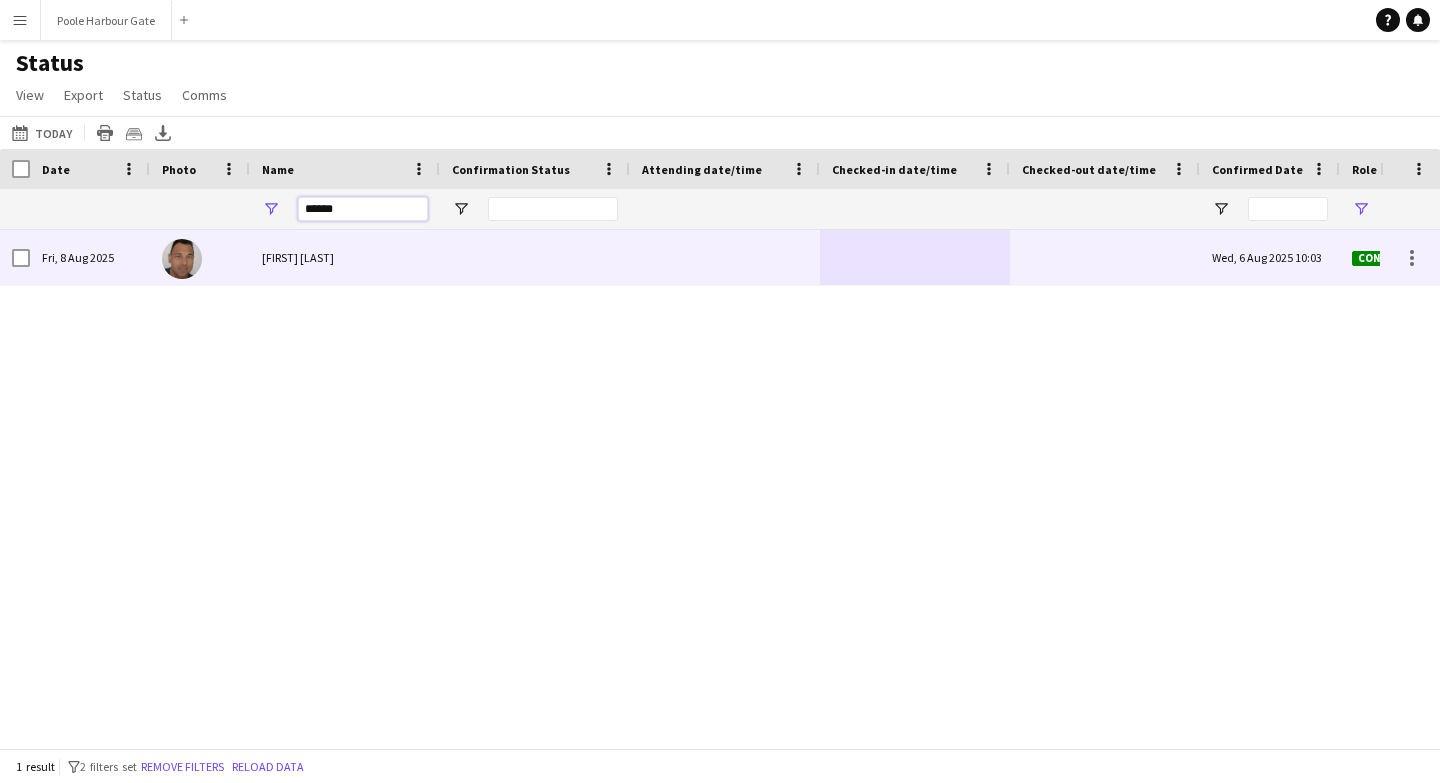 type on "******" 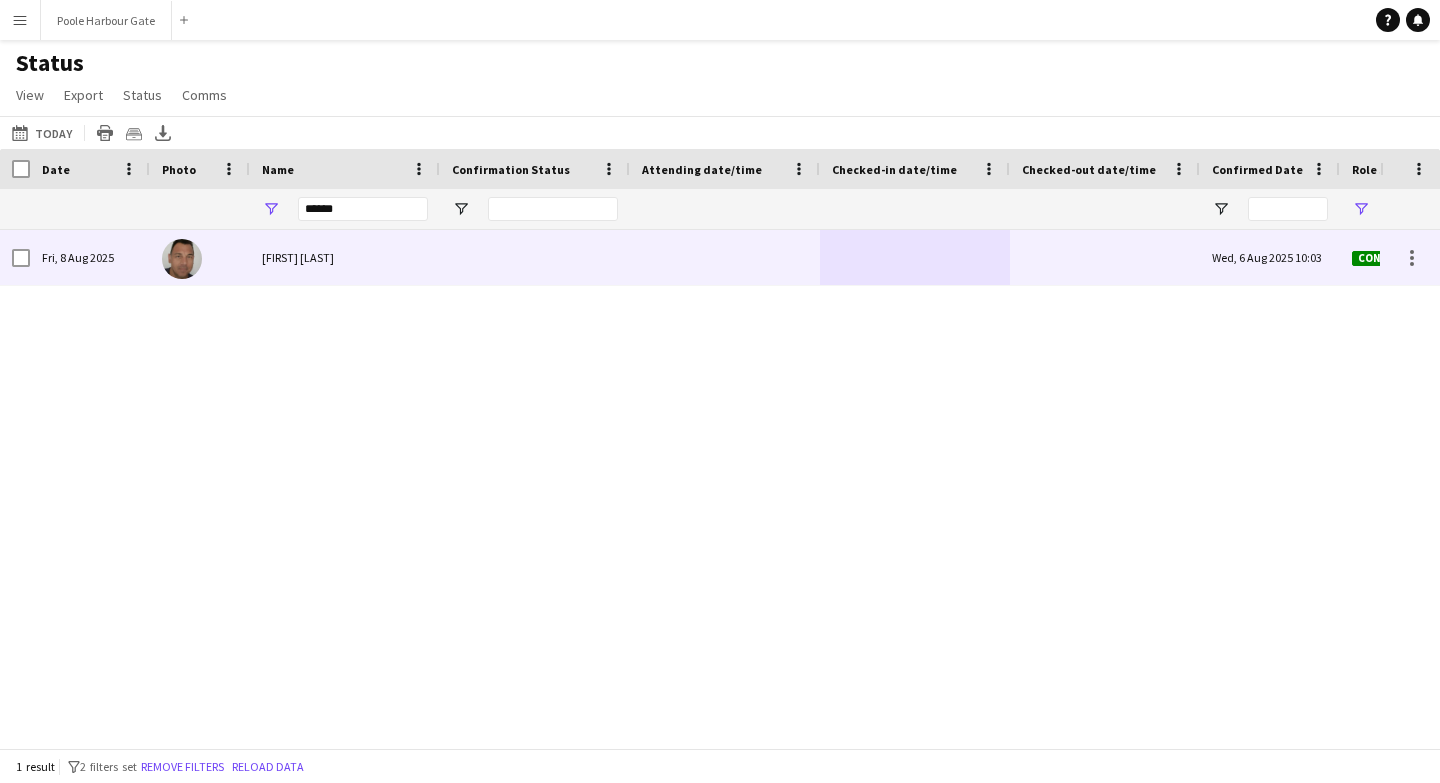 click at bounding box center [915, 257] 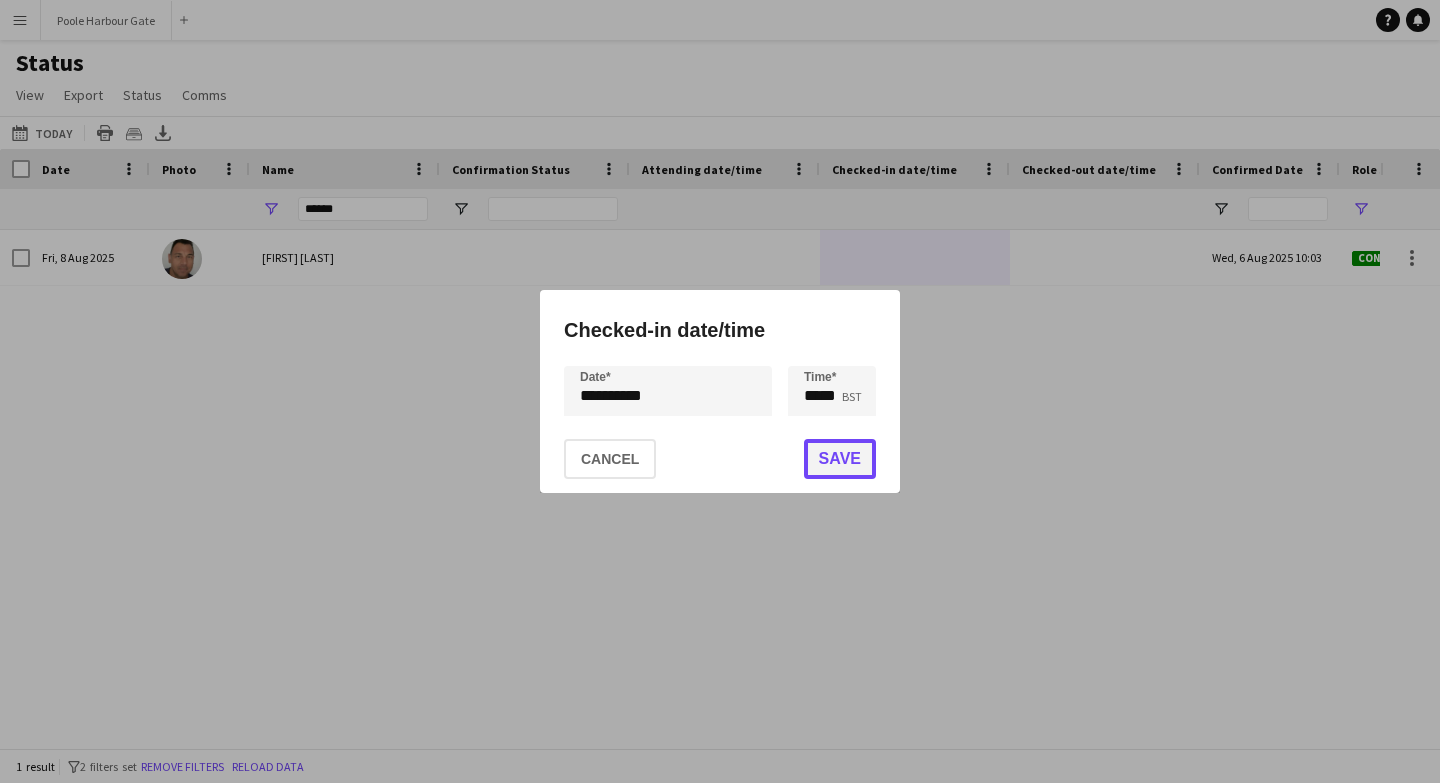 click on "Save" 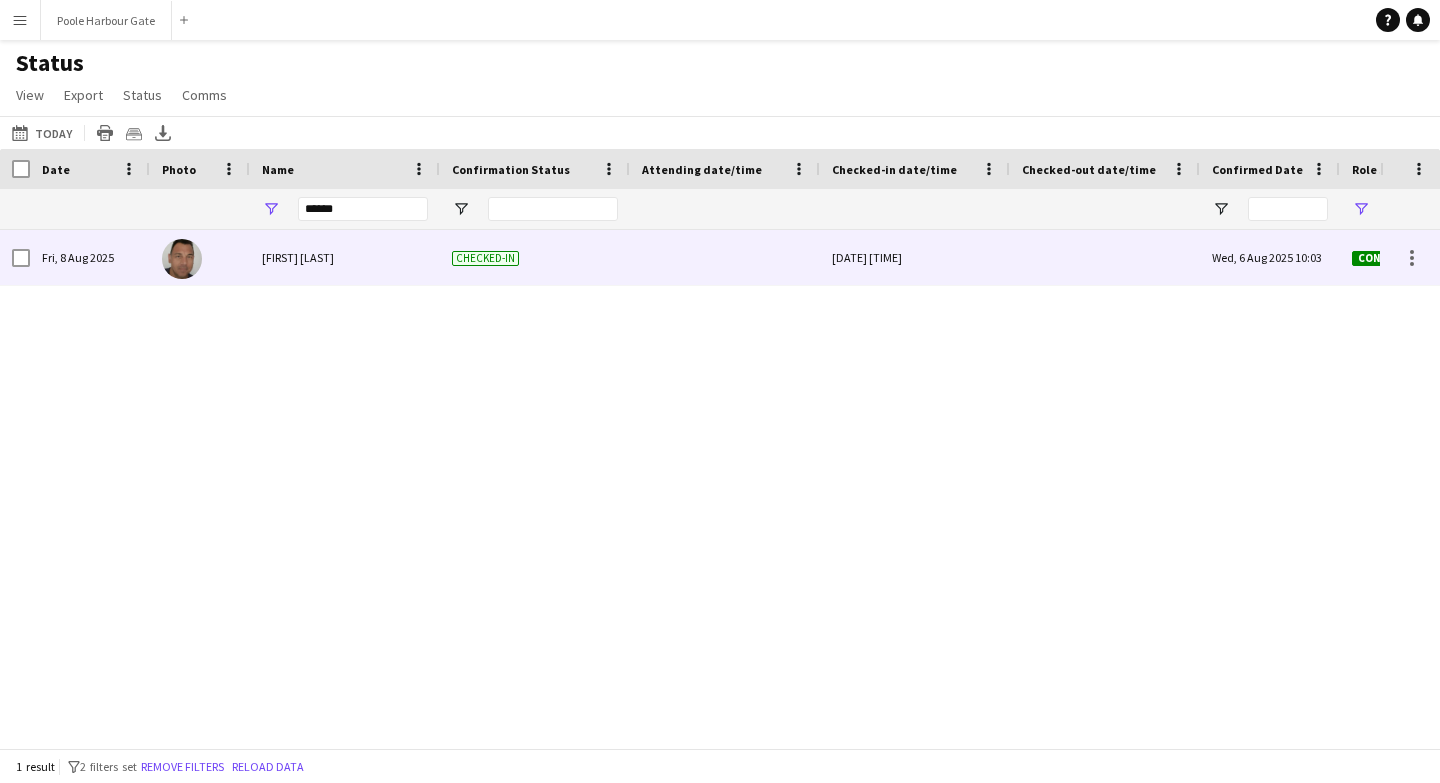 click on "Fri, 8 Aug 2025 11:04" at bounding box center [915, 257] 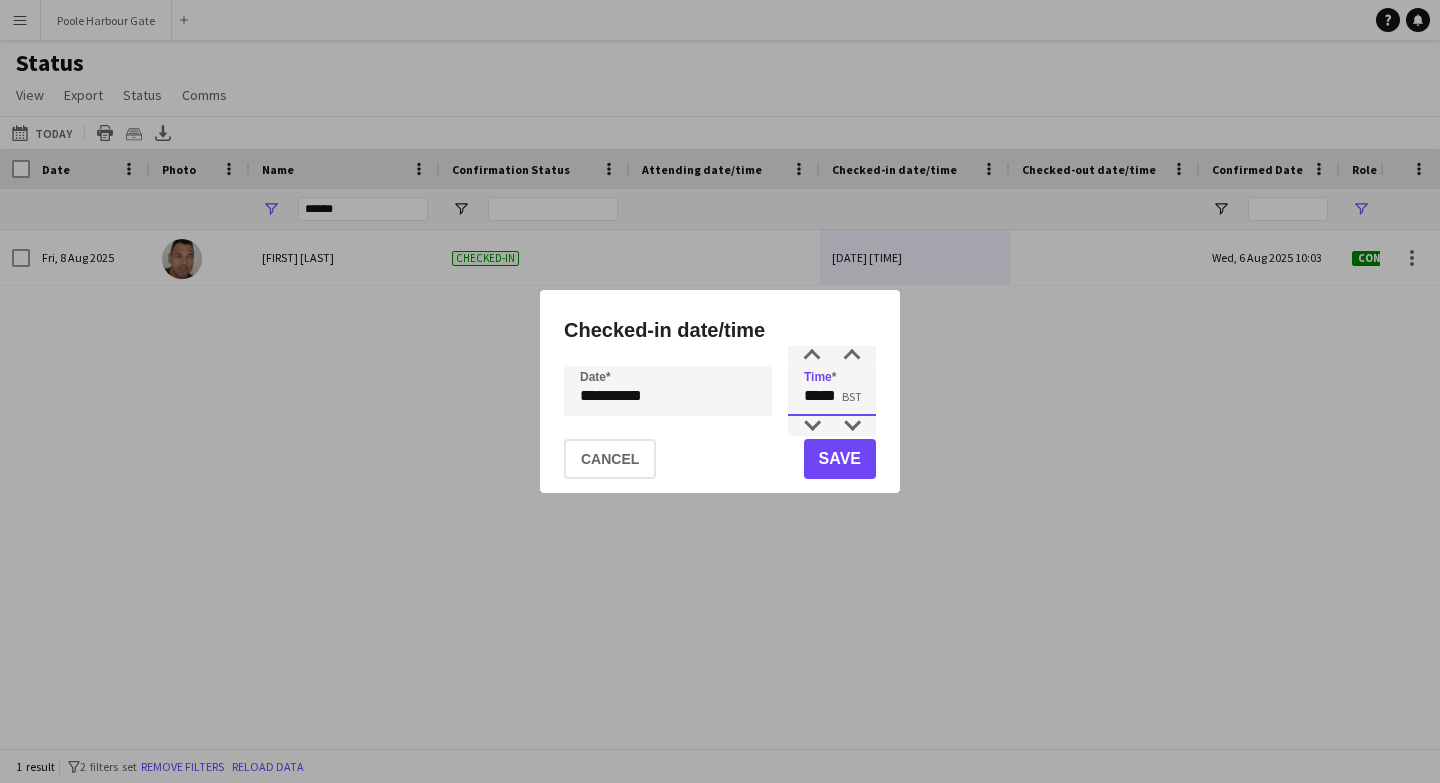 drag, startPoint x: 847, startPoint y: 391, endPoint x: 734, endPoint y: 402, distance: 113.534134 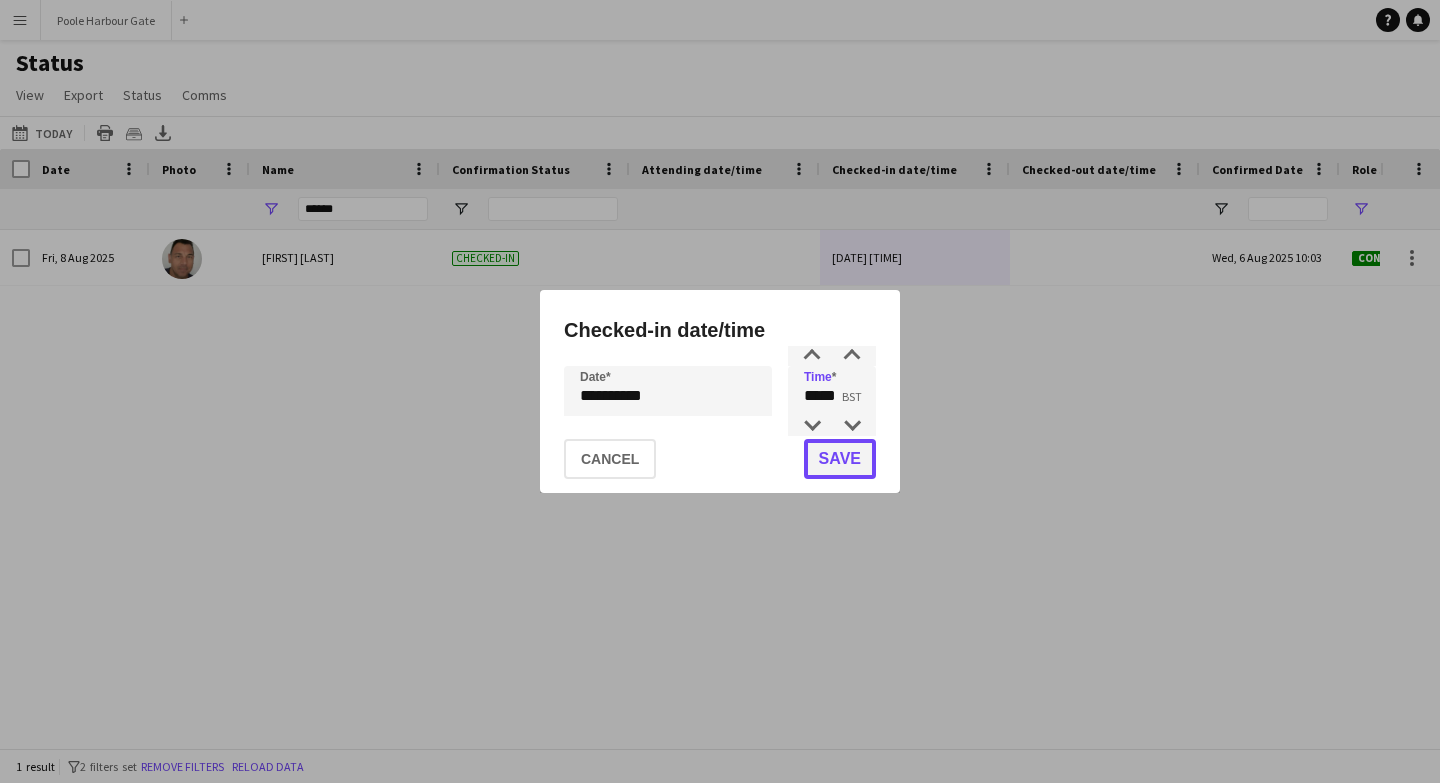 click on "Save" 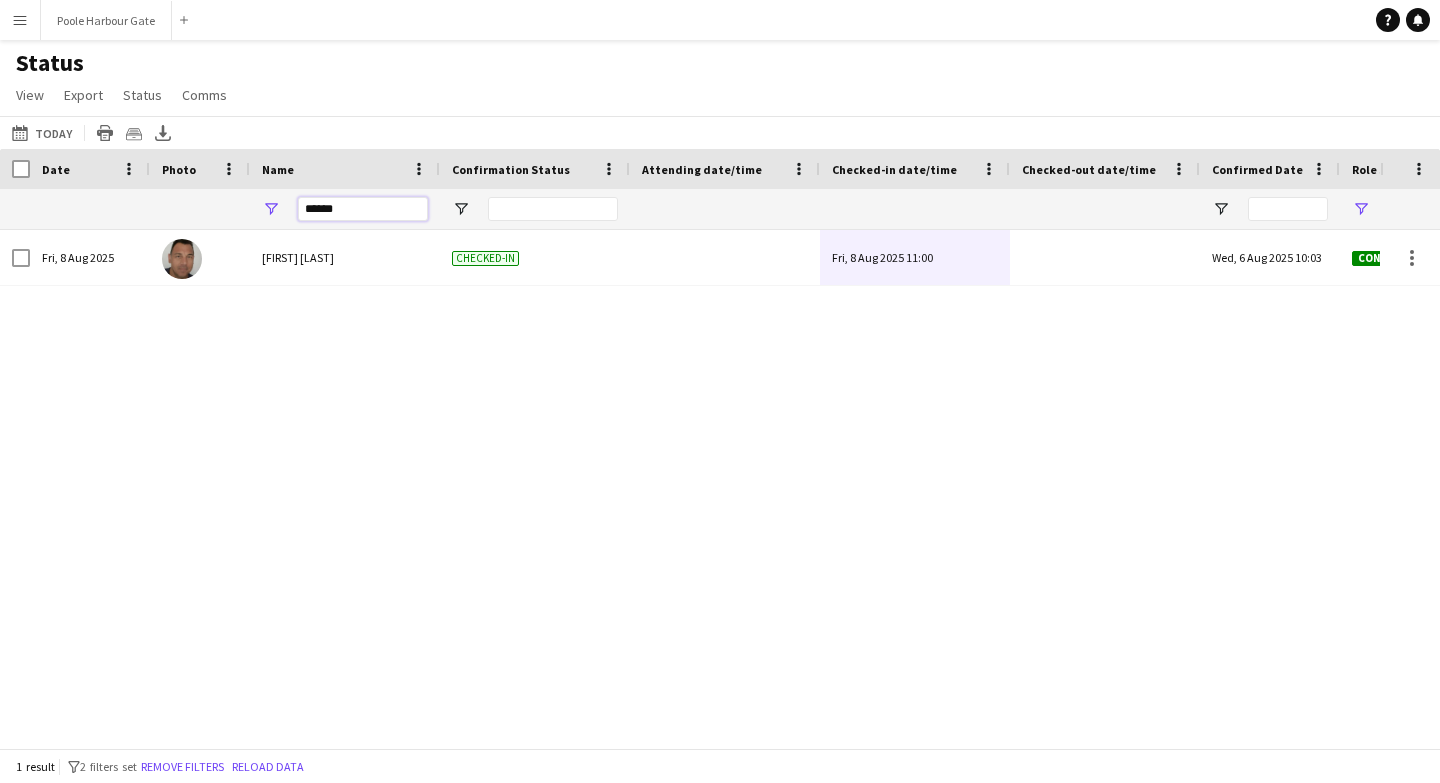 drag, startPoint x: 364, startPoint y: 201, endPoint x: 307, endPoint y: 201, distance: 57 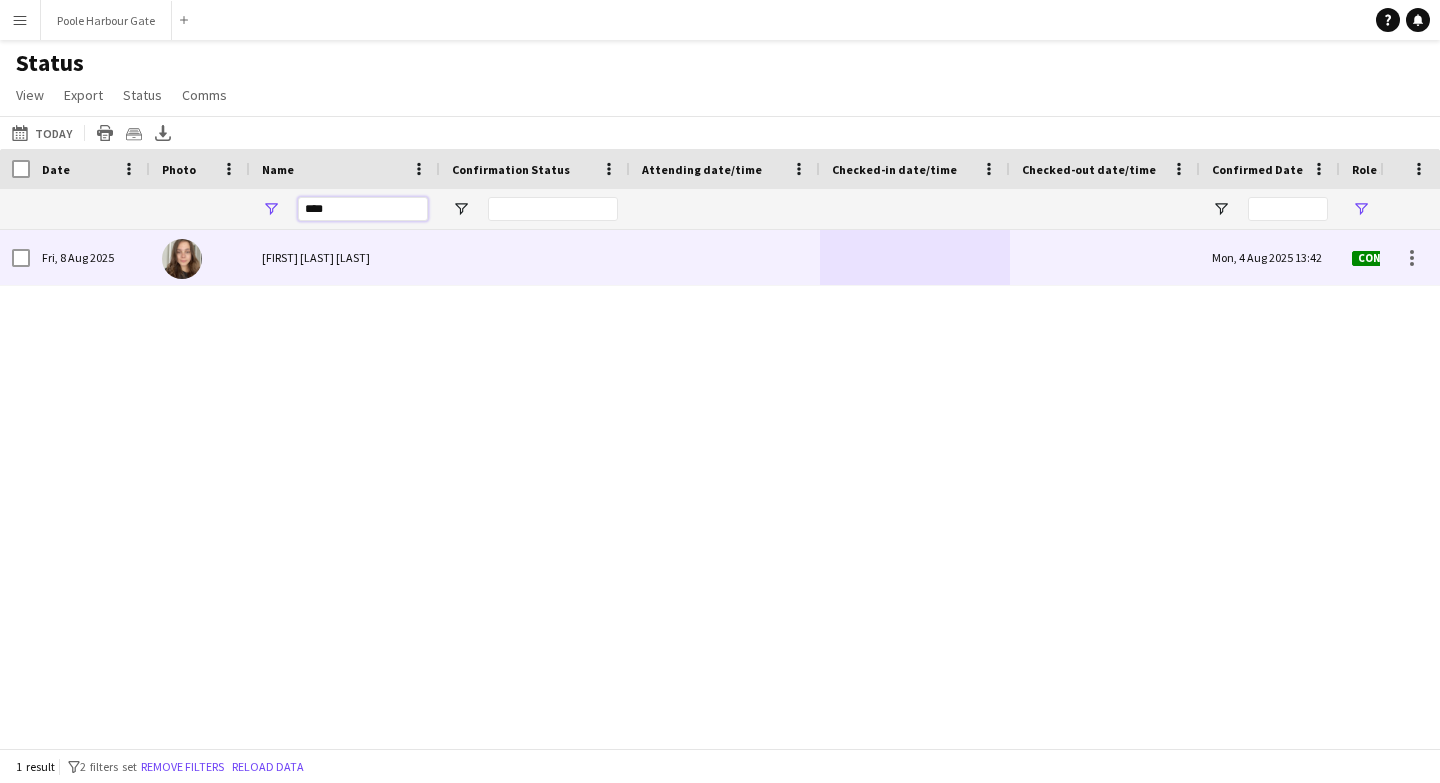 type on "****" 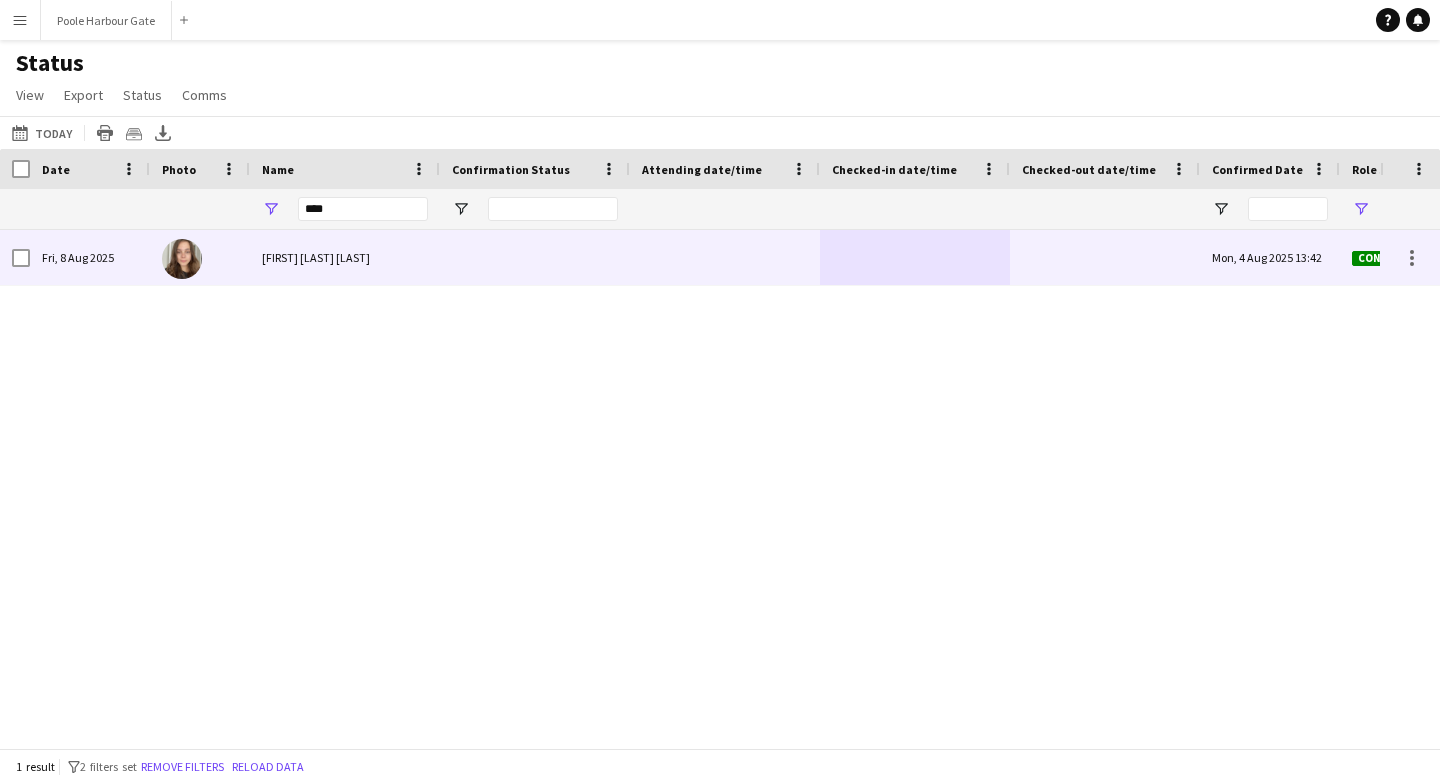 click at bounding box center [915, 257] 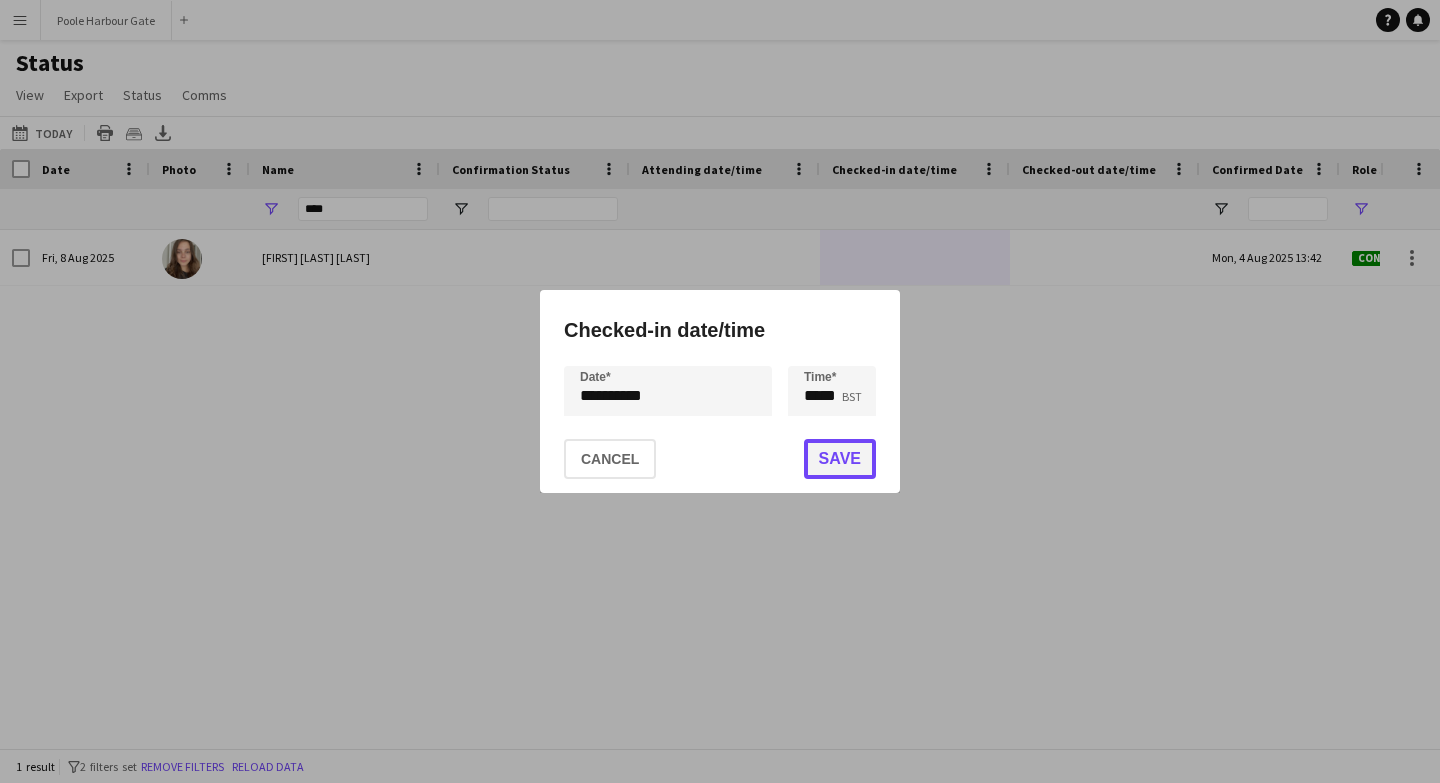 click on "Save" 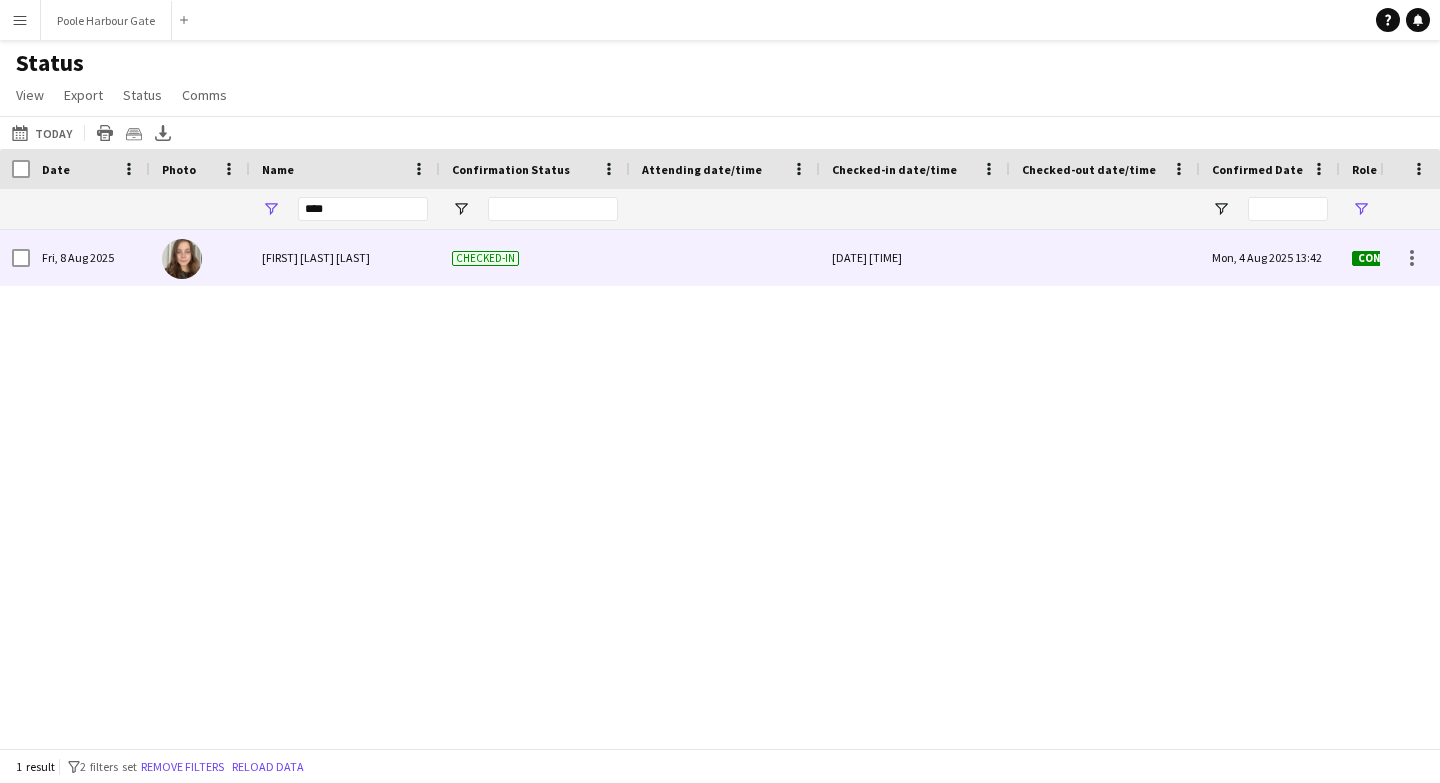 click on "Fri, 8 Aug 2025 11:08" at bounding box center (915, 257) 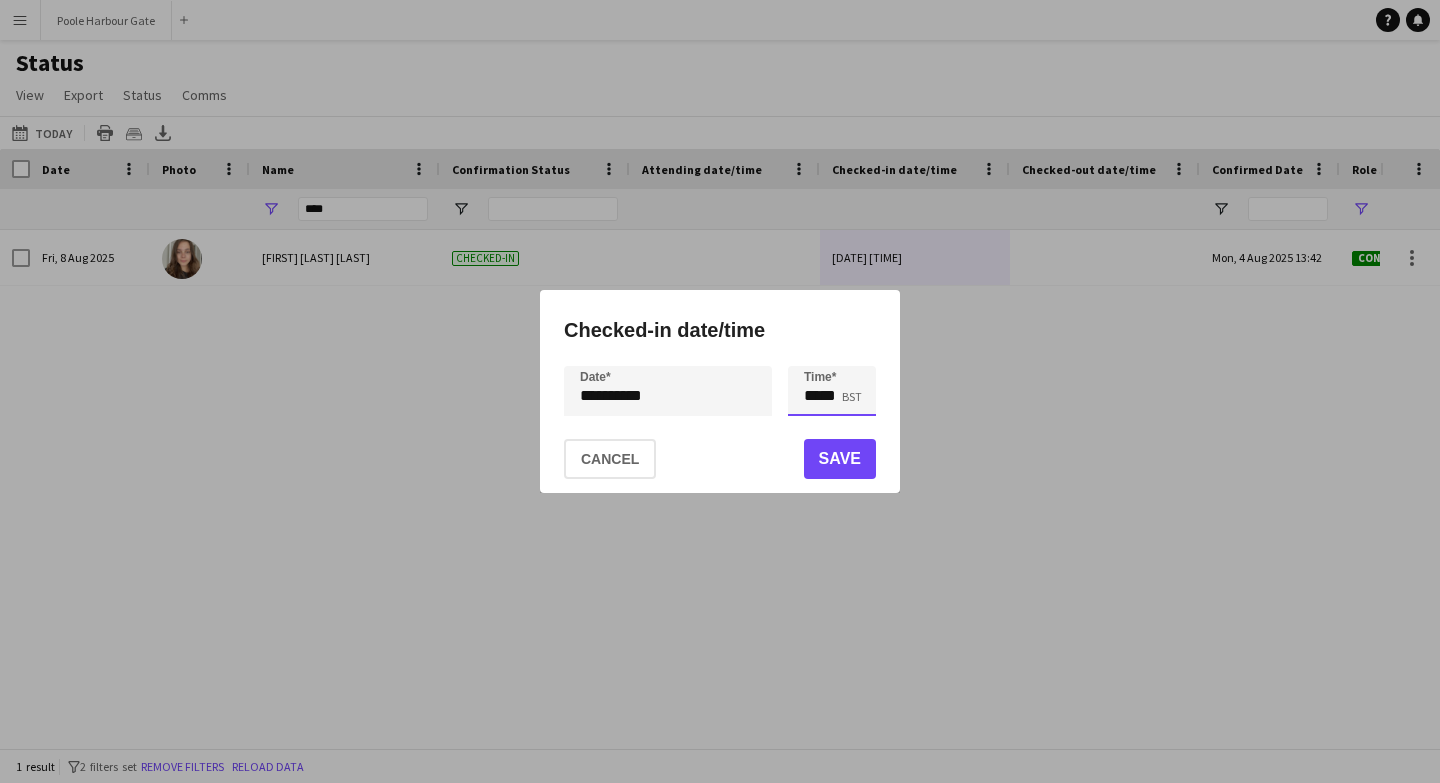 click on "*****" at bounding box center [832, 391] 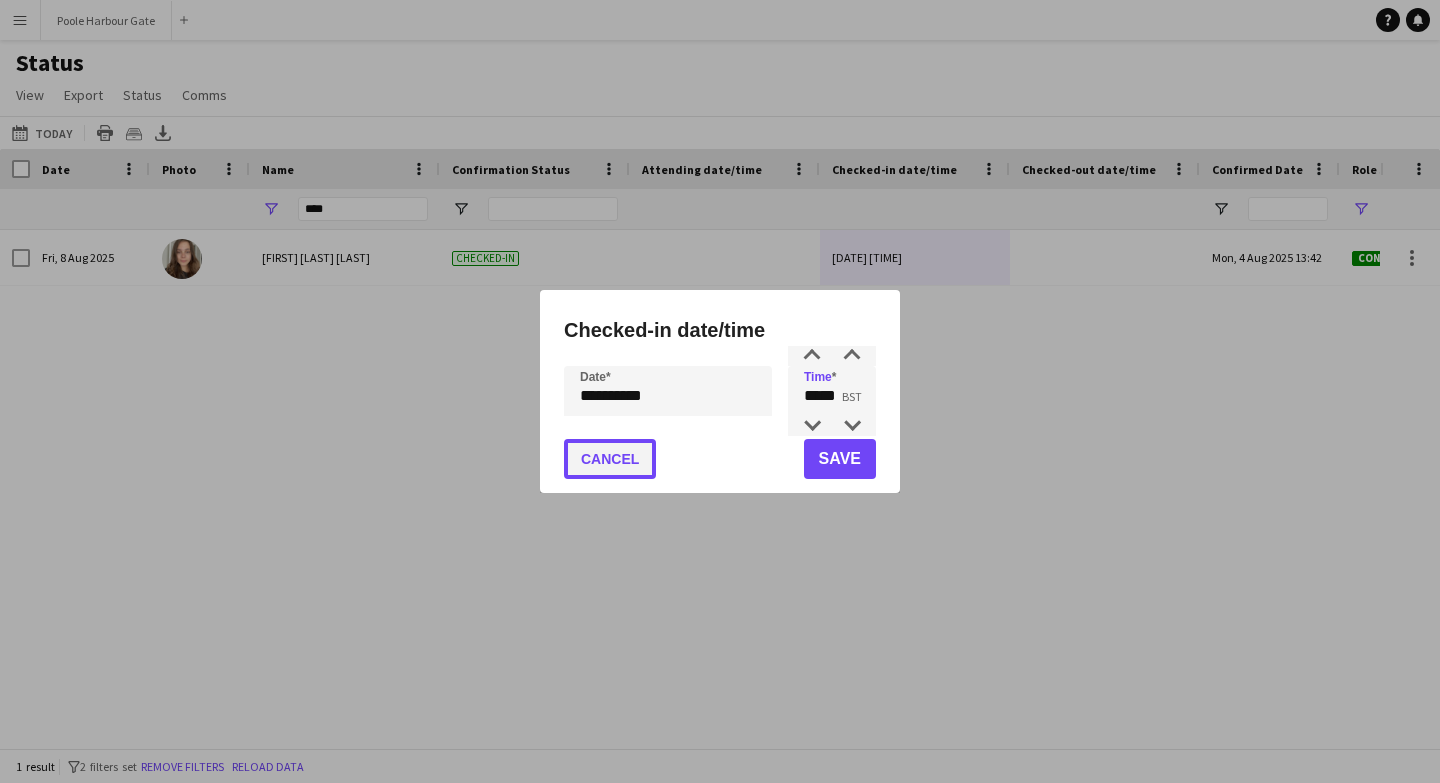click on "Cancel" 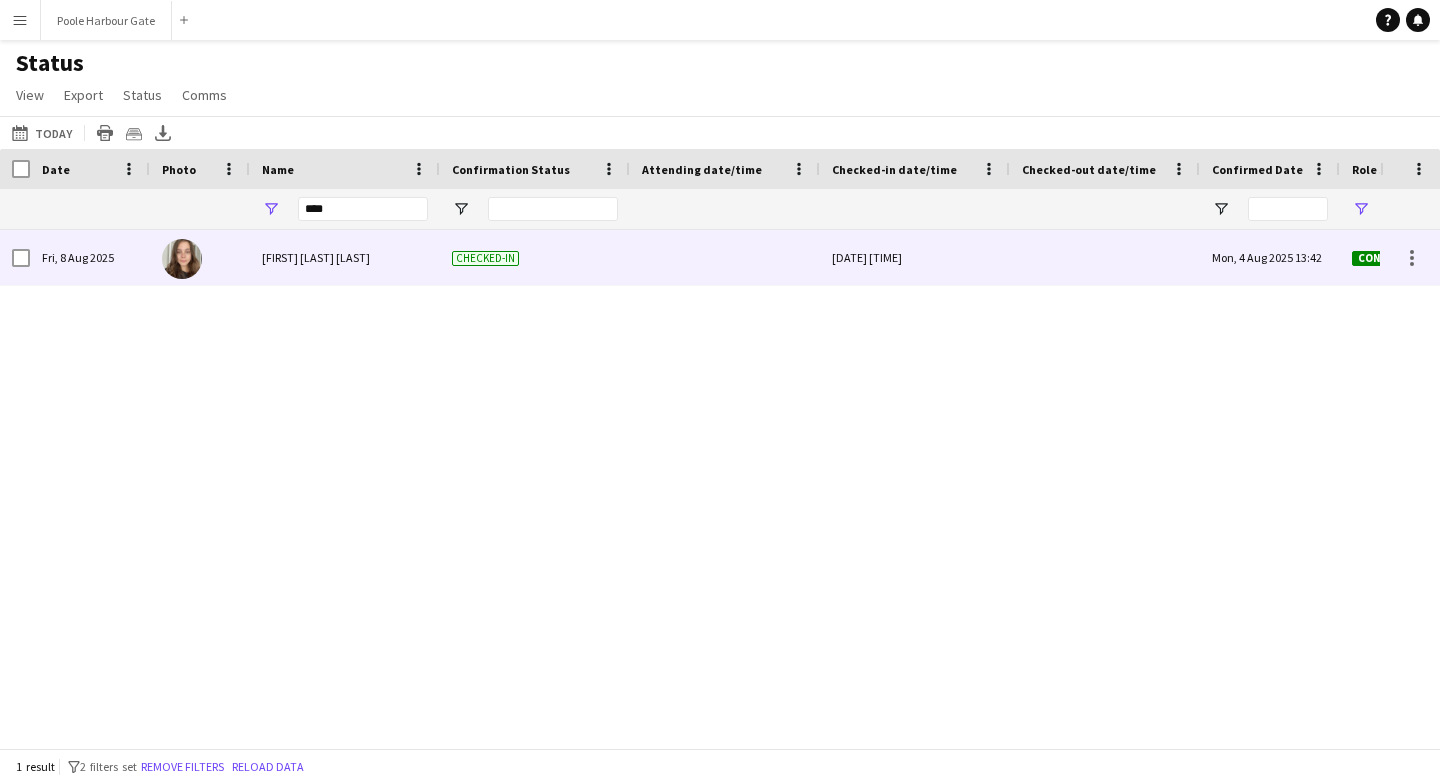click on "Fri, 8 Aug 2025 11:08" at bounding box center [915, 257] 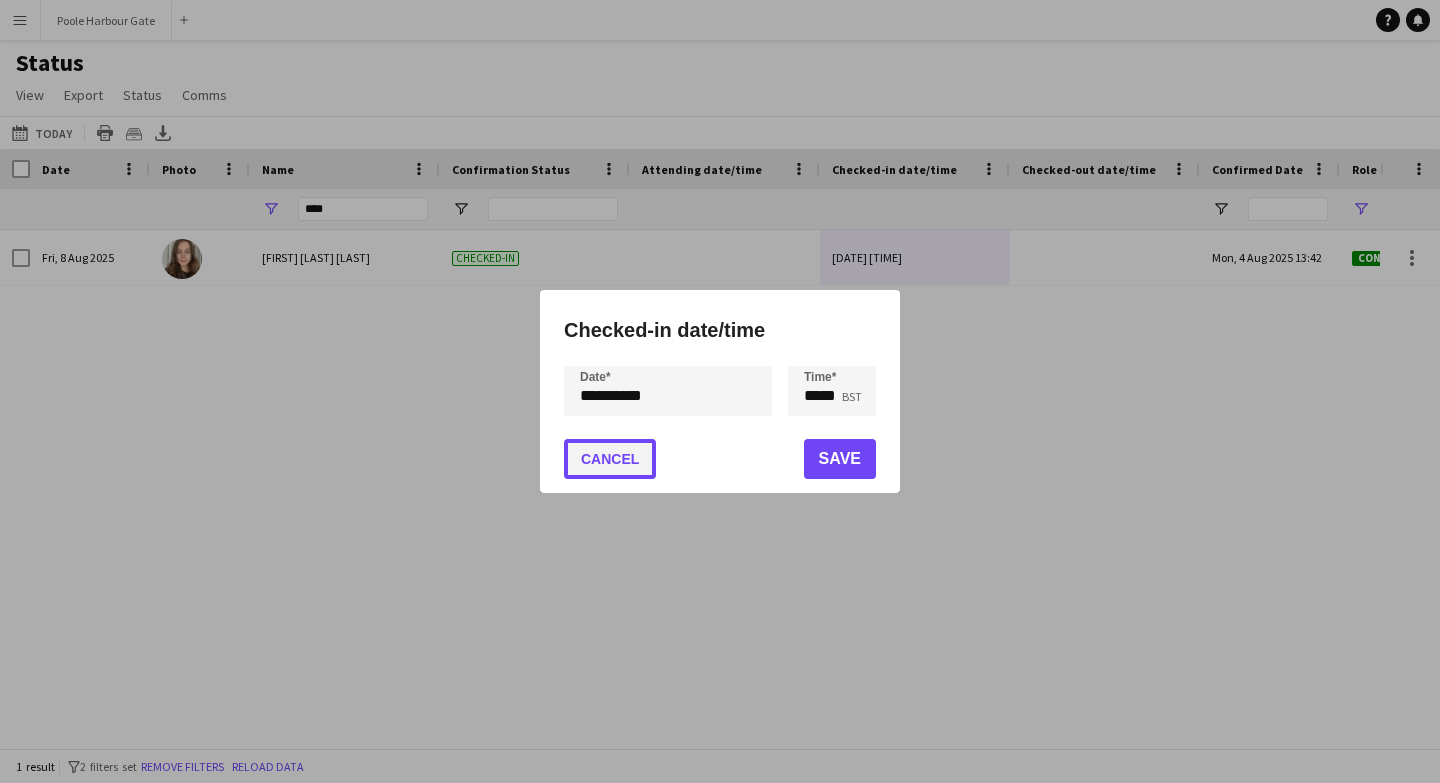 click on "Cancel" 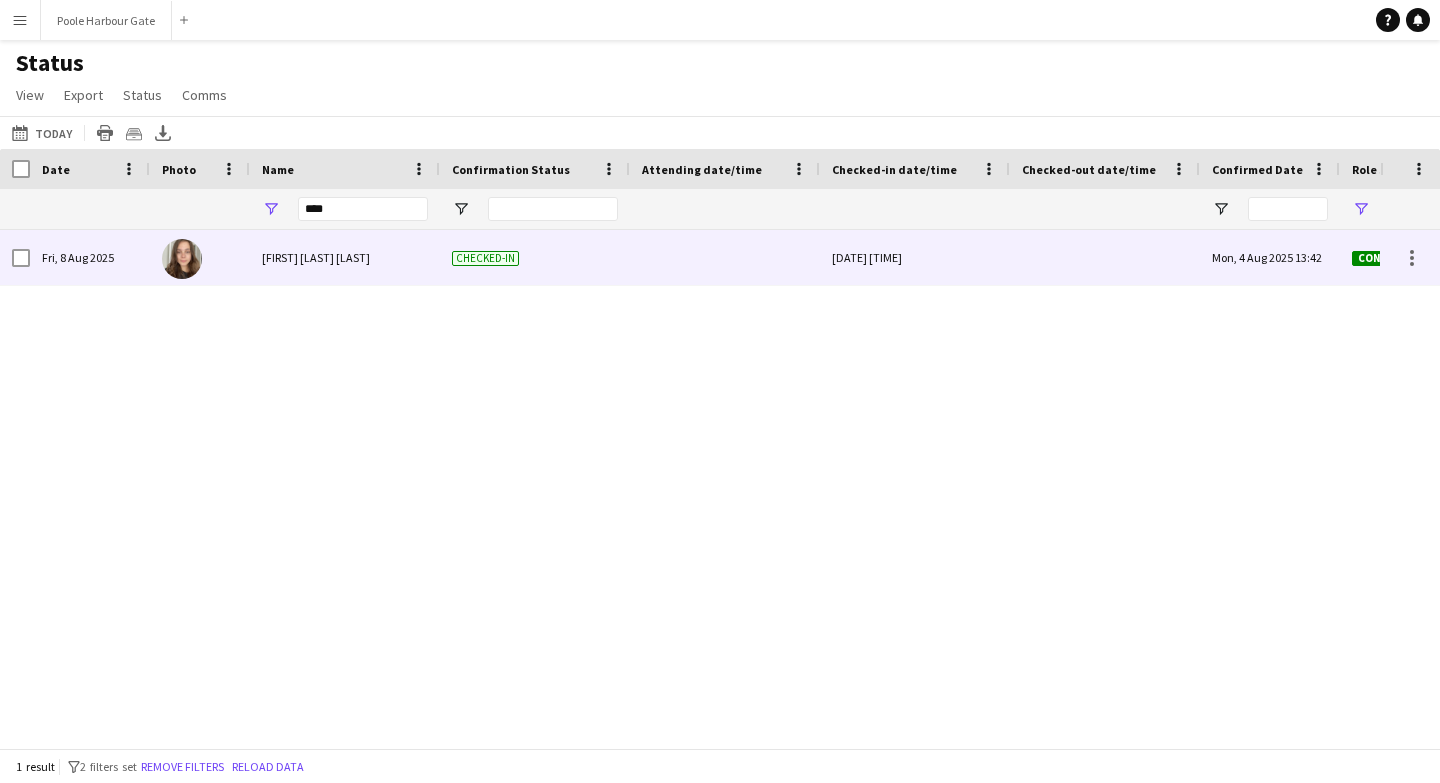click on "Fri, 8 Aug 2025 11:08" at bounding box center [915, 257] 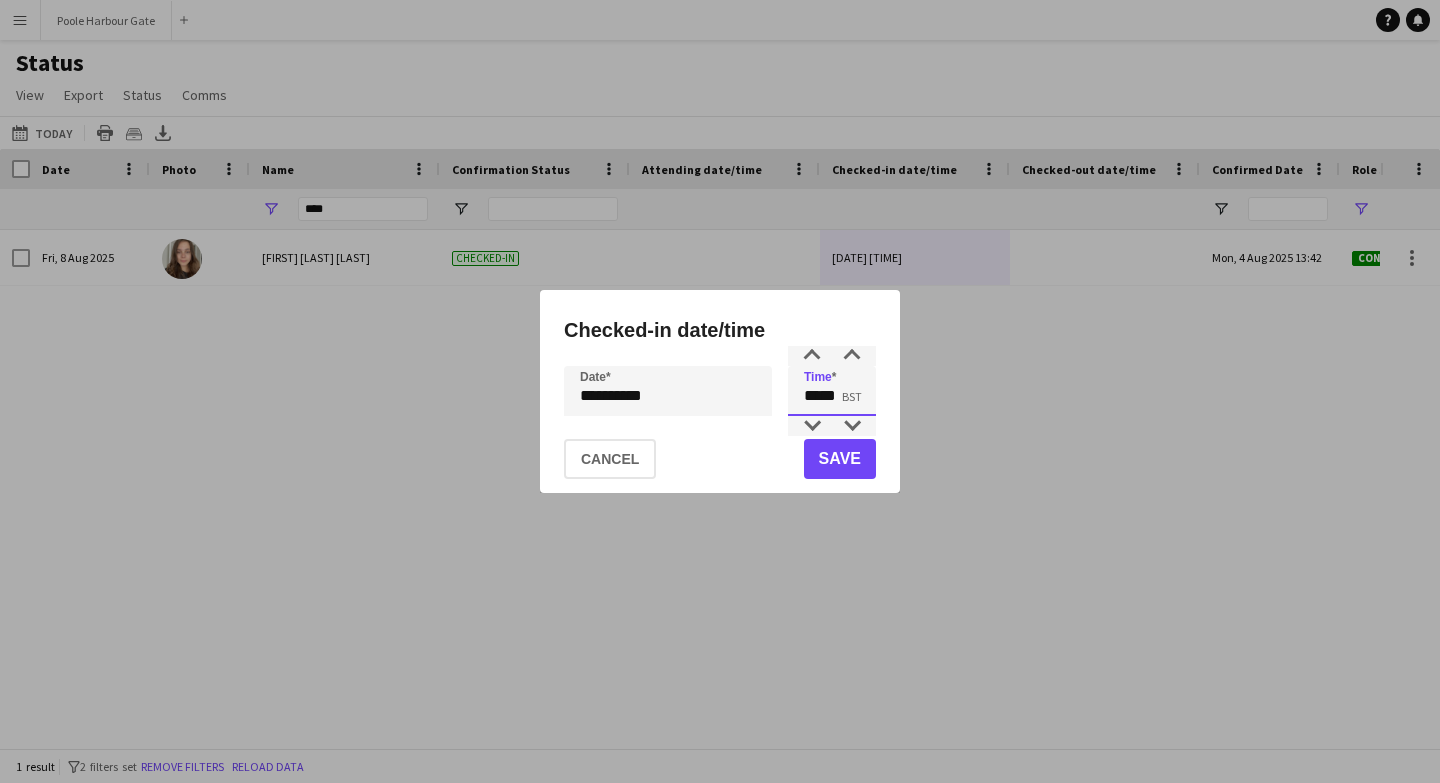 drag, startPoint x: 842, startPoint y: 401, endPoint x: 743, endPoint y: 401, distance: 99 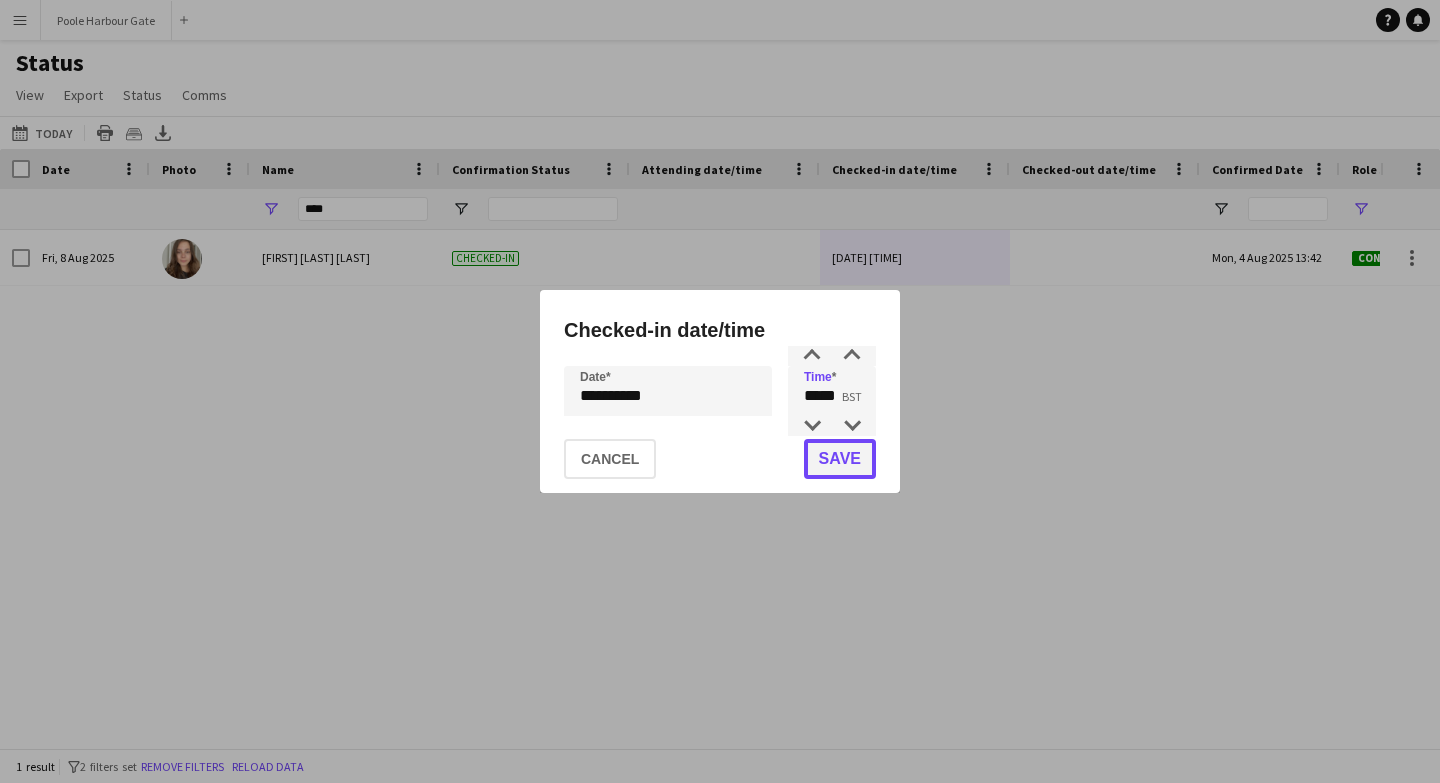 click on "Save" 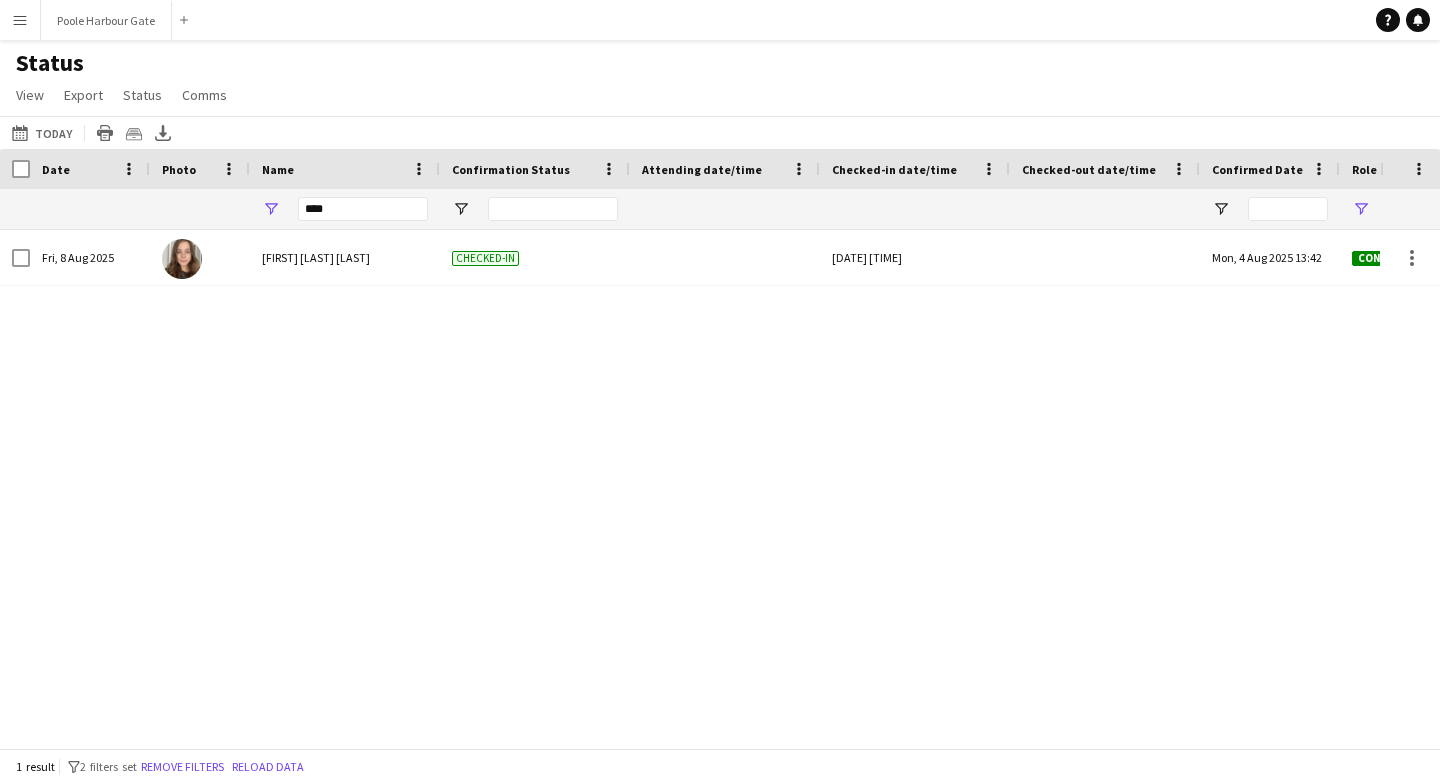 click on "Fri, 8 Aug 2025 Ruby Lee Nicholson Checked-in     Fri, 8 Aug 2025 00:00     Mon, 4 Aug 2025 13:42 Confirmed 86" at bounding box center (690, 489) 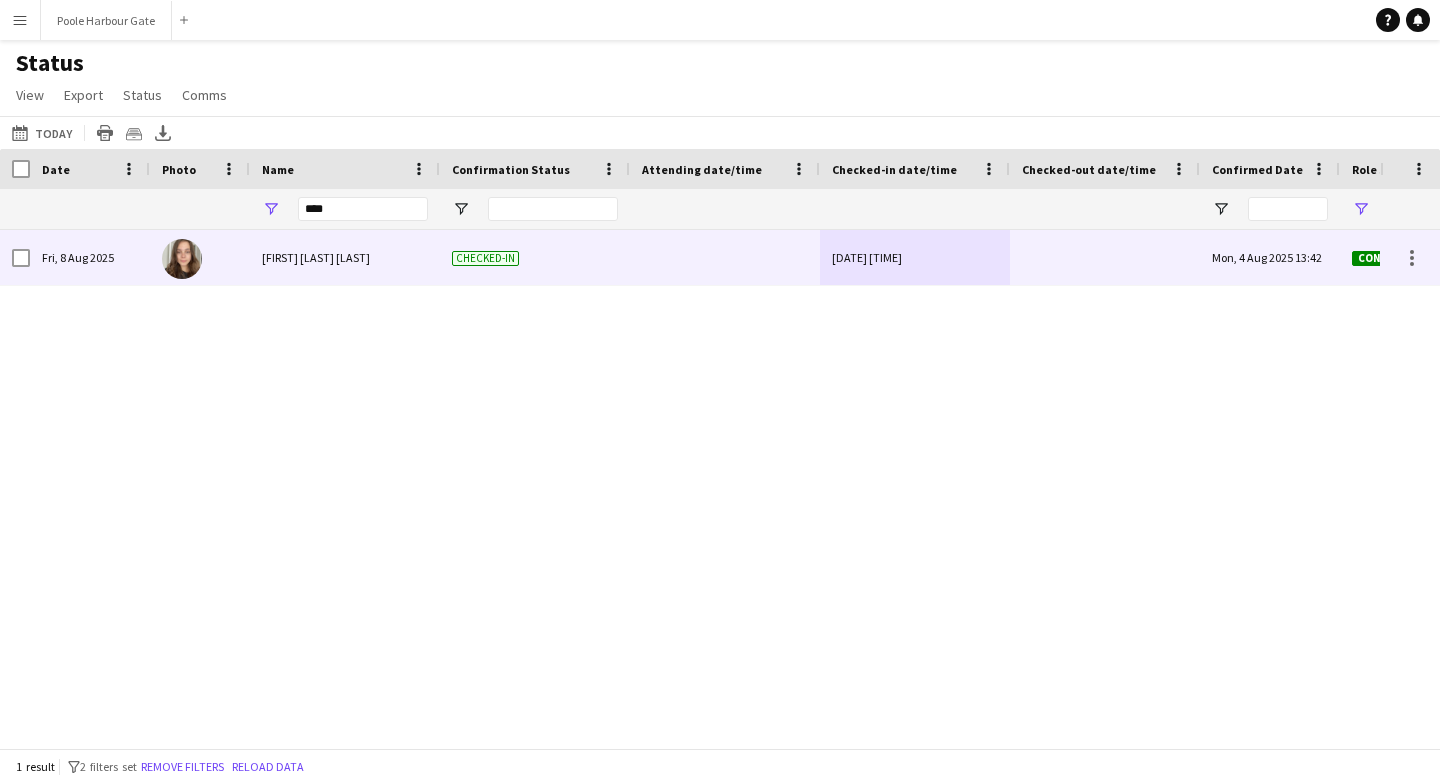 click on "Fri, 8 Aug 2025 00:00" at bounding box center (915, 257) 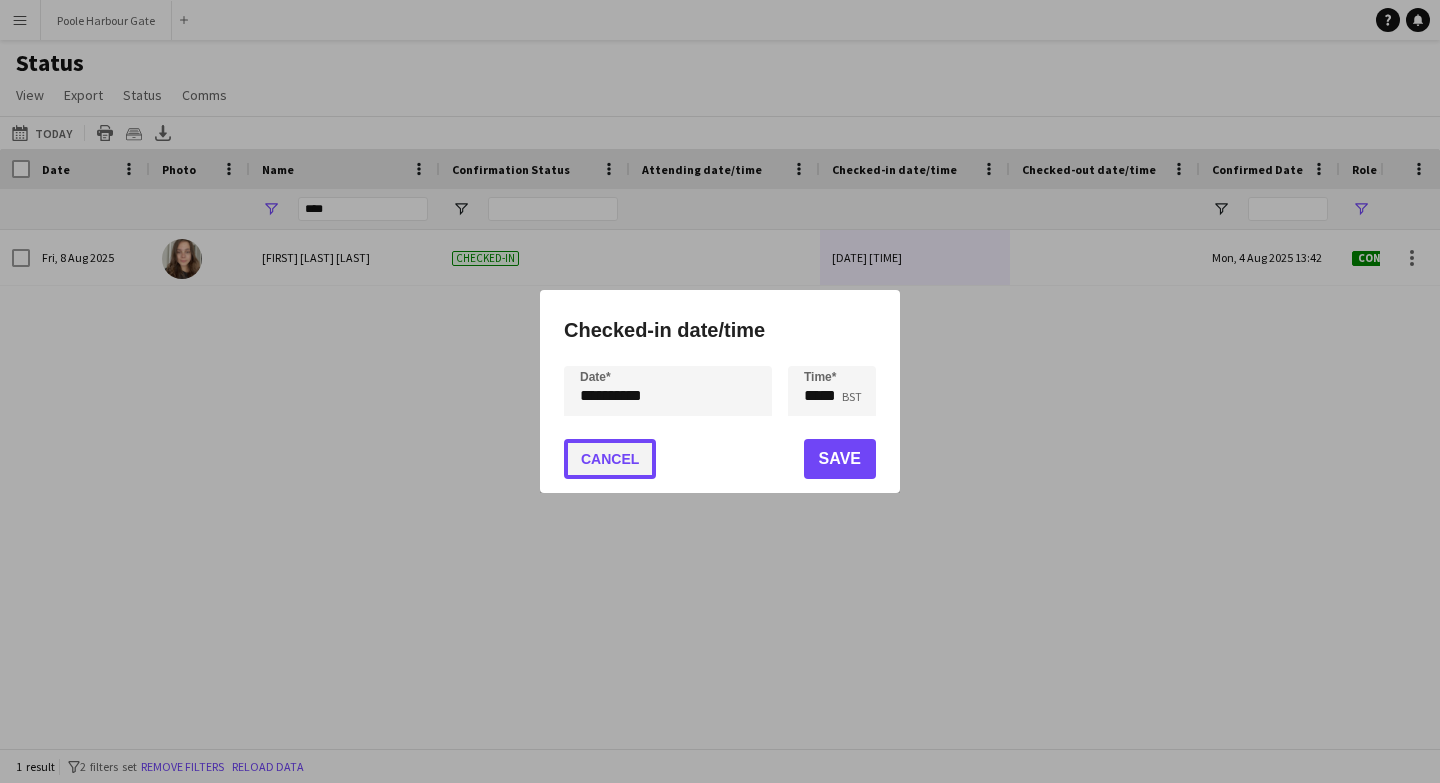click on "Cancel" 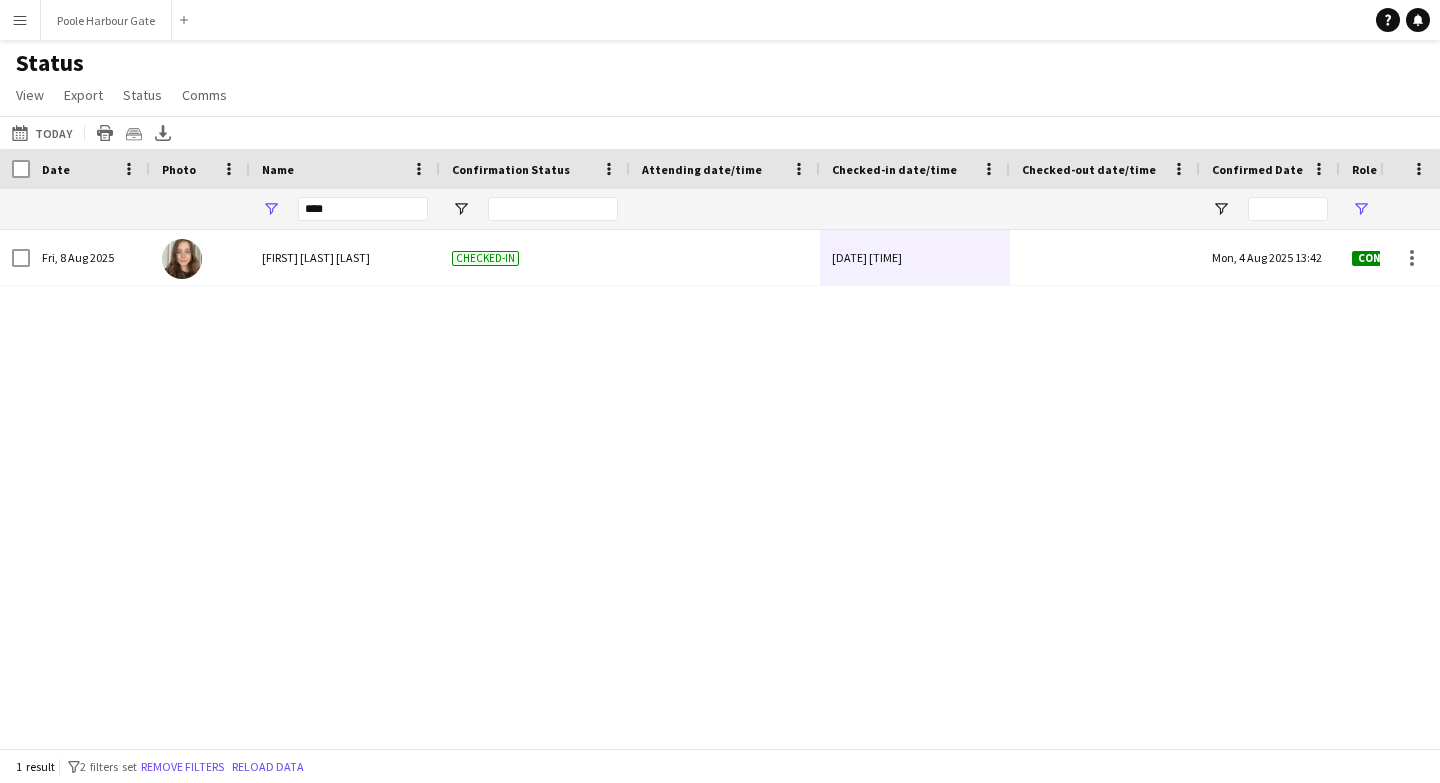 click on "Fri, 8 Aug 2025 Ruby Lee Nicholson Checked-in     Fri, 8 Aug 2025 00:00     Mon, 4 Aug 2025 13:42 Confirmed 86" at bounding box center (690, 489) 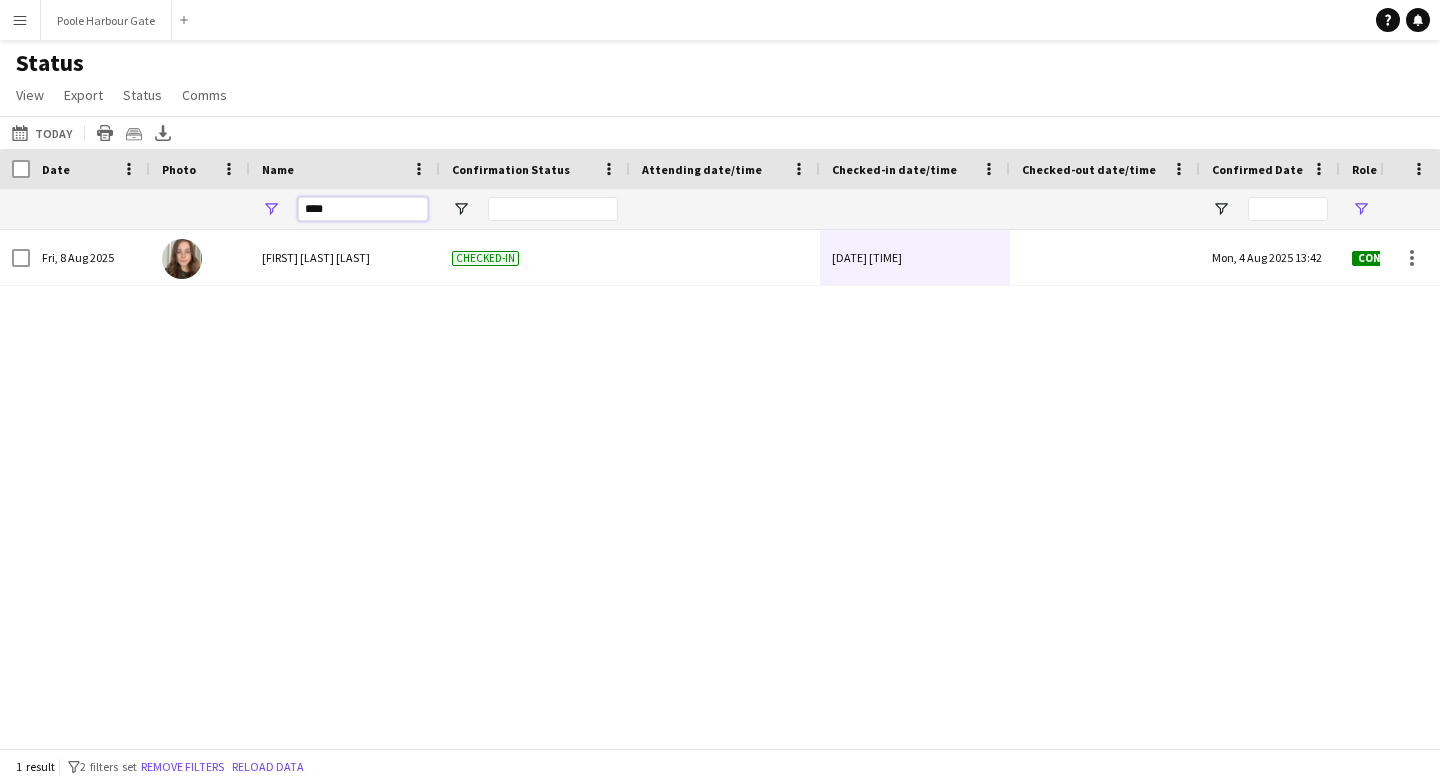 click on "****" at bounding box center (363, 209) 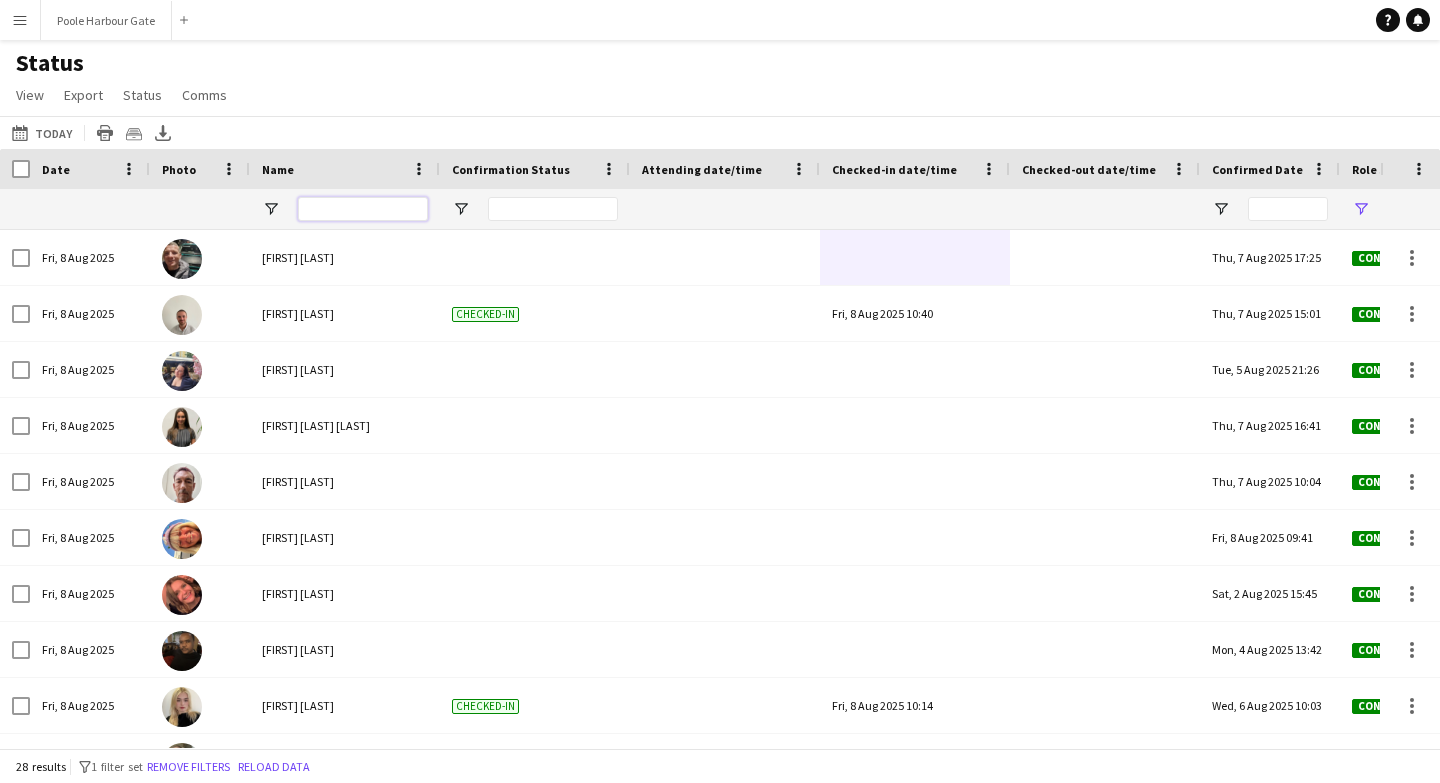 click at bounding box center [363, 209] 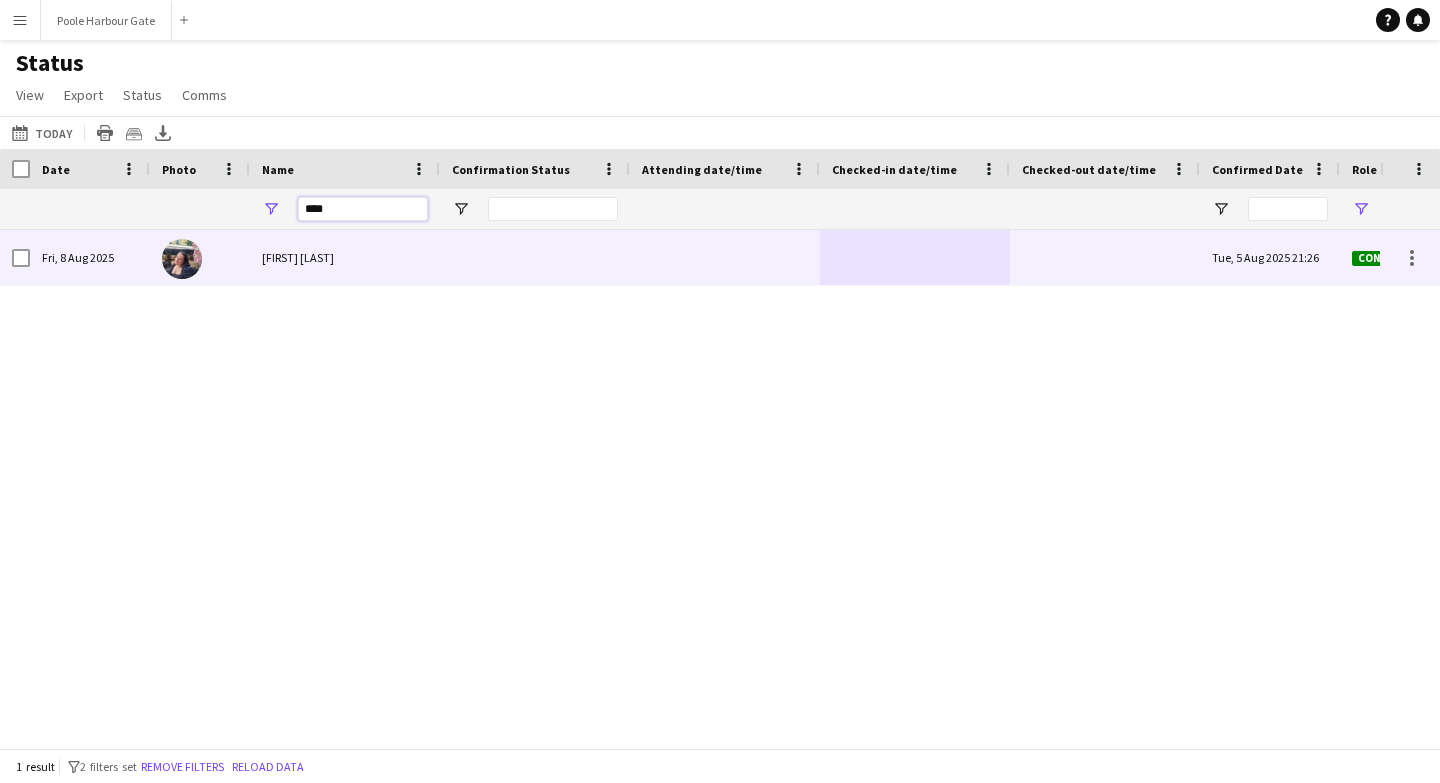 type on "****" 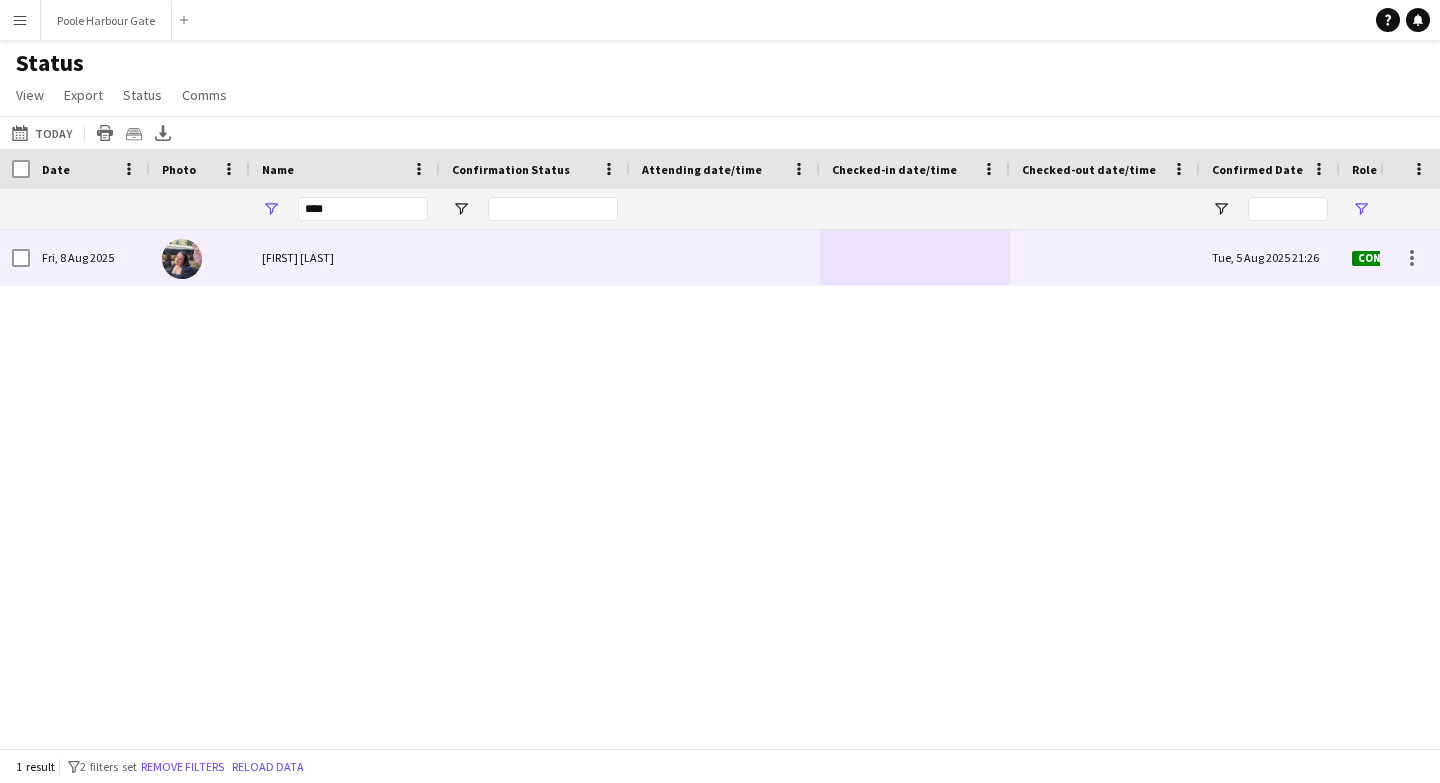 click at bounding box center (915, 257) 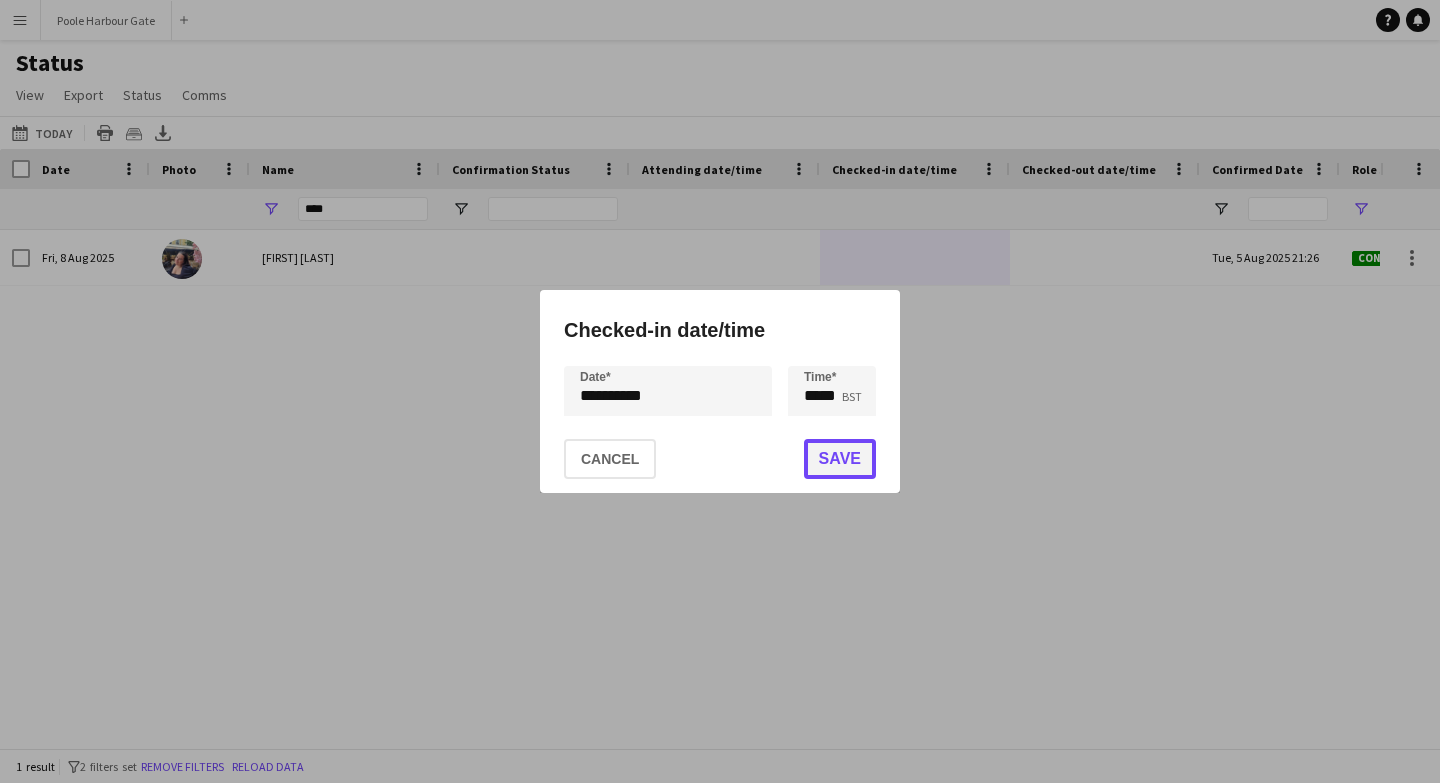click on "Save" 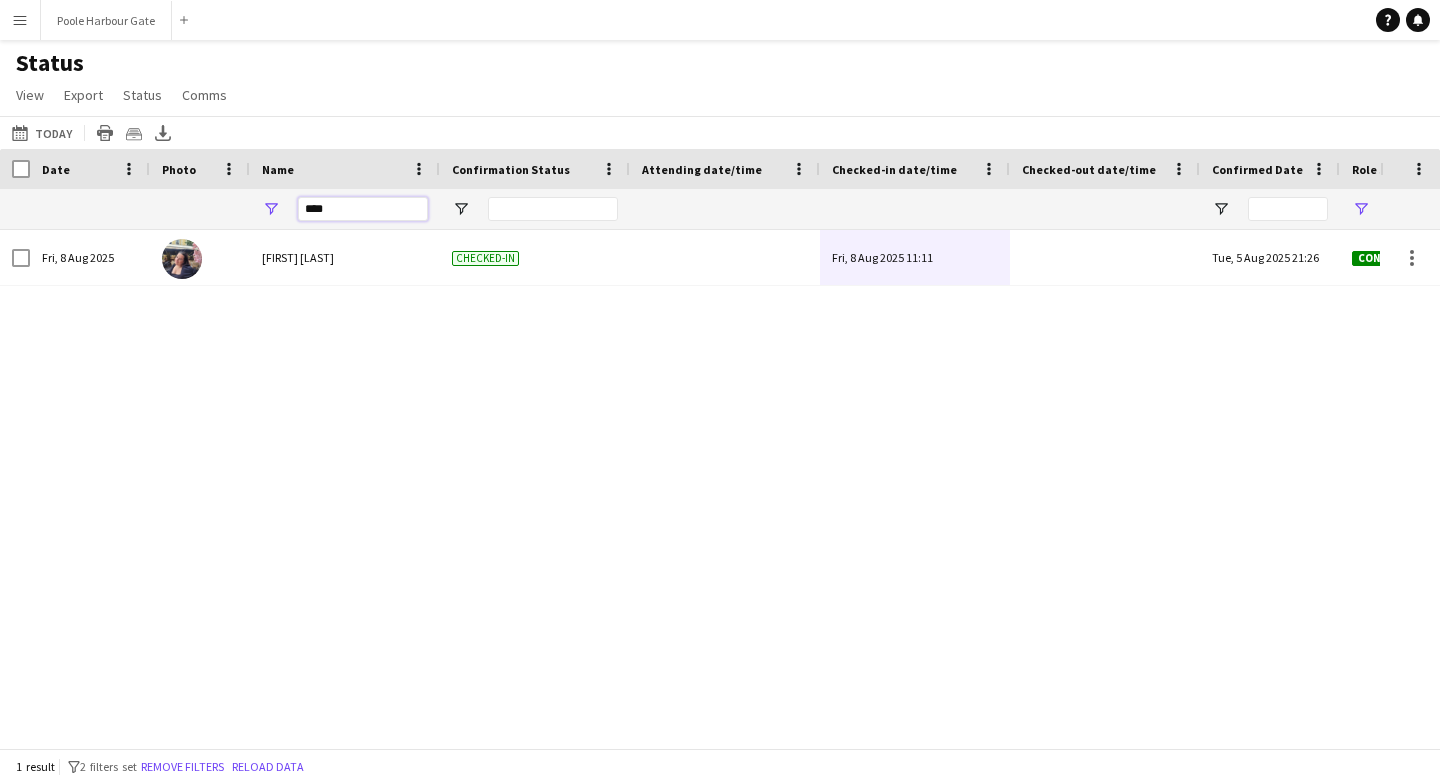 drag, startPoint x: 344, startPoint y: 200, endPoint x: 322, endPoint y: 200, distance: 22 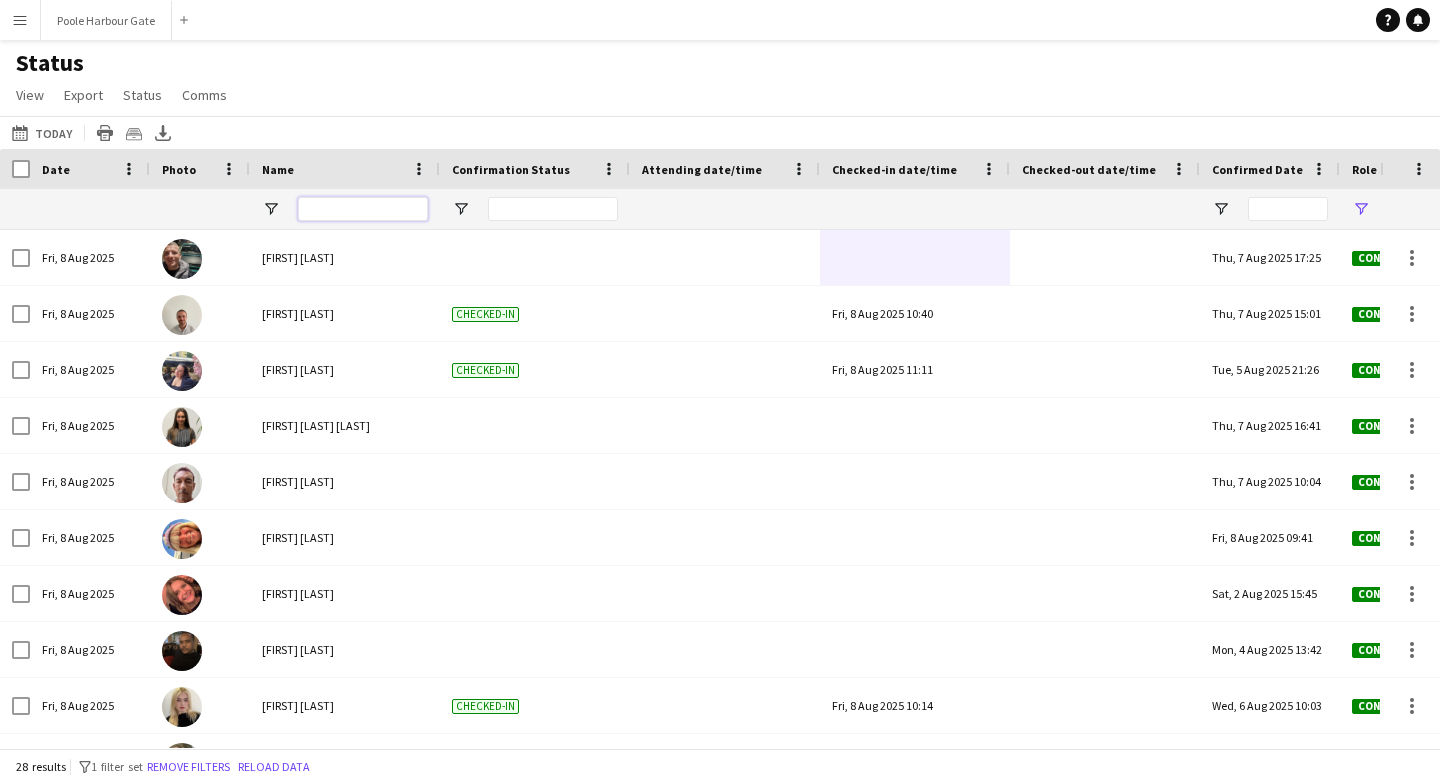 click at bounding box center (363, 209) 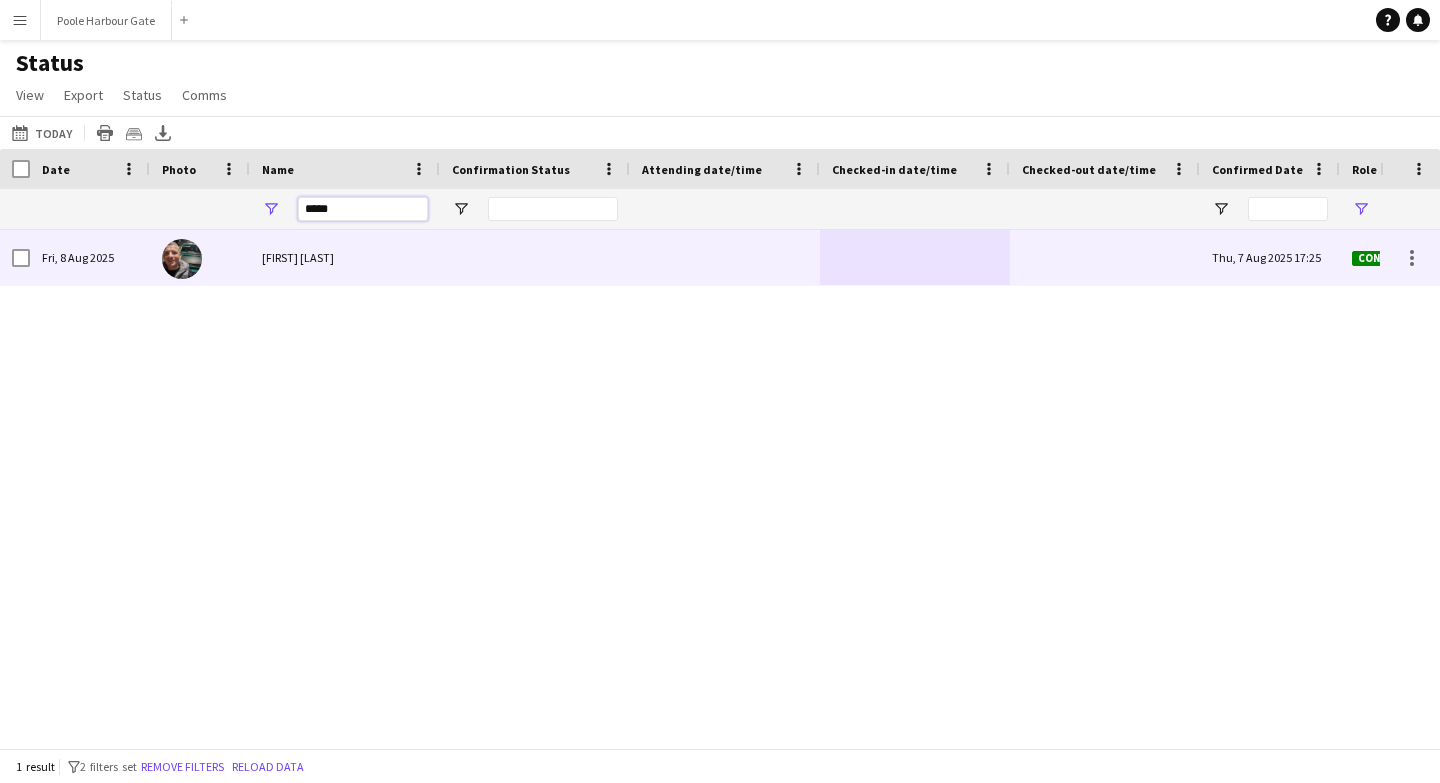 type on "*****" 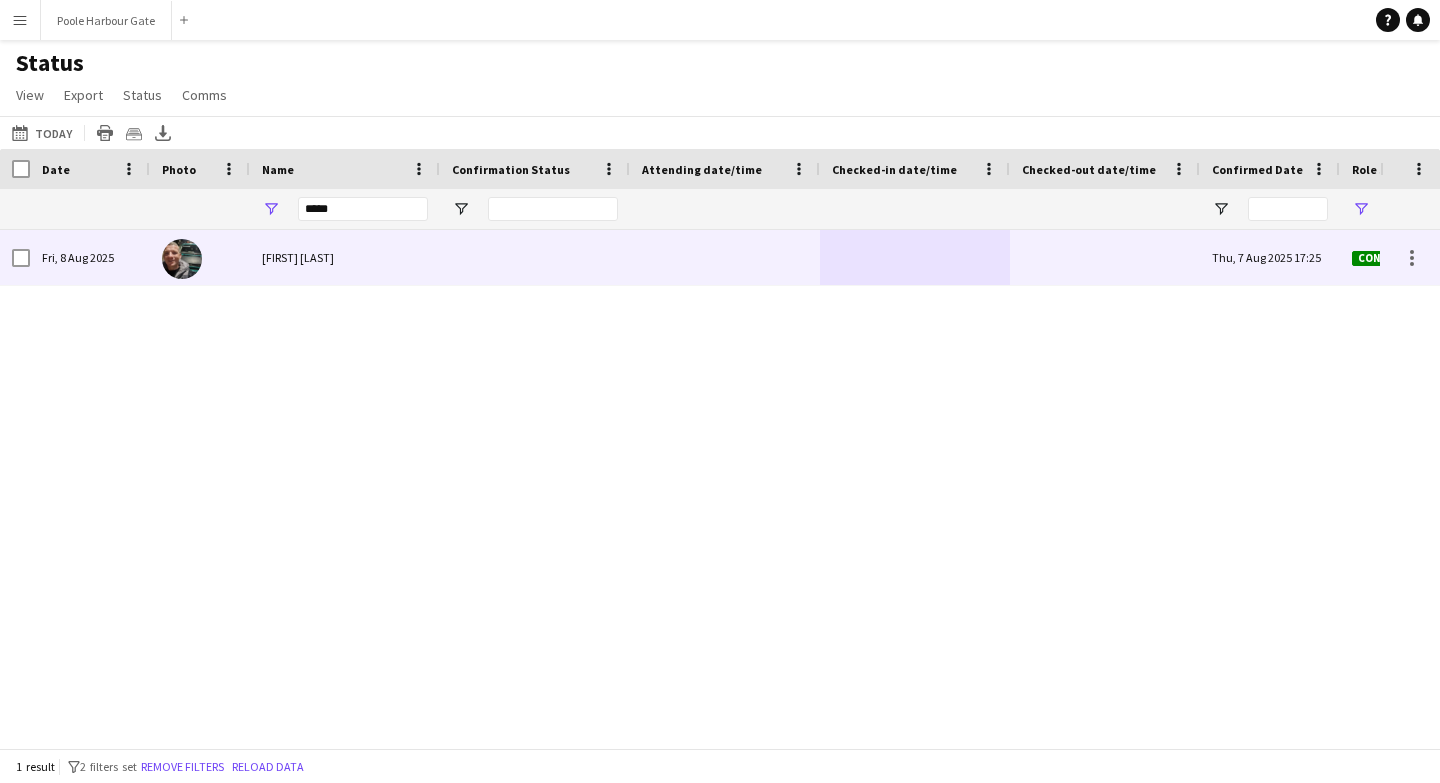 click at bounding box center (915, 257) 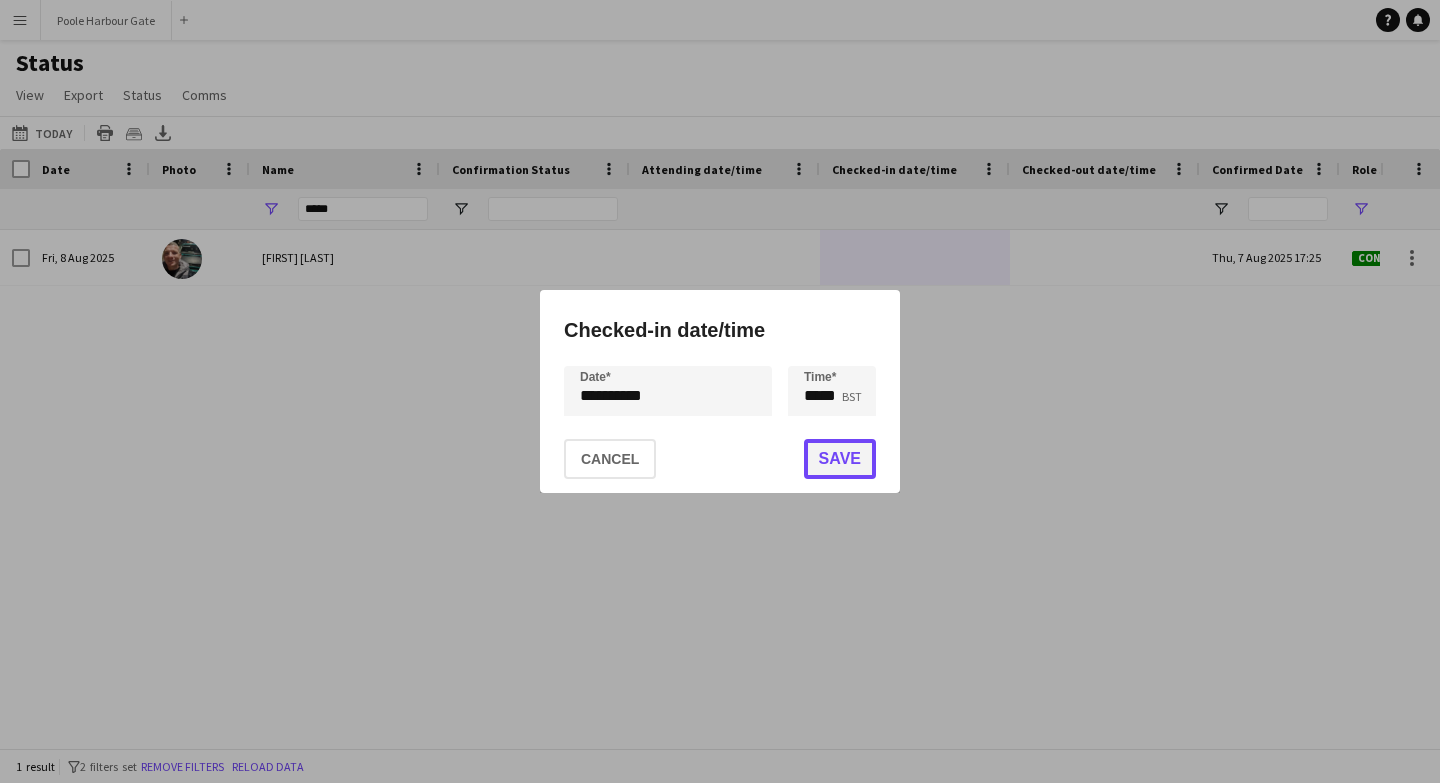 click on "Save" 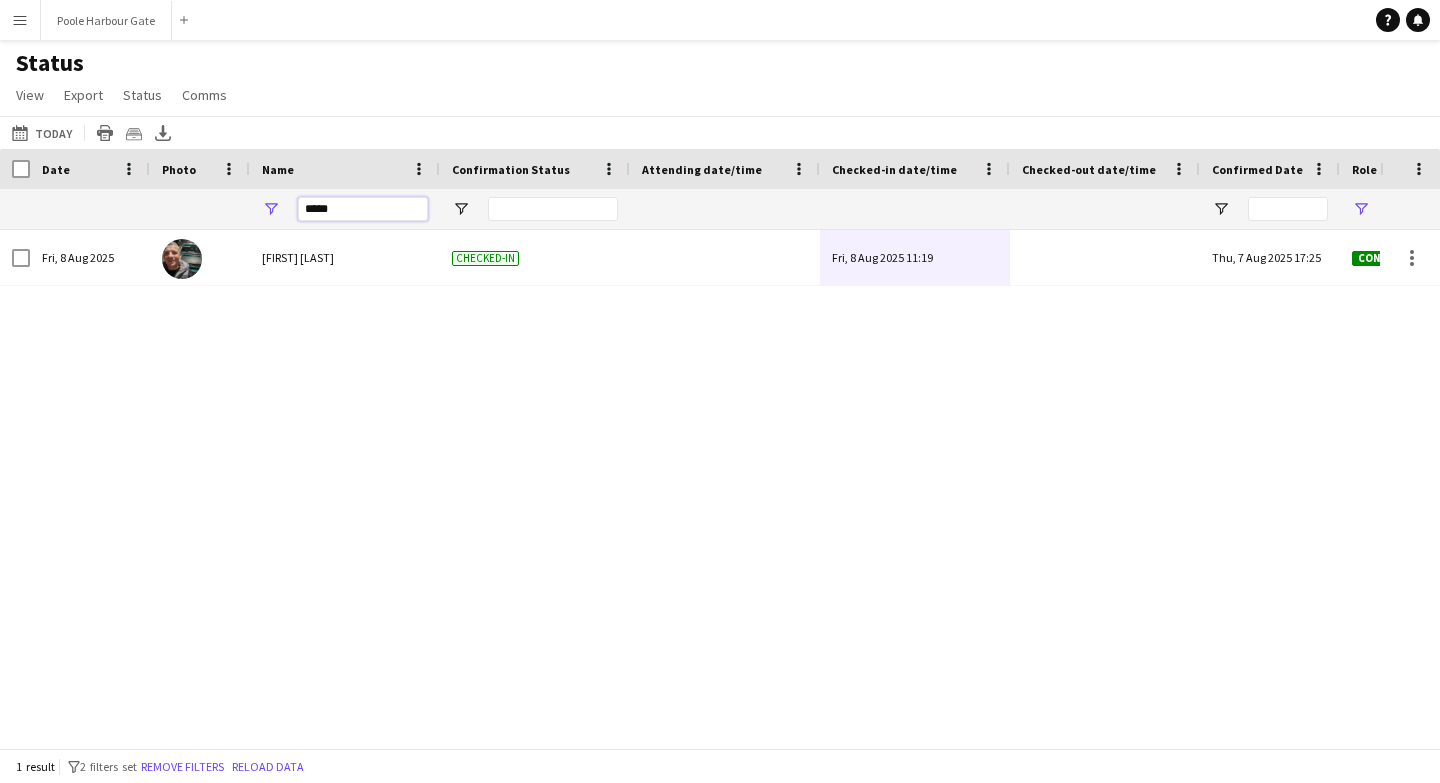 click on "*****" at bounding box center (363, 209) 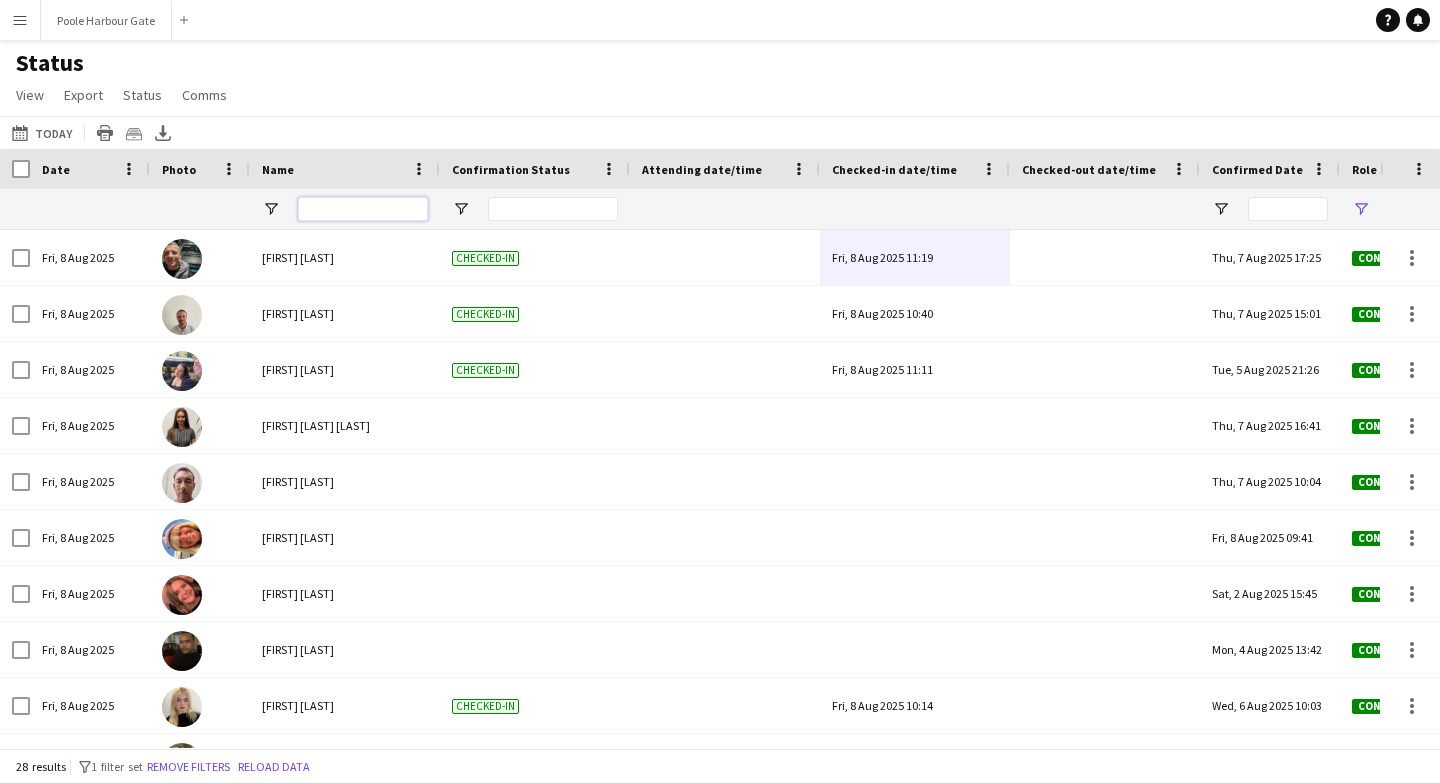 click at bounding box center (363, 209) 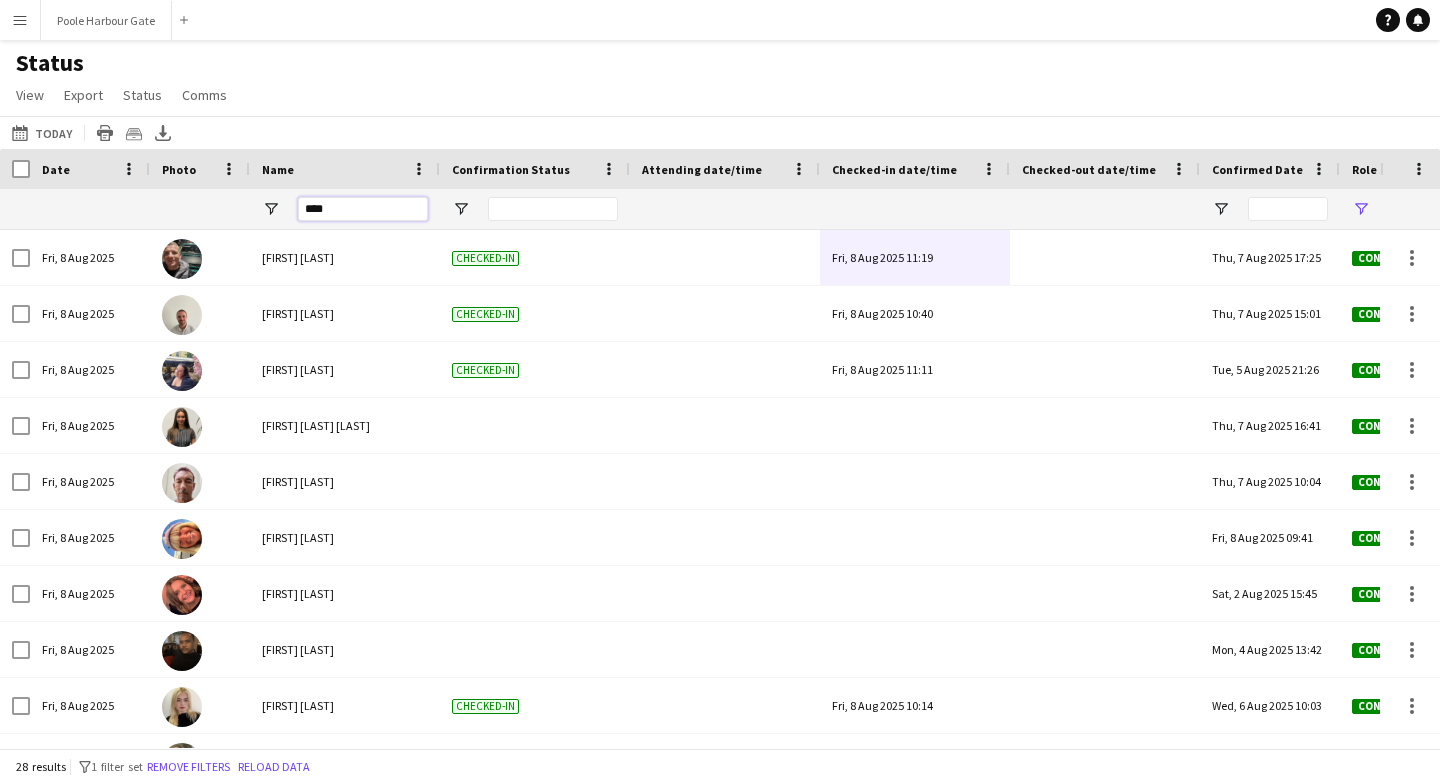 type on "*****" 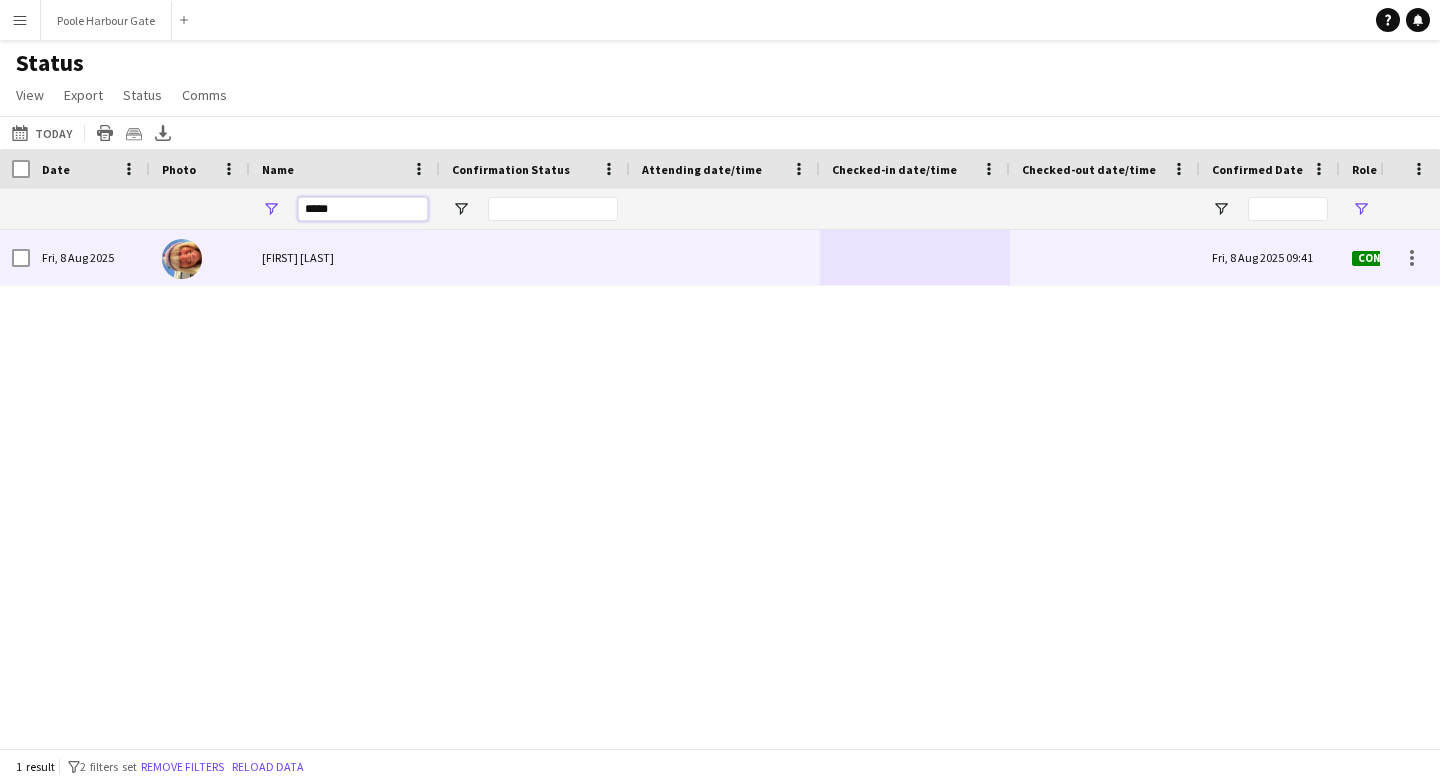 scroll, scrollTop: 0, scrollLeft: 458, axis: horizontal 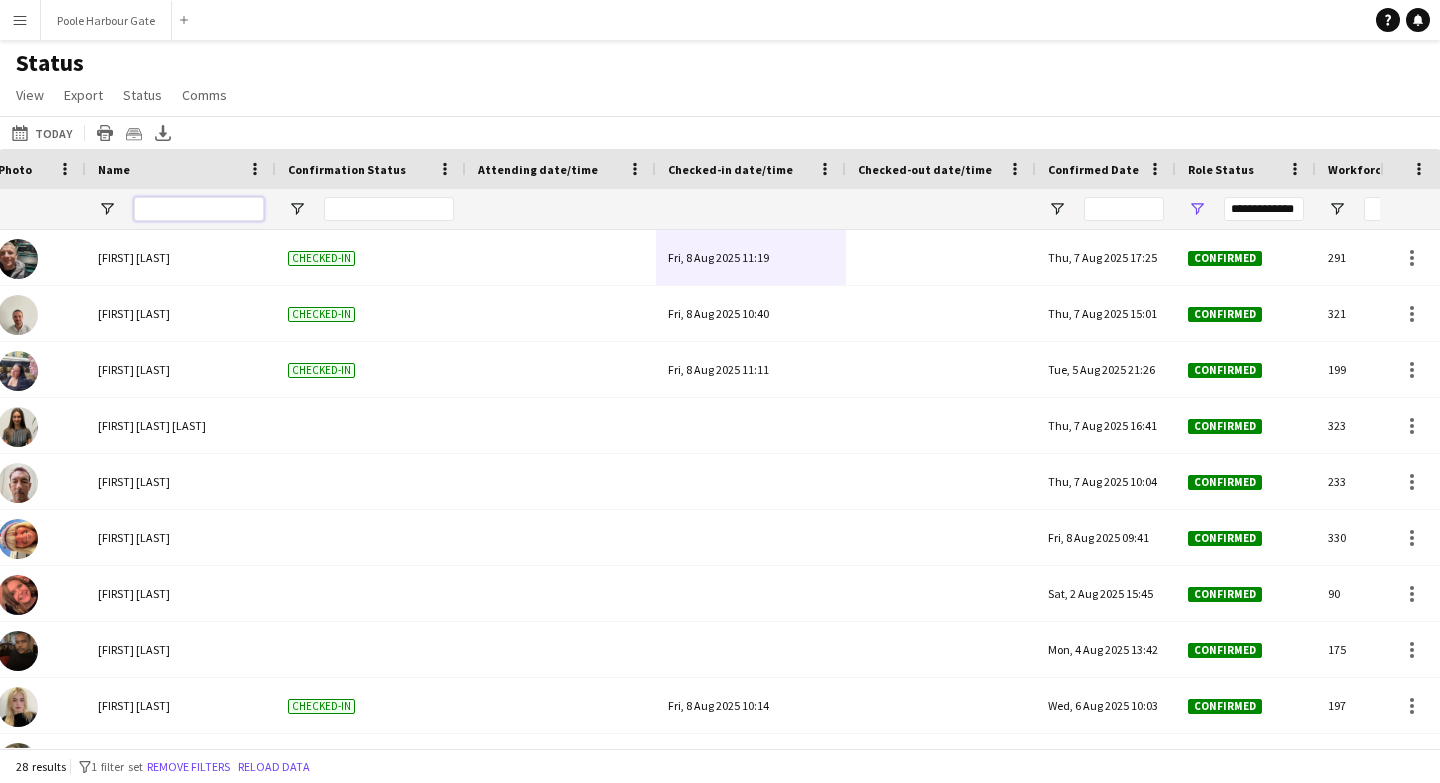click at bounding box center (199, 209) 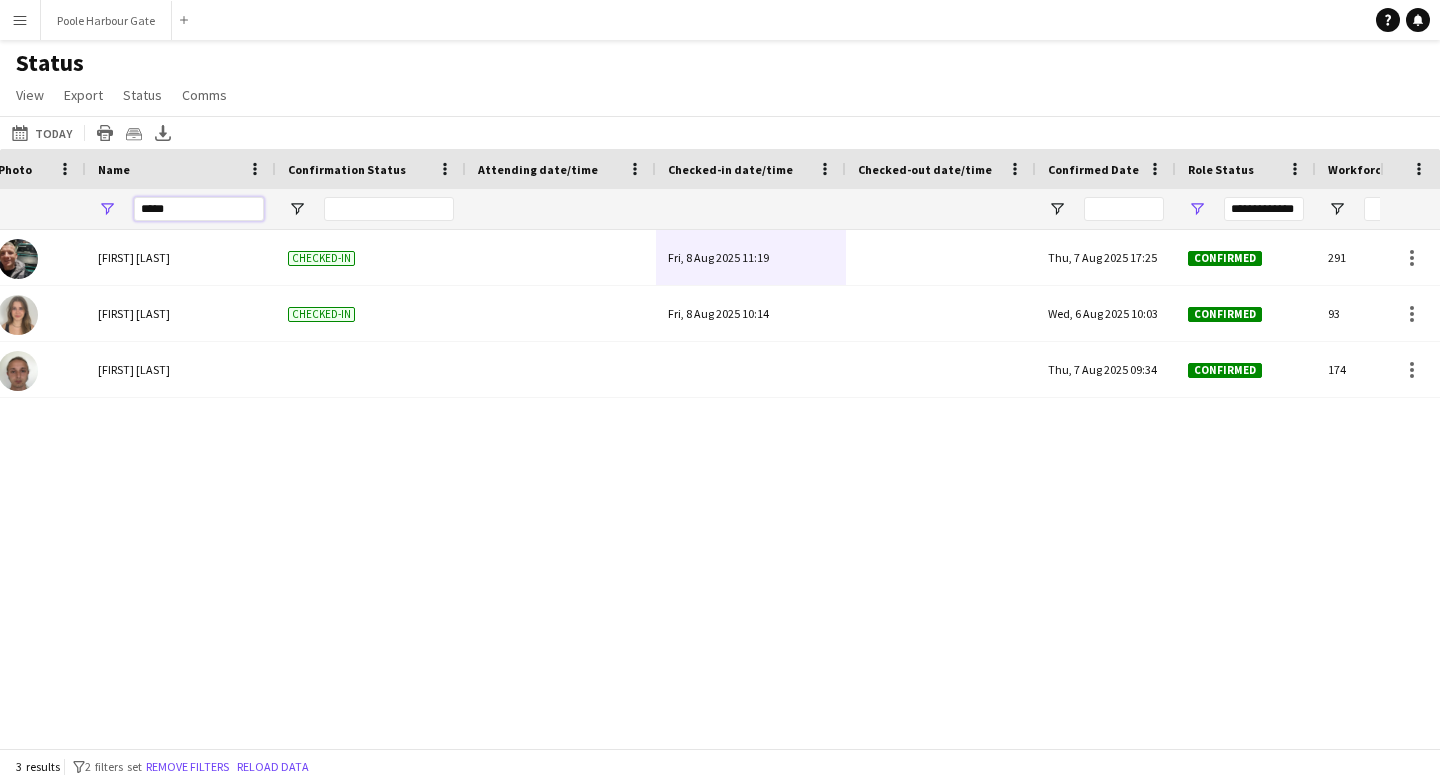 type on "******" 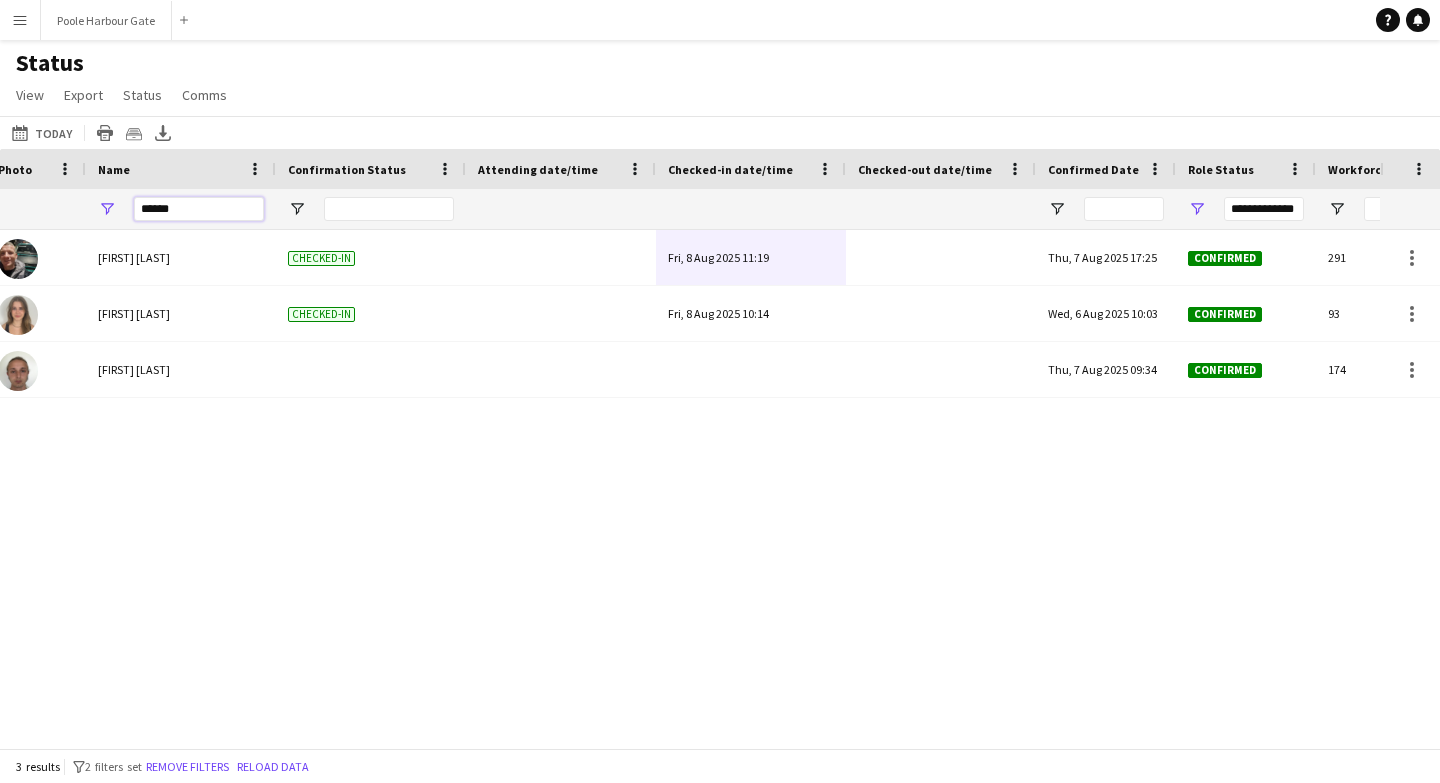 type on "***" 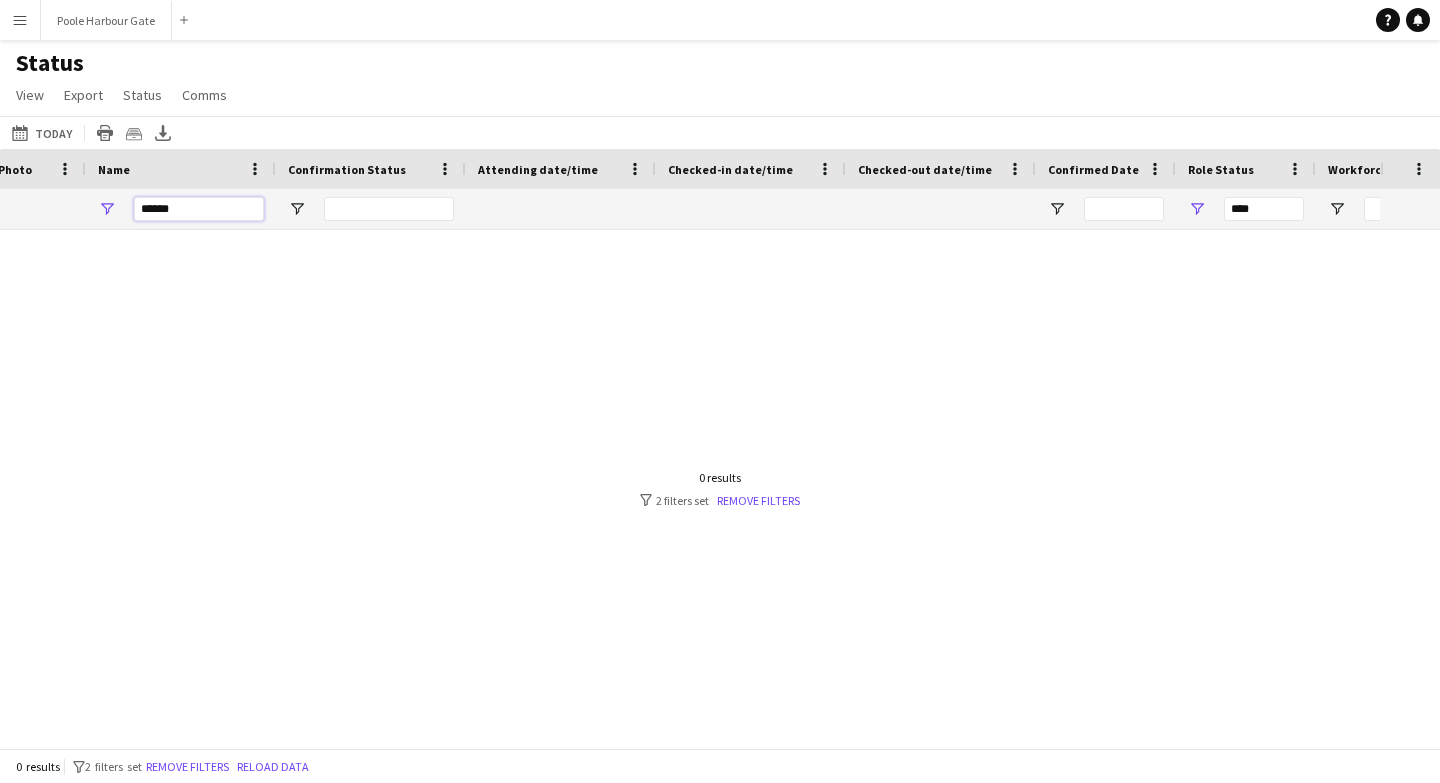 type 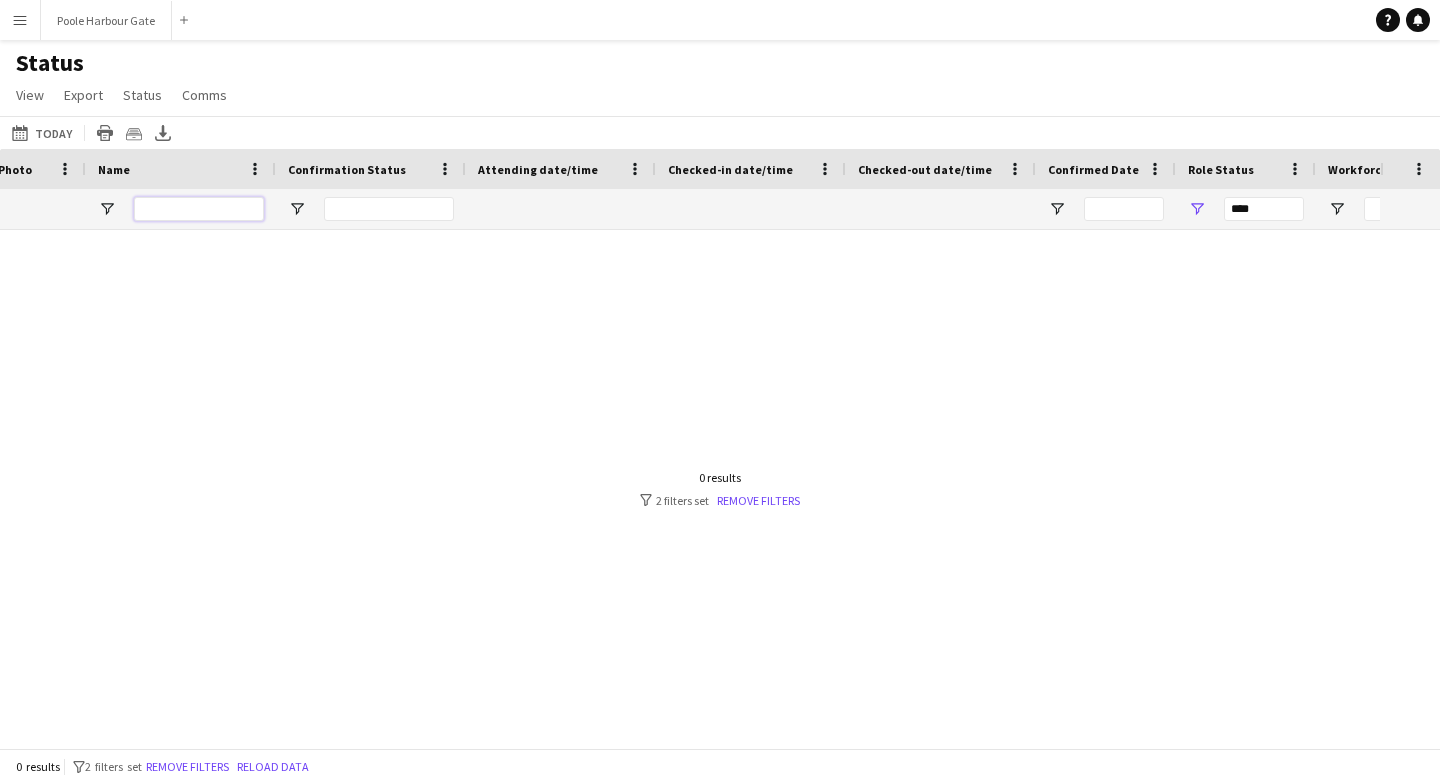 type on "**********" 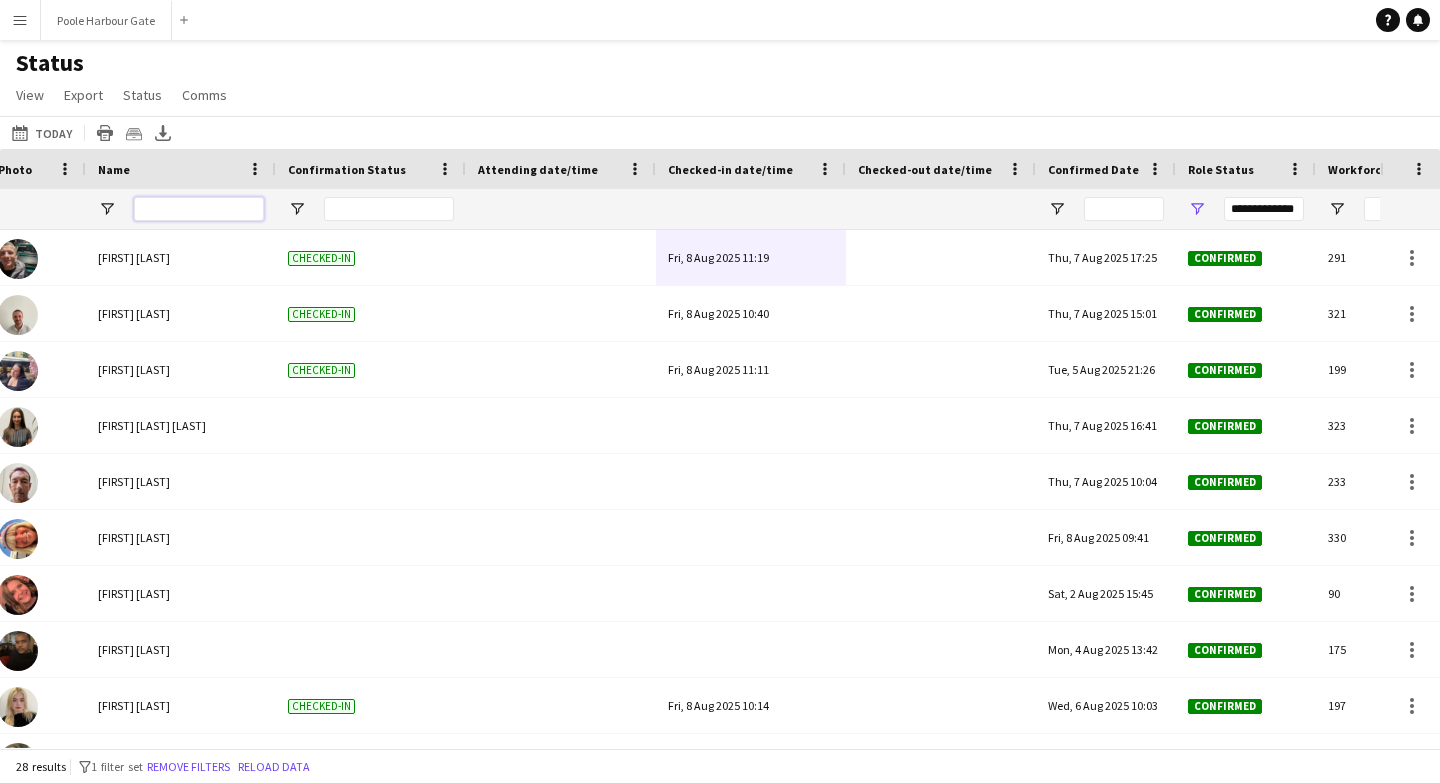 click at bounding box center (199, 209) 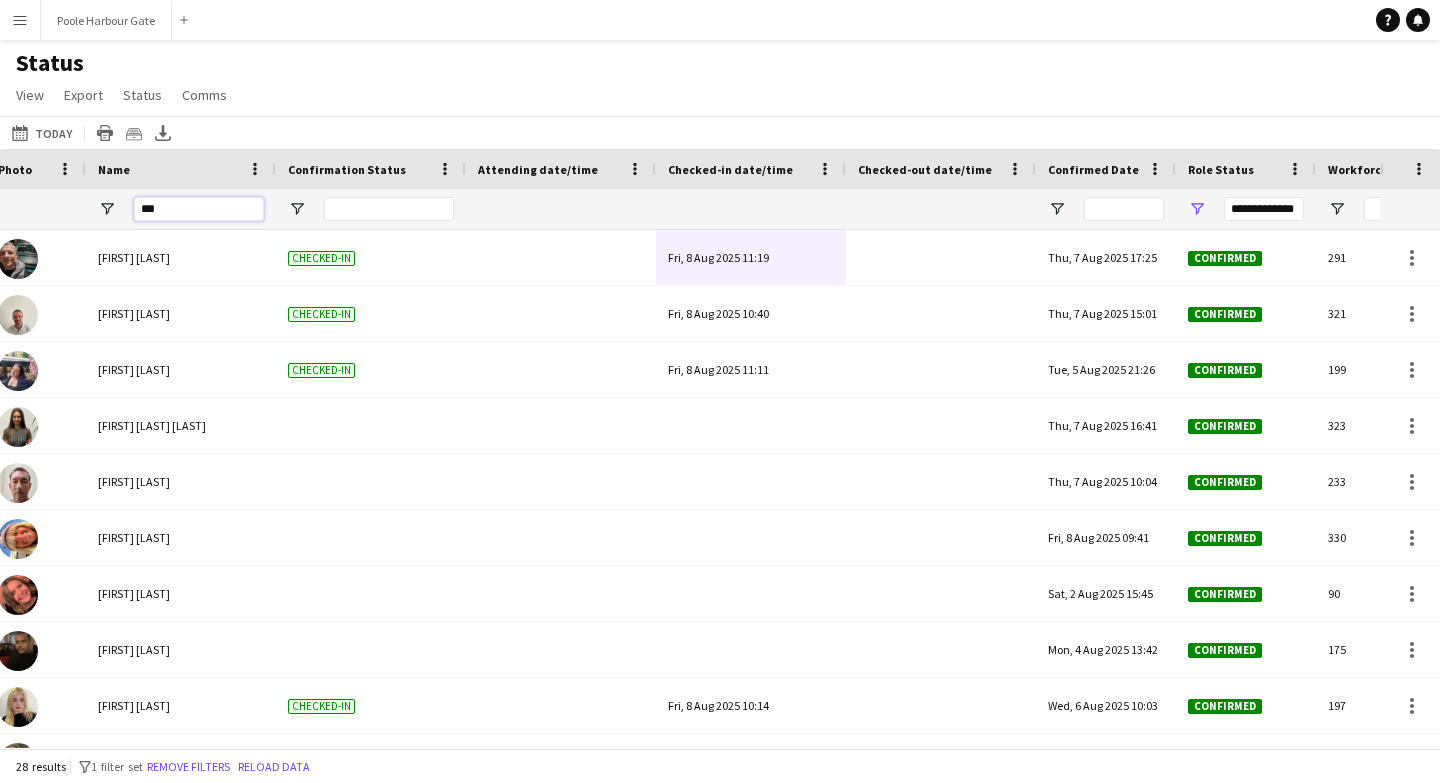 type on "****" 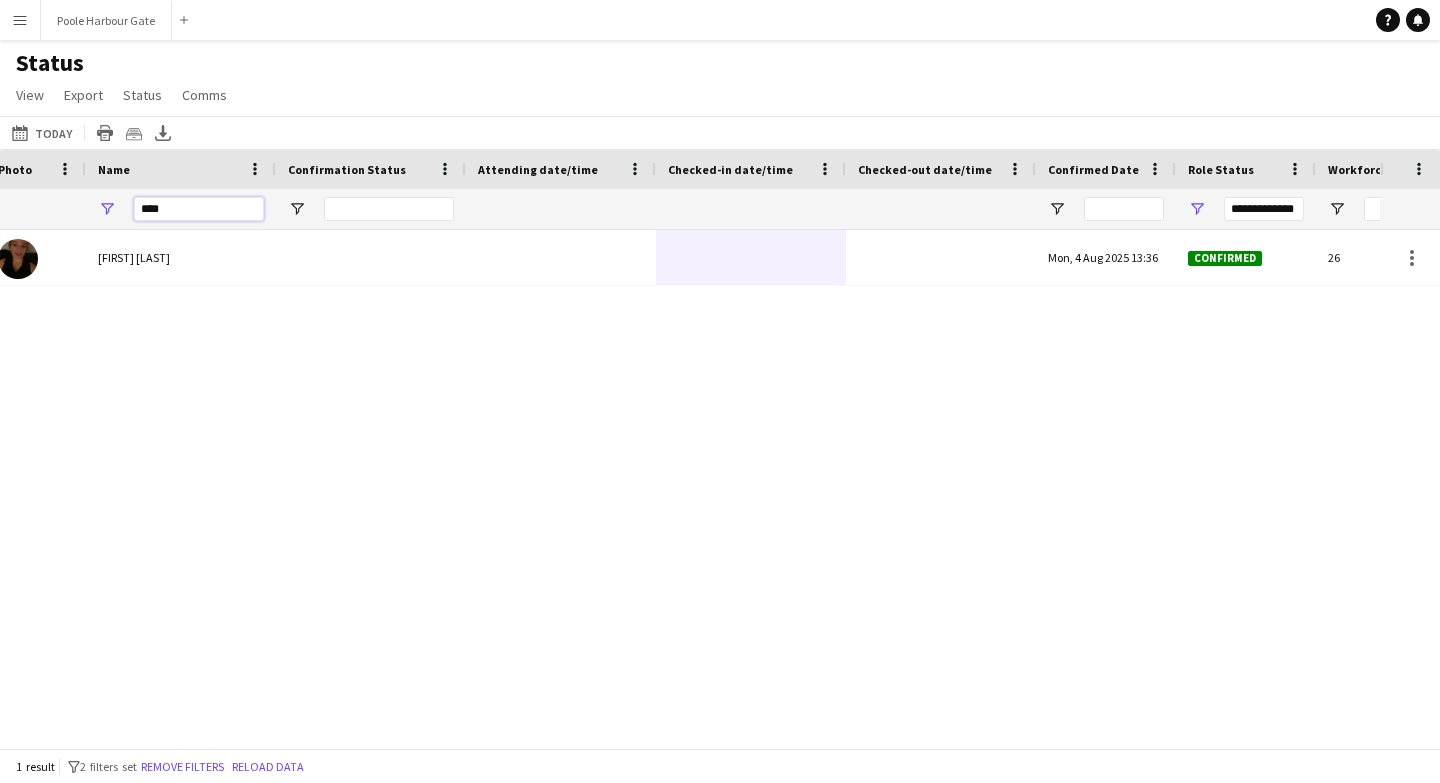 click on "****" at bounding box center [199, 209] 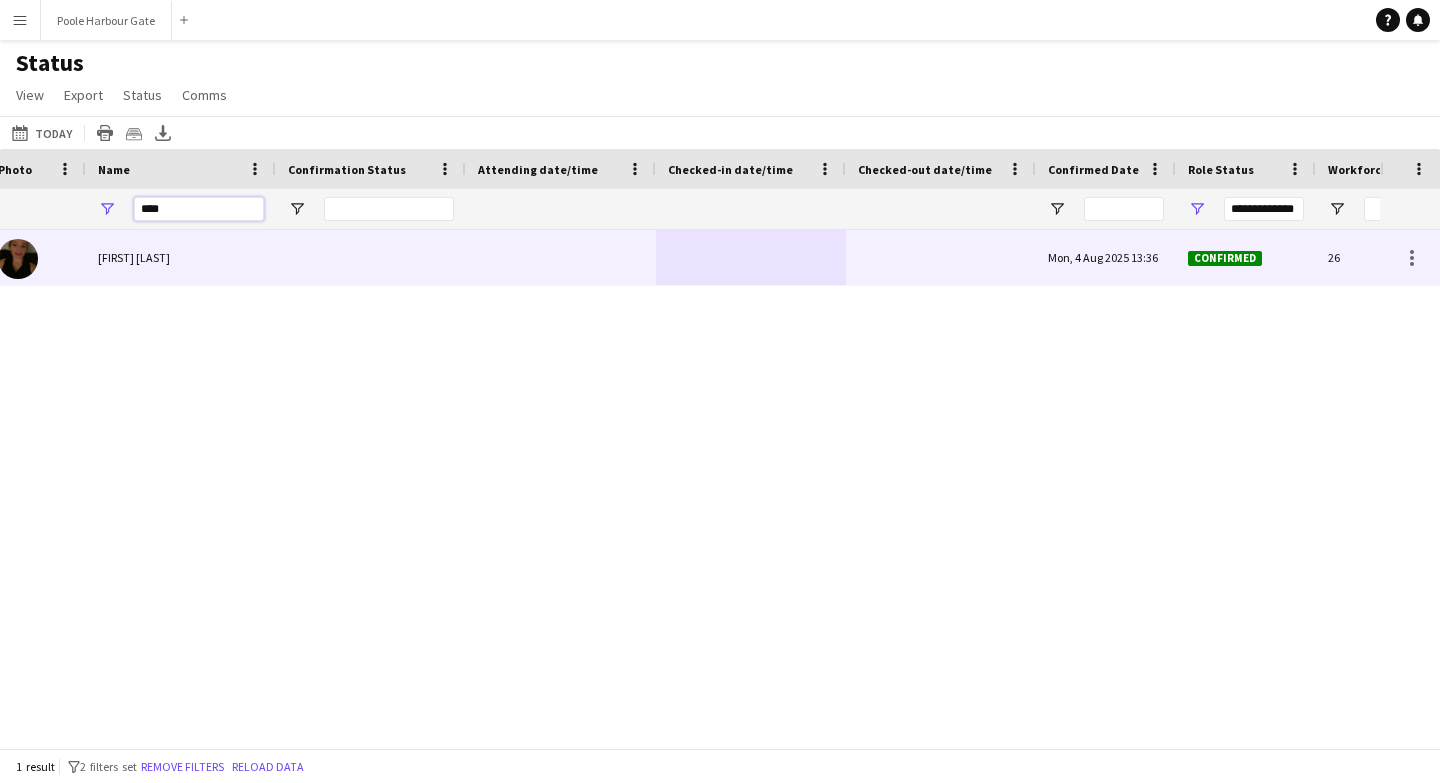 scroll, scrollTop: 0, scrollLeft: 834, axis: horizontal 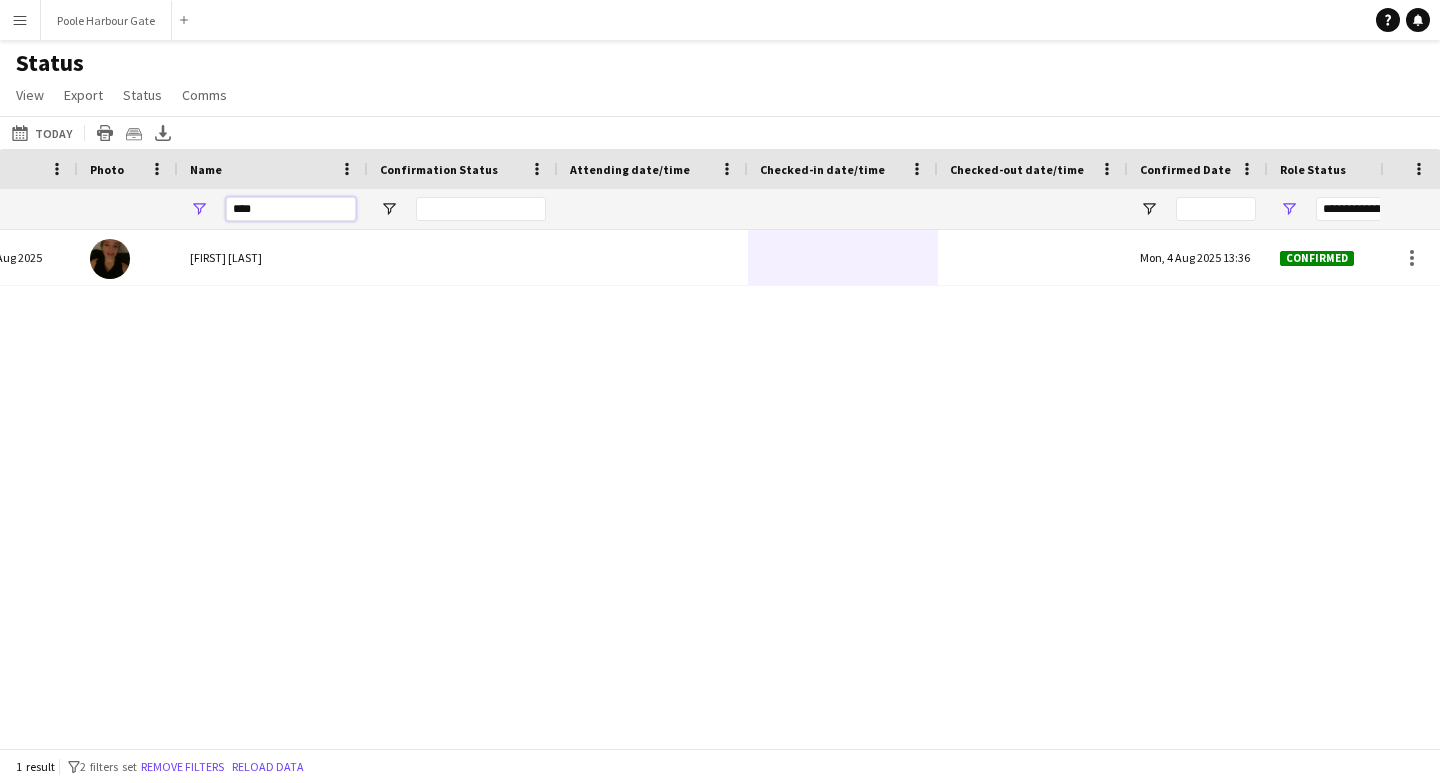 drag, startPoint x: 276, startPoint y: 211, endPoint x: 189, endPoint y: 211, distance: 87 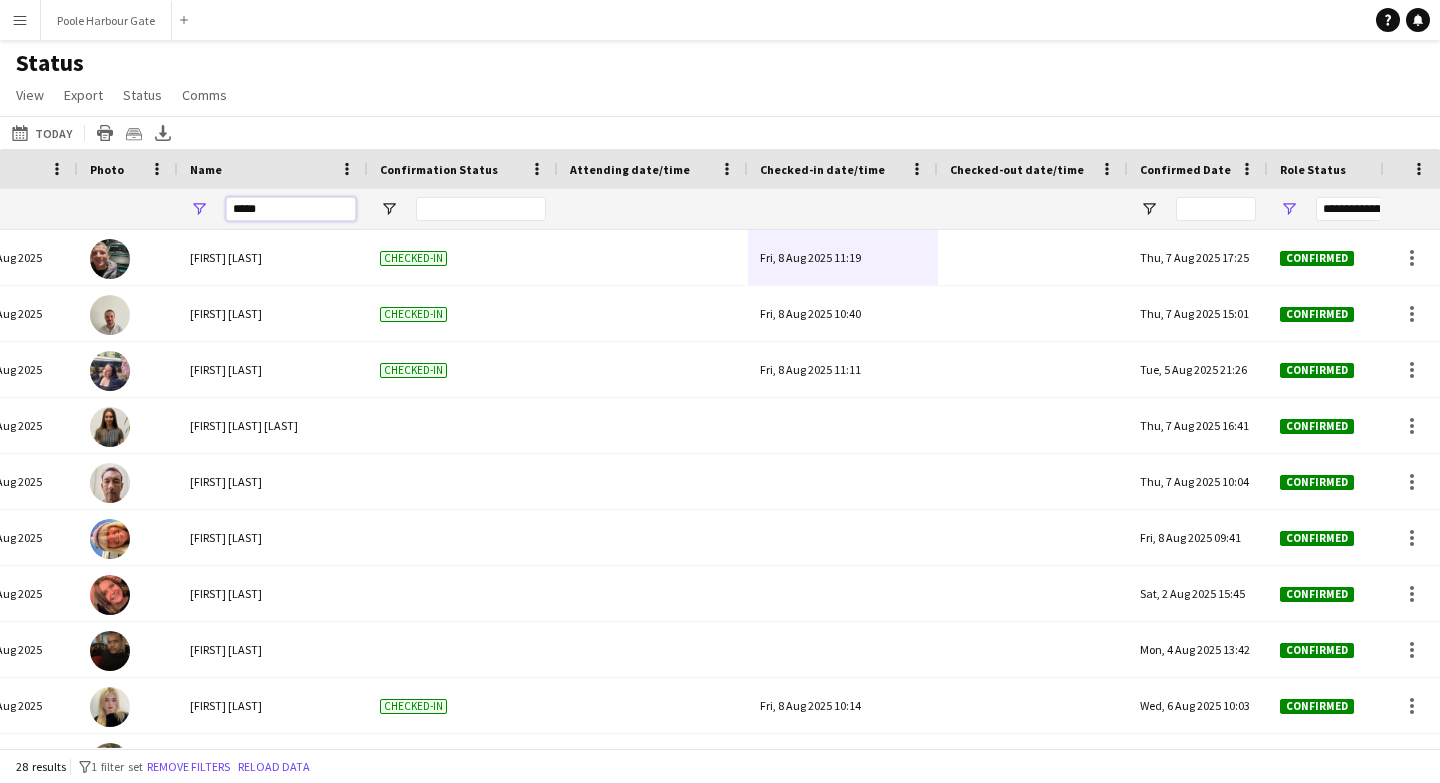 type on "******" 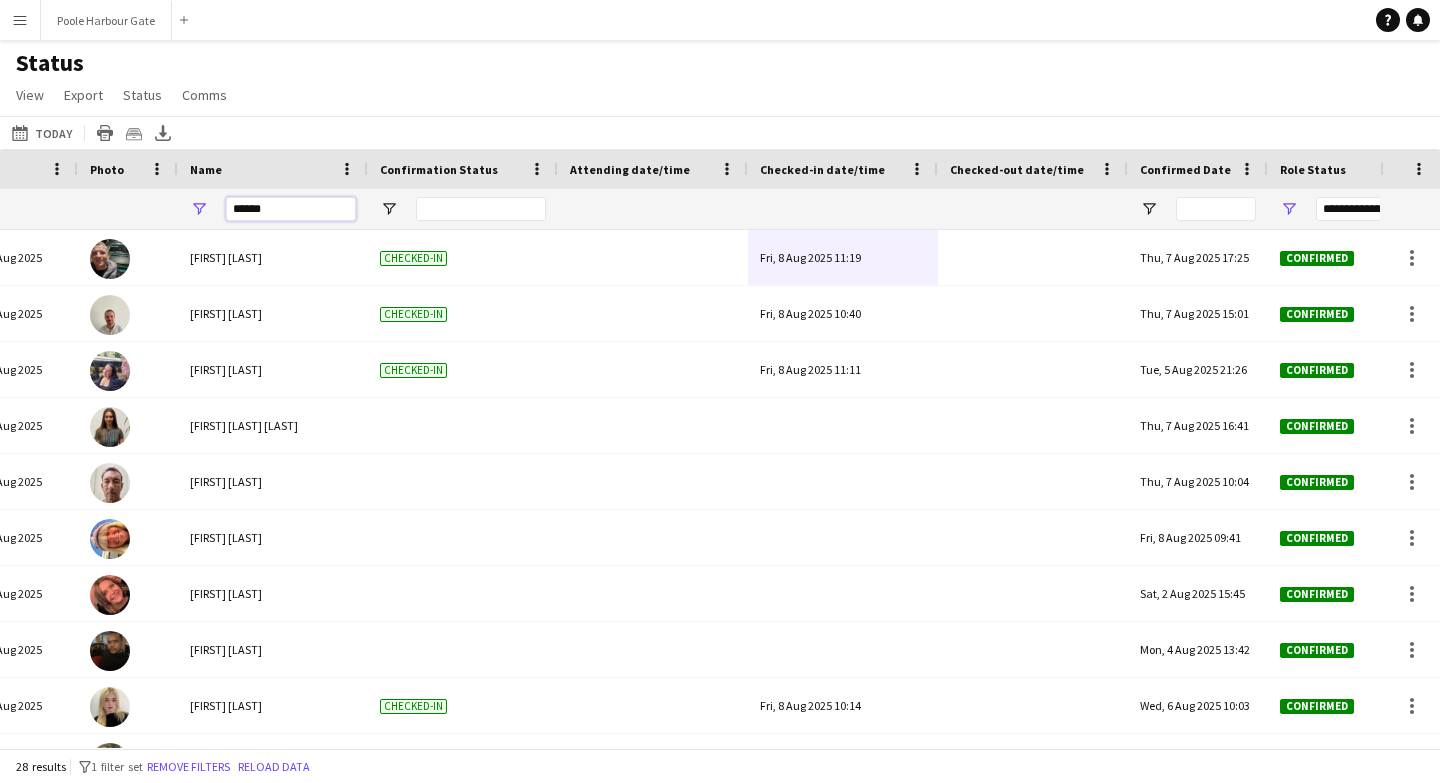 type on "***" 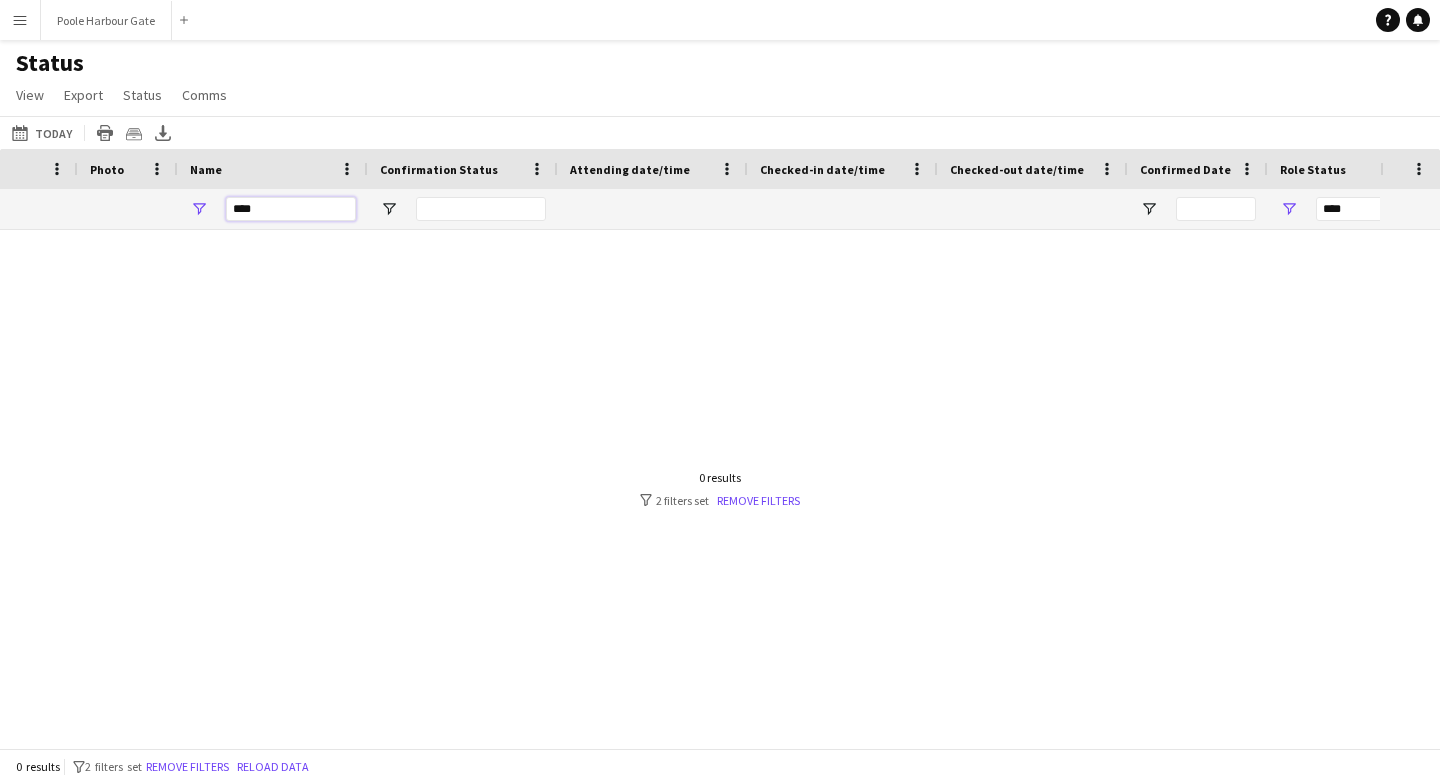 type on "*****" 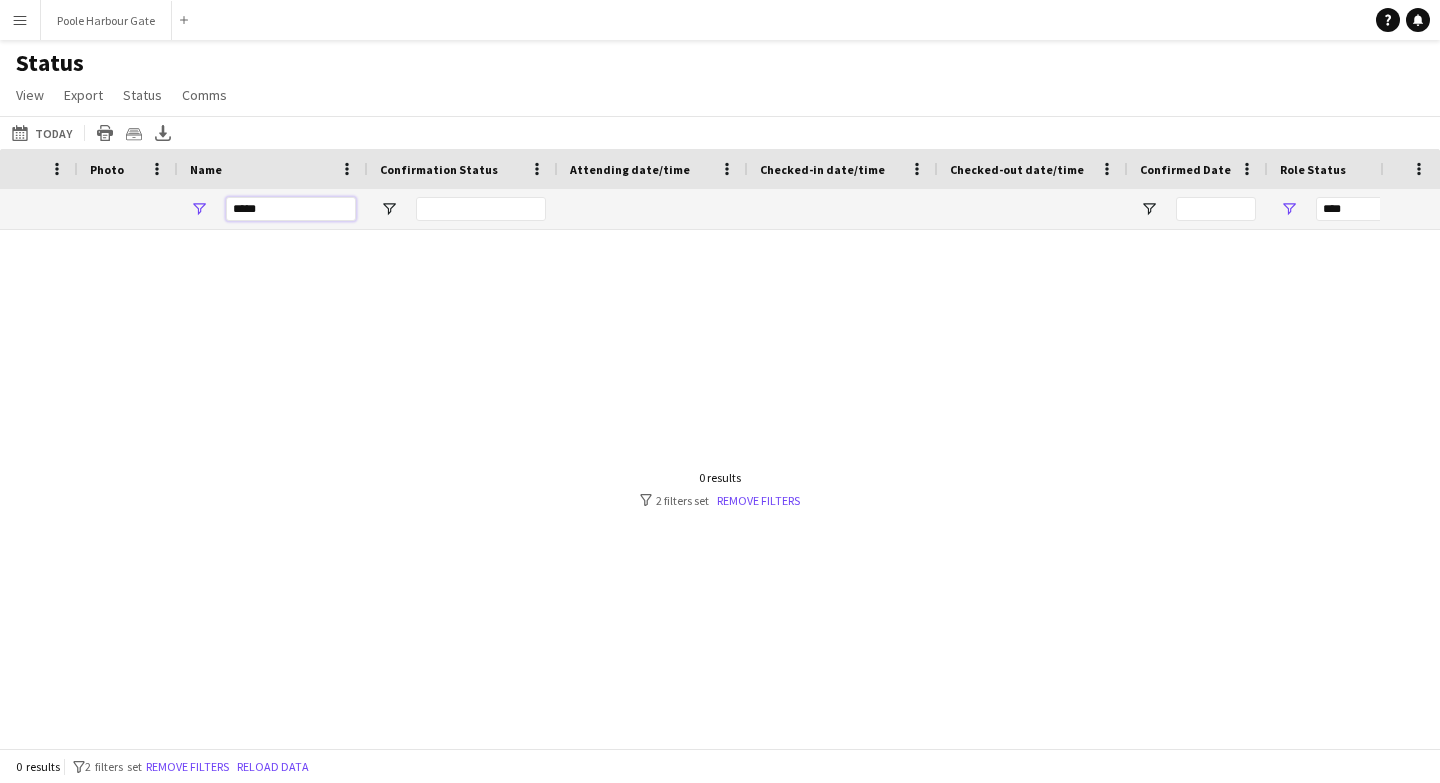 type on "**********" 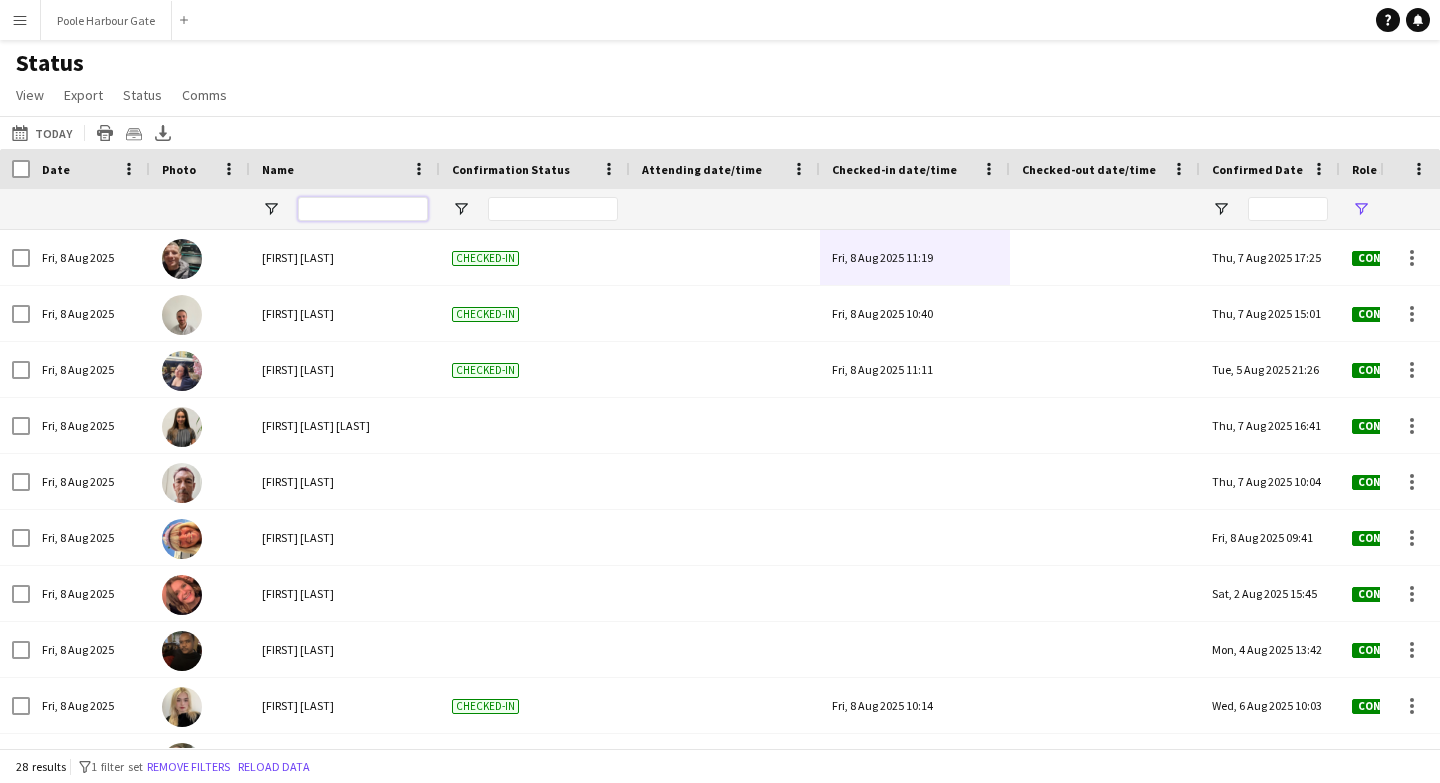 click at bounding box center [363, 209] 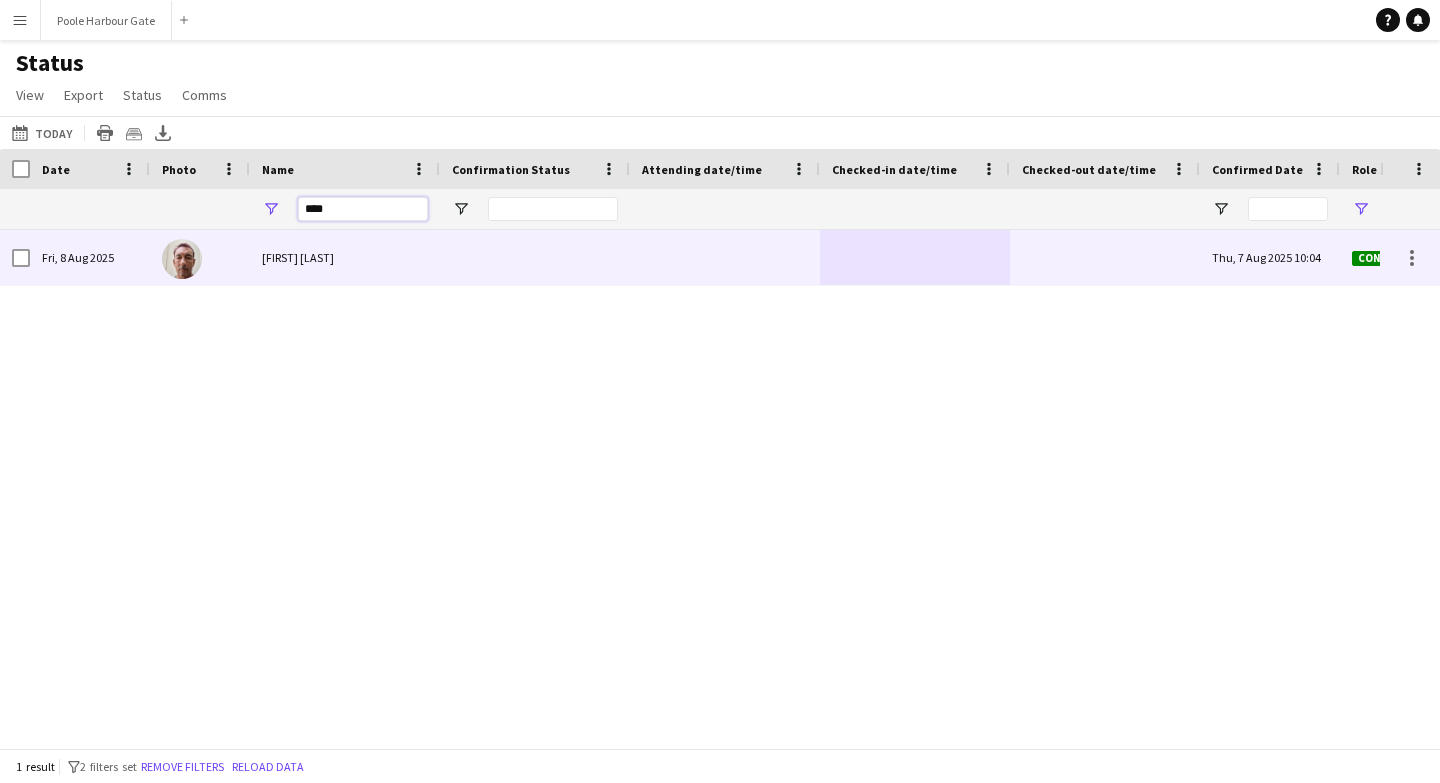type on "****" 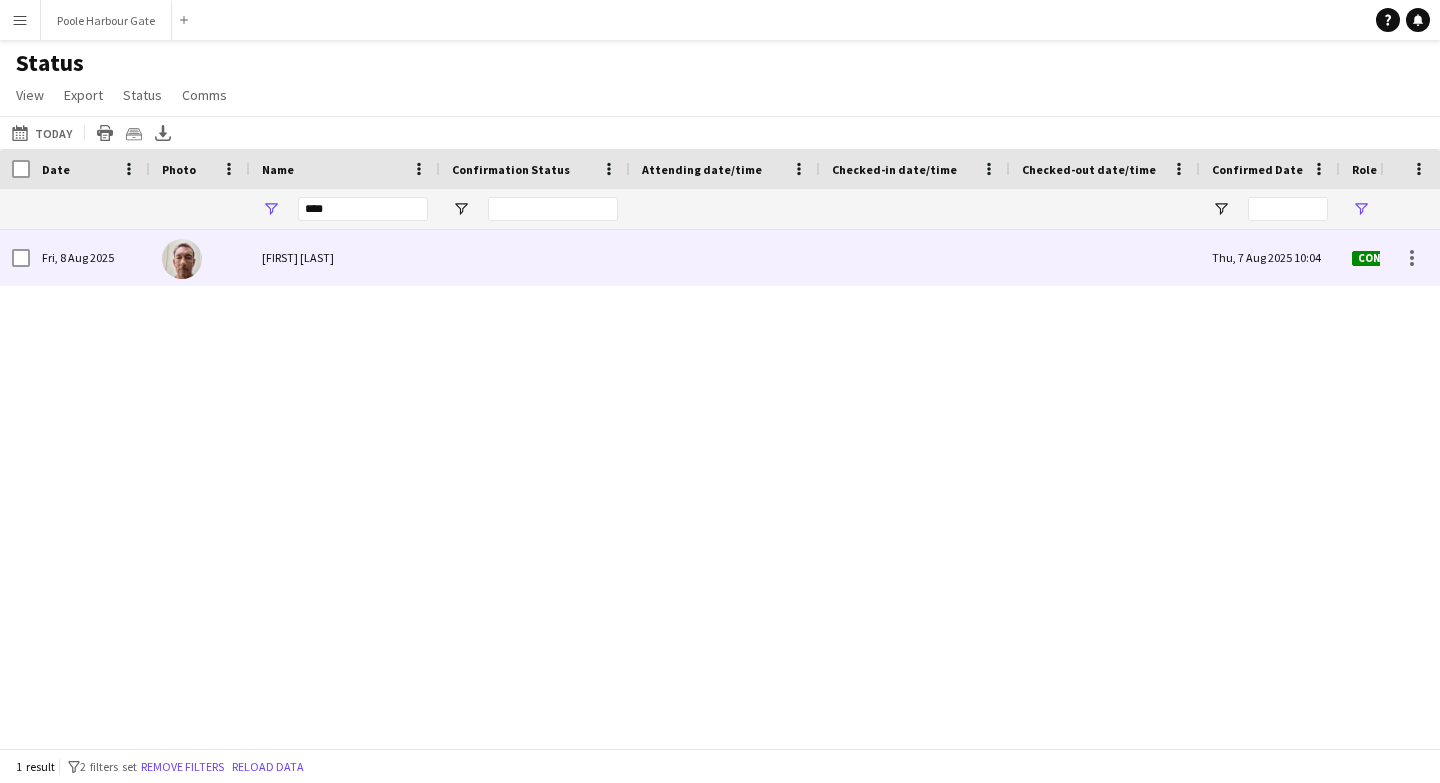 click at bounding box center [915, 257] 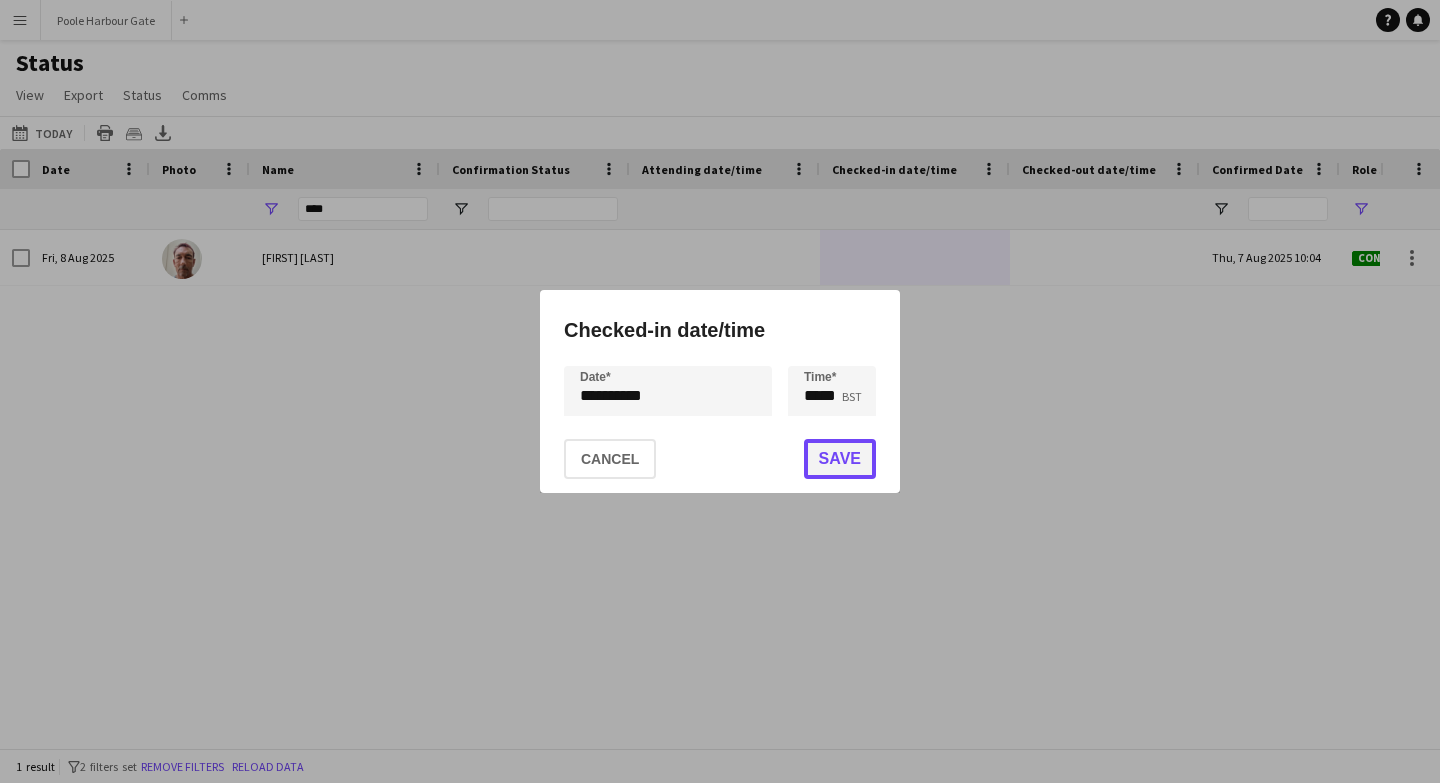 click on "Save" 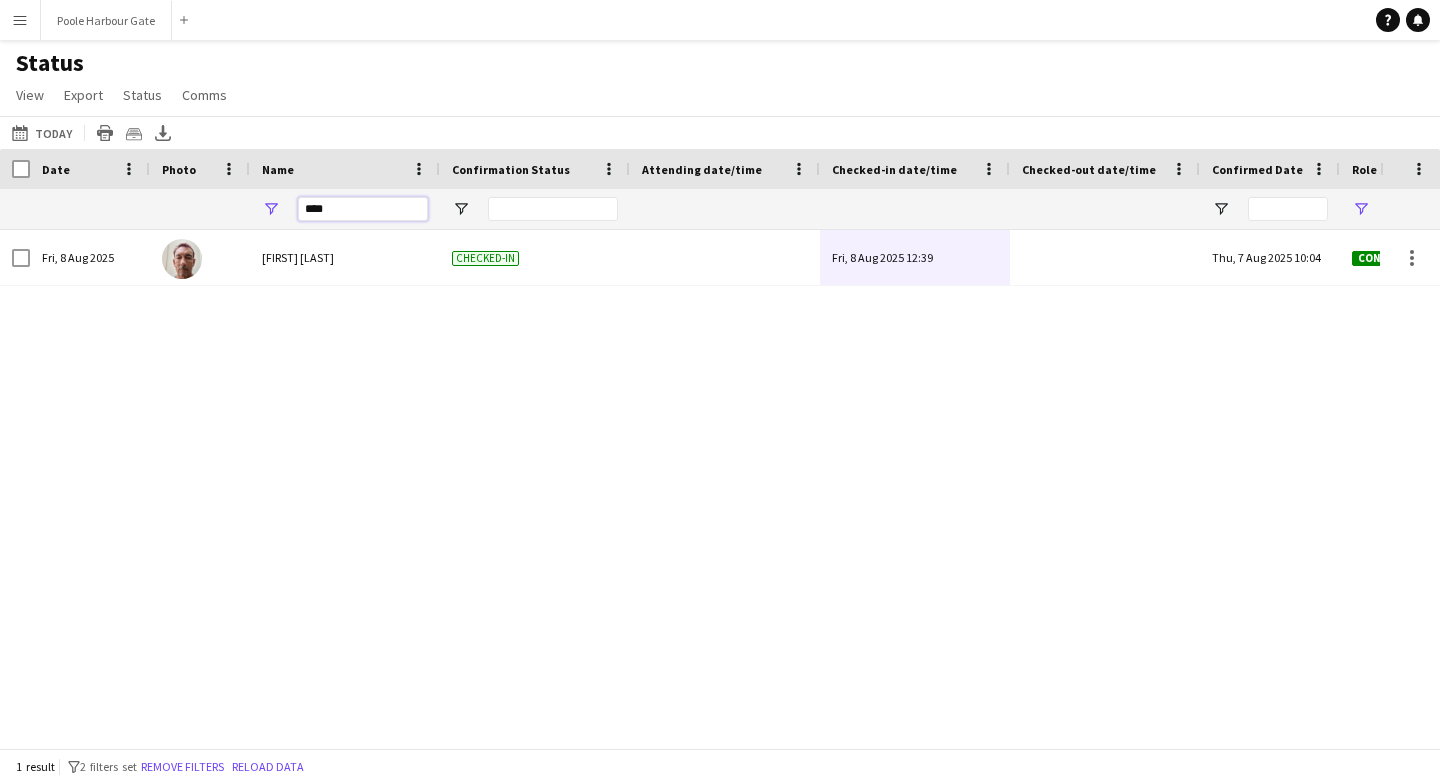 drag, startPoint x: 354, startPoint y: 202, endPoint x: 197, endPoint y: 202, distance: 157 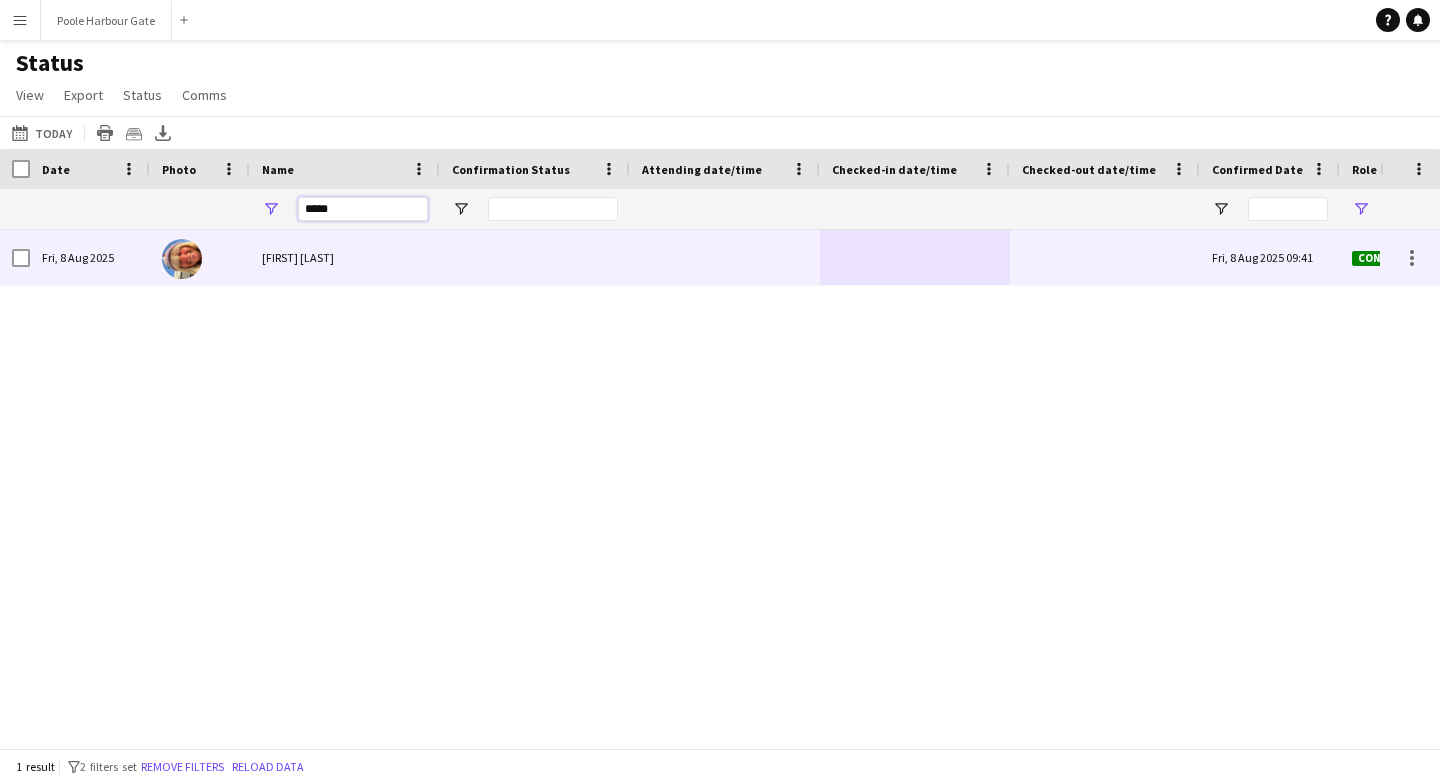type on "*****" 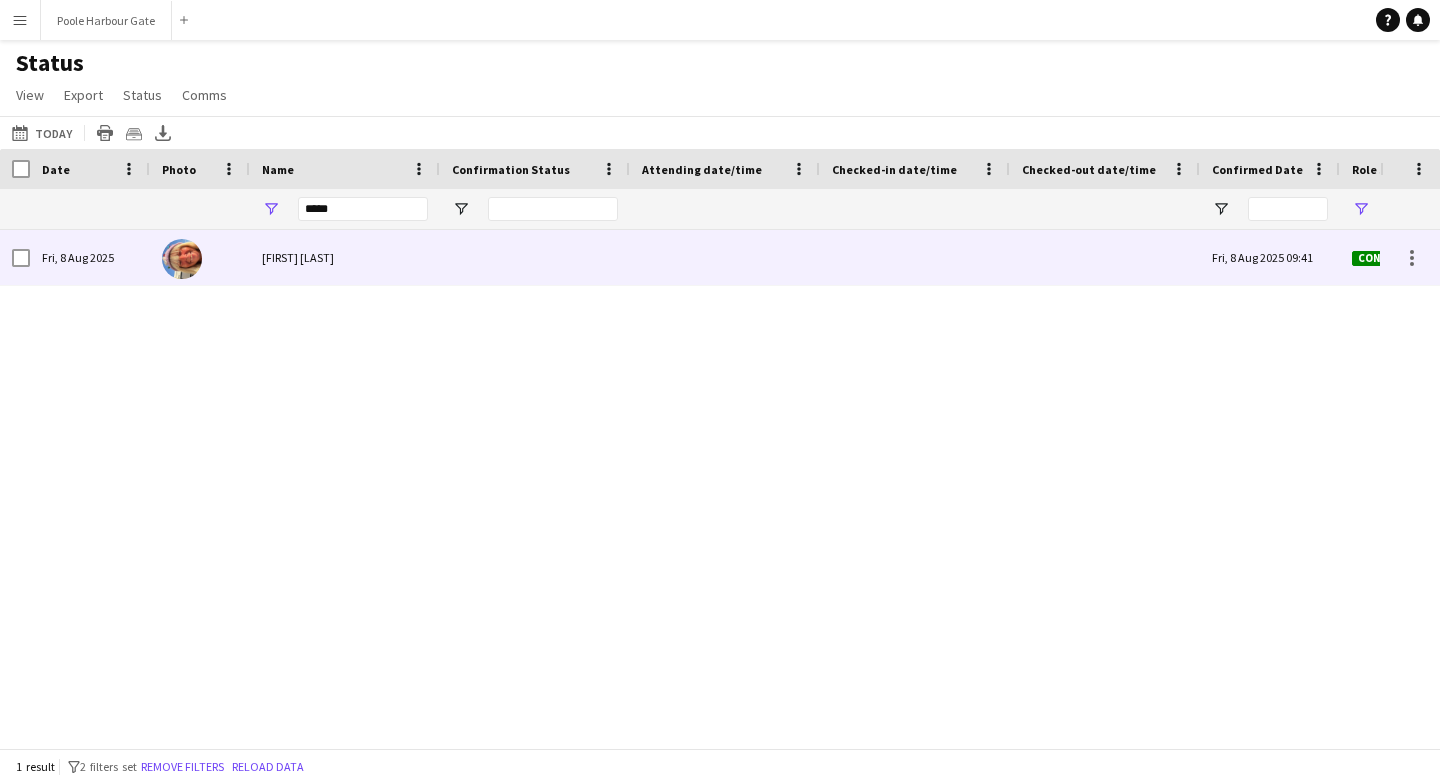 click at bounding box center (915, 257) 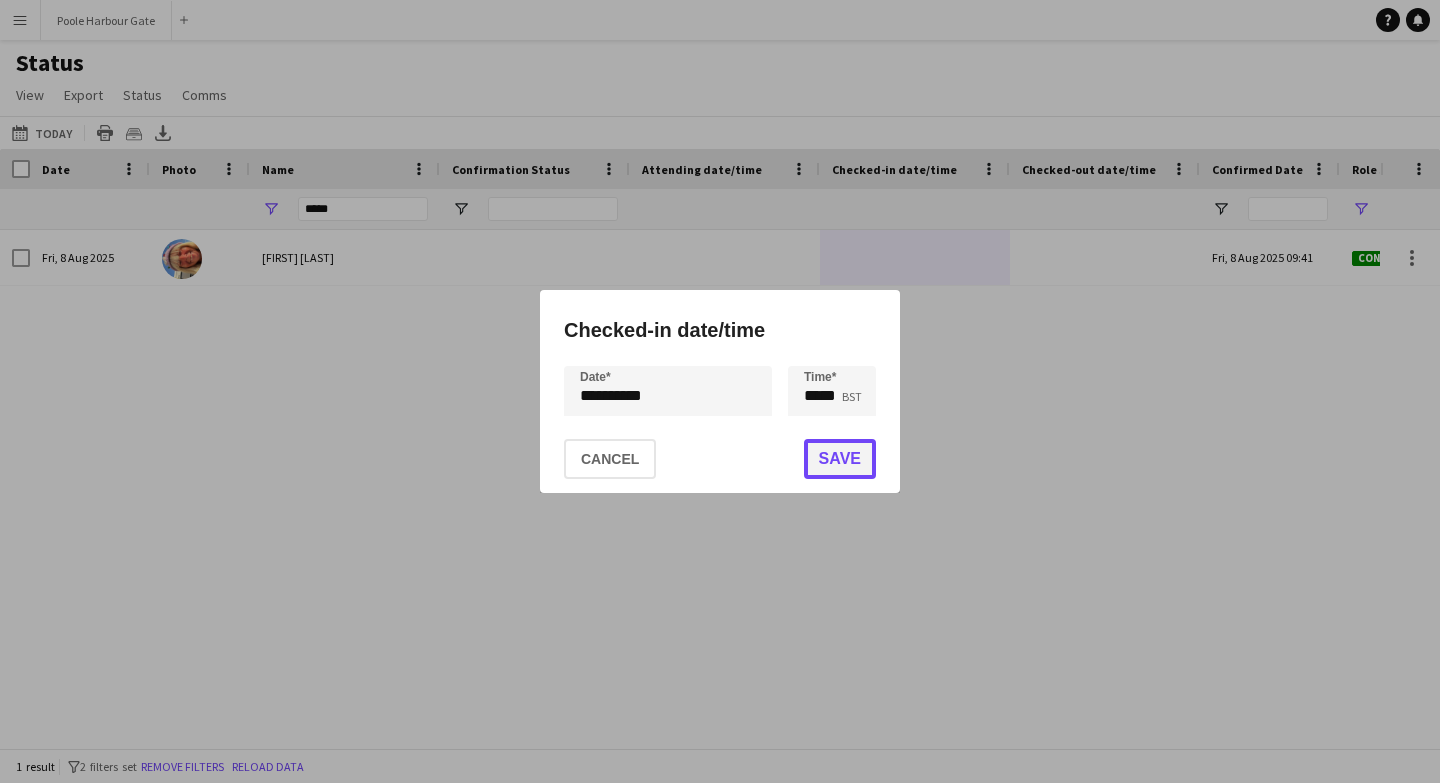 click on "Save" 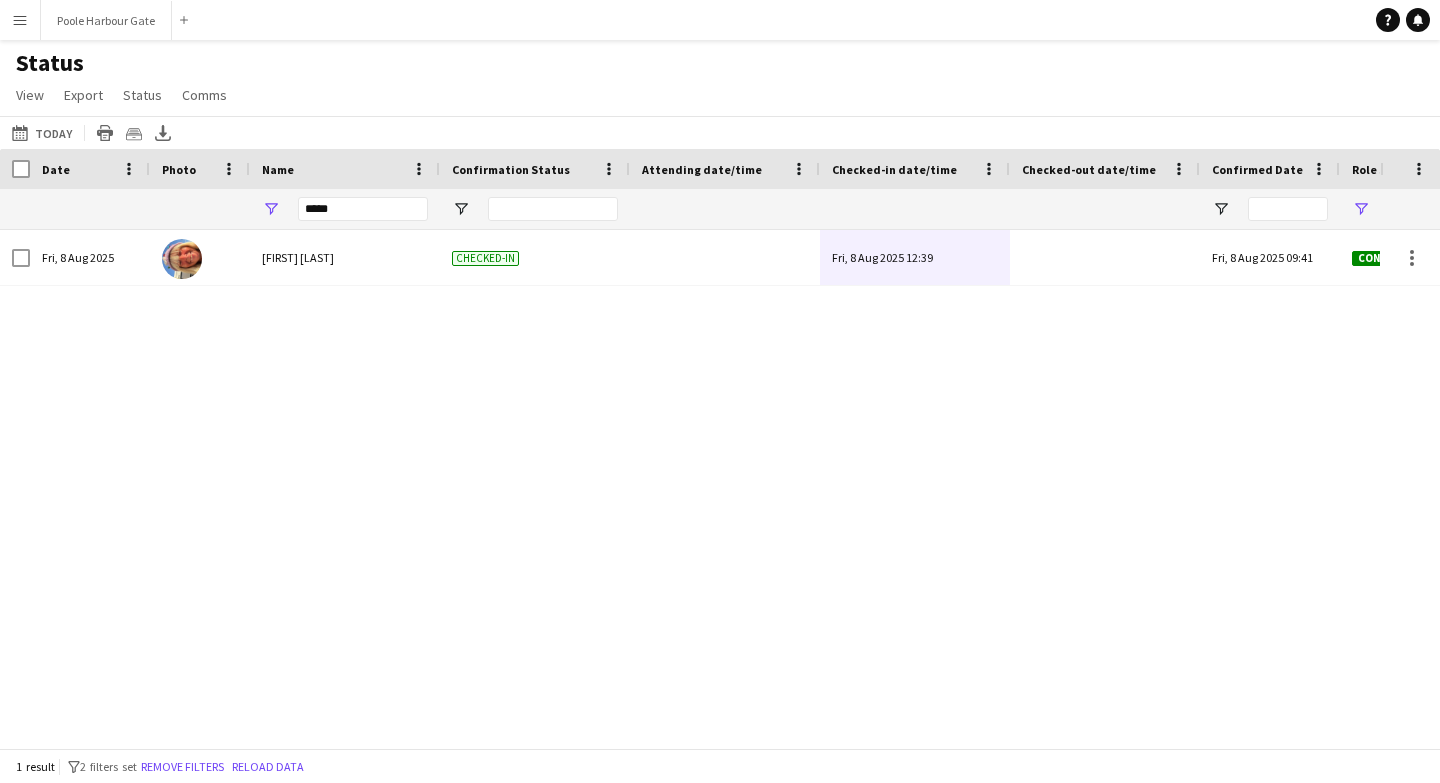 click on "Fri, 8 Aug 2025 Petra Sandy Checked-in     Fri, 8 Aug 2025 12:39     Fri, 8 Aug 2025 09:41 Confirmed 330" at bounding box center [690, 489] 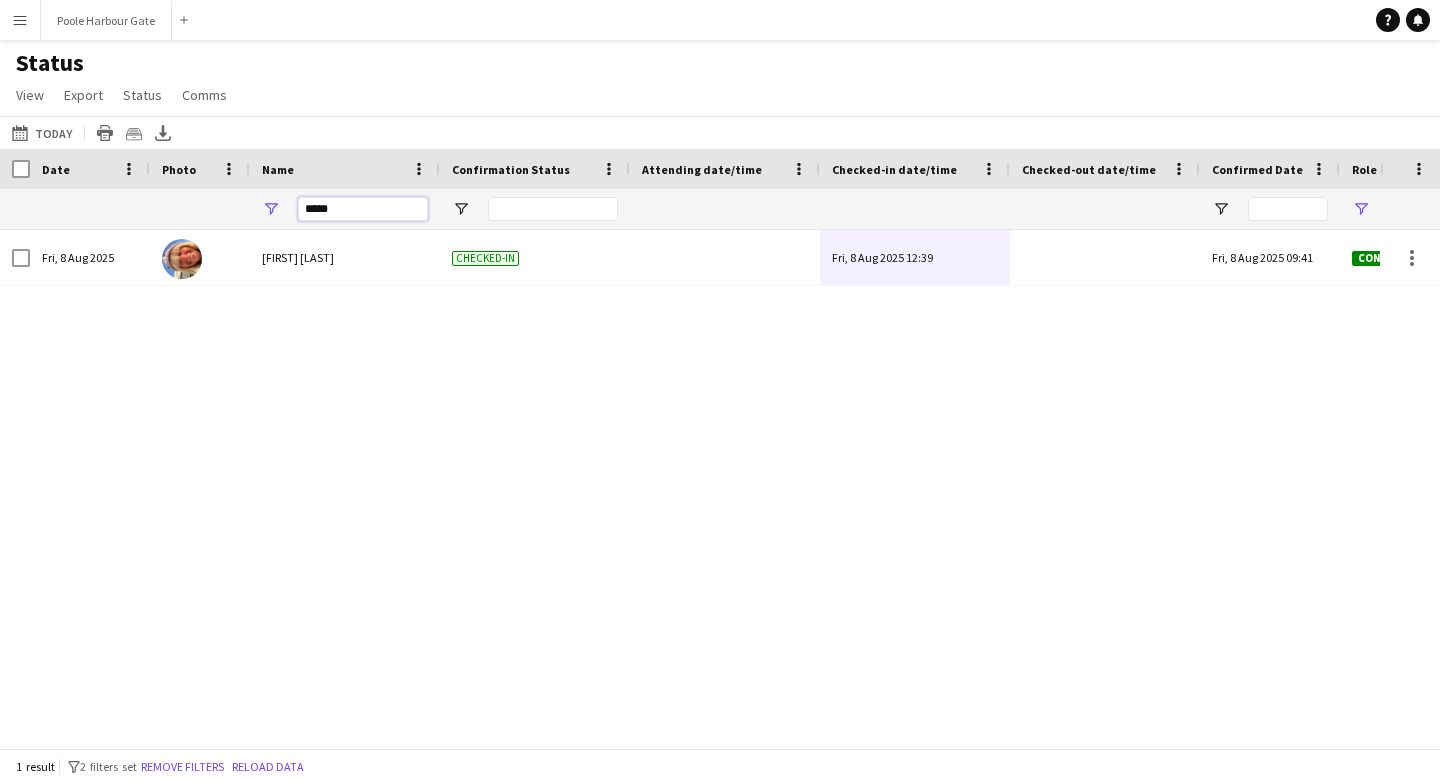 drag, startPoint x: 345, startPoint y: 208, endPoint x: 274, endPoint y: 208, distance: 71 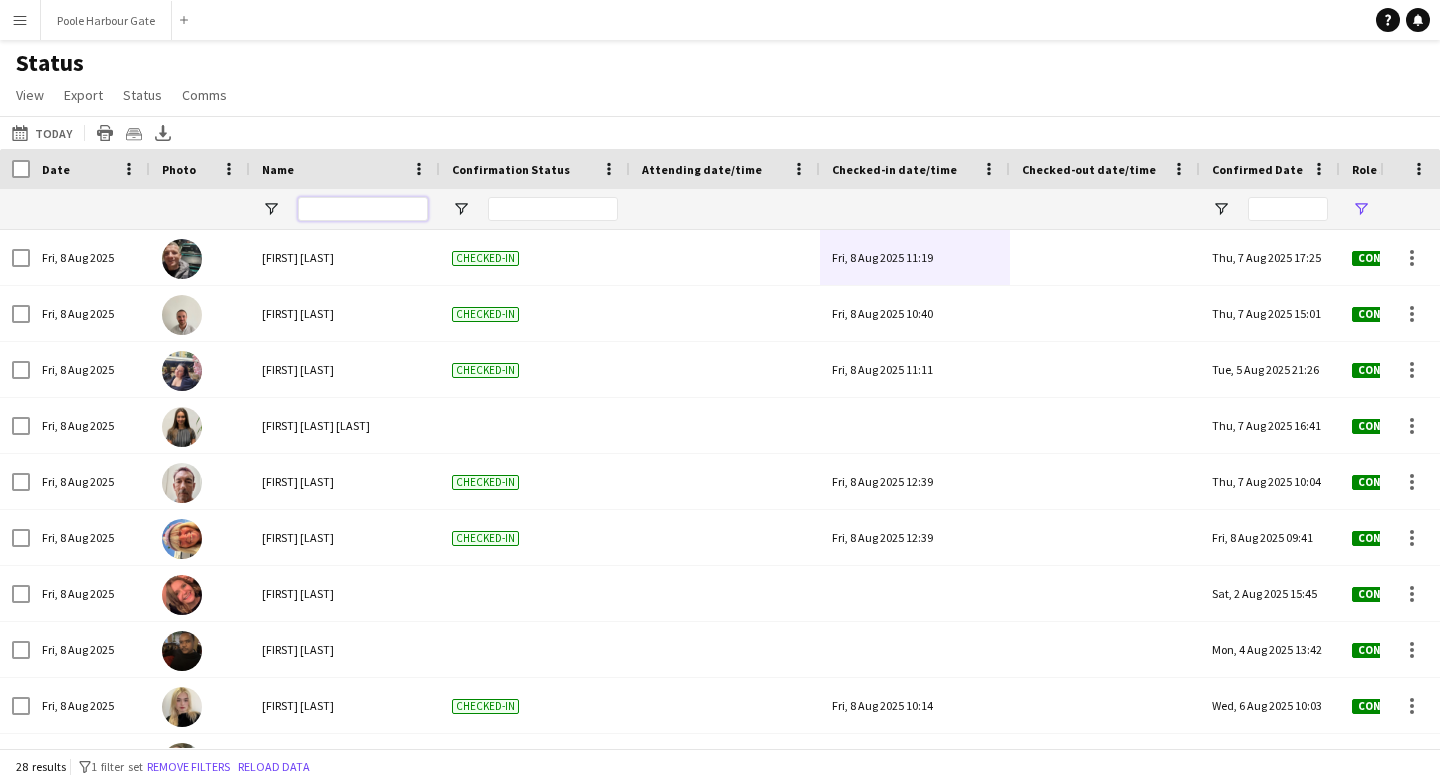 click at bounding box center [363, 209] 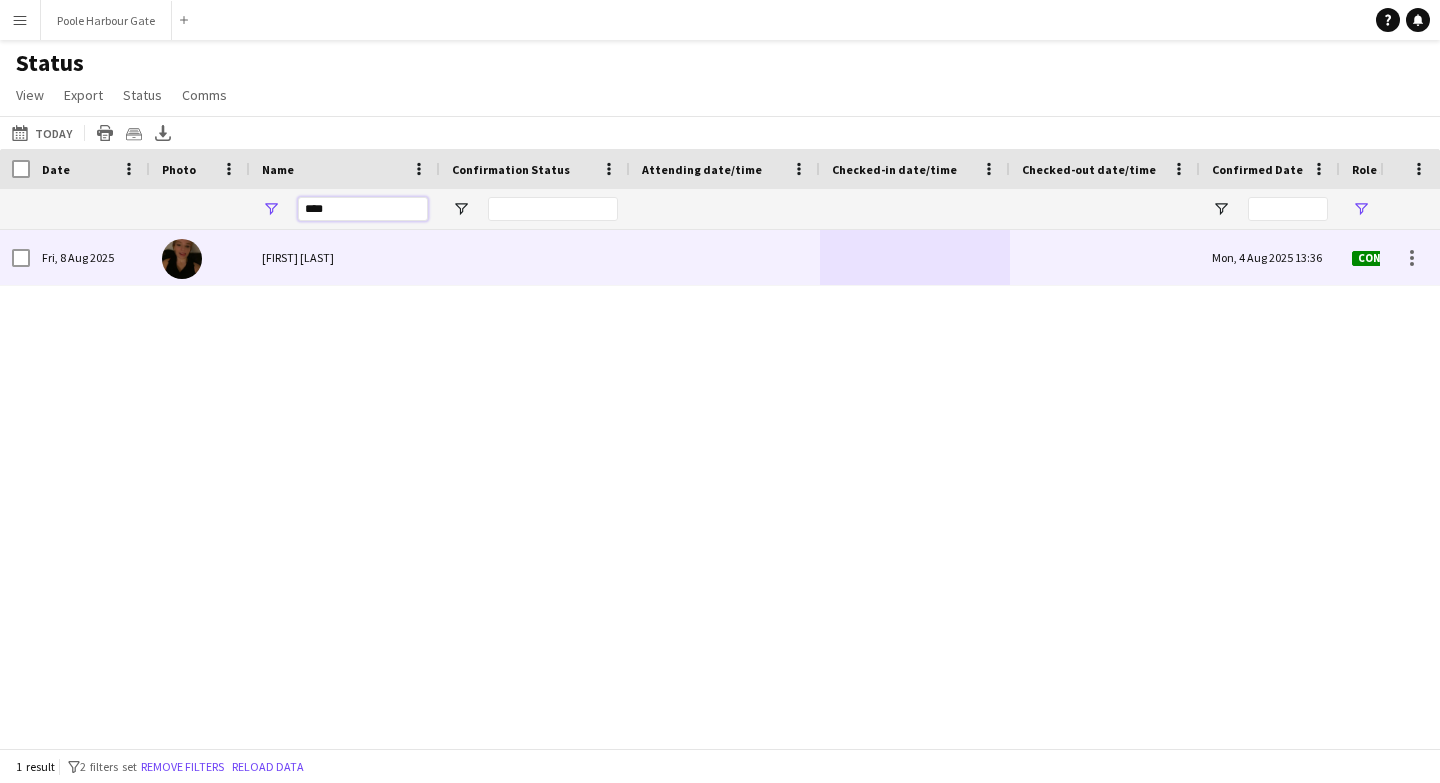 type on "****" 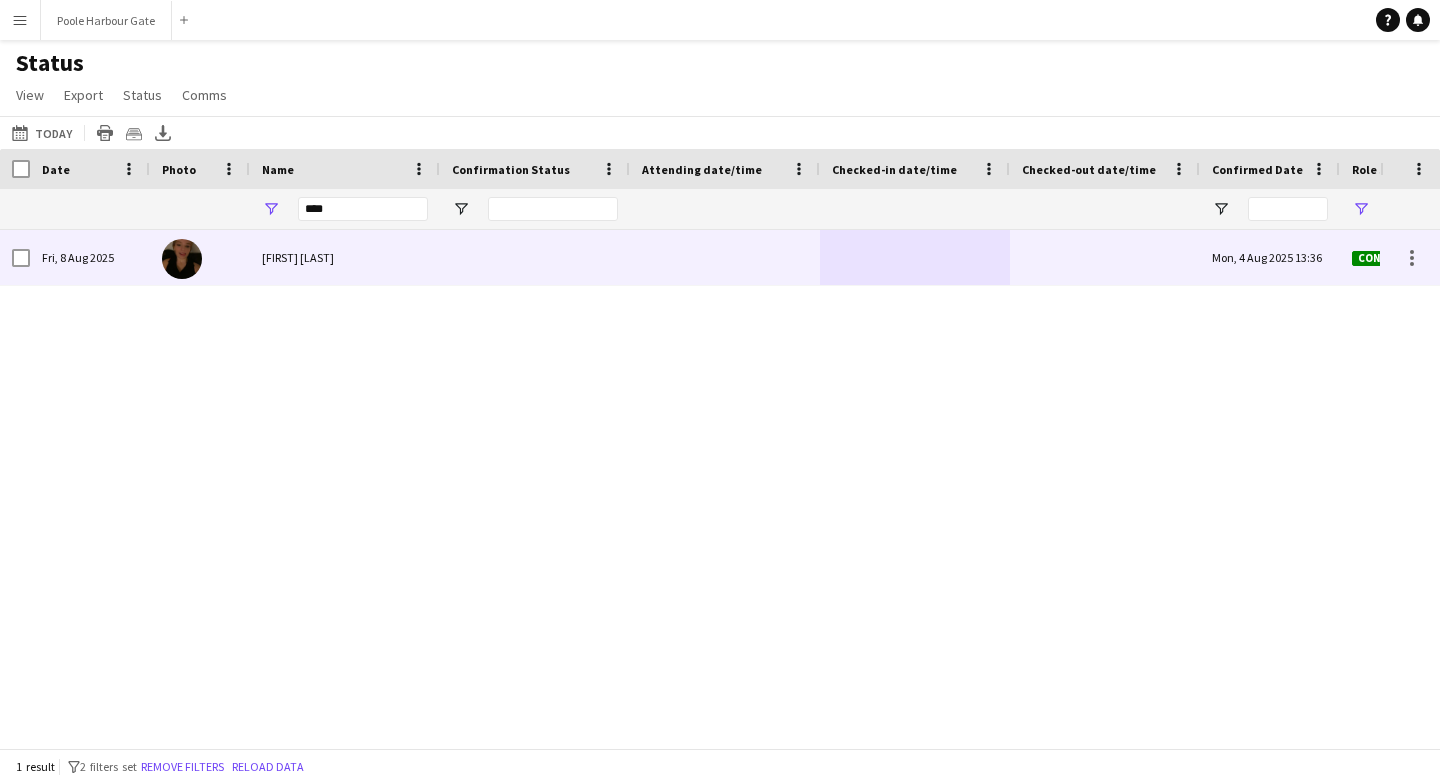 click at bounding box center (915, 257) 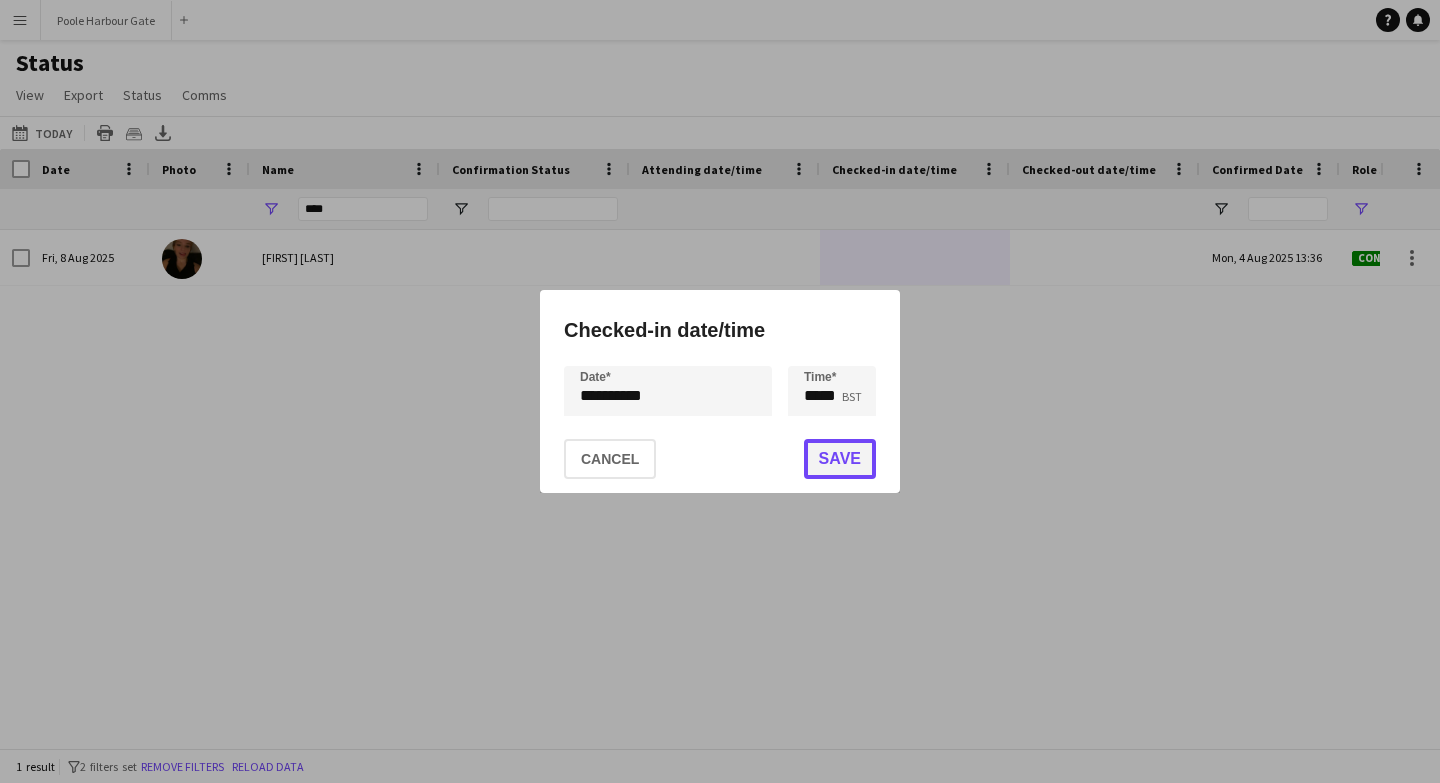 click on "Save" 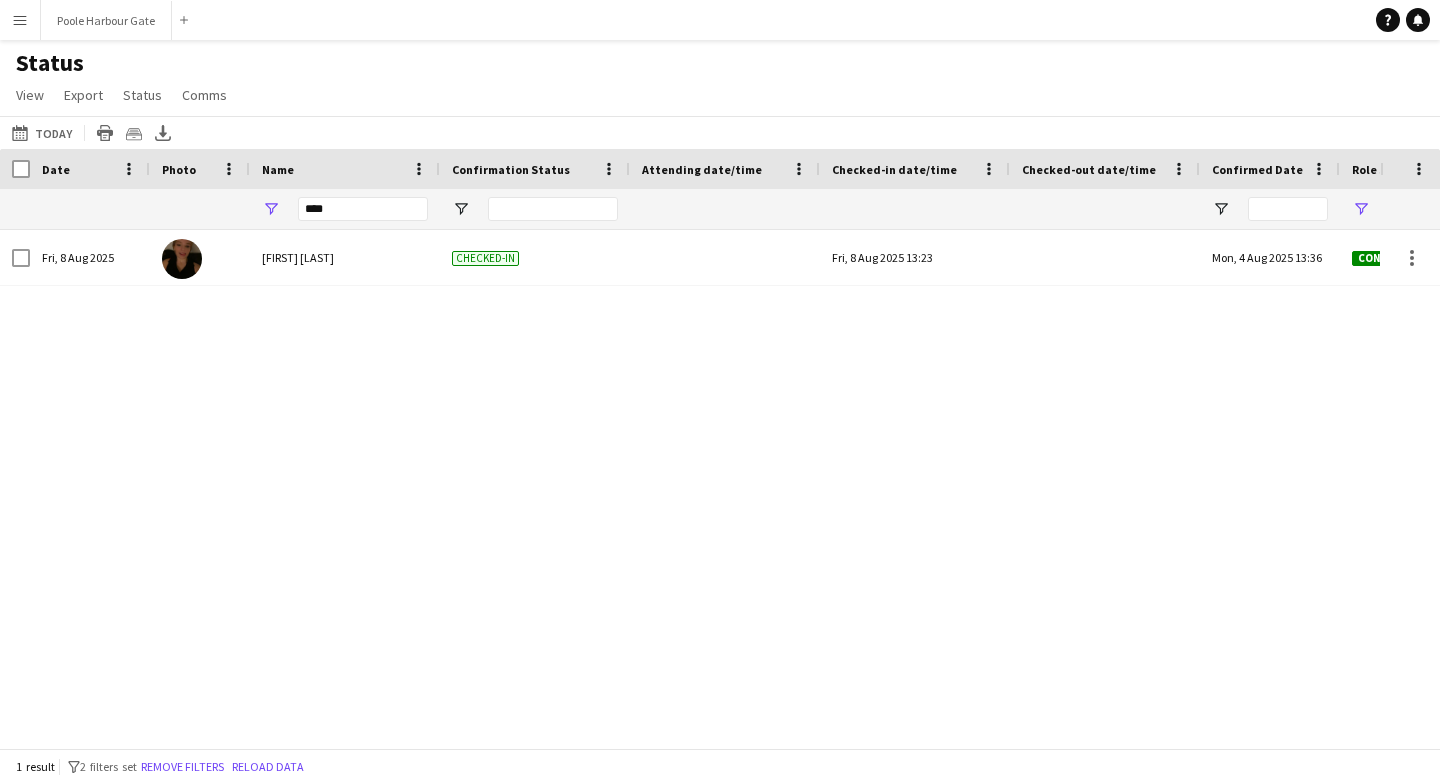 click on "Fri, 8 Aug 2025 Lucy Easton Checked-in     Fri, 8 Aug 2025 13:23     Mon, 4 Aug 2025 13:36 Confirmed 26" at bounding box center [690, 489] 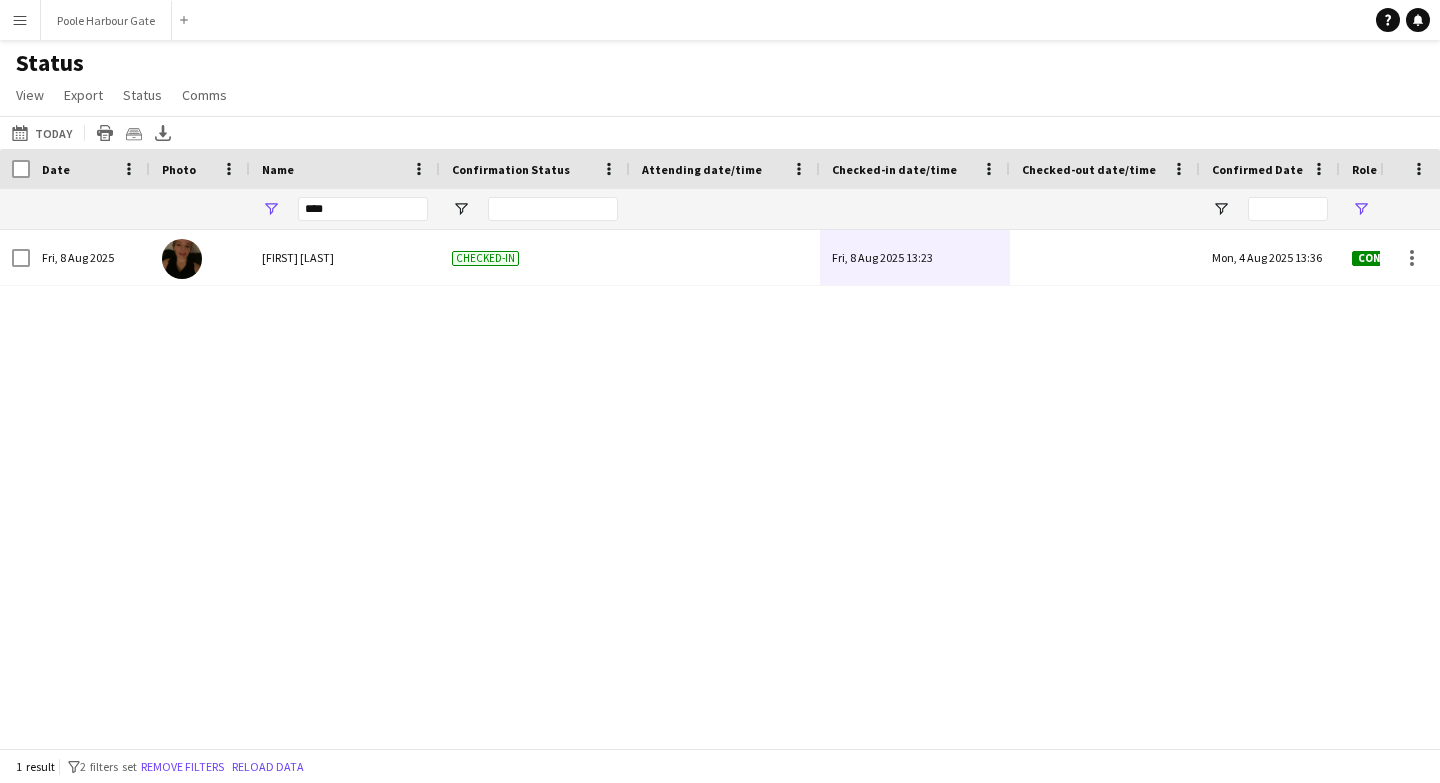 click on "Fri, 8 Aug 2025 Lucy Easton Checked-in     Fri, 8 Aug 2025 13:23     Mon, 4 Aug 2025 13:36 Confirmed 26" at bounding box center (690, 489) 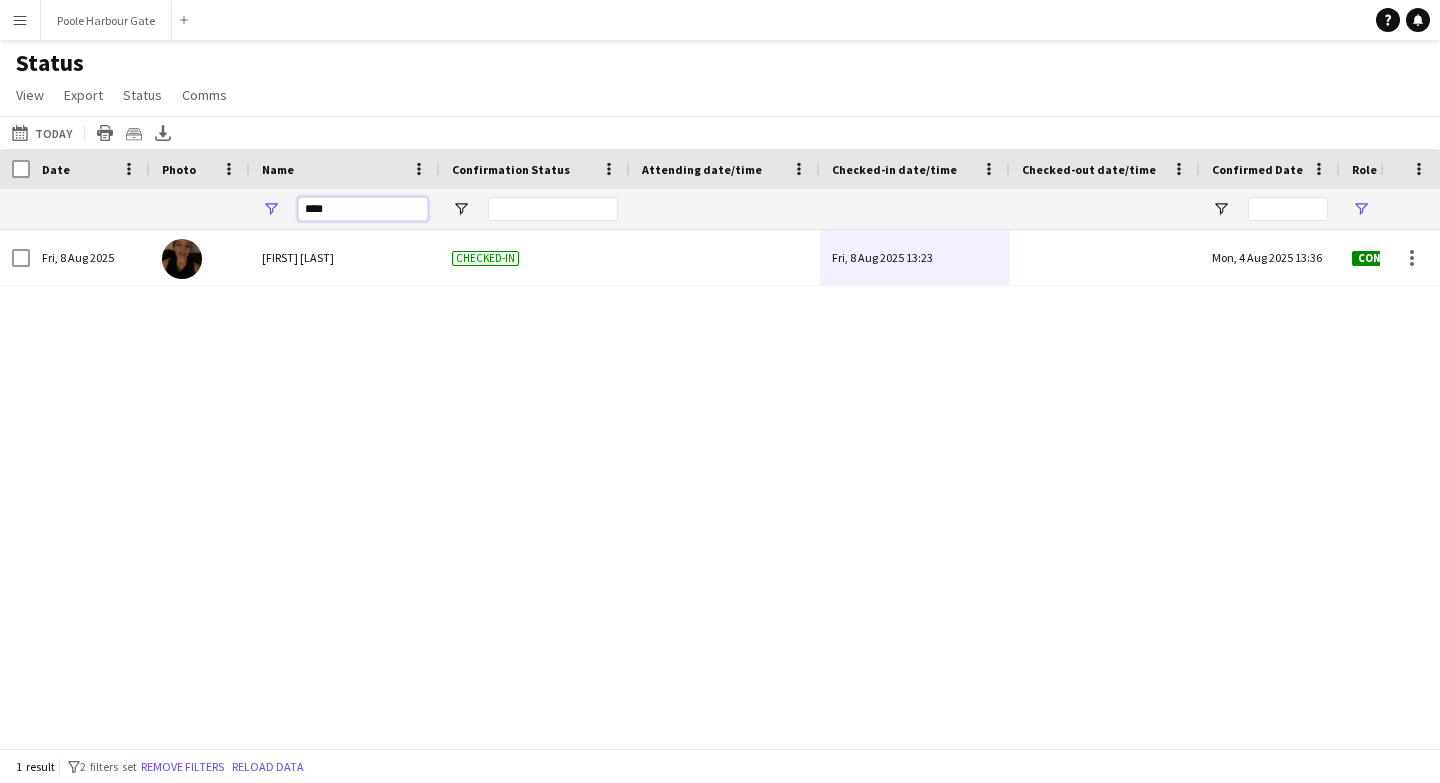 drag, startPoint x: 343, startPoint y: 209, endPoint x: 287, endPoint y: 209, distance: 56 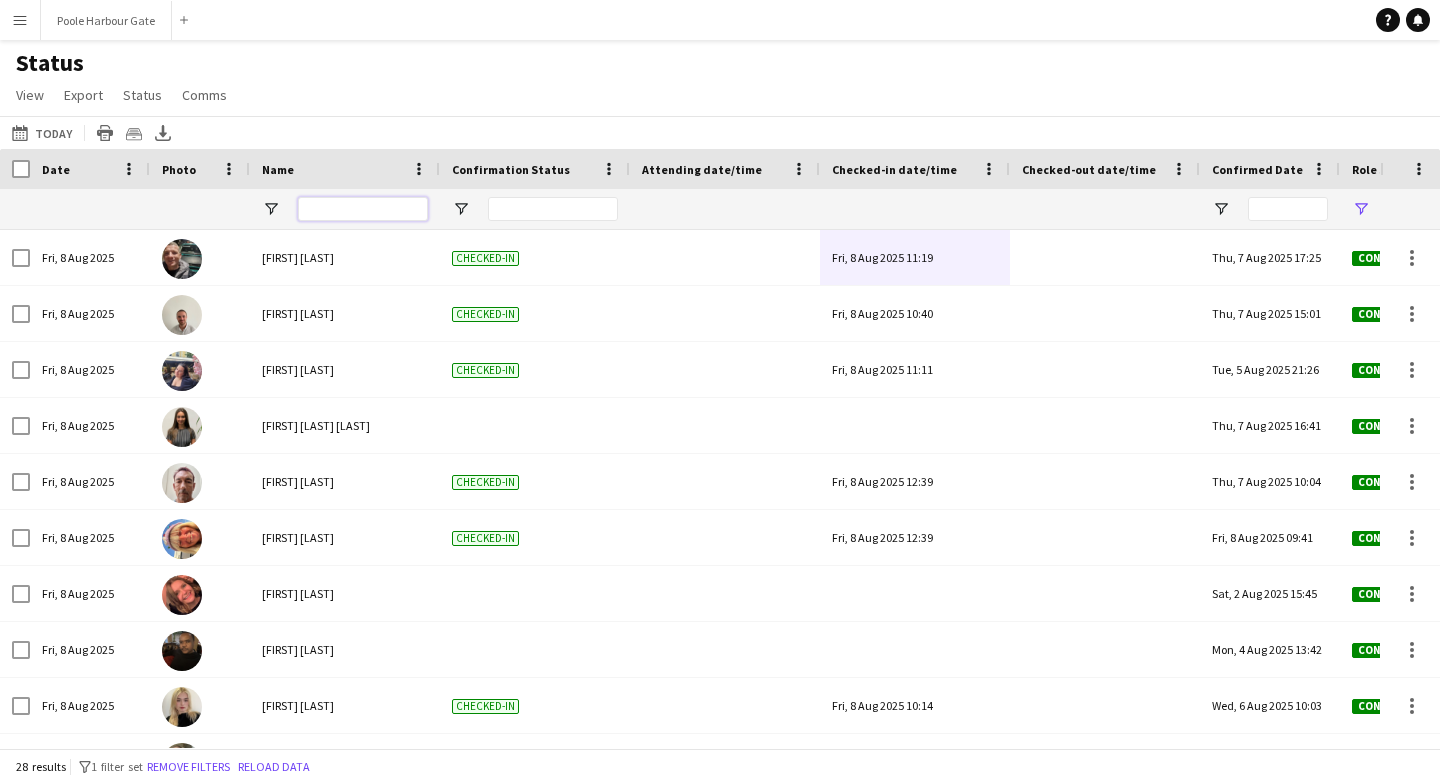 click at bounding box center (363, 209) 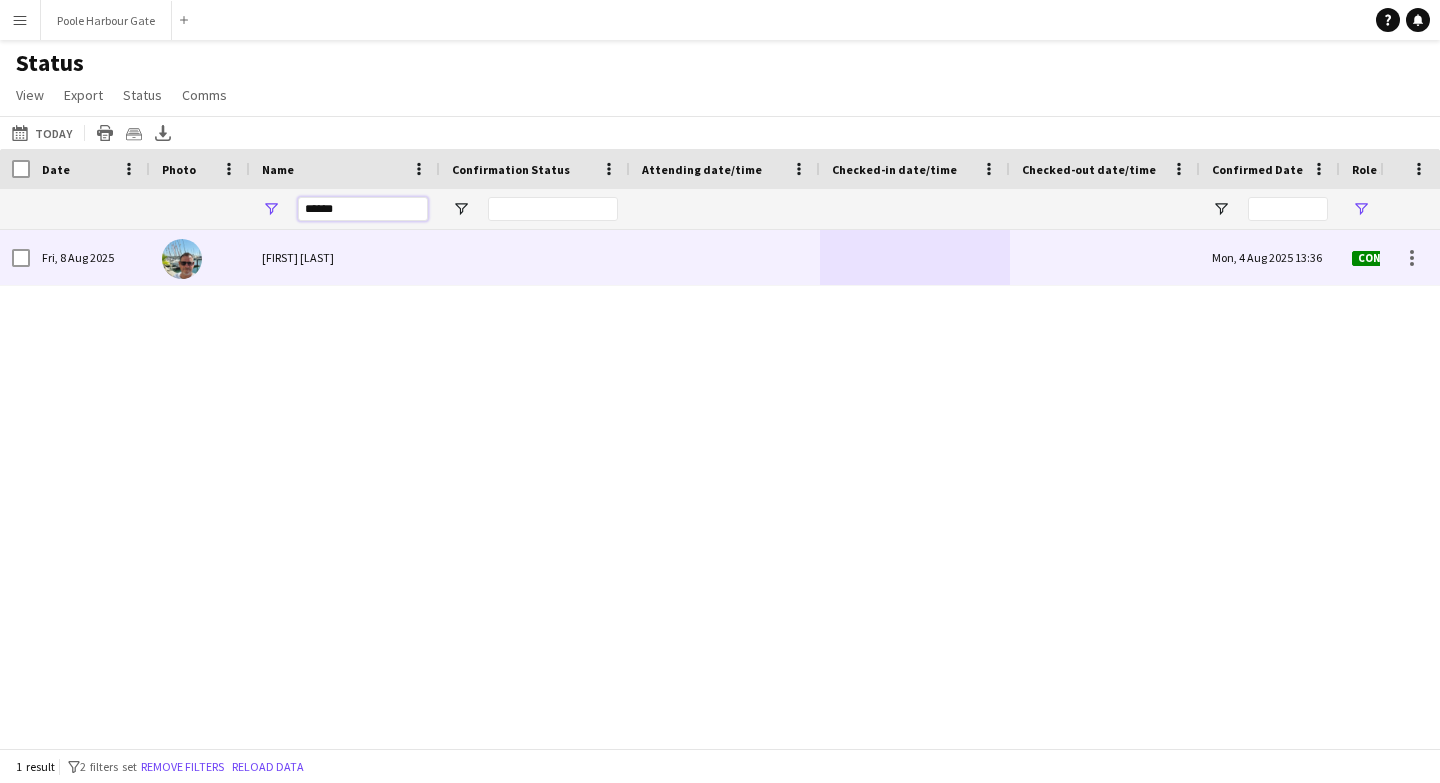 type on "******" 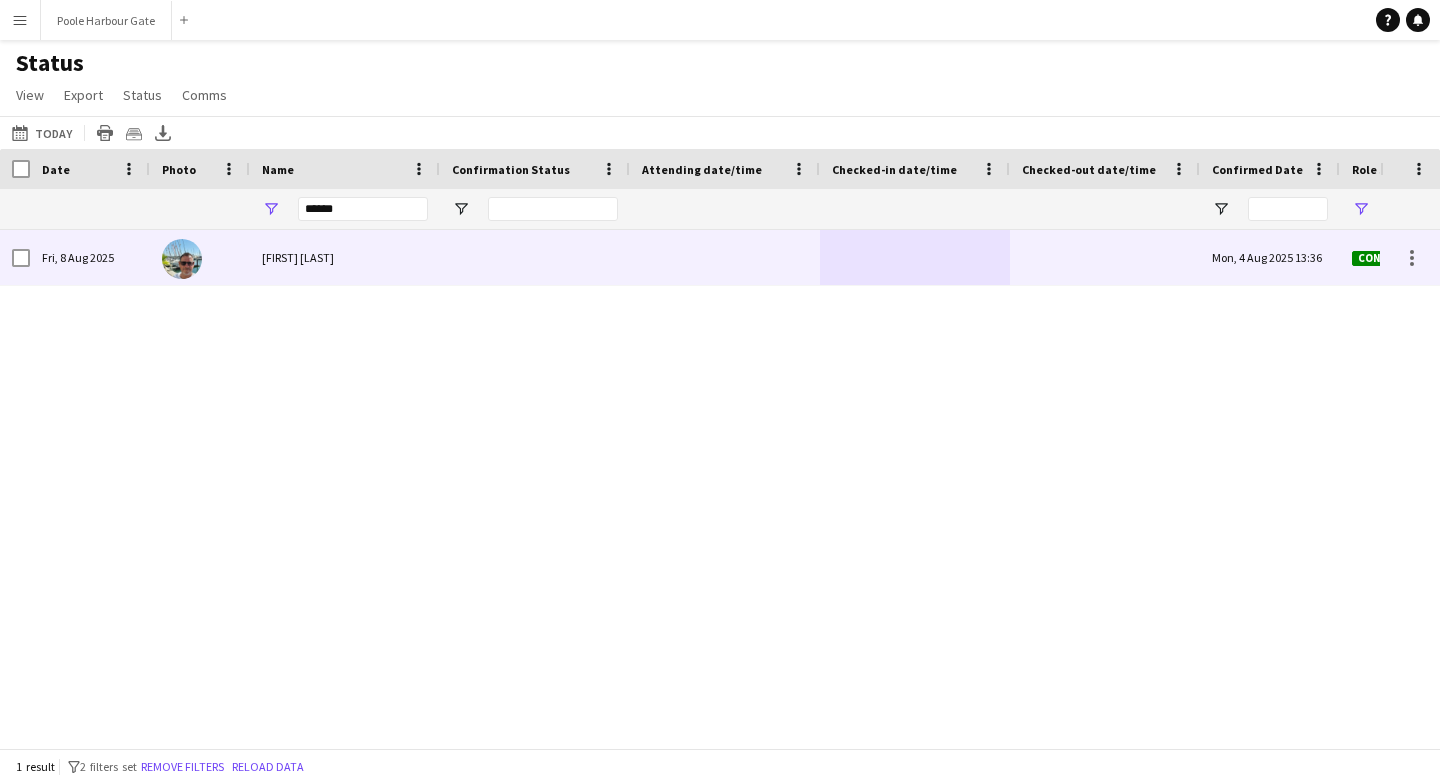 click at bounding box center [915, 257] 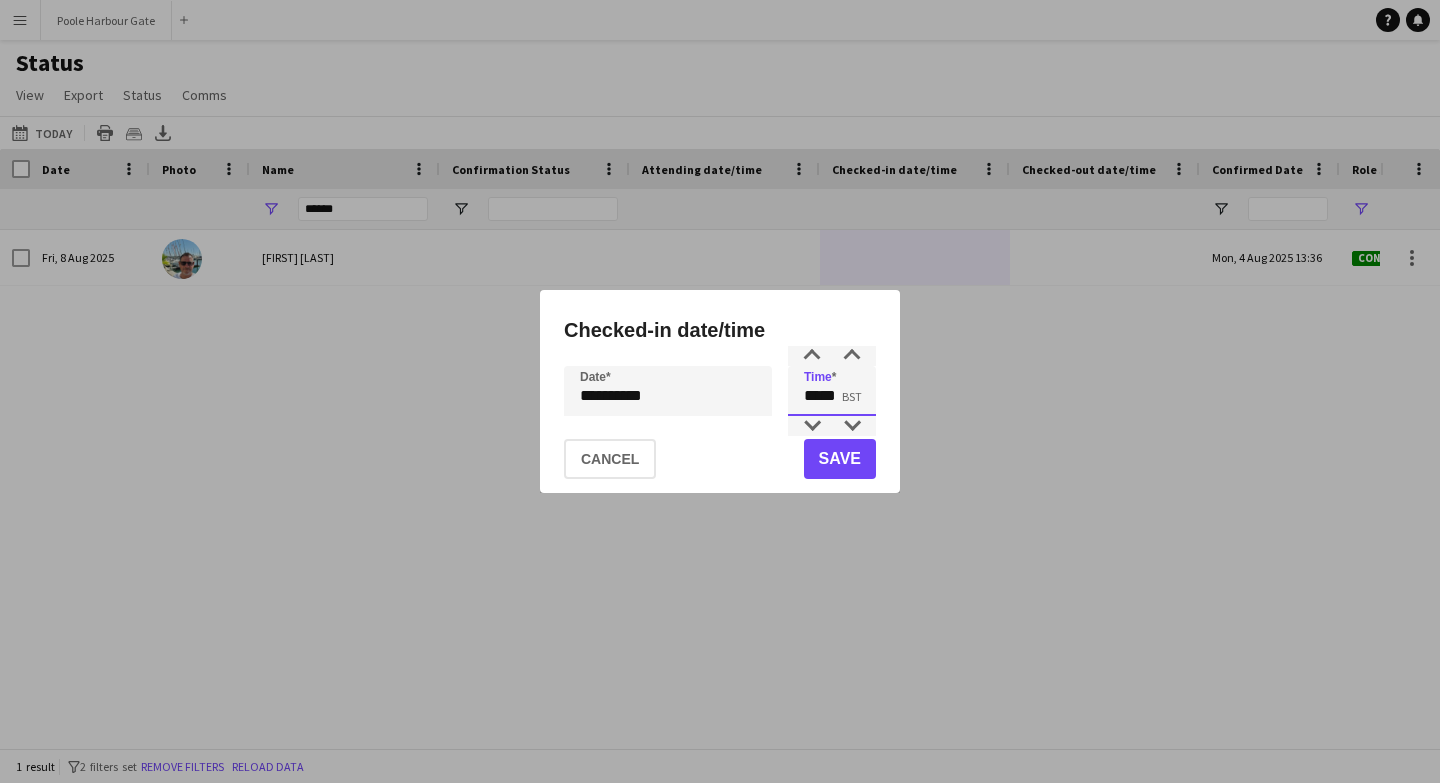 drag, startPoint x: 843, startPoint y: 399, endPoint x: 773, endPoint y: 399, distance: 70 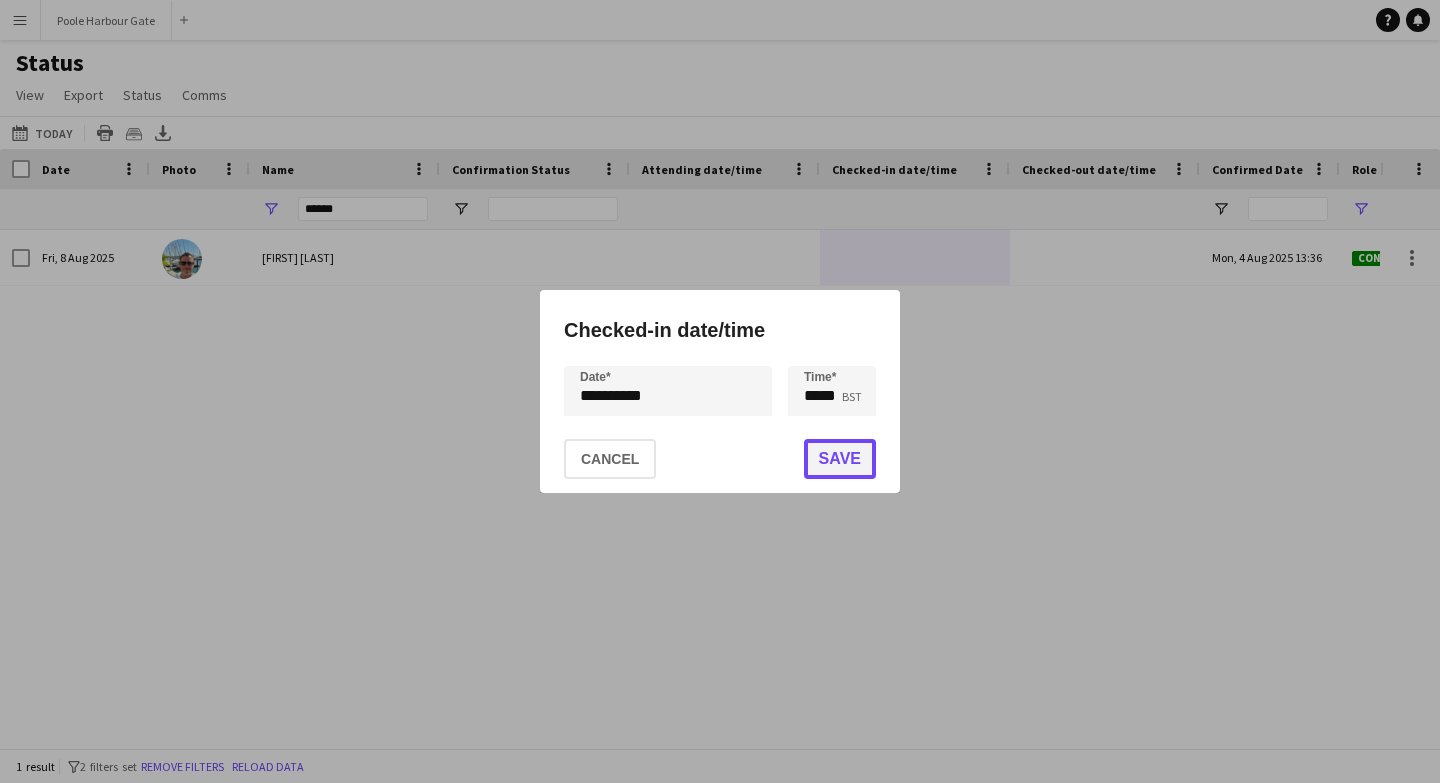 click on "Save" 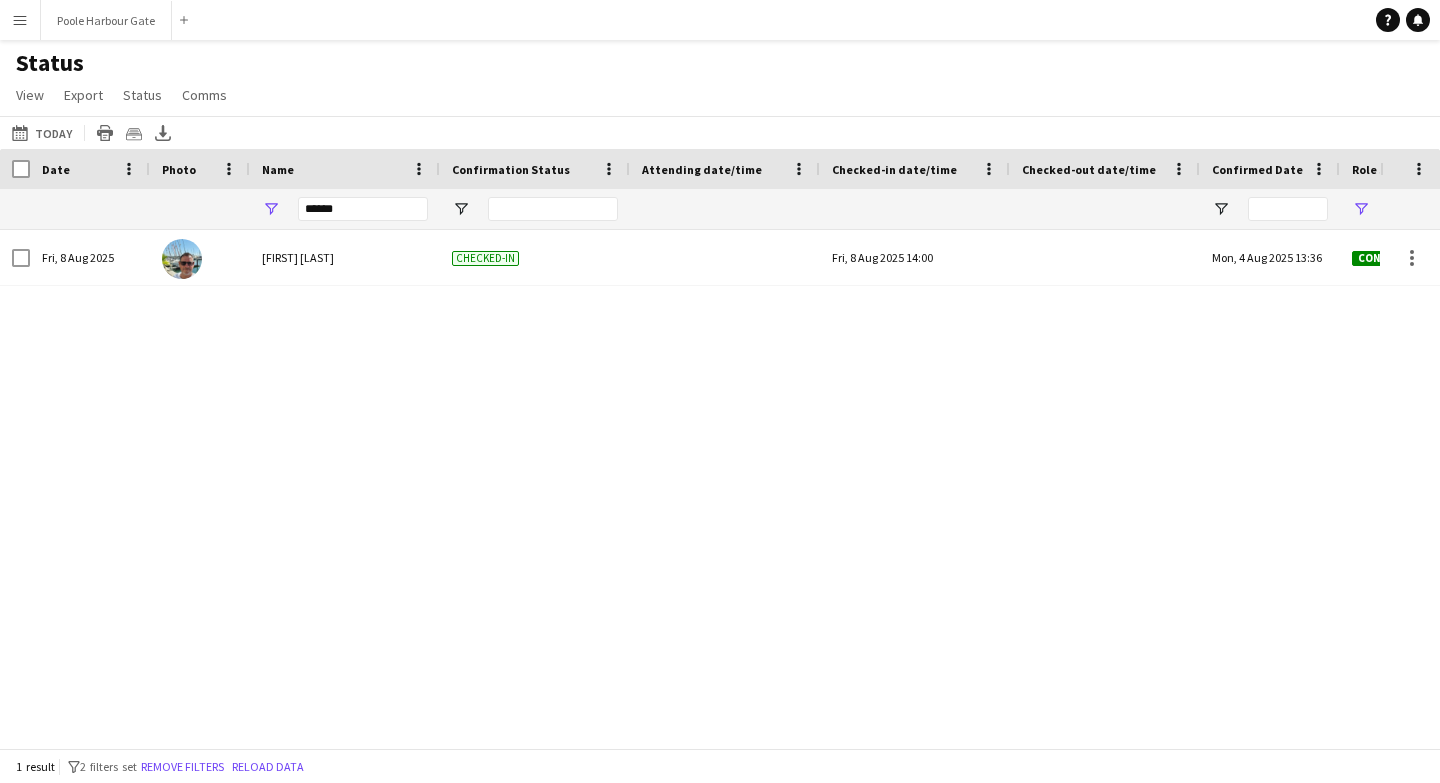 click on "Fri, 8 Aug 2025 Andrew  Rush  Checked-in     Fri, 8 Aug 2025 14:00     Mon, 4 Aug 2025 13:36 Confirmed 153" at bounding box center (690, 489) 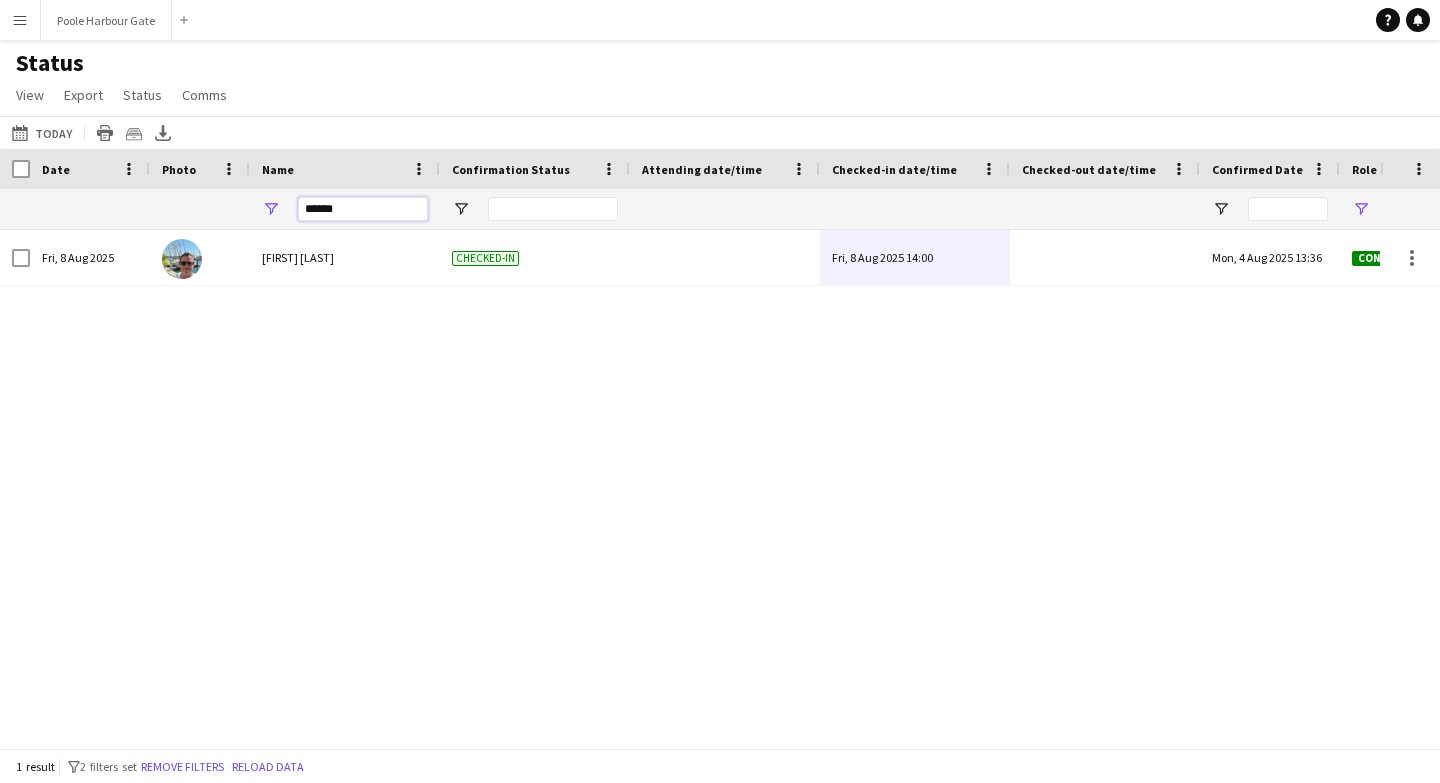 drag, startPoint x: 361, startPoint y: 216, endPoint x: 277, endPoint y: 216, distance: 84 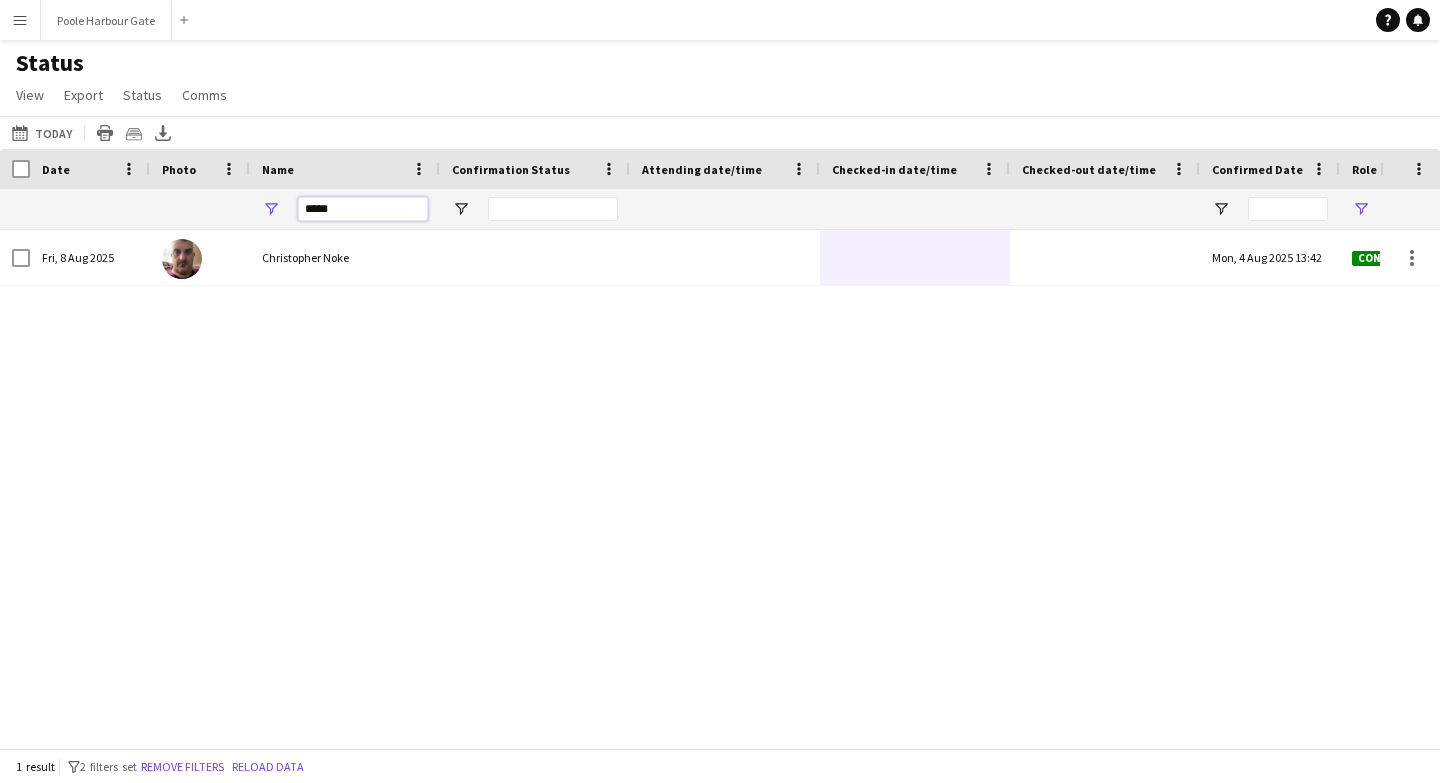 type on "*****" 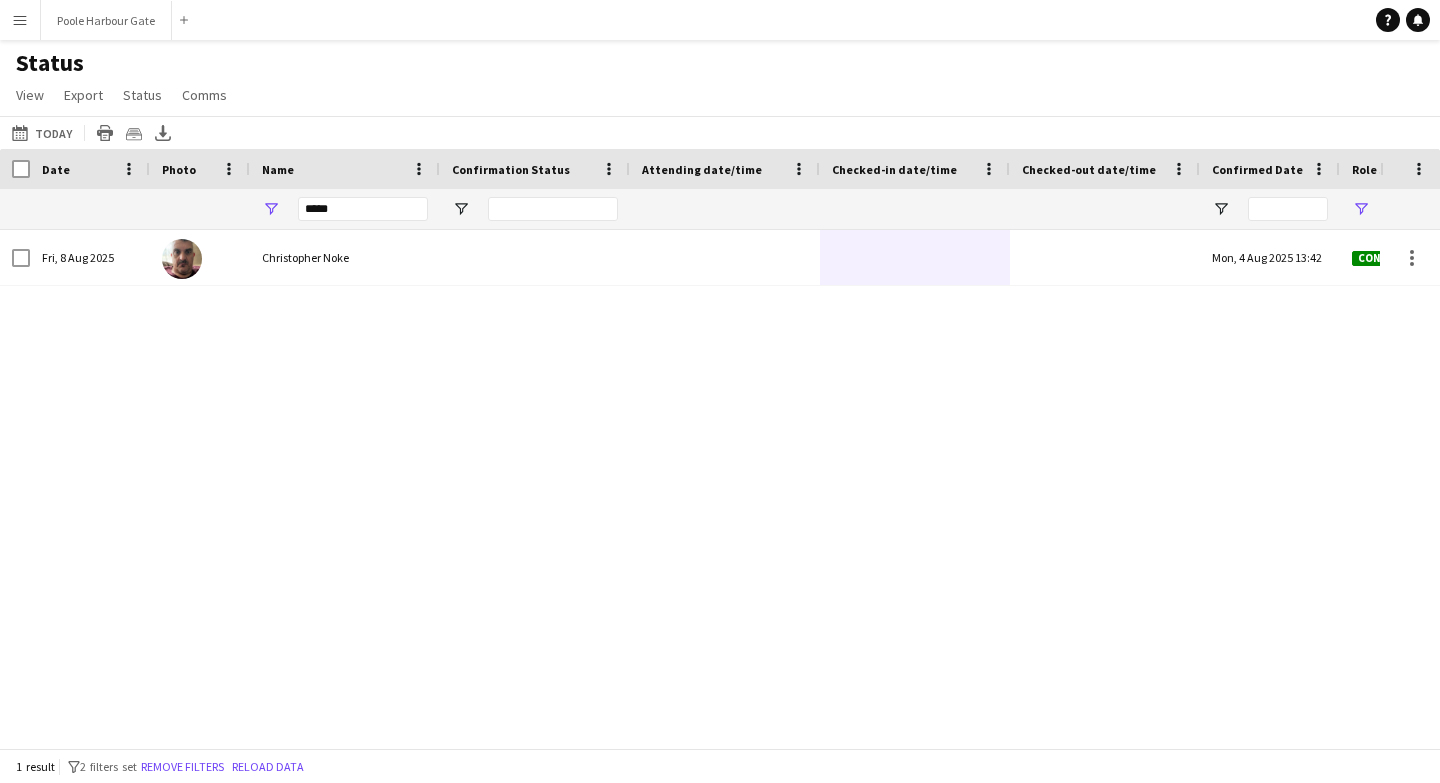 click at bounding box center [915, 257] 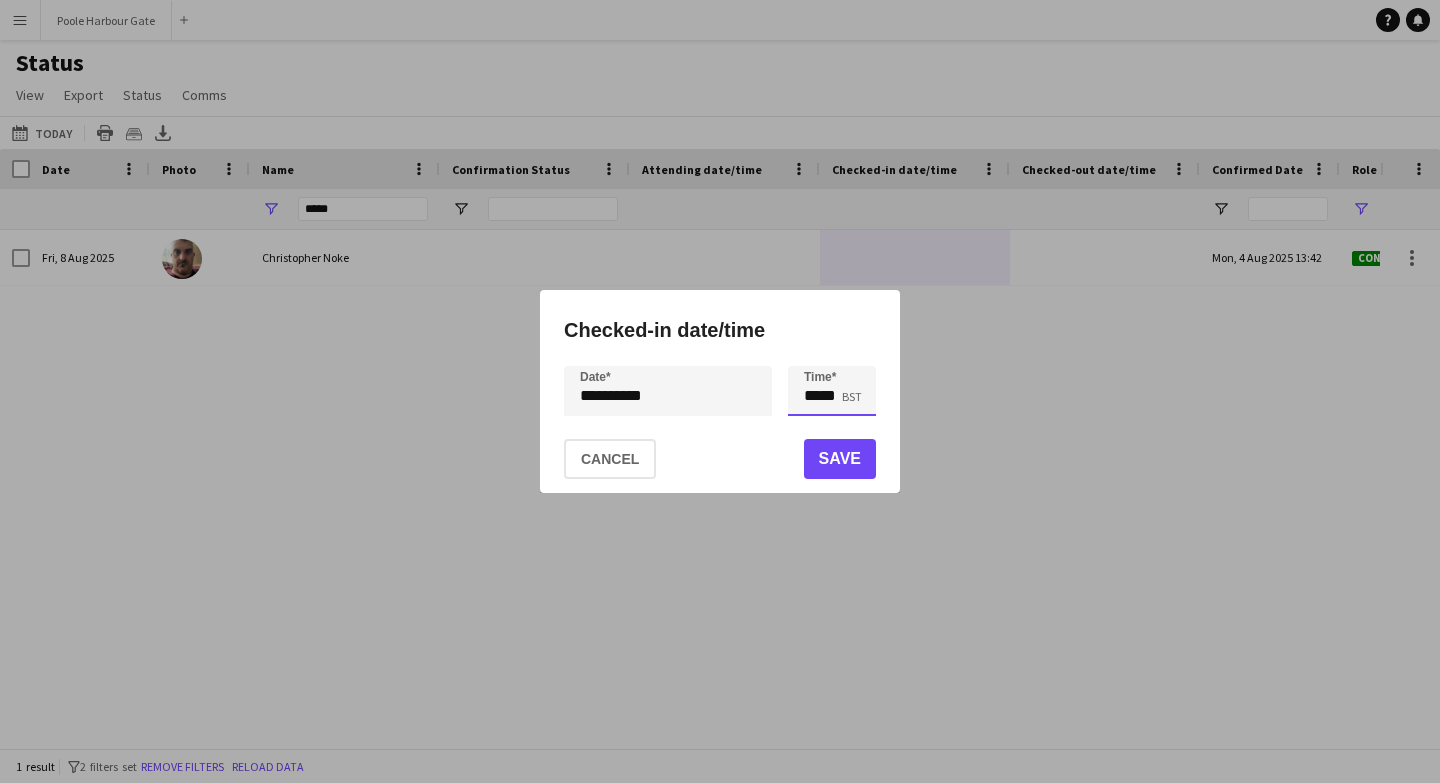 drag, startPoint x: 781, startPoint y: 391, endPoint x: 746, endPoint y: 391, distance: 35 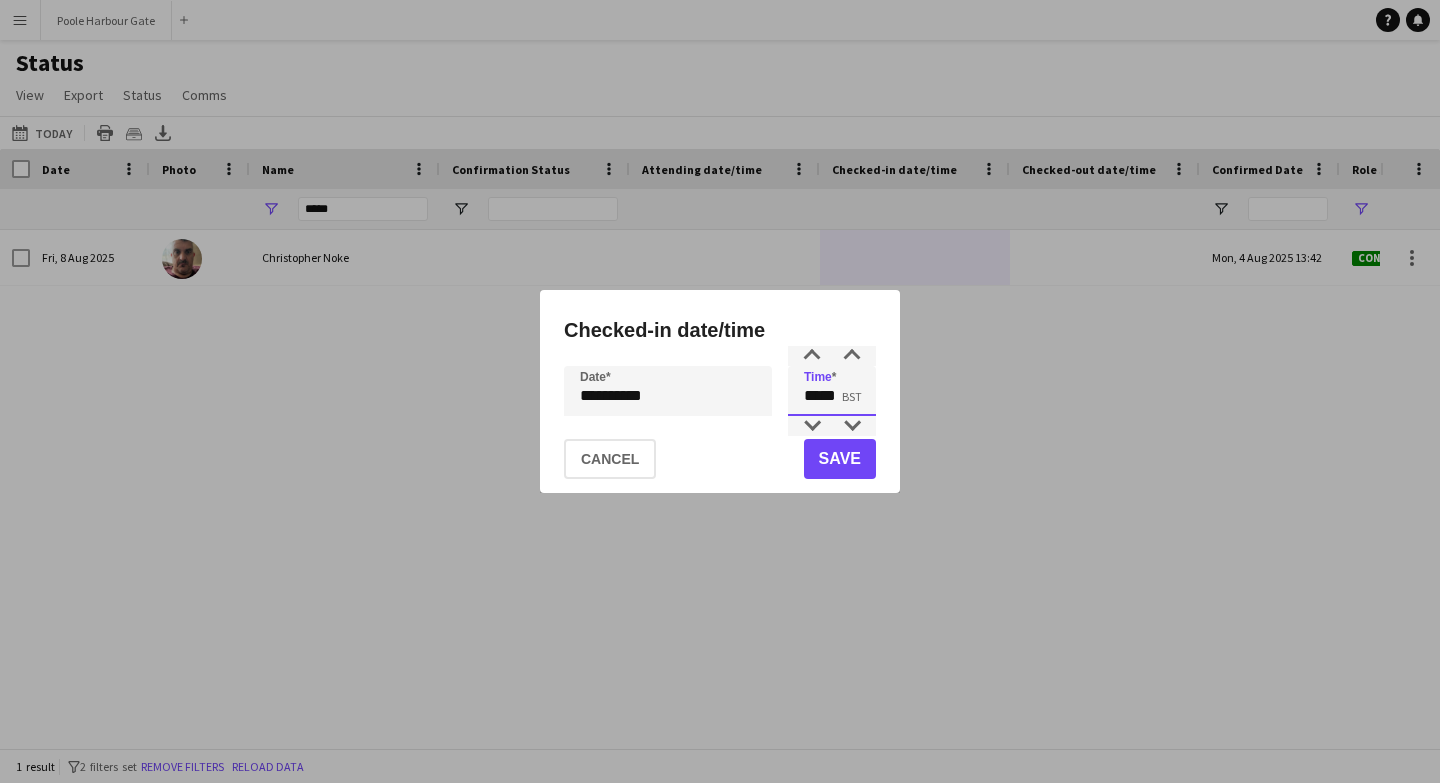 type on "*****" 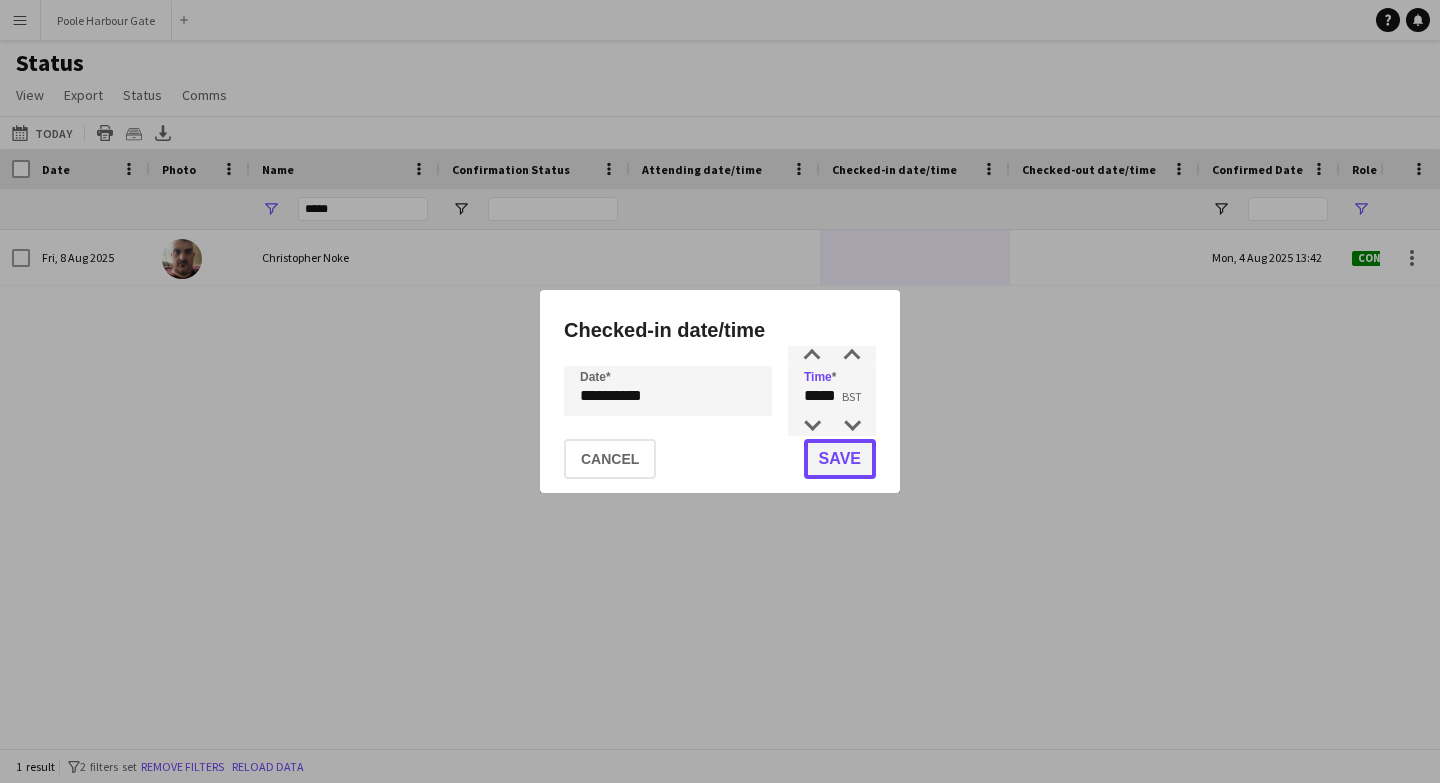 click on "Save" 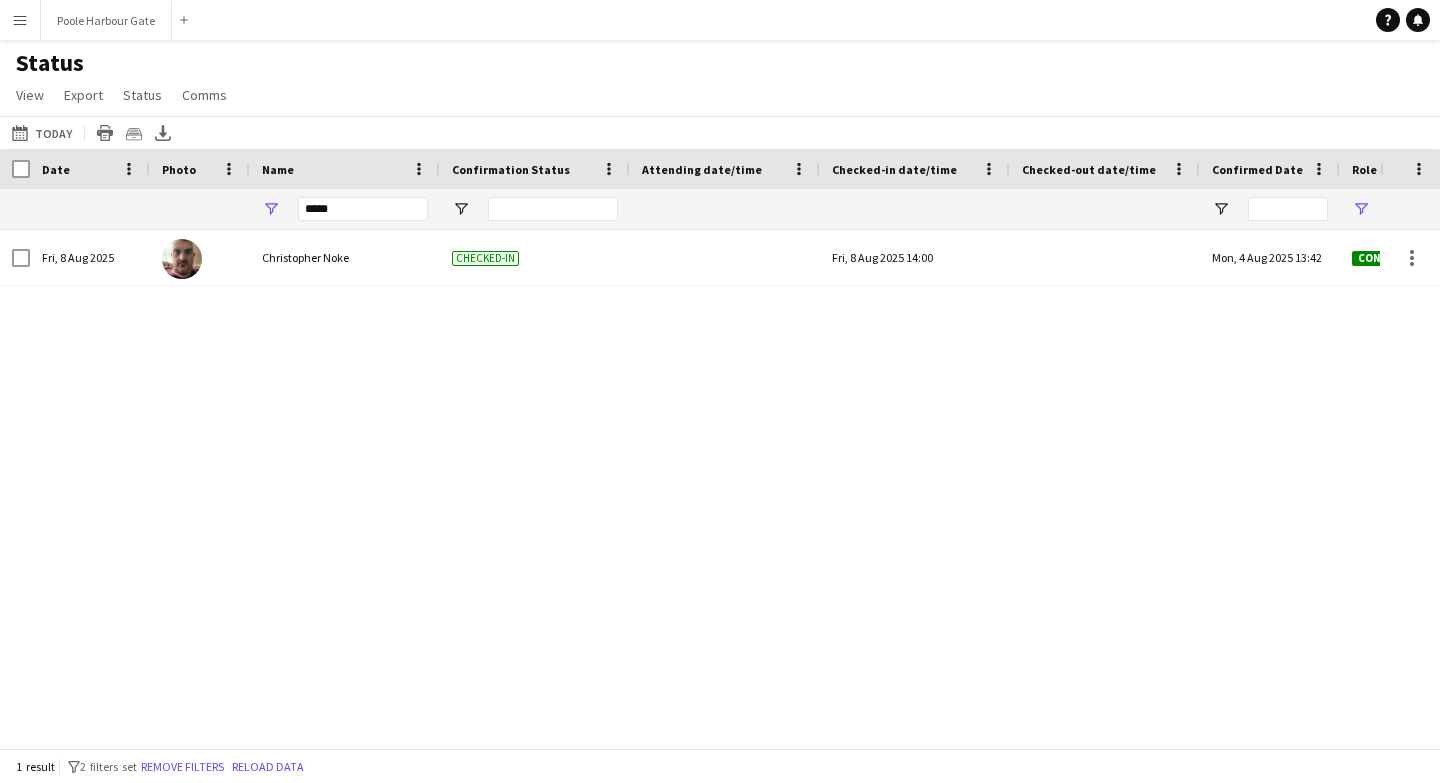 click on "Fri, 8 Aug 2025 Christopher Noke Checked-in     Fri, 8 Aug 2025 14:00     Mon, 4 Aug 2025 13:42 Confirmed 112" at bounding box center [690, 489] 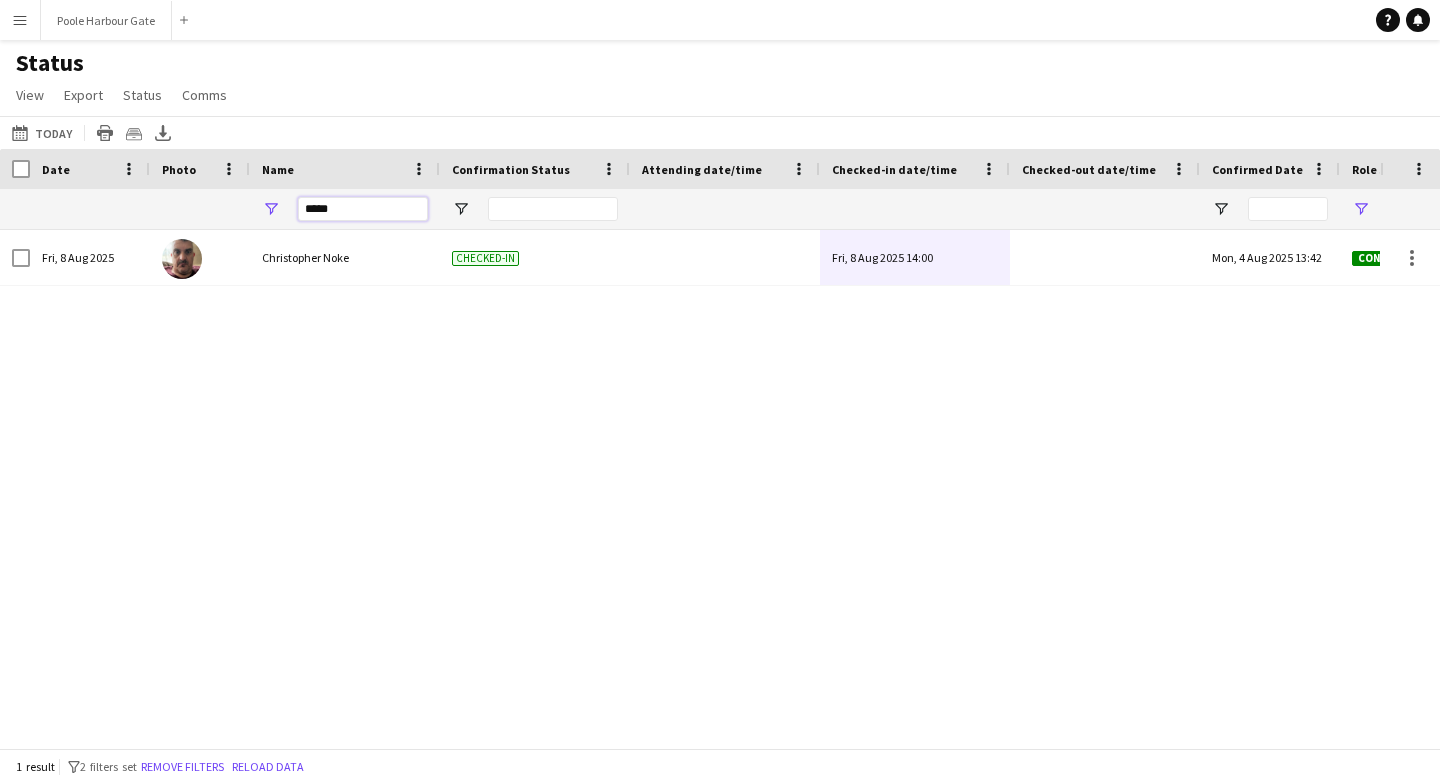 drag, startPoint x: 323, startPoint y: 210, endPoint x: 283, endPoint y: 210, distance: 40 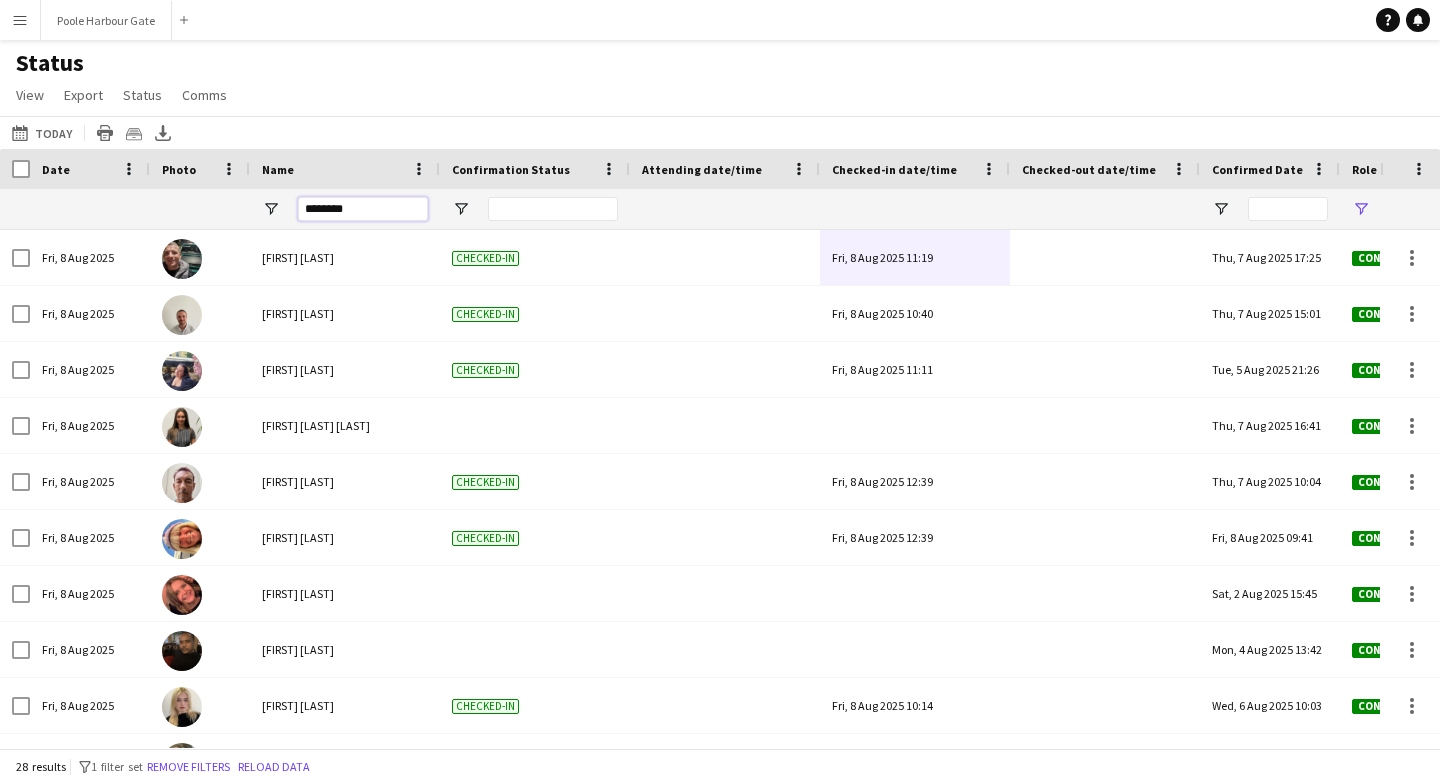type on "*********" 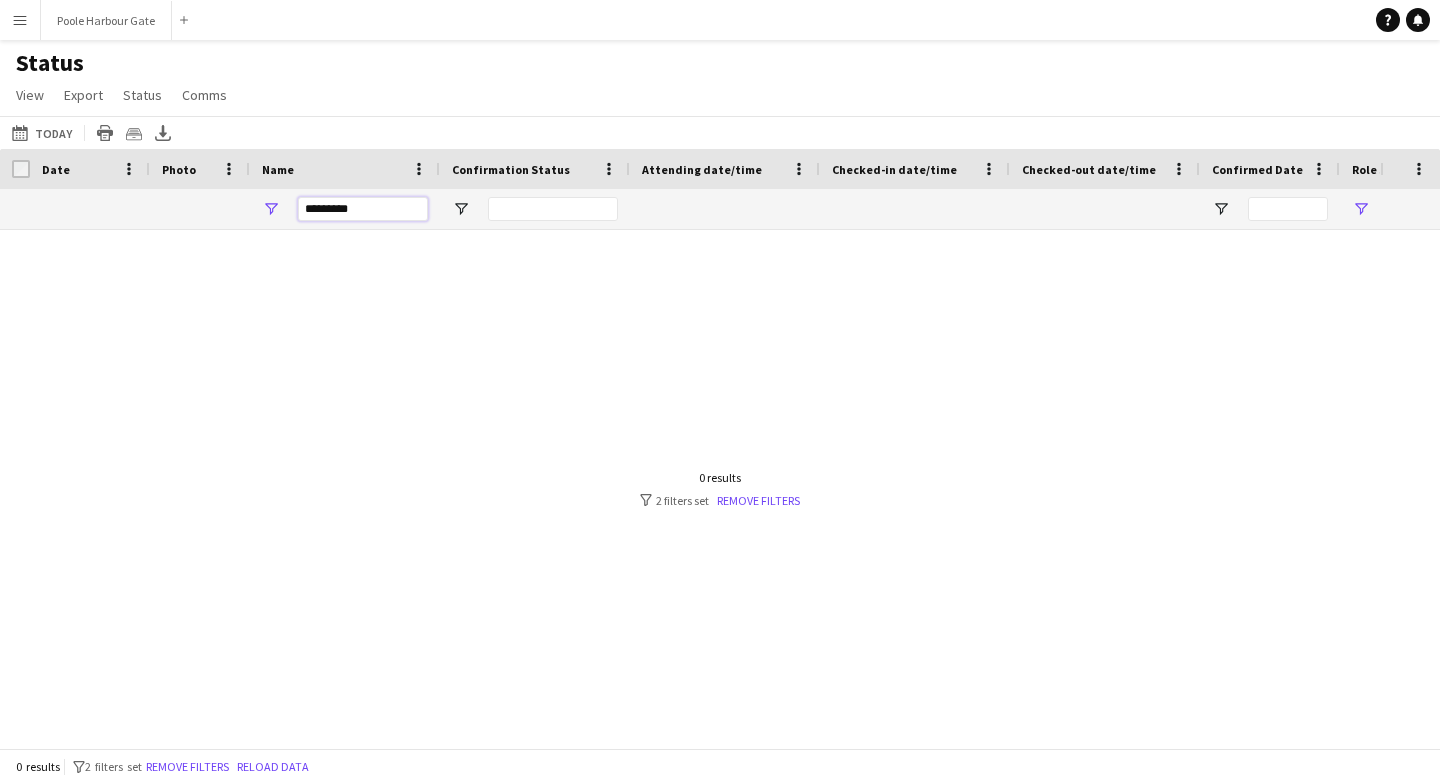 type on "***" 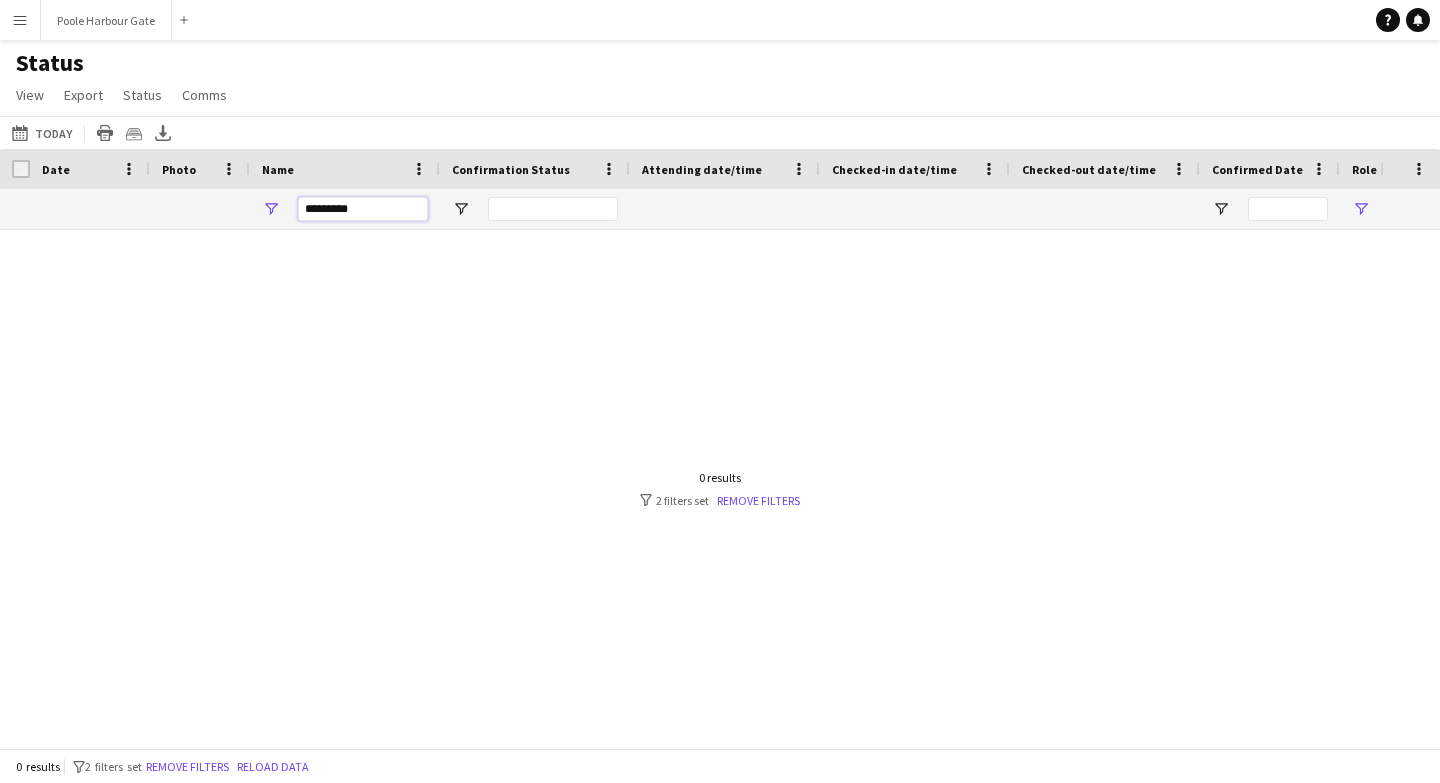 type 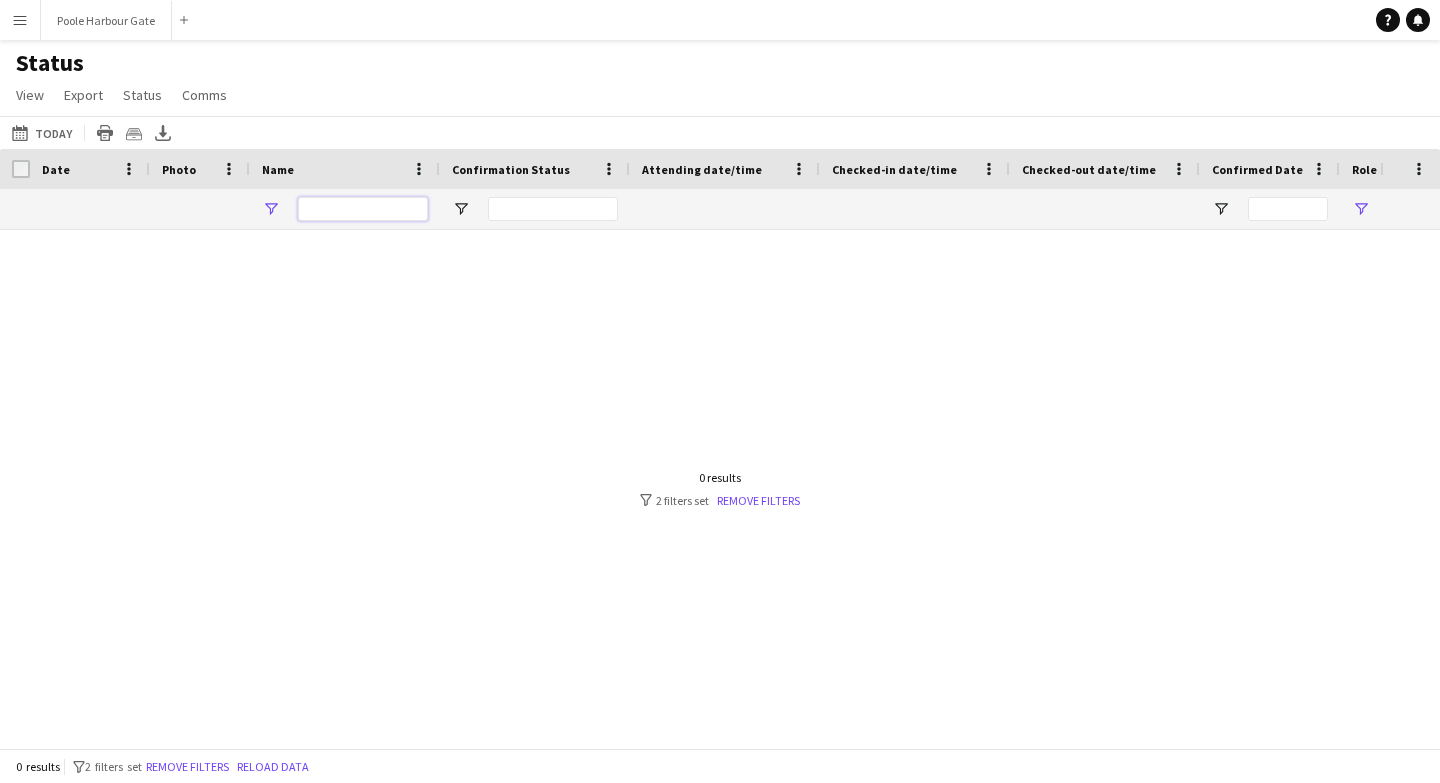type on "**********" 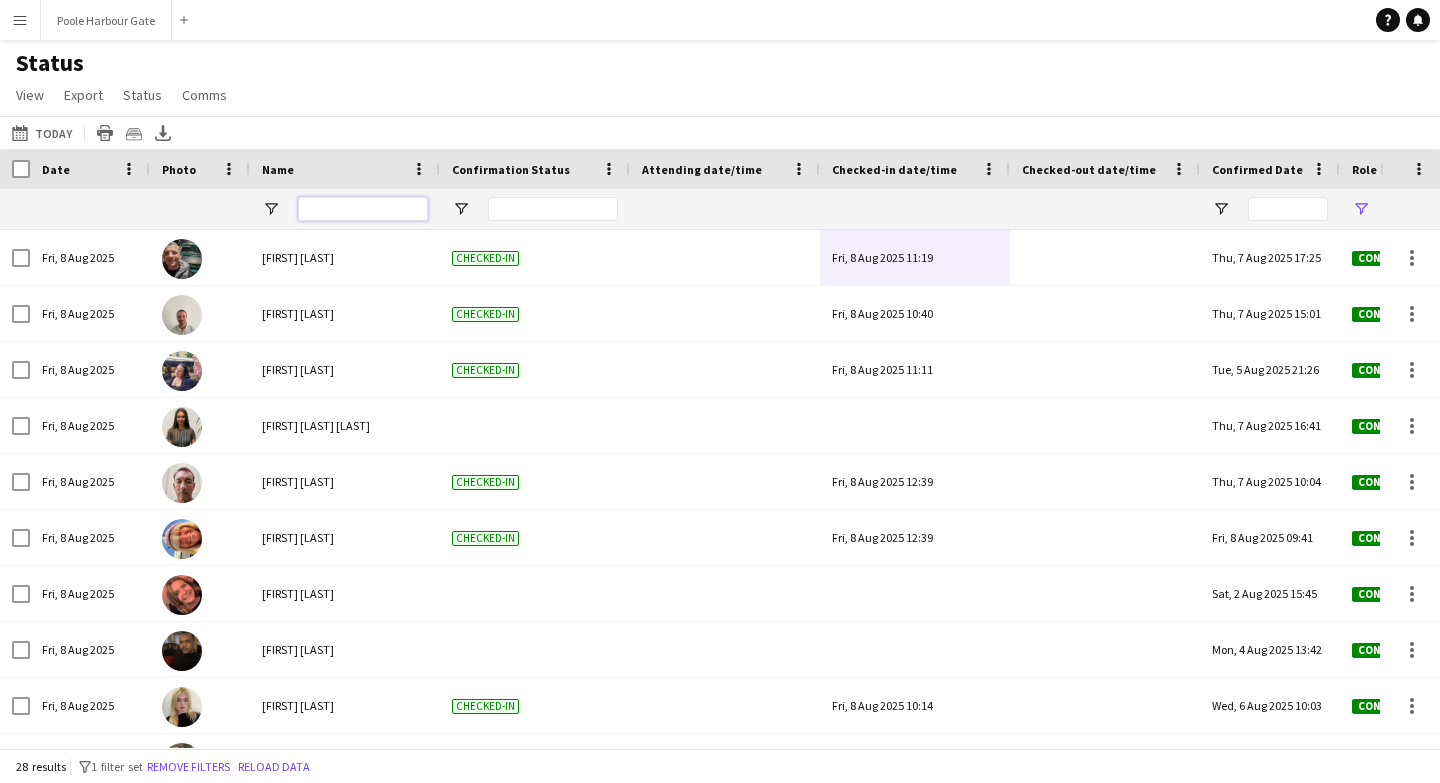 click at bounding box center [363, 209] 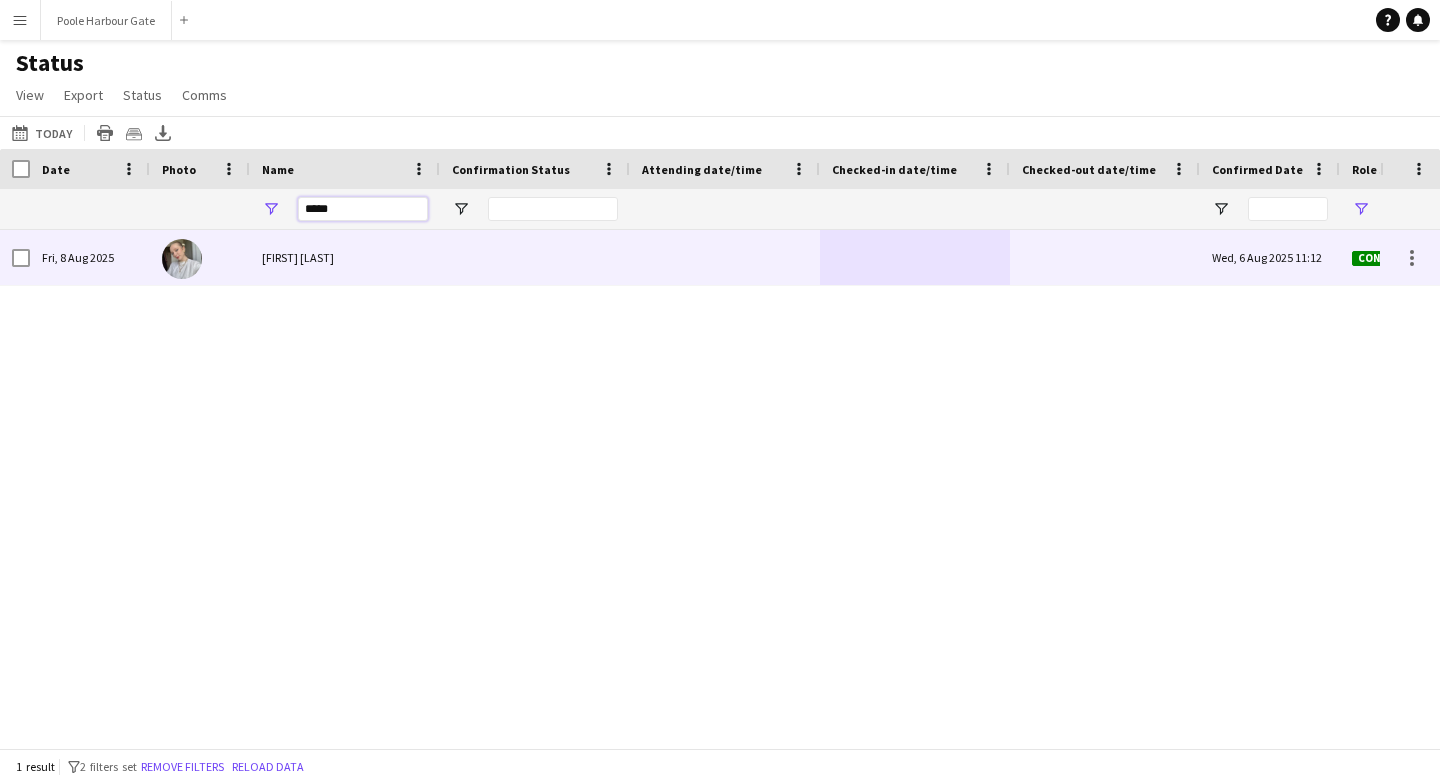 type on "*****" 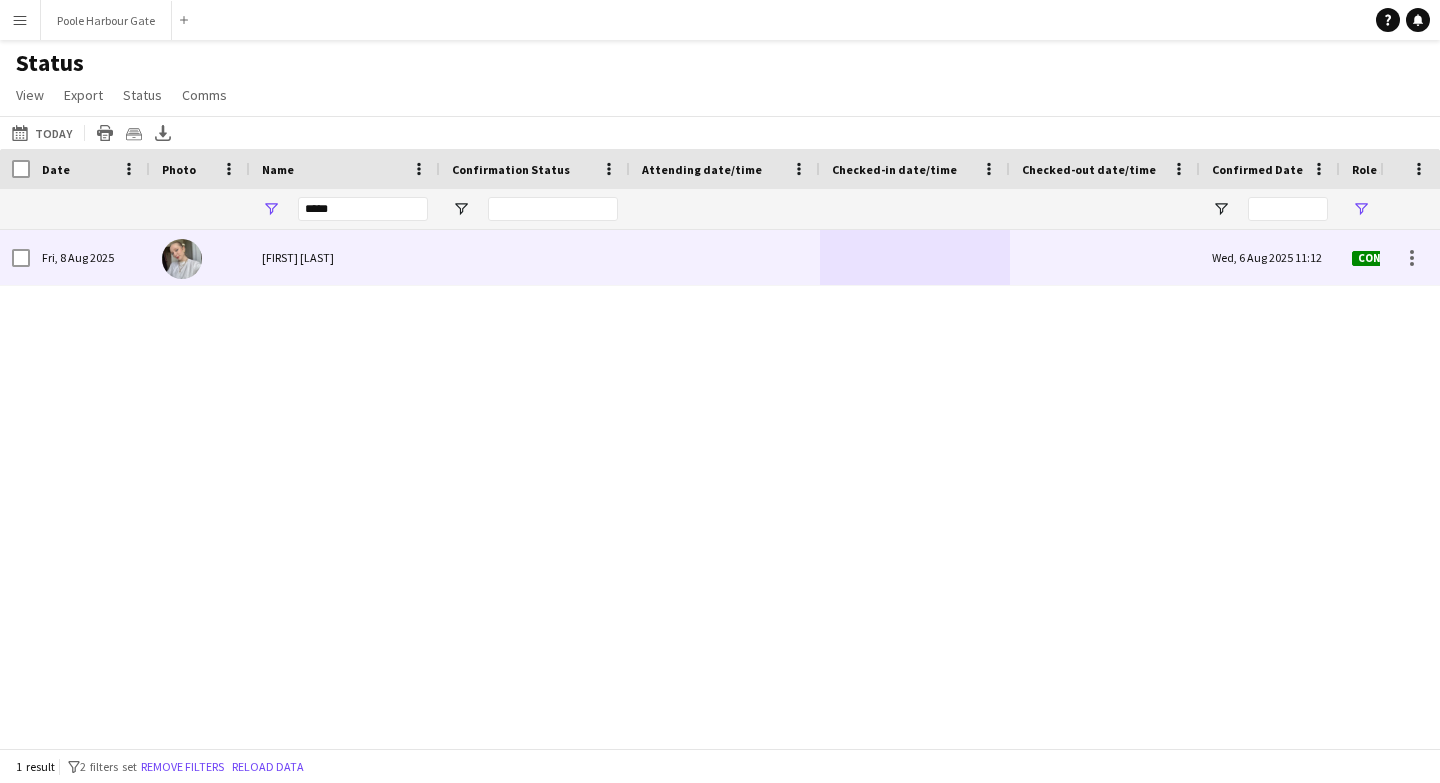 click at bounding box center (915, 257) 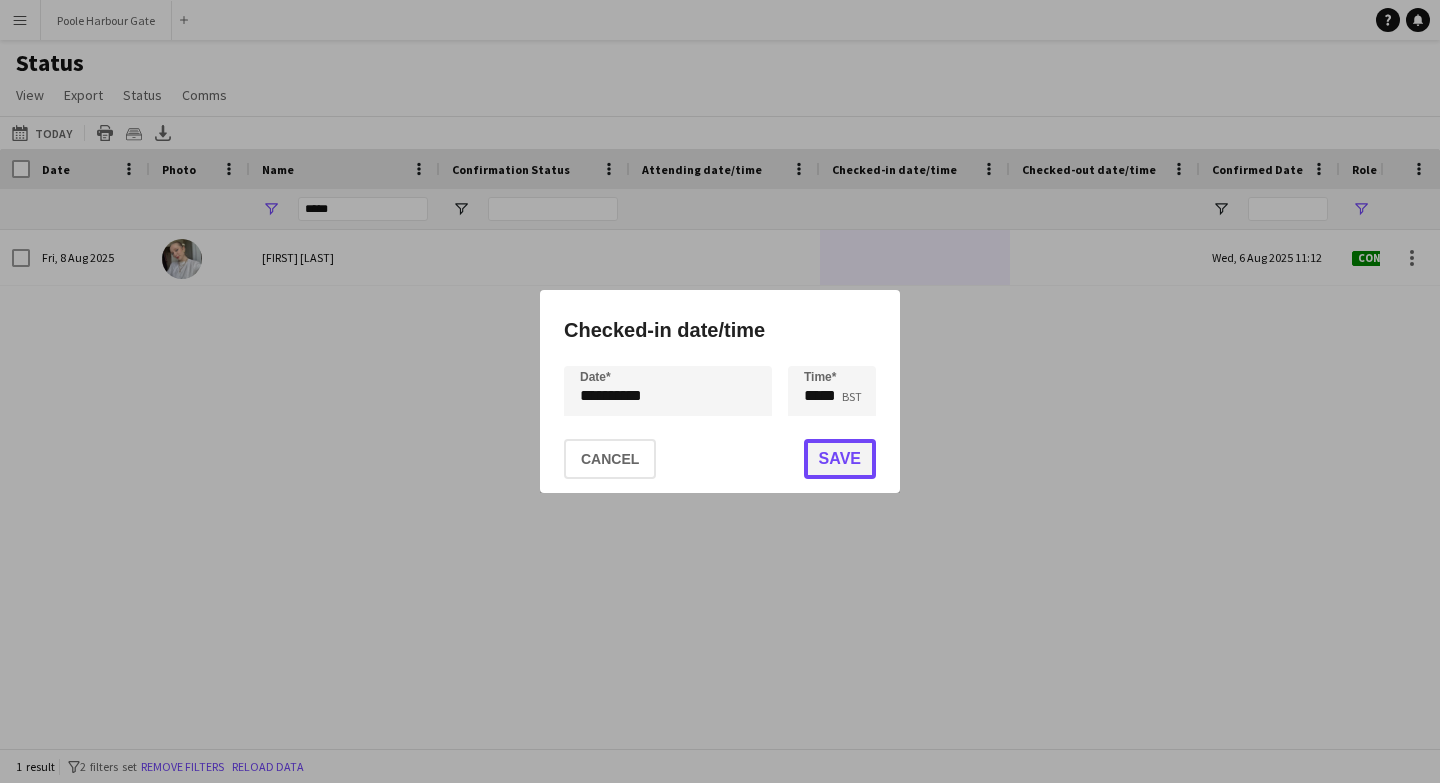 click on "Save" 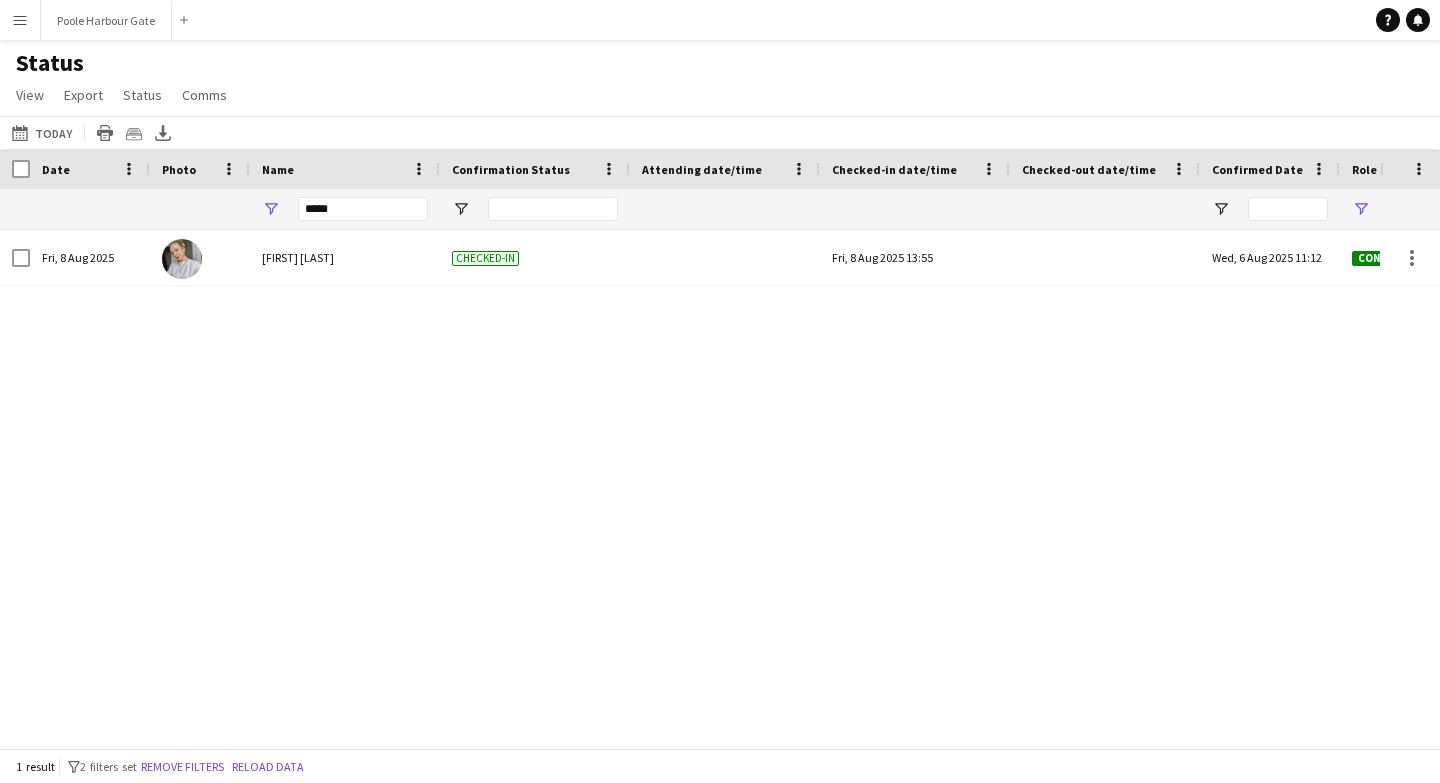 click on "Fri, 8 Aug 2025 Emily Riches Checked-in     Fri, 8 Aug 2025 13:55     Wed, 6 Aug 2025 11:12 Confirmed 263" at bounding box center (690, 489) 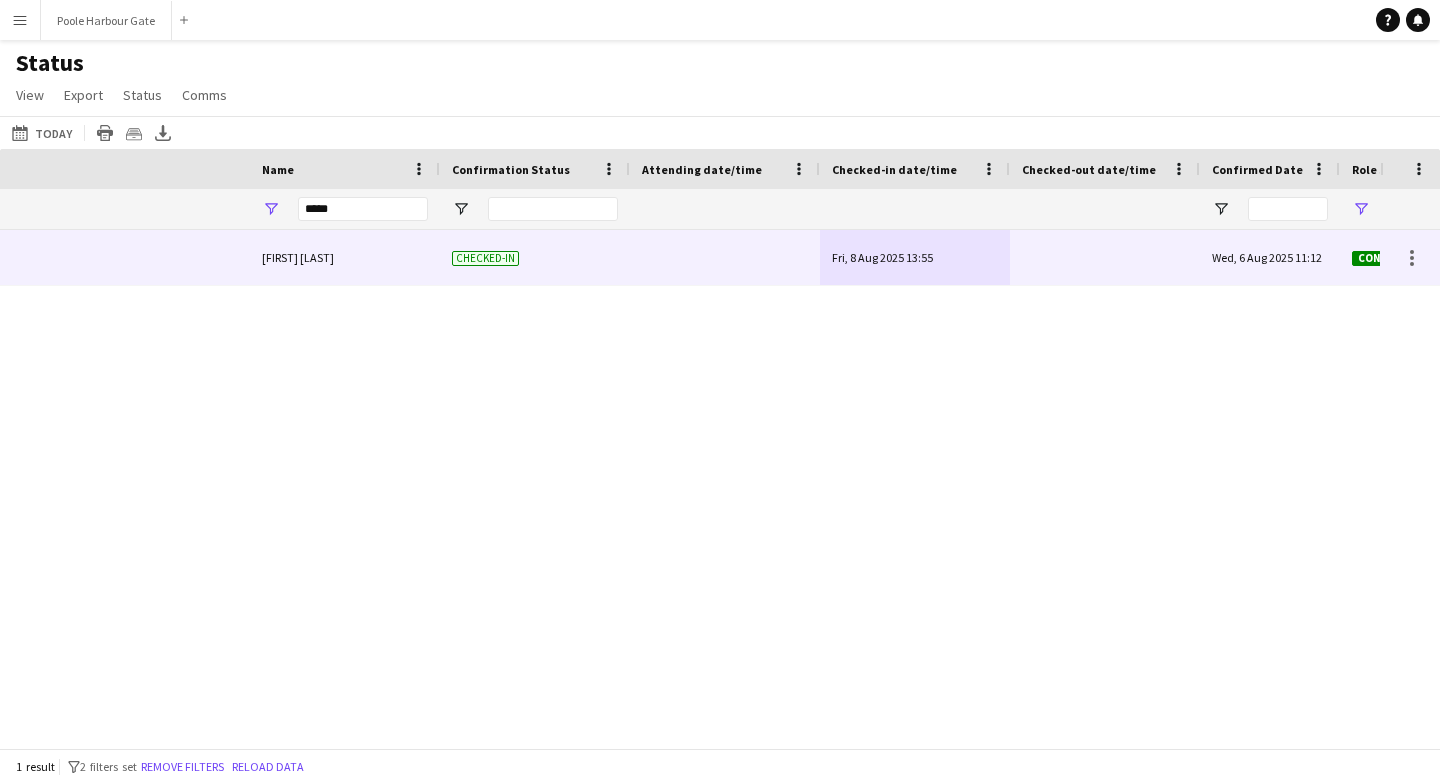 scroll, scrollTop: 0, scrollLeft: 883, axis: horizontal 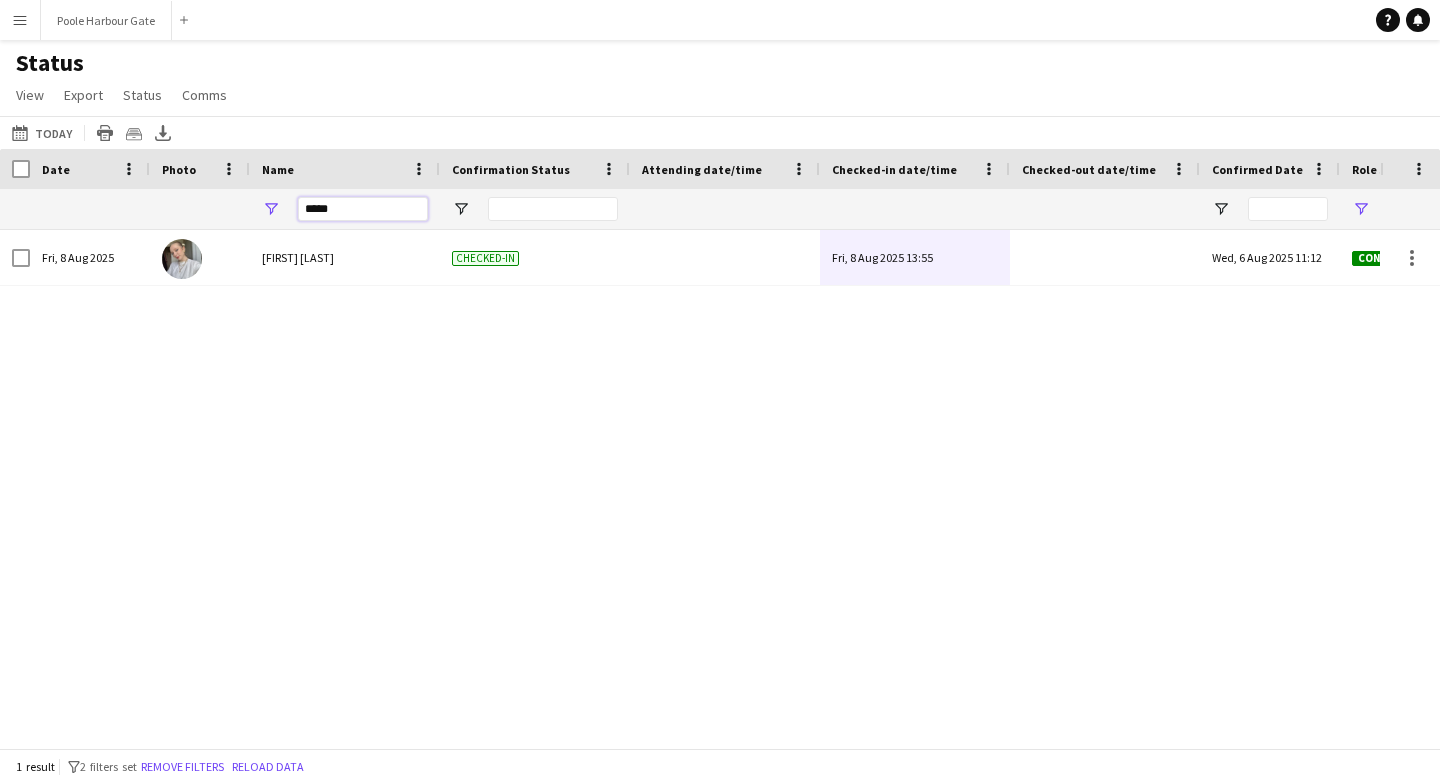 drag, startPoint x: 343, startPoint y: 213, endPoint x: 194, endPoint y: 213, distance: 149 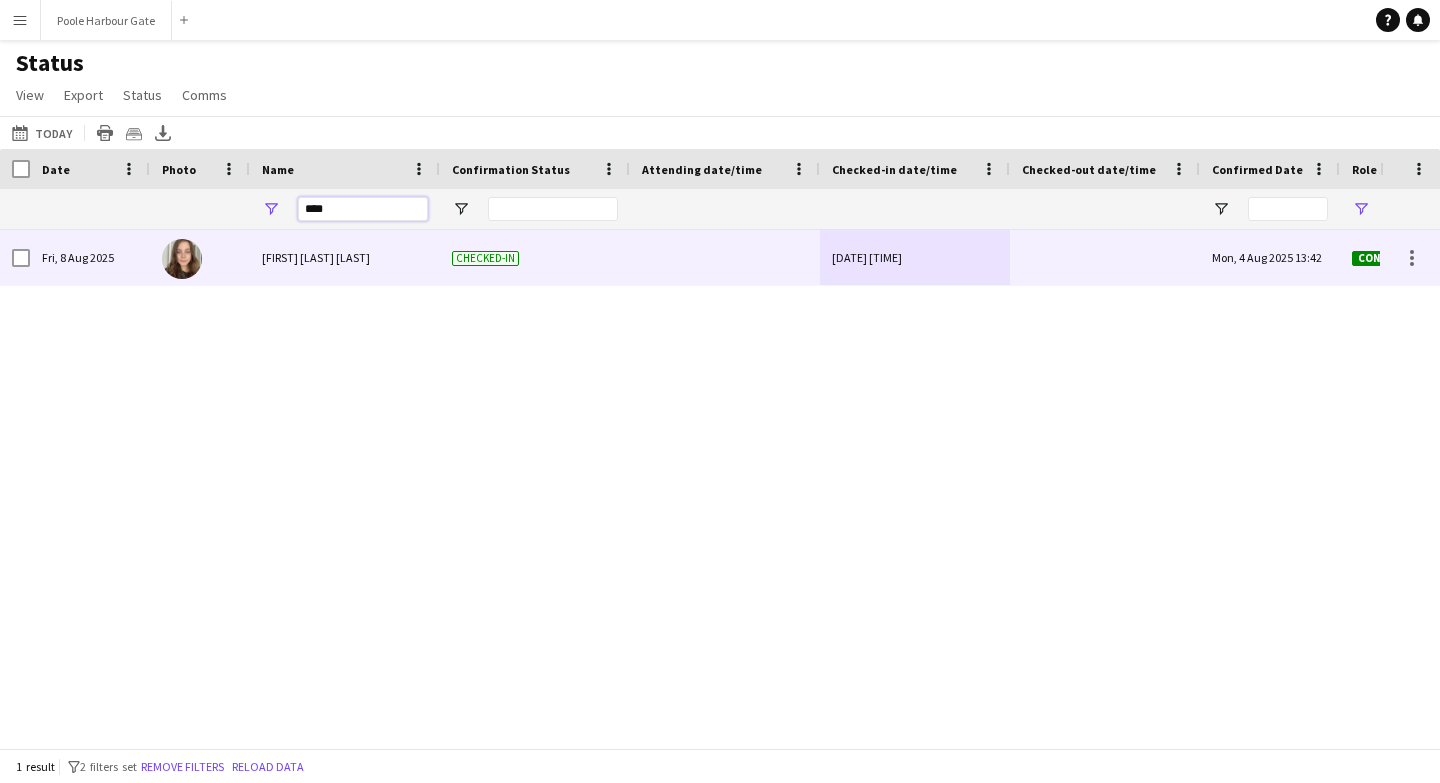 type on "****" 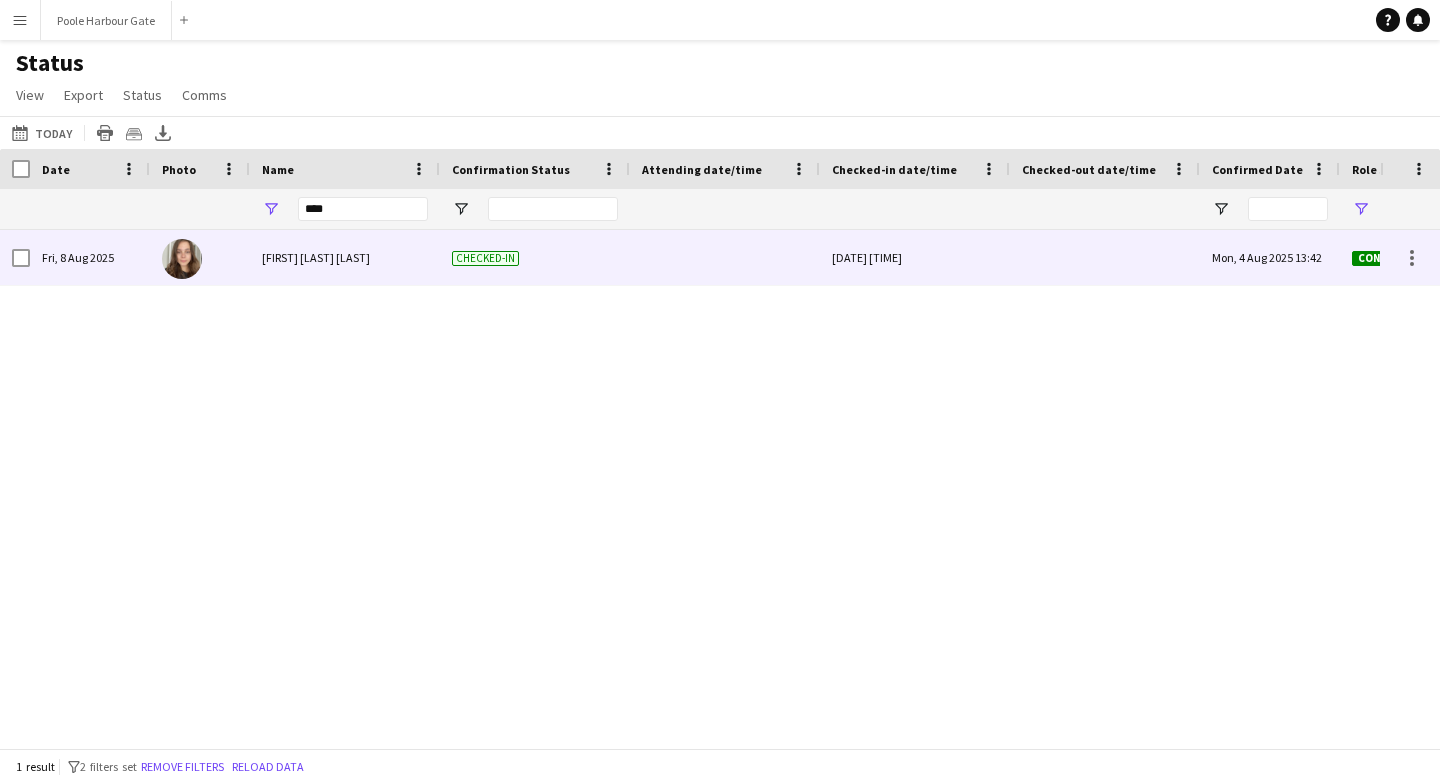 click on "Fri, 8 Aug 2025 00:00" at bounding box center (915, 257) 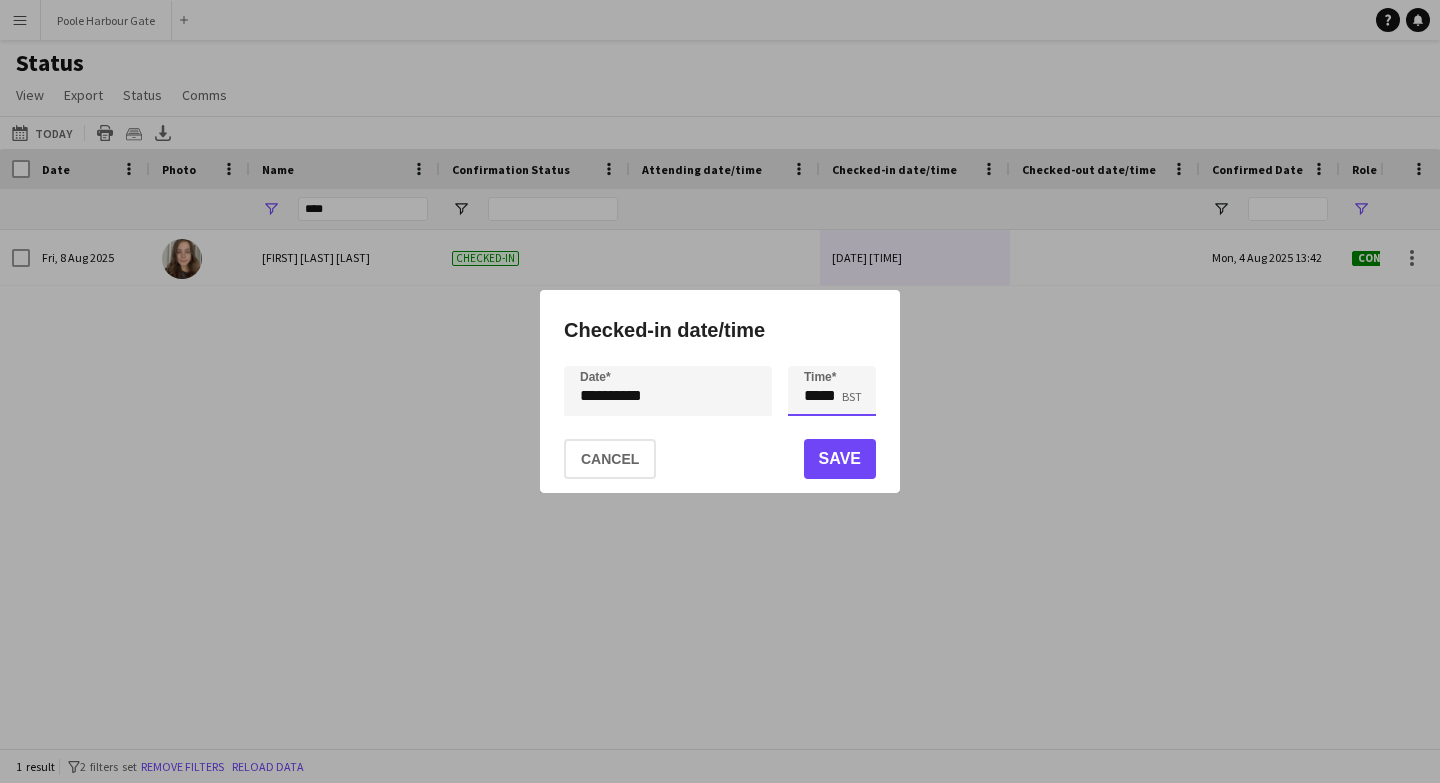 drag, startPoint x: 839, startPoint y: 398, endPoint x: 776, endPoint y: 398, distance: 63 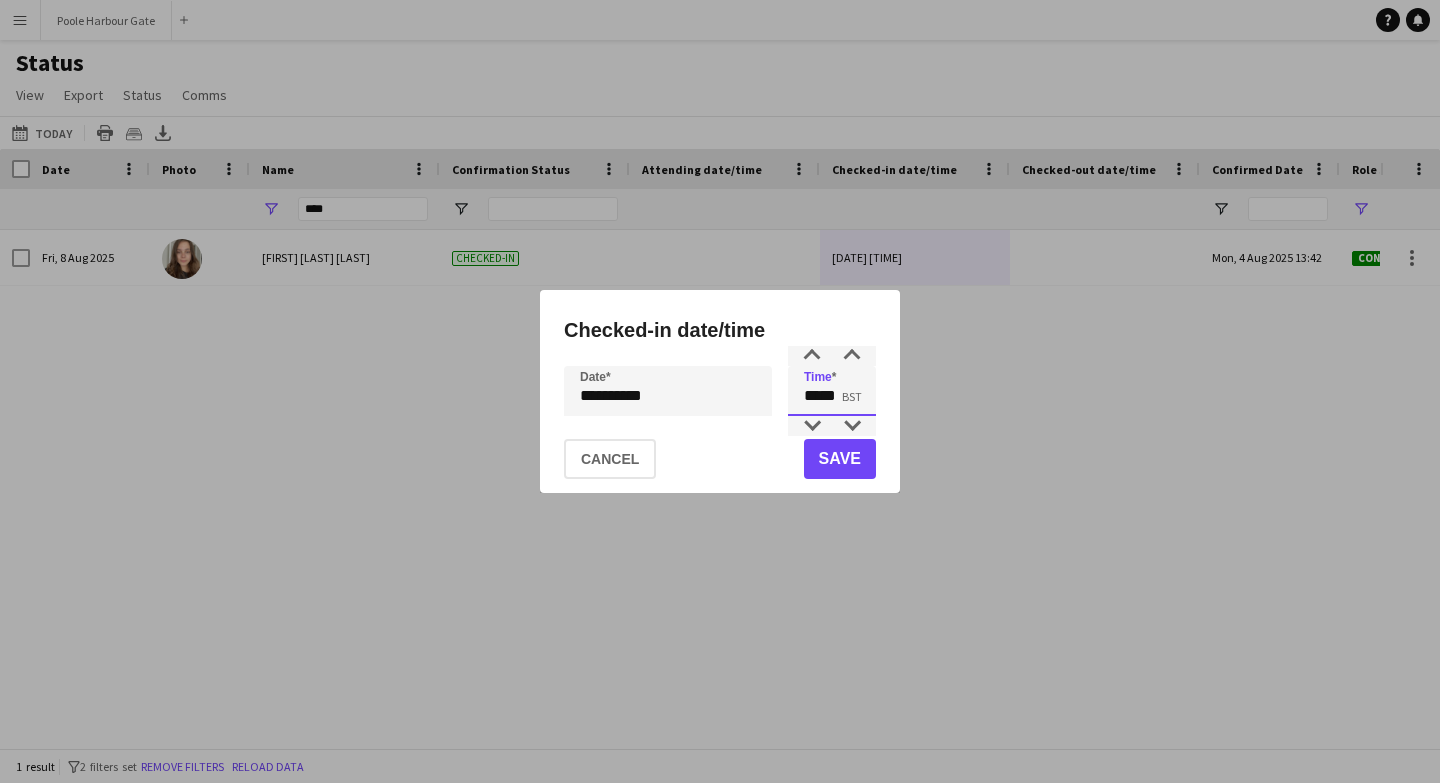 type on "*****" 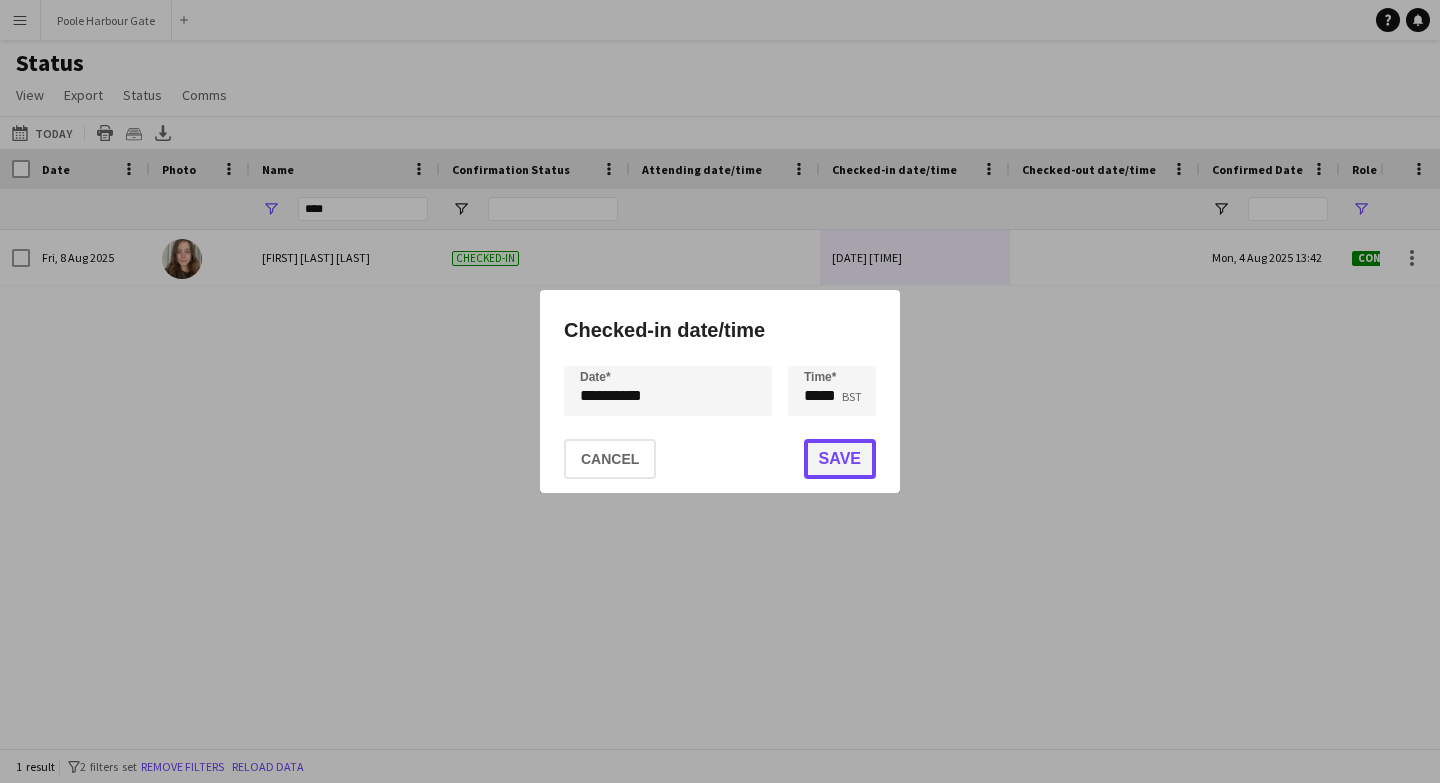 click on "Save" 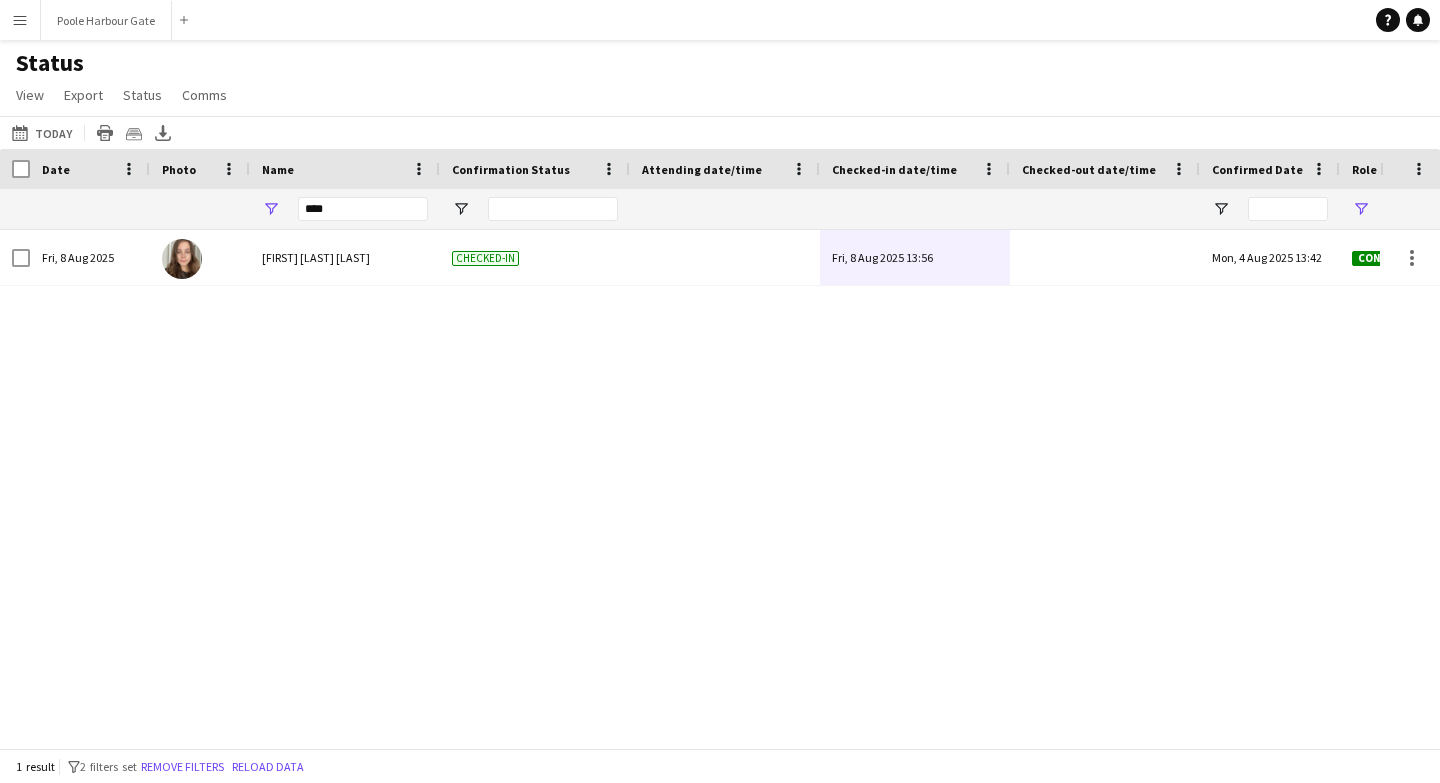 click on "Fri, 8 Aug 2025 Ruby Lee Nicholson Checked-in     Fri, 8 Aug 2025 13:56     Mon, 4 Aug 2025 13:42 Confirmed 86" at bounding box center (690, 489) 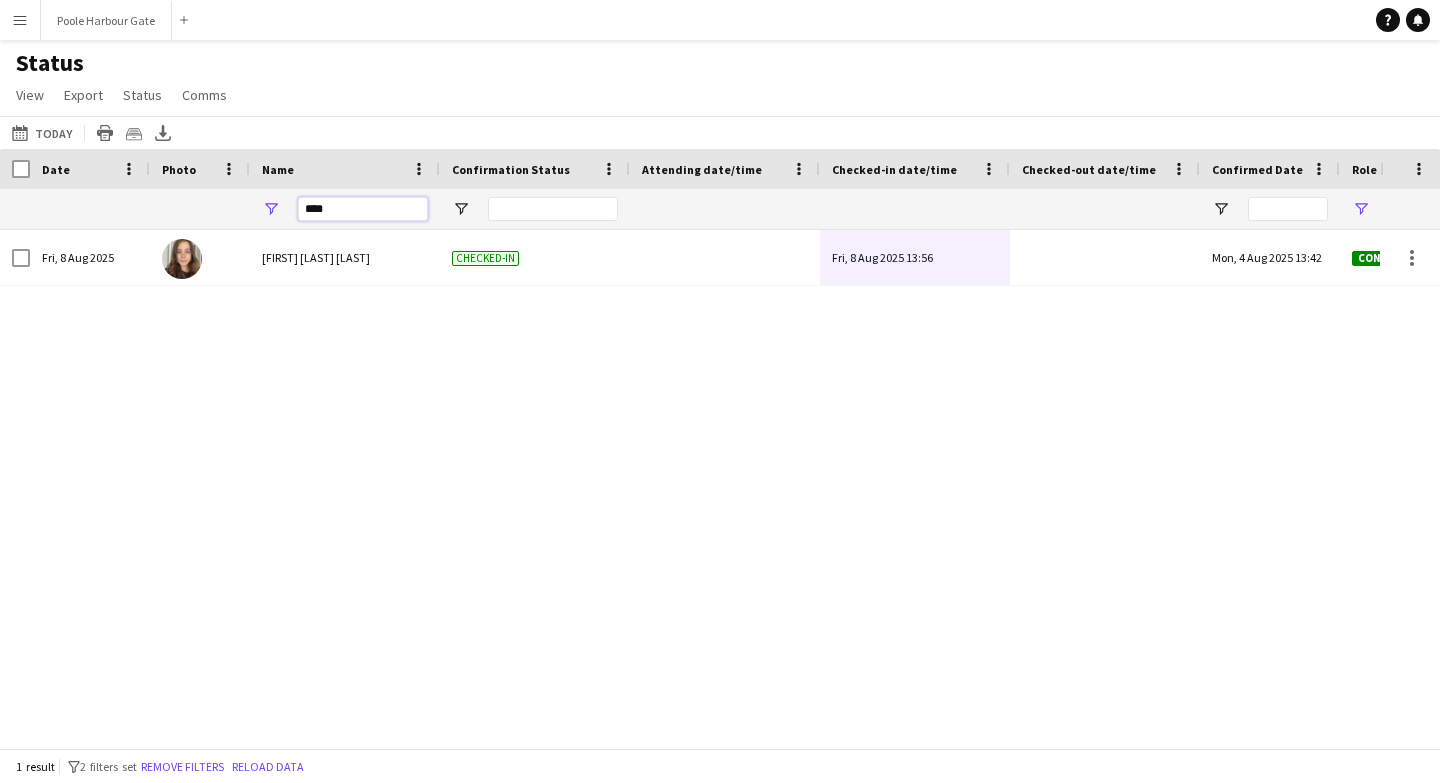 drag, startPoint x: 351, startPoint y: 203, endPoint x: 221, endPoint y: 203, distance: 130 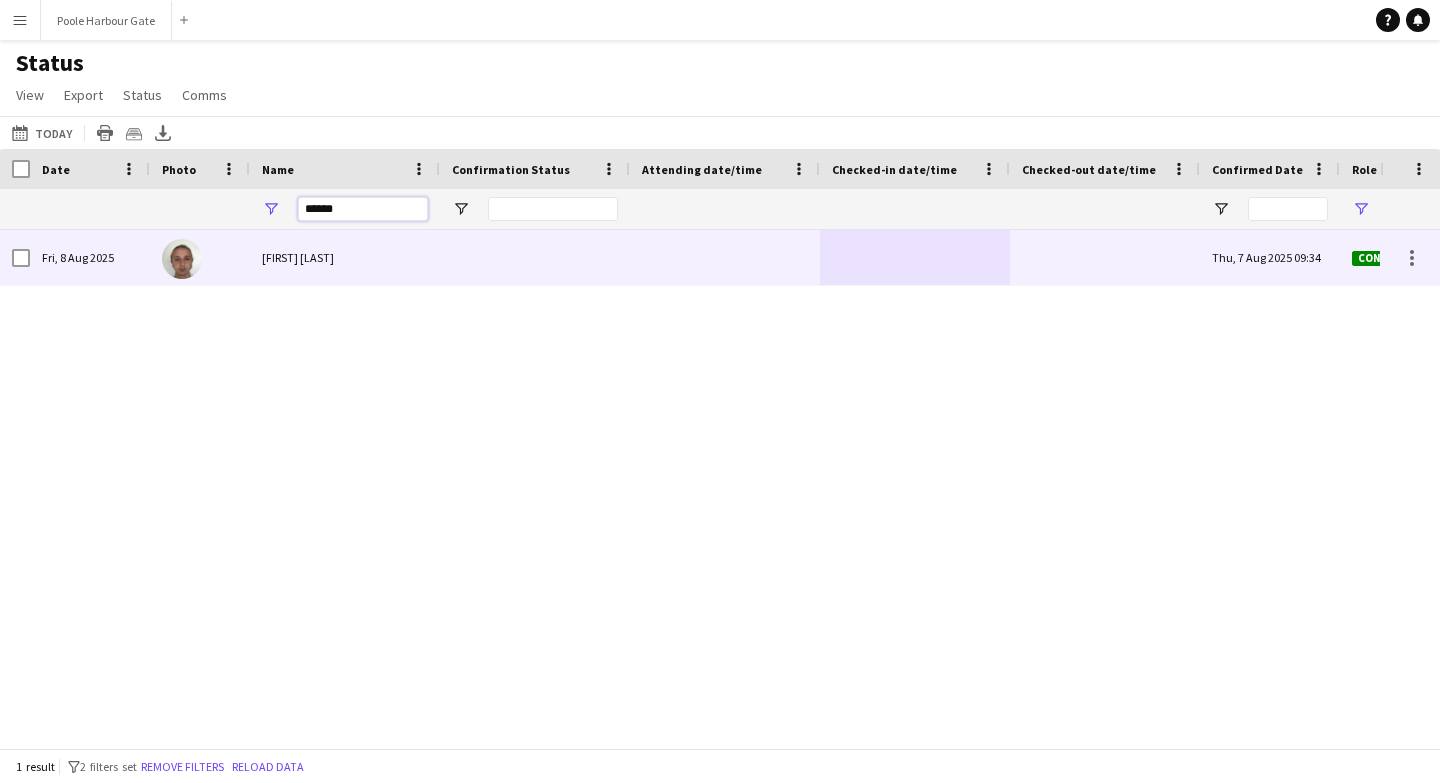 type on "******" 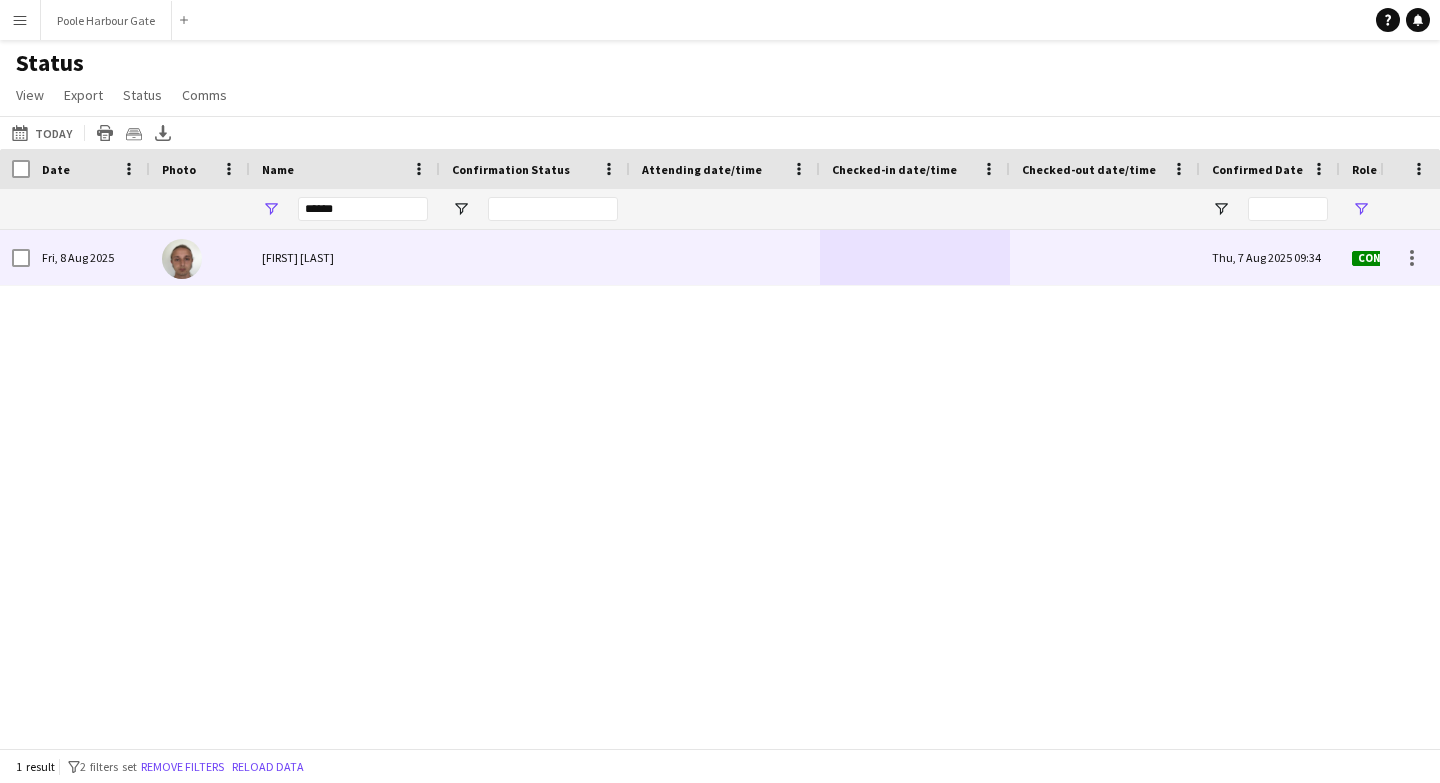 click at bounding box center [915, 257] 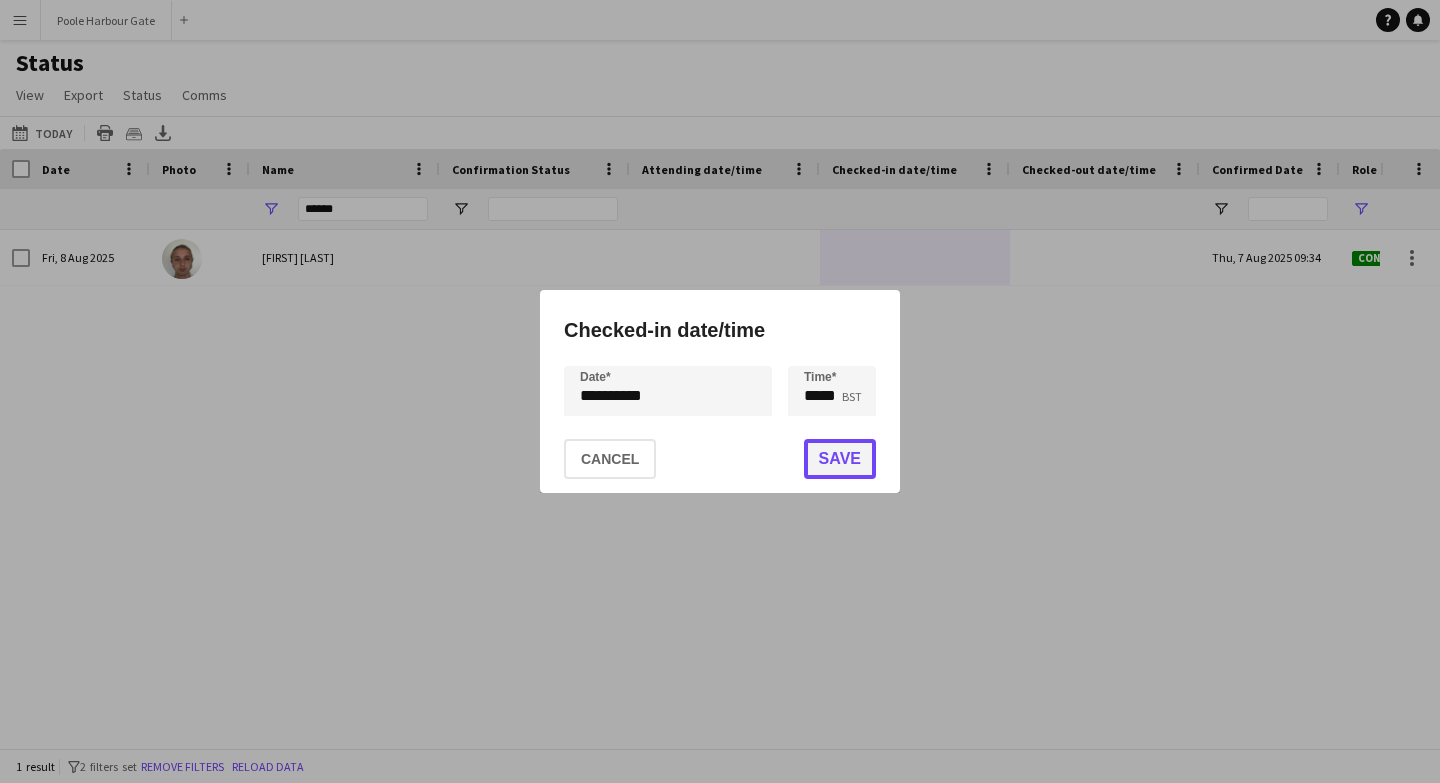 click on "Save" 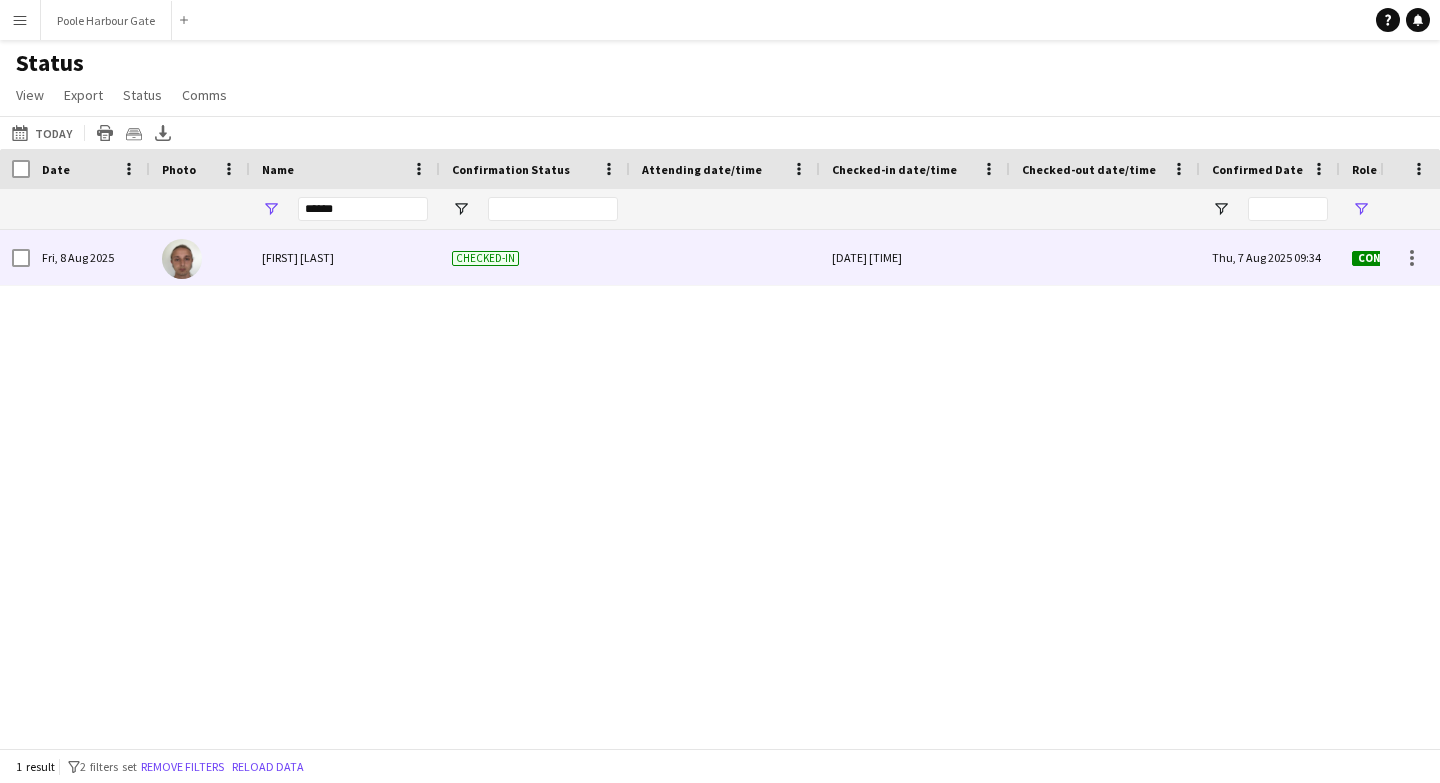 click on "Fri, 8 Aug 2025 13:57" at bounding box center [915, 257] 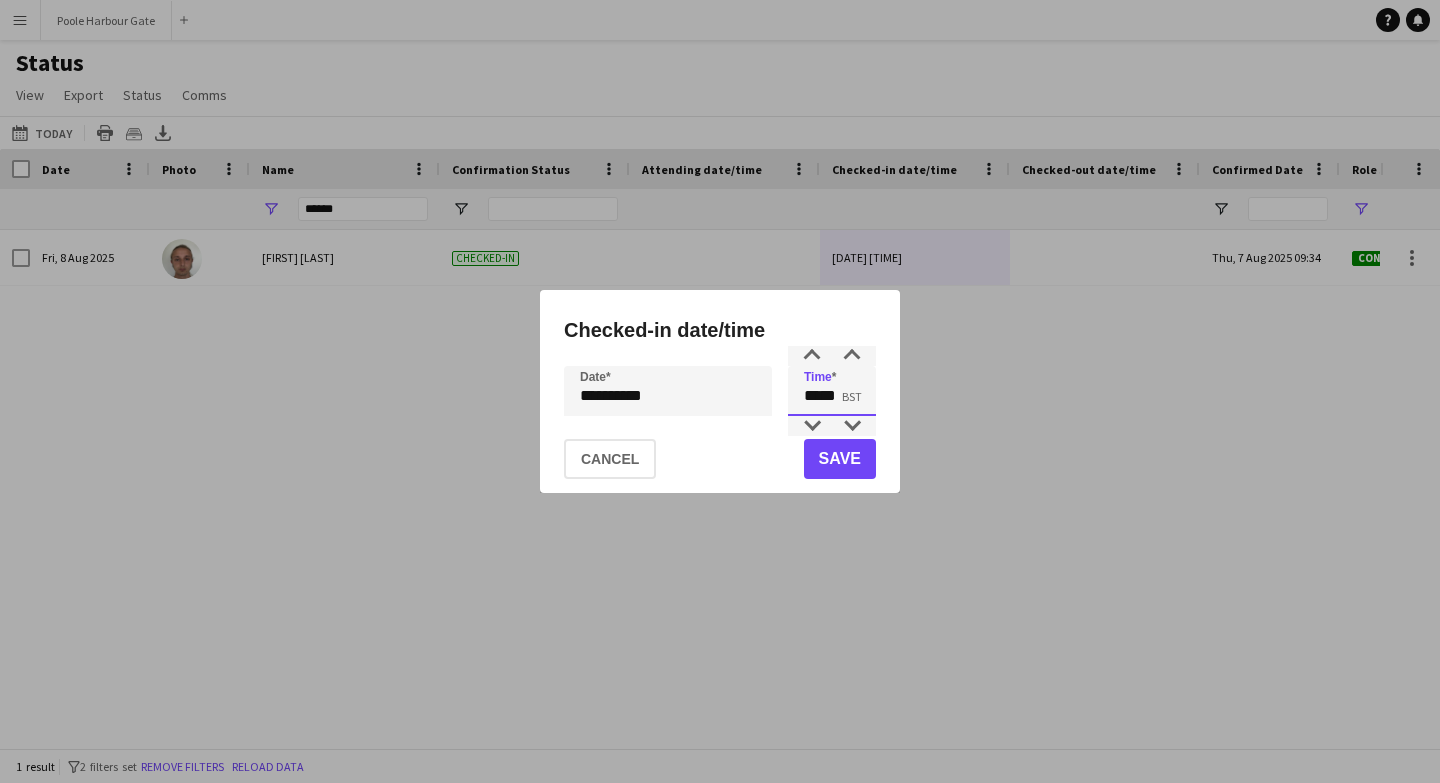 drag, startPoint x: 838, startPoint y: 403, endPoint x: 796, endPoint y: 403, distance: 42 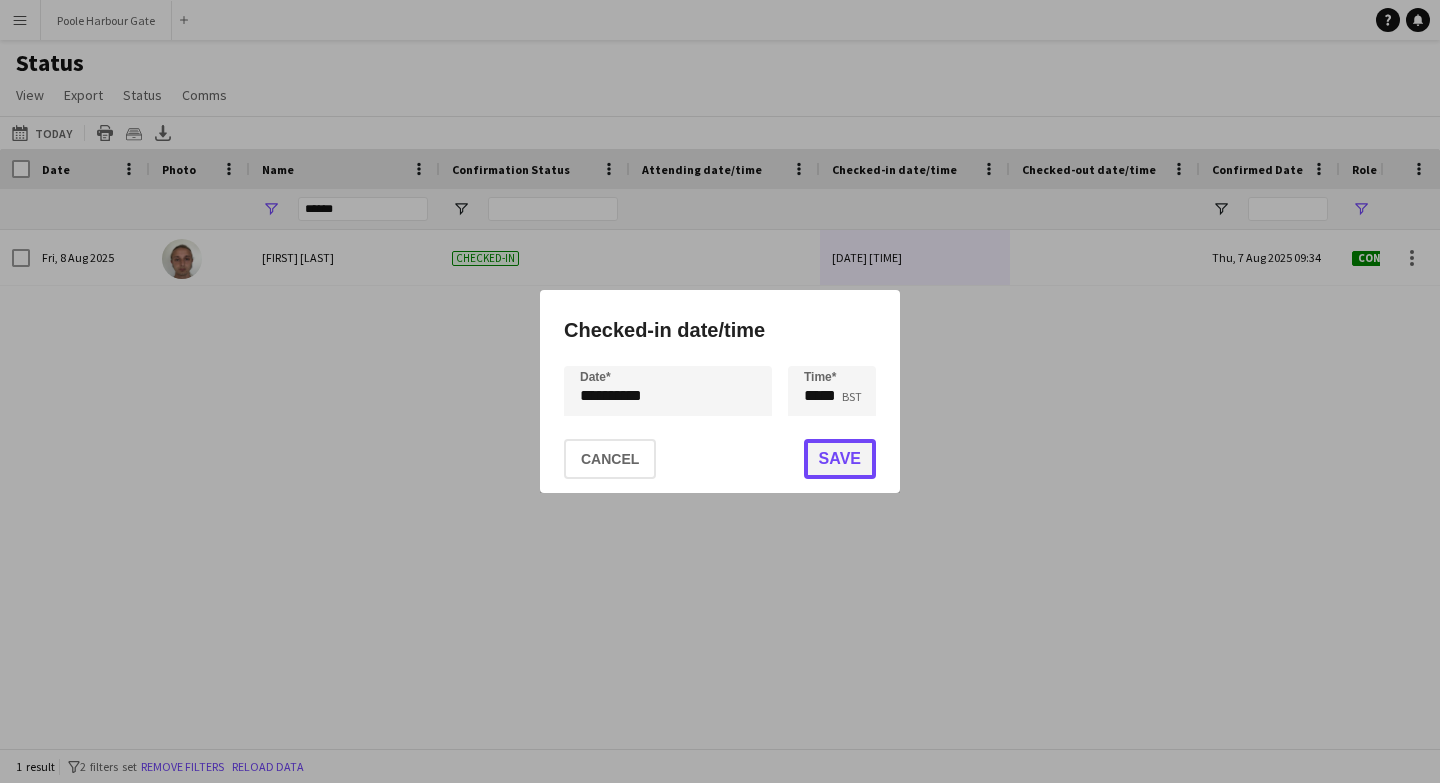 click on "Save" 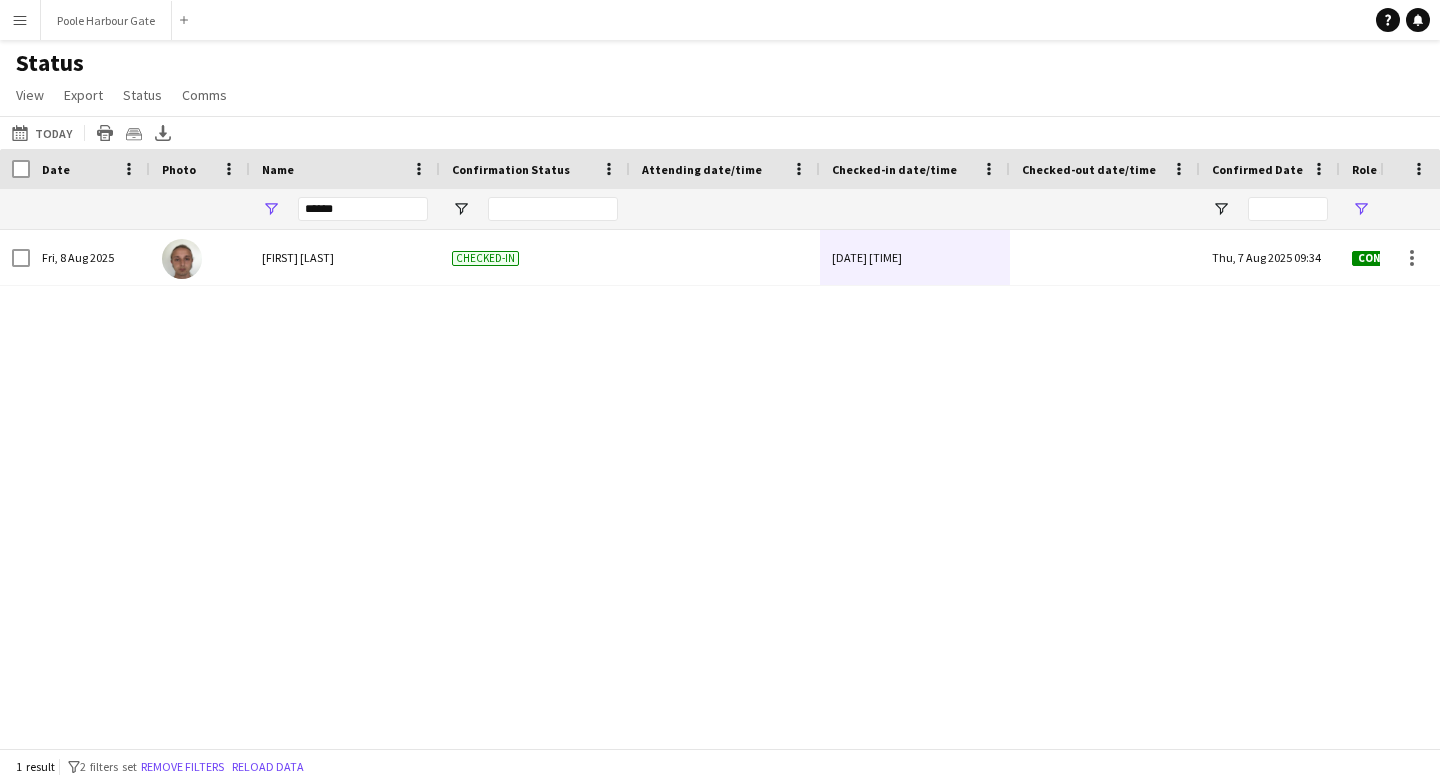 click on "Fri, 8 Aug 2025 Arthur Jones Checked-in     Fri, 8 Aug 2025 00:00     Thu, 7 Aug 2025 09:34 Confirmed 174" at bounding box center [690, 489] 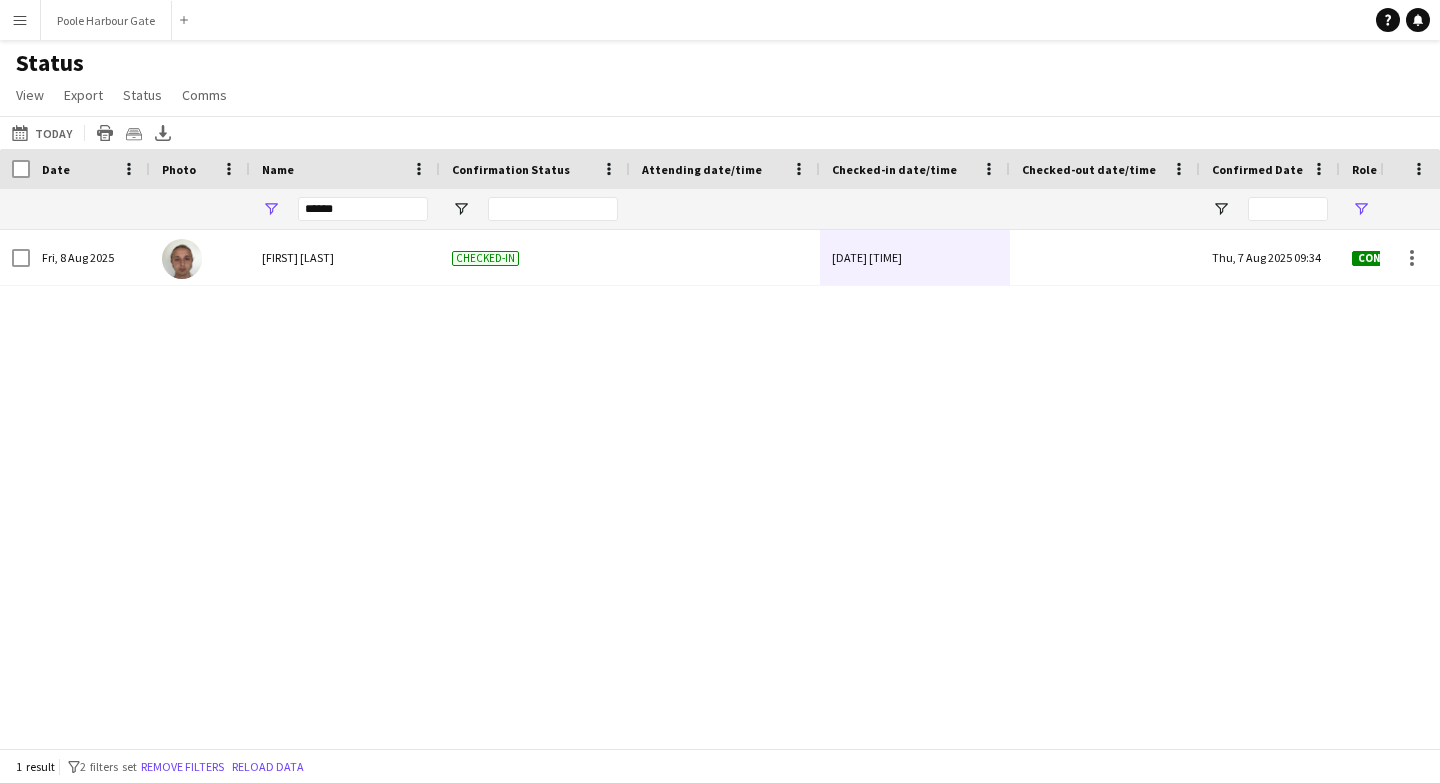 click on "Fri, 8 Aug 2025 Arthur Jones Checked-in     Fri, 8 Aug 2025 00:00     Thu, 7 Aug 2025 09:34 Confirmed 174" at bounding box center [690, 489] 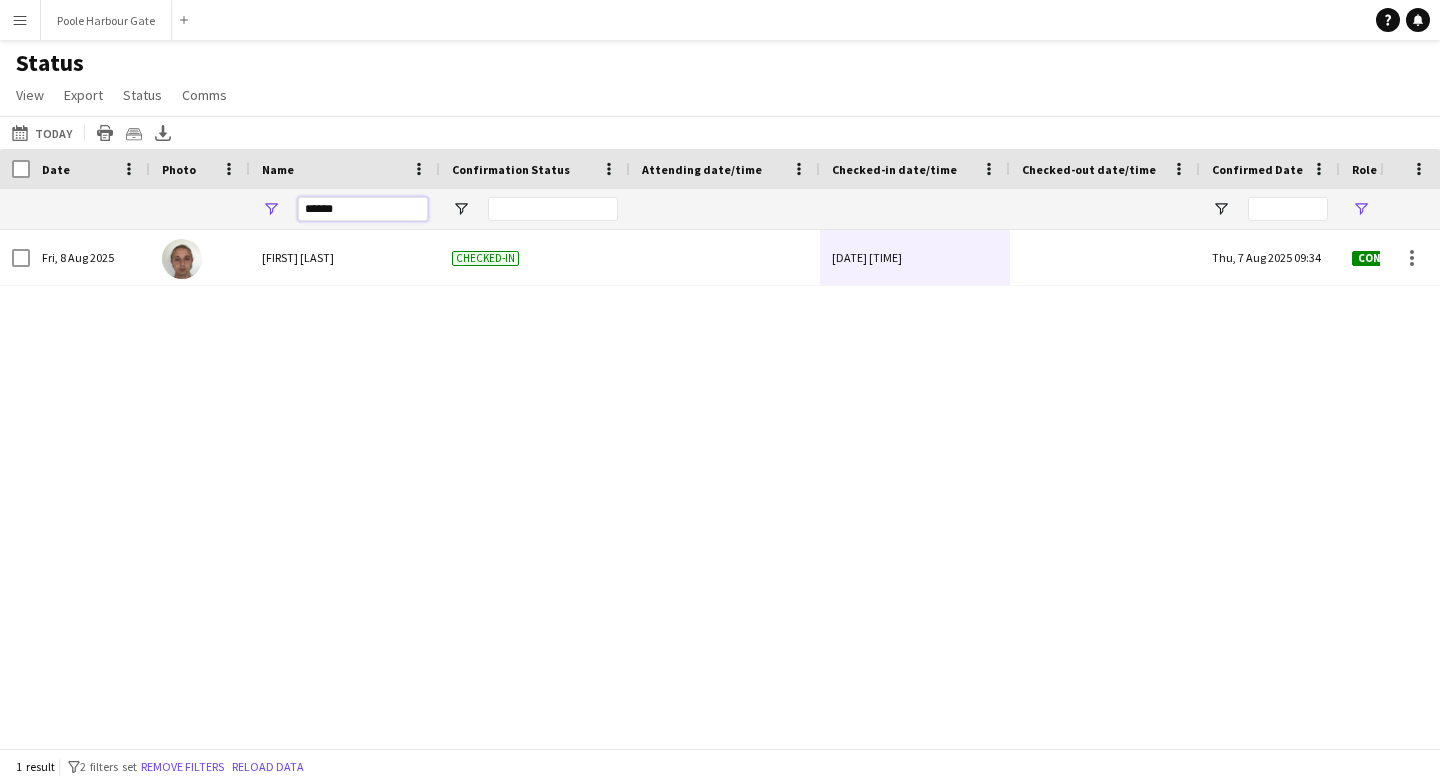 click on "******" at bounding box center (363, 209) 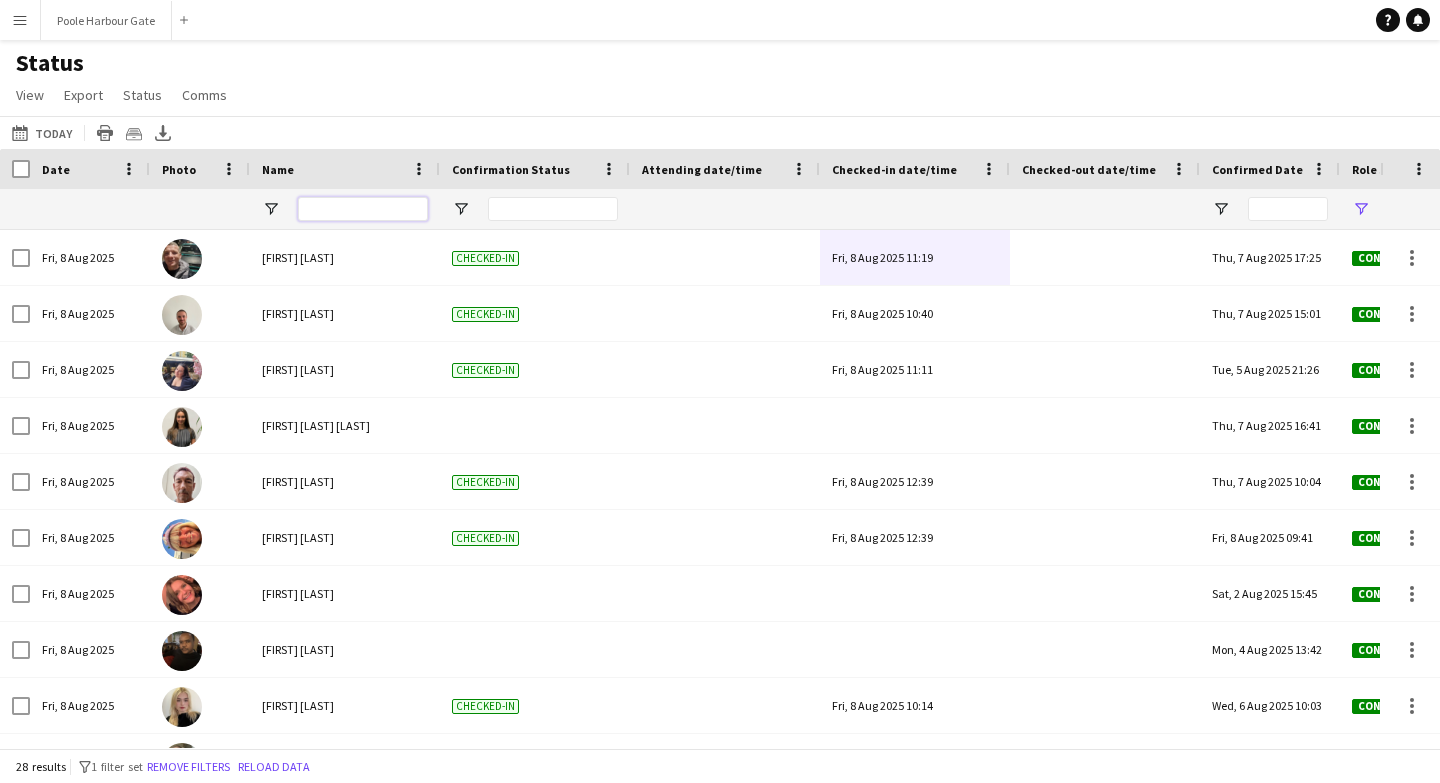 click at bounding box center [363, 209] 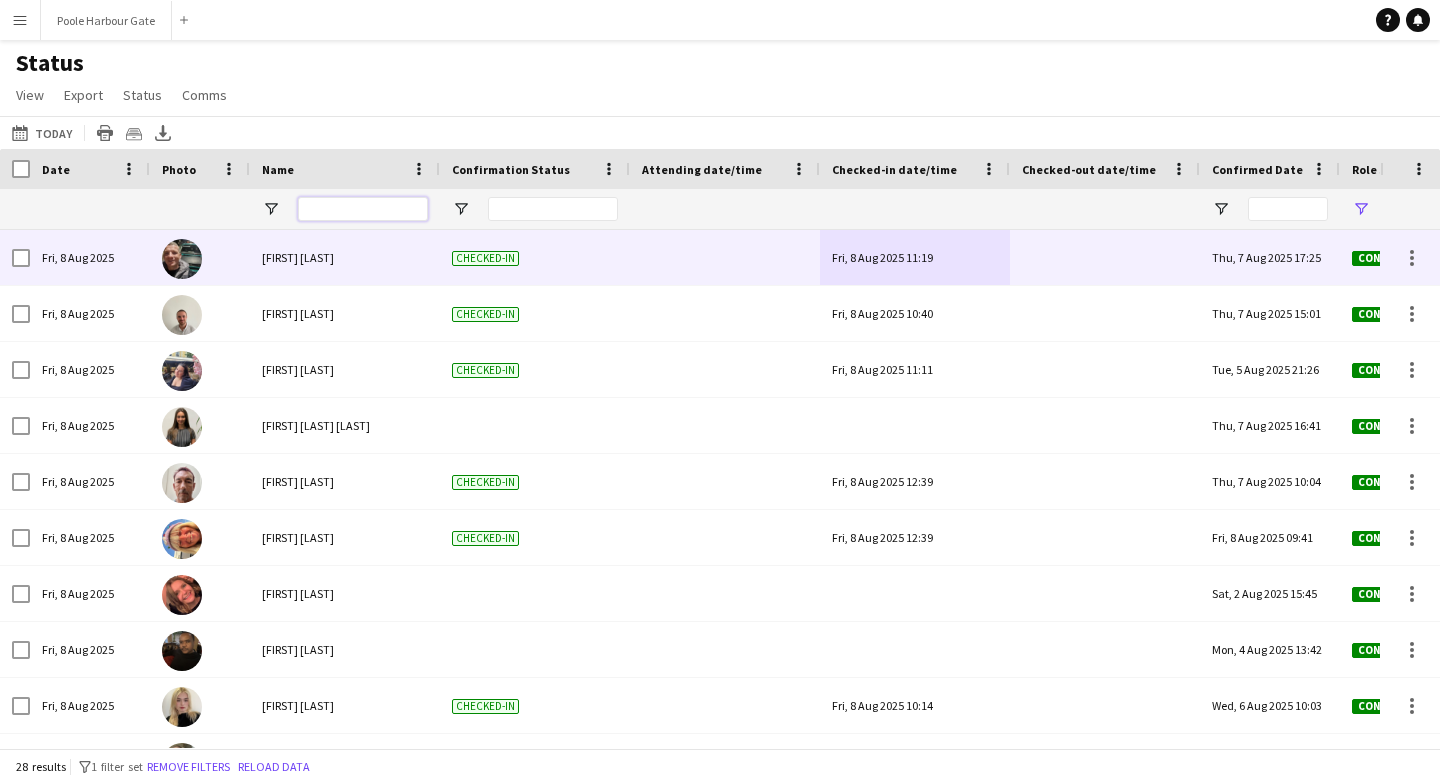 click at bounding box center [363, 209] 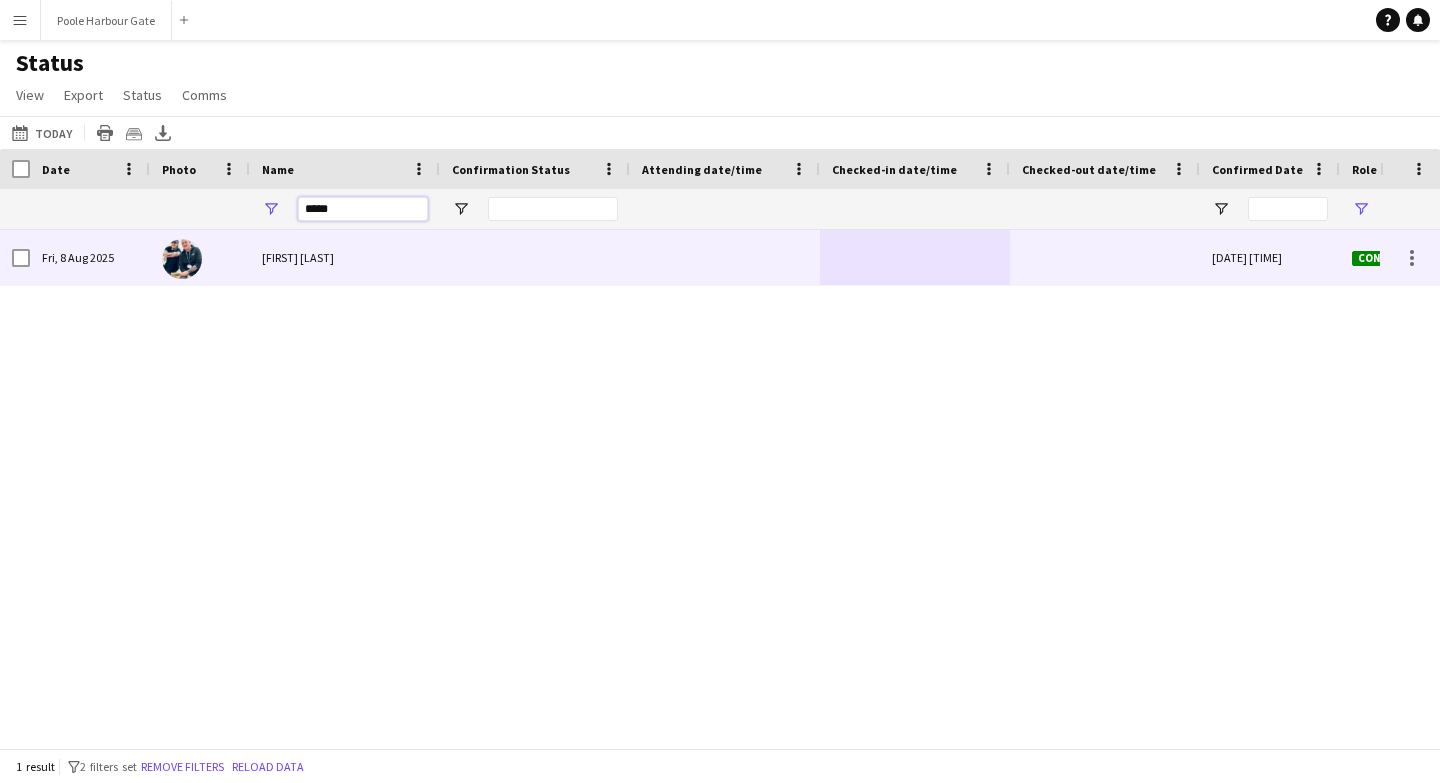 type on "*****" 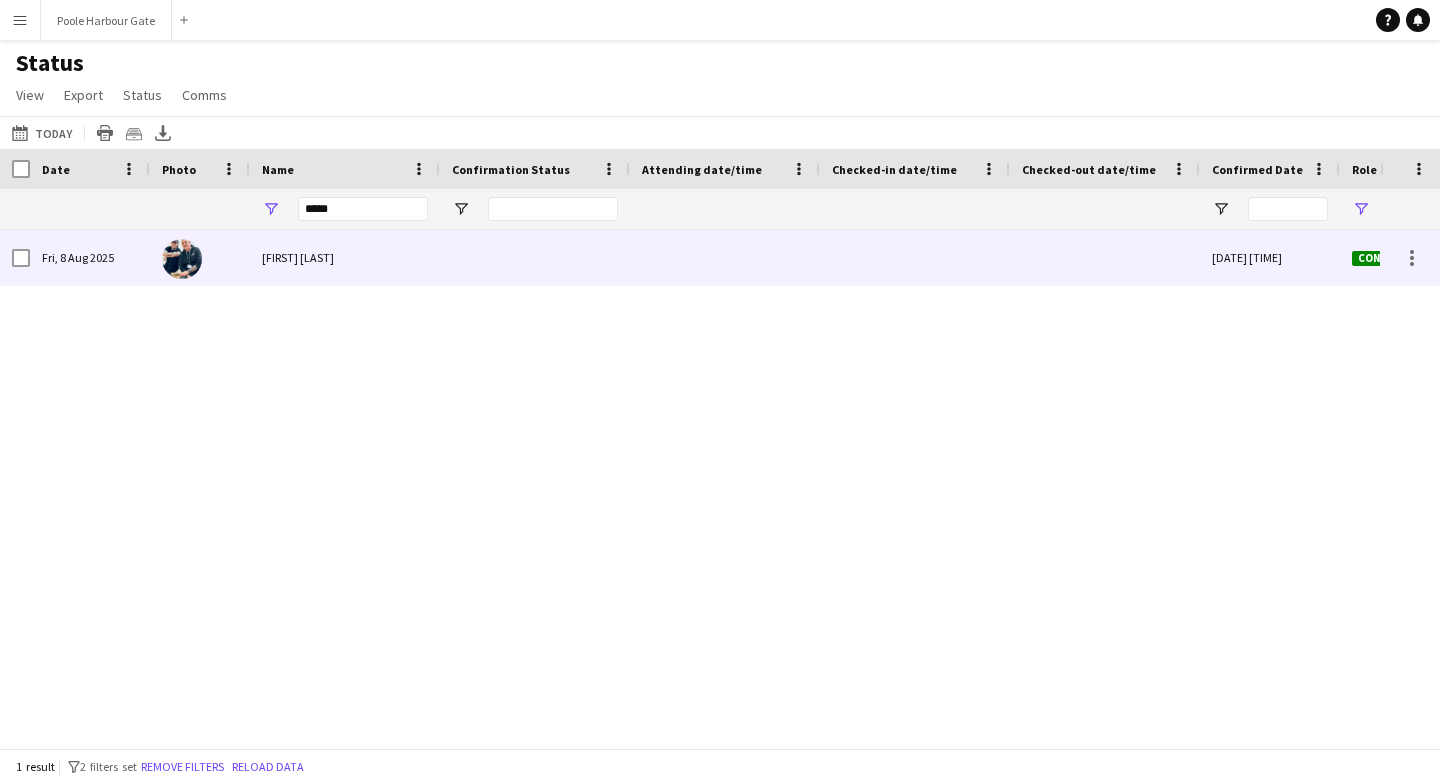 click at bounding box center (915, 257) 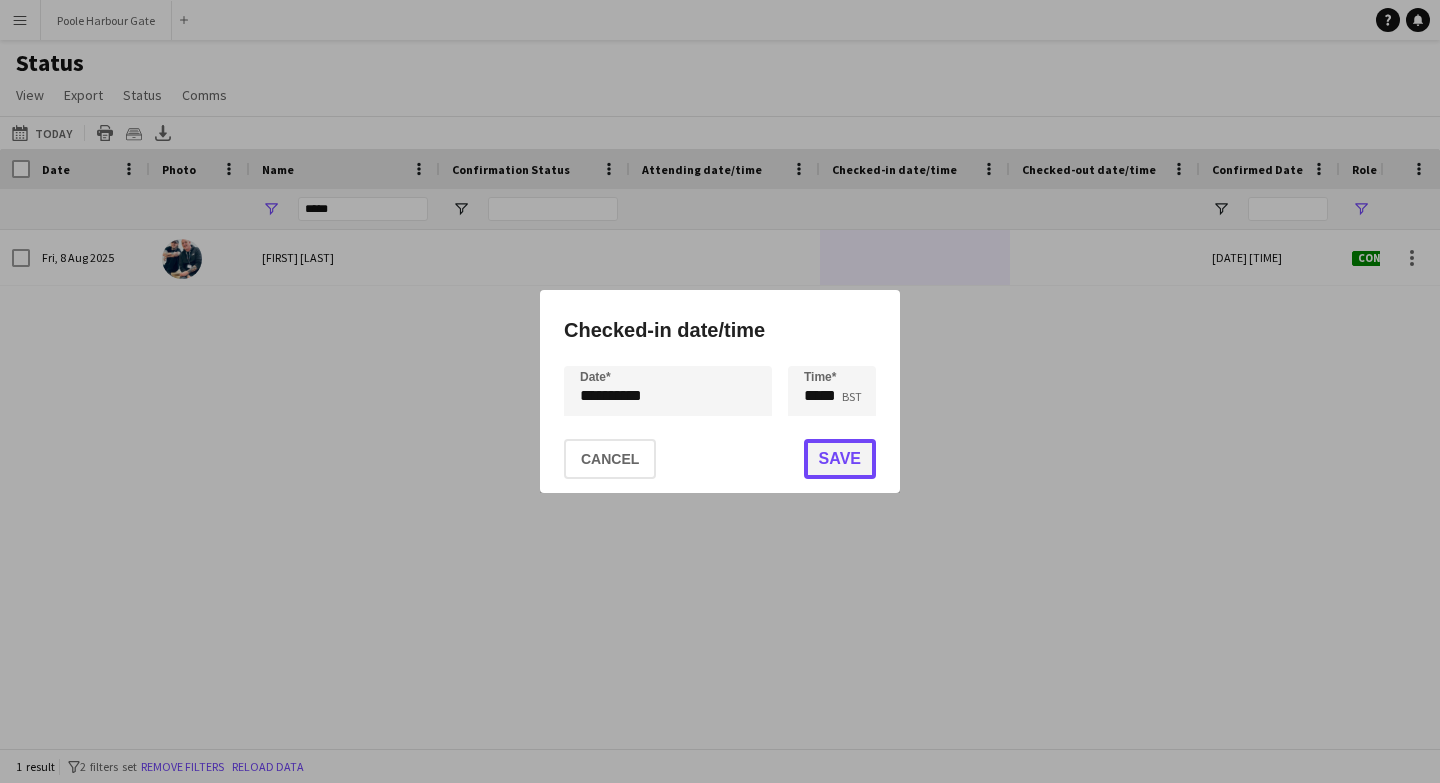 click on "Save" 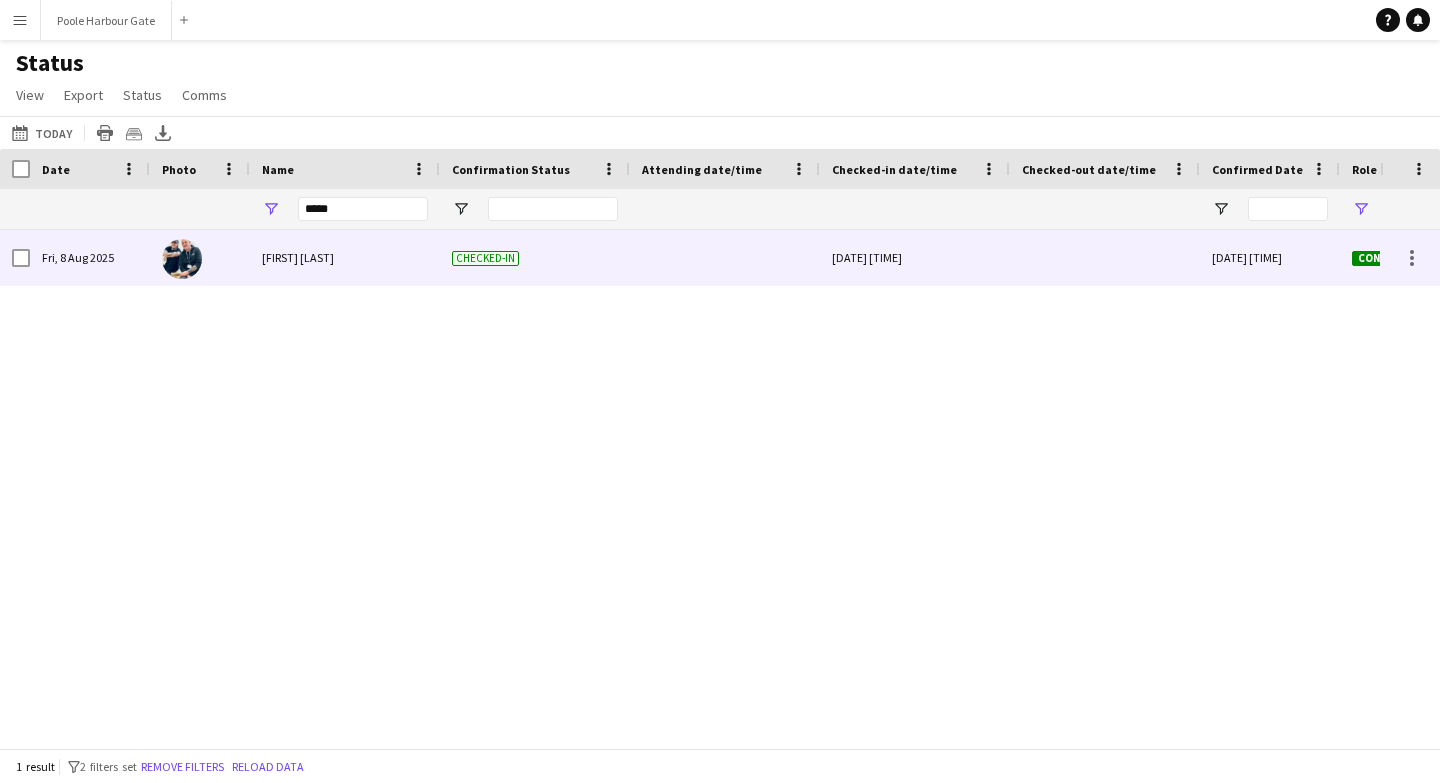 click on "Fri, 8 Aug 2025 14:14" at bounding box center (915, 257) 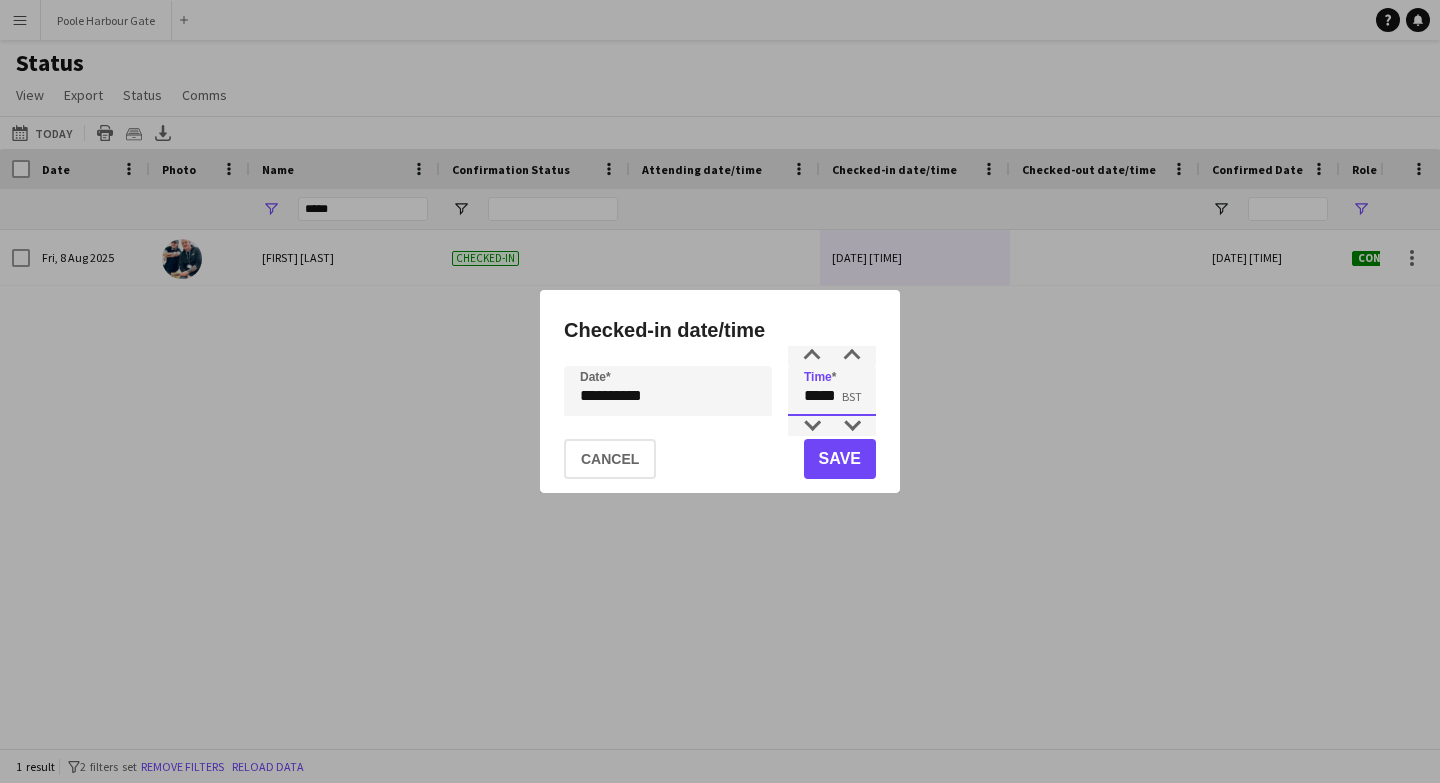 click on "*****" at bounding box center [832, 391] 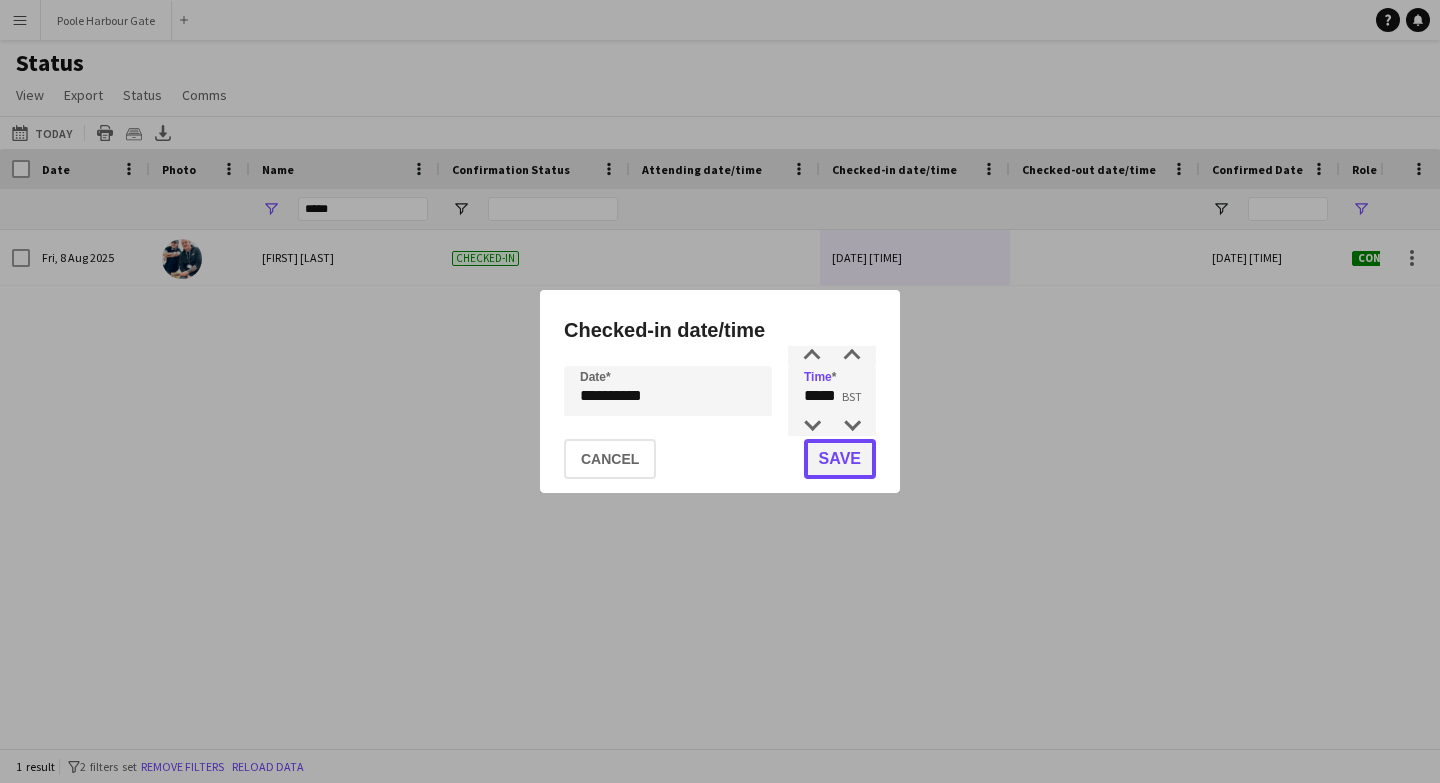 click on "Save" 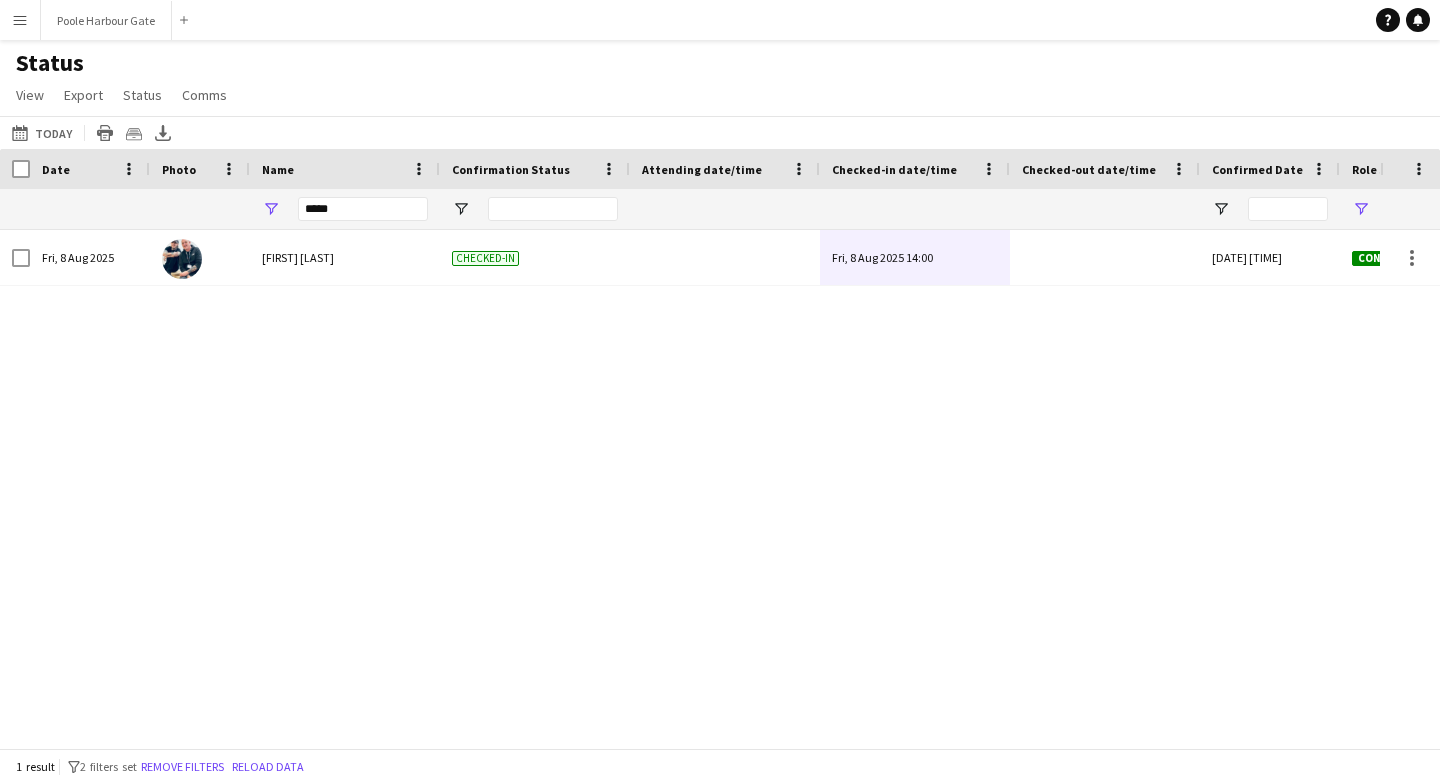click on "Fri, 8 Aug 2025 Ethan Ingham Checked-in     Fri, 8 Aug 2025 14:00     Thu, 7 Aug 2025 13:23 Confirmed 200" at bounding box center (690, 489) 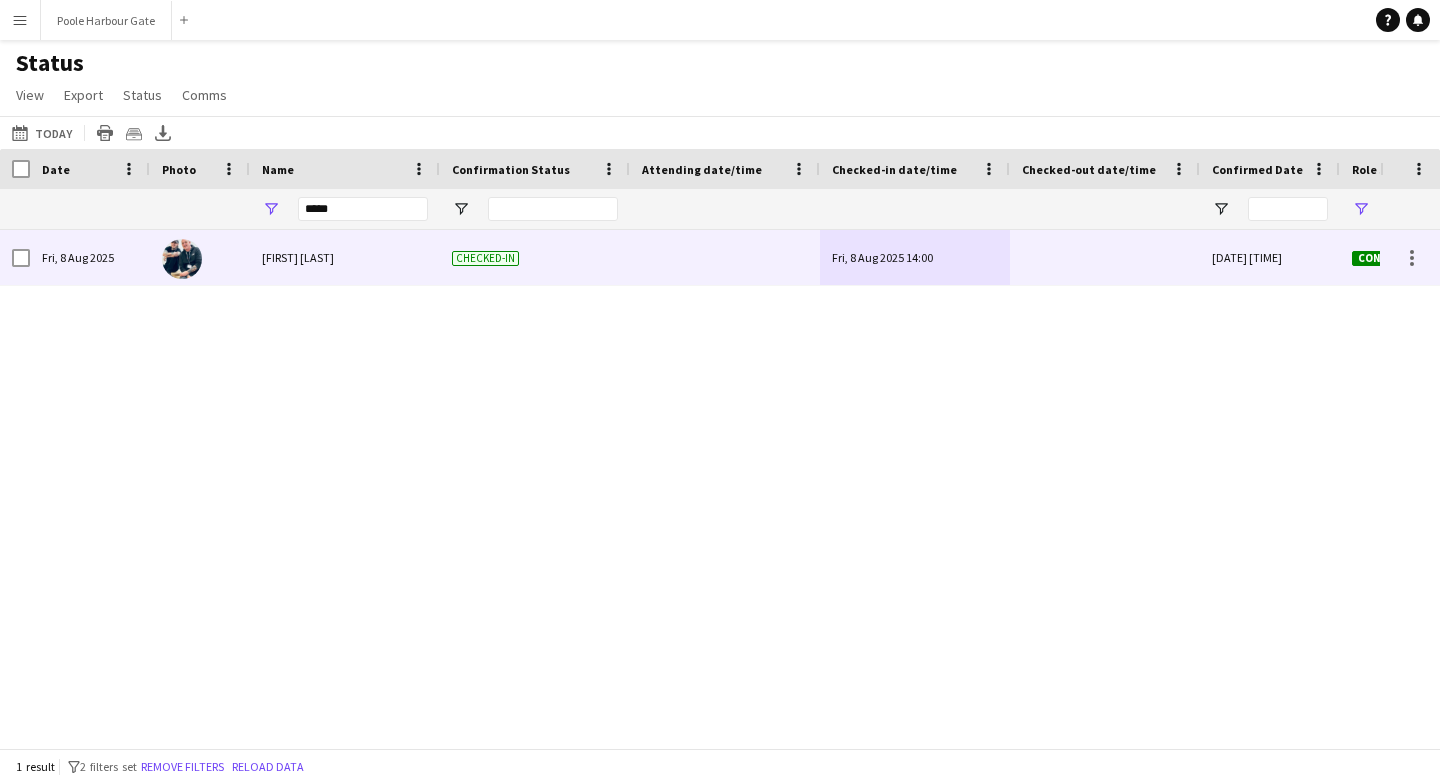 scroll, scrollTop: 0, scrollLeft: 676, axis: horizontal 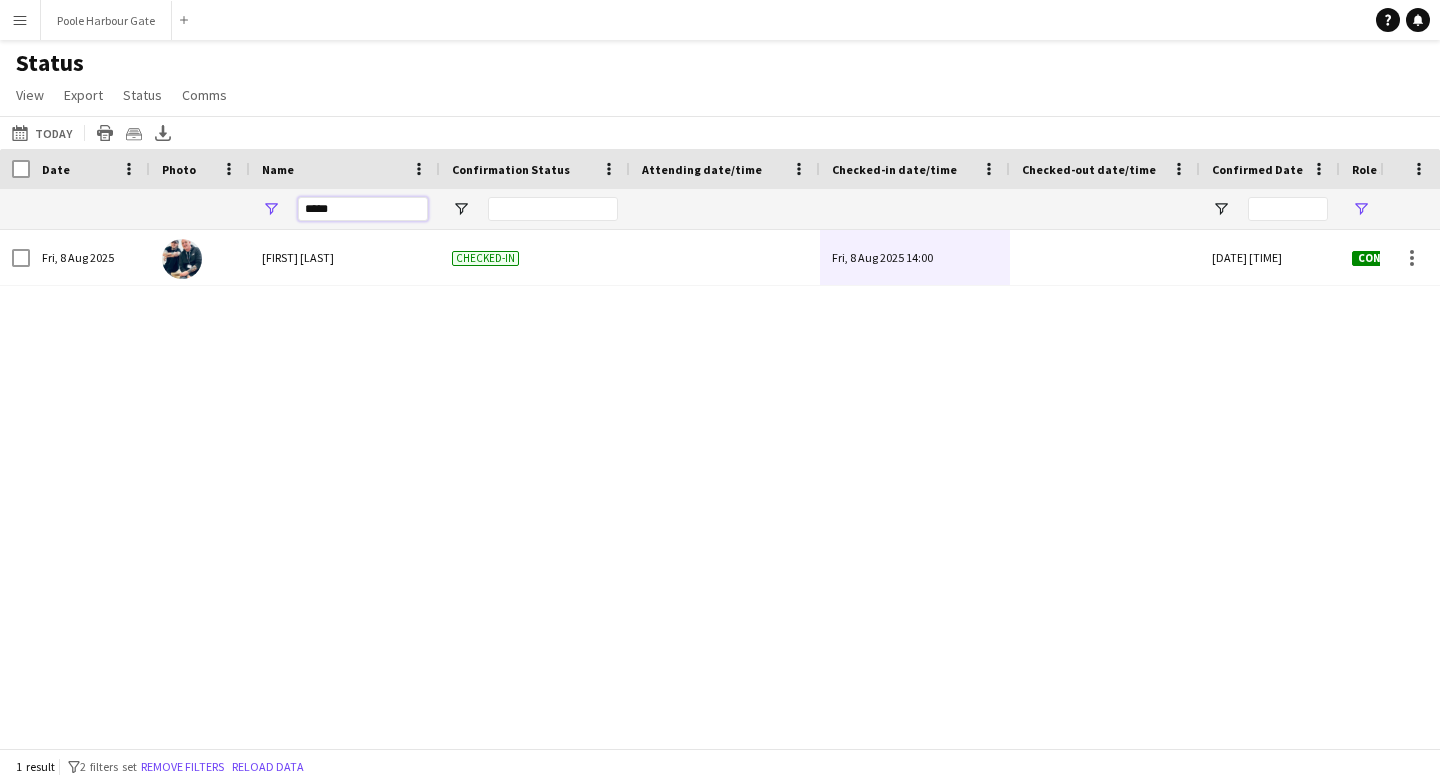 drag, startPoint x: 354, startPoint y: 214, endPoint x: 113, endPoint y: 183, distance: 242.9856 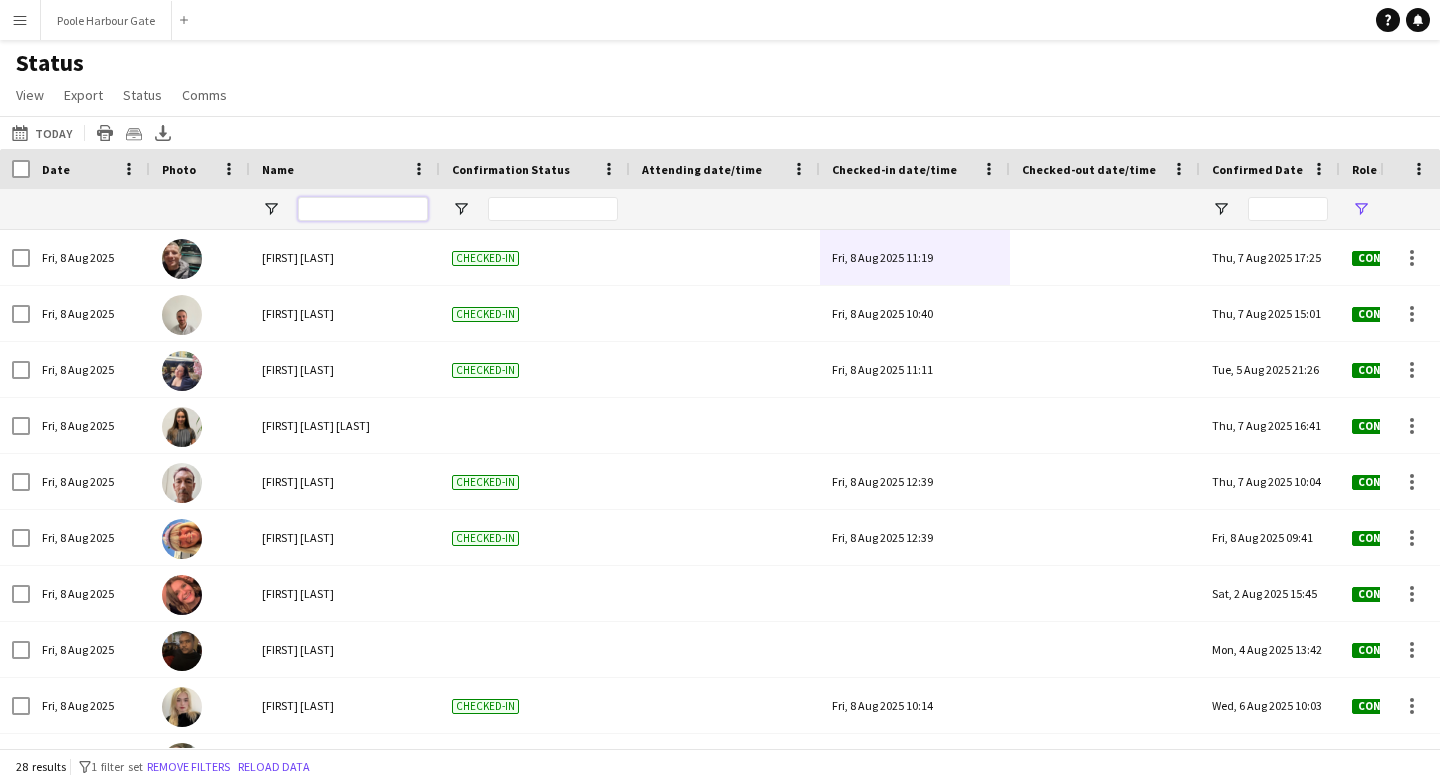 click at bounding box center (363, 209) 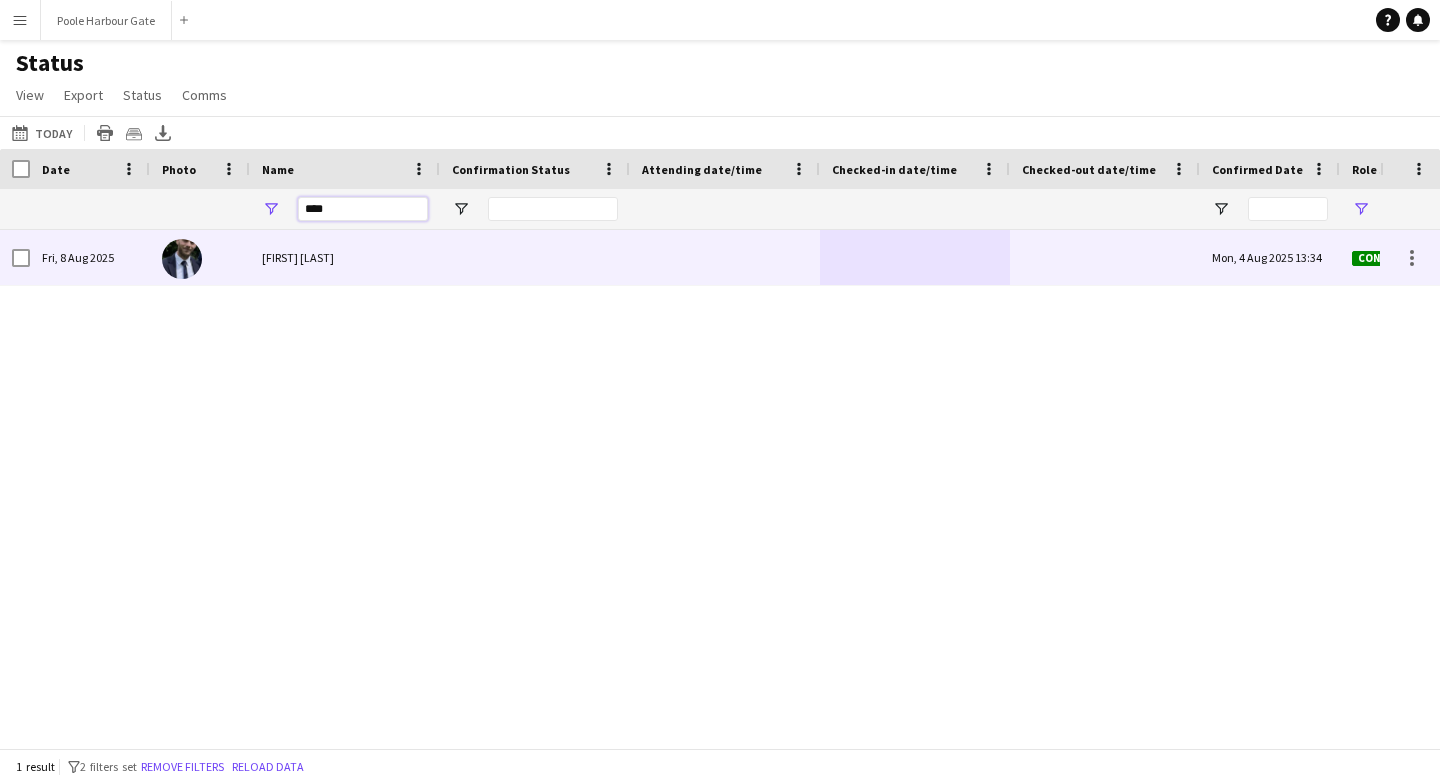 scroll, scrollTop: 0, scrollLeft: 482, axis: horizontal 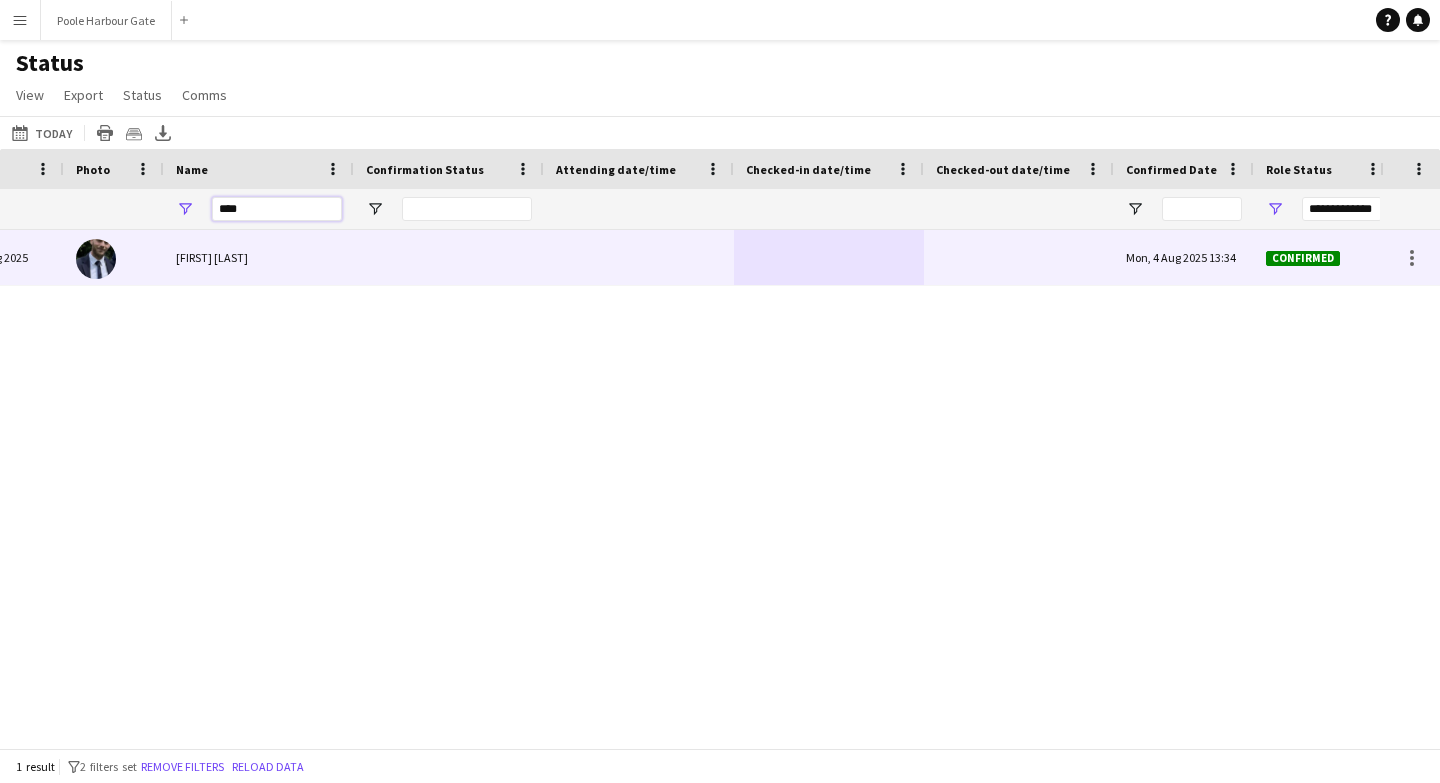 type on "****" 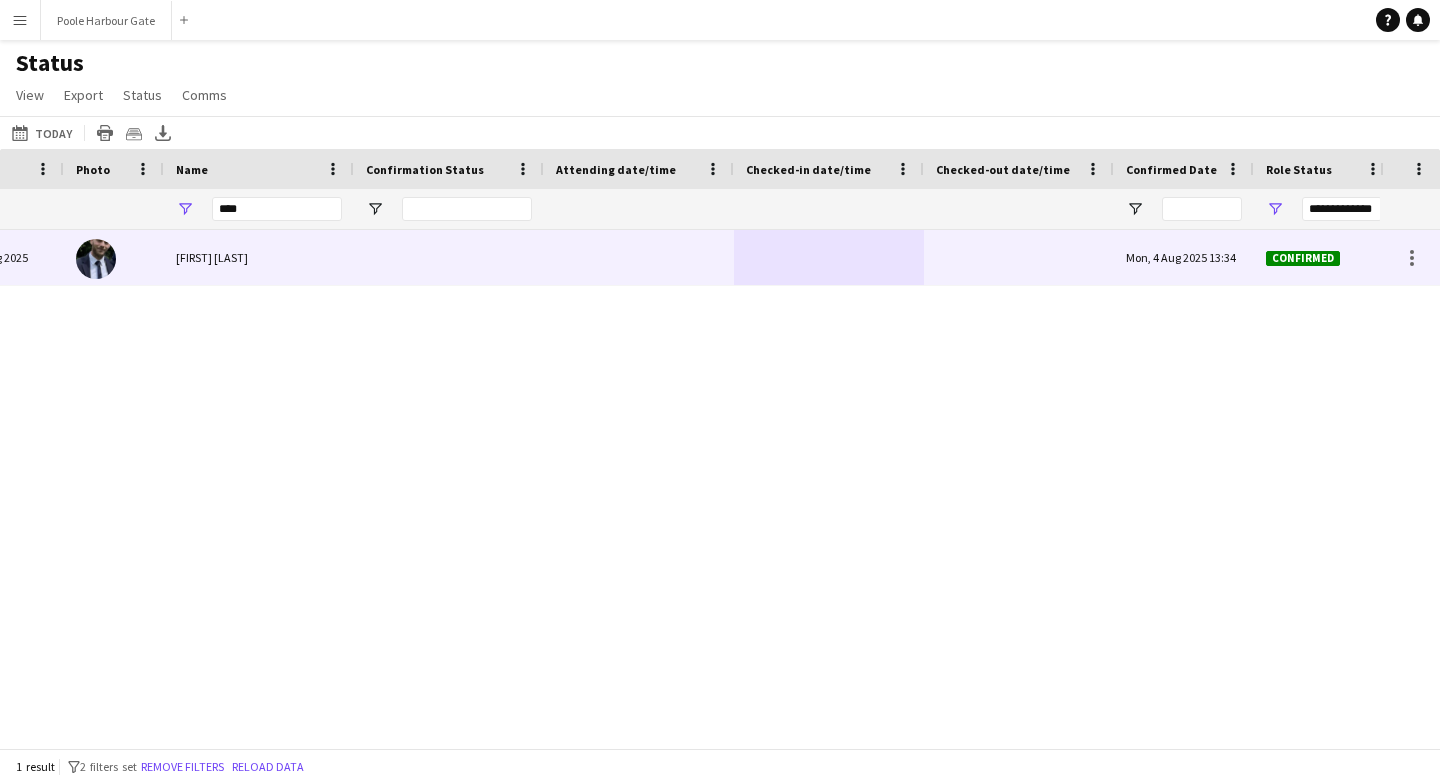 click at bounding box center [829, 257] 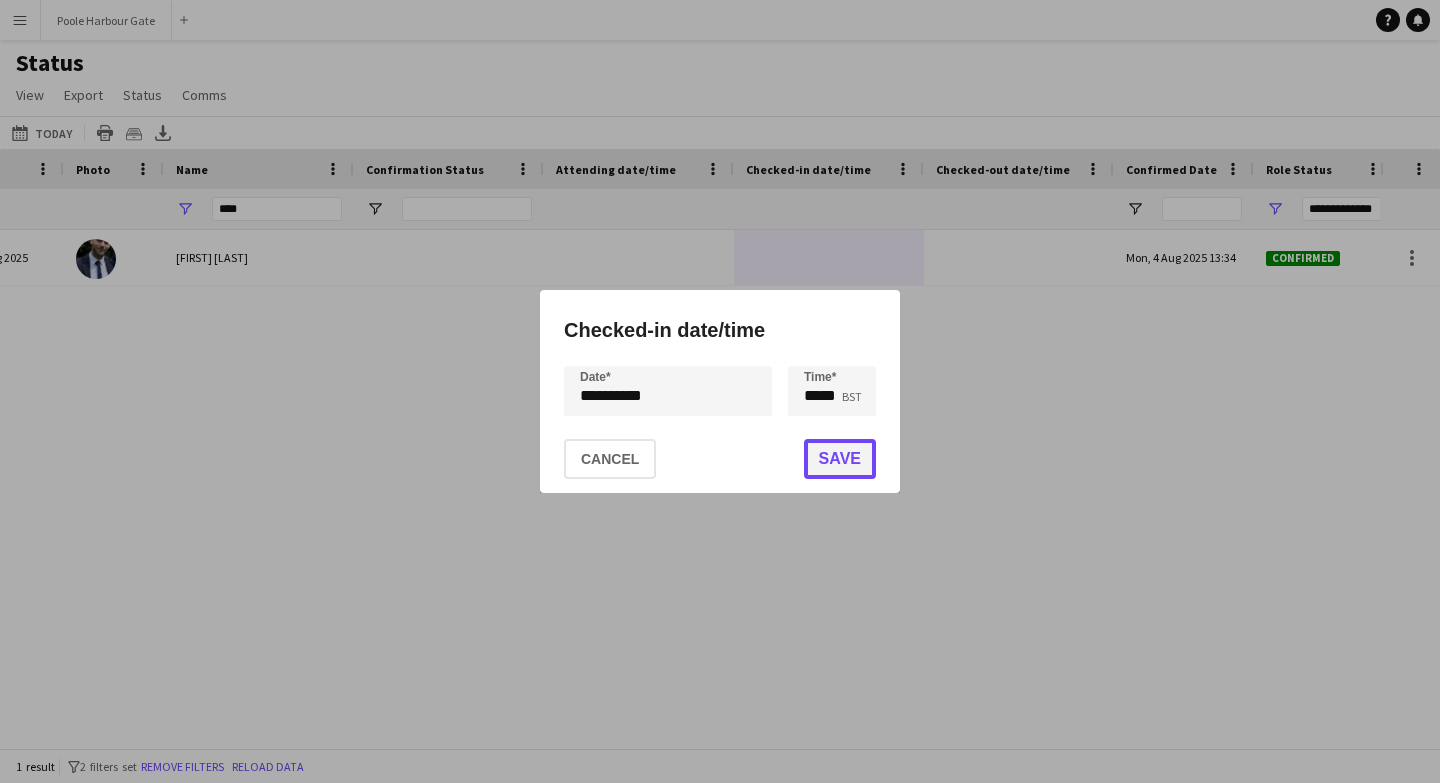 click on "Save" 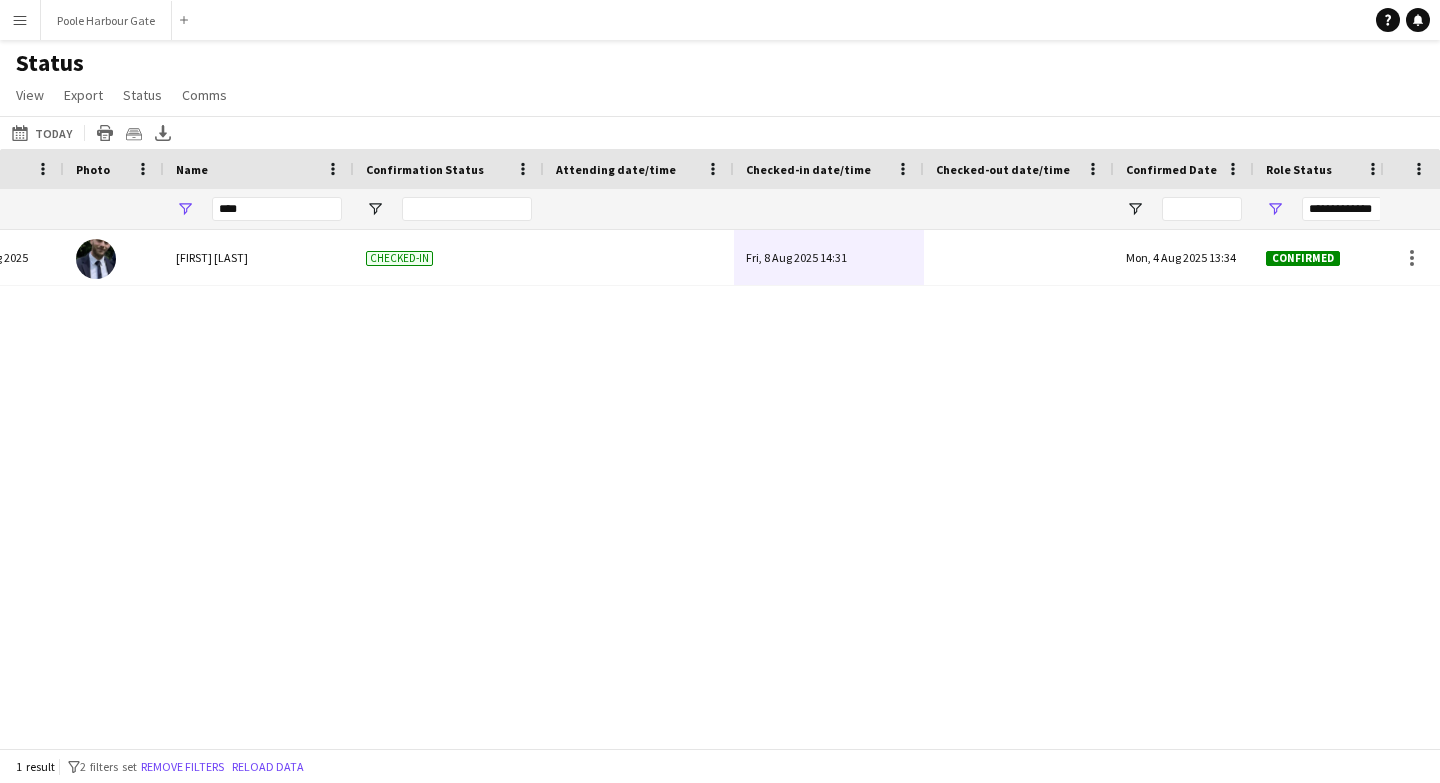 click on "Fri, 8 Aug 2025 14:31     Mon, 4 Aug 2025 13:34 Confirmed 35
Jurassic Fields
Checked-in Will Weston Fri, 8 Aug 2025" at bounding box center (690, 489) 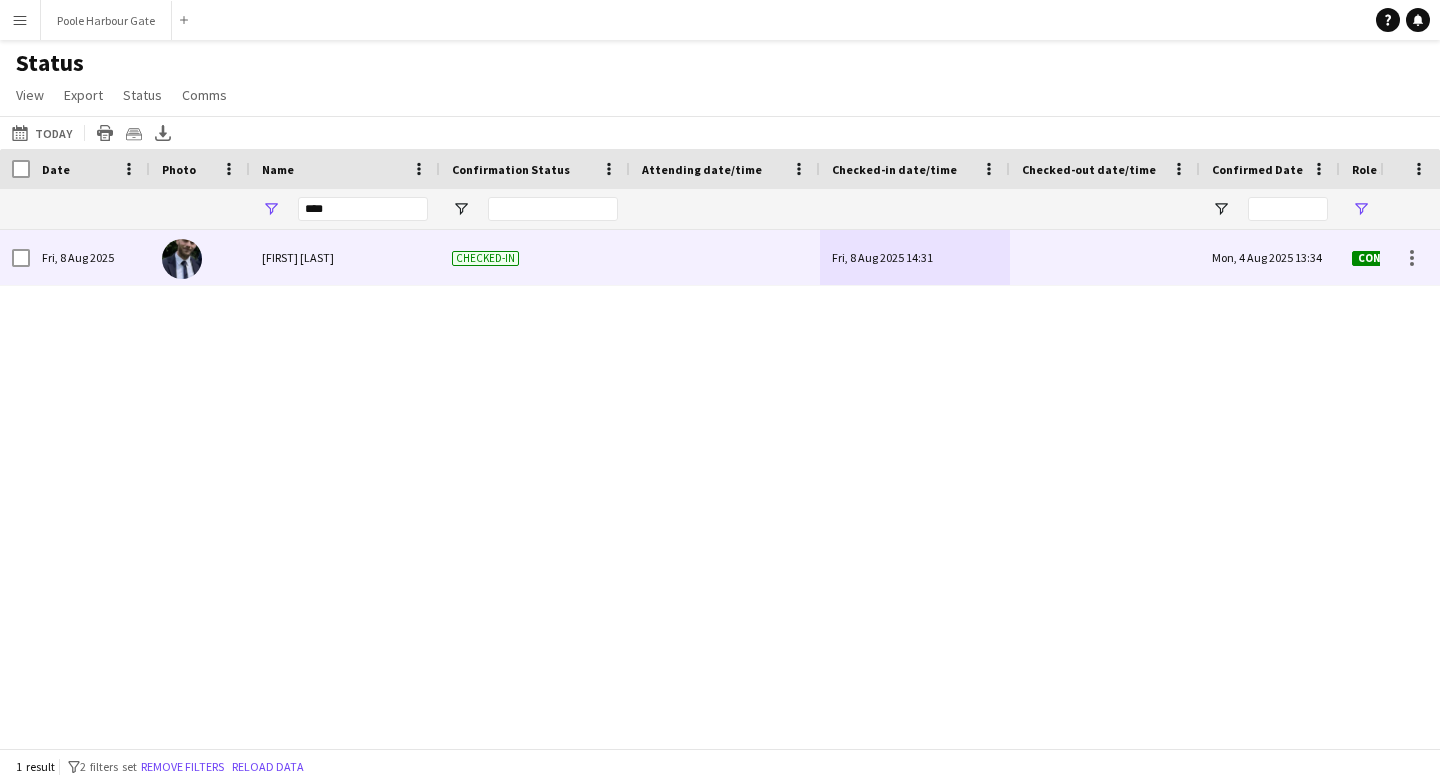 scroll, scrollTop: 0, scrollLeft: 815, axis: horizontal 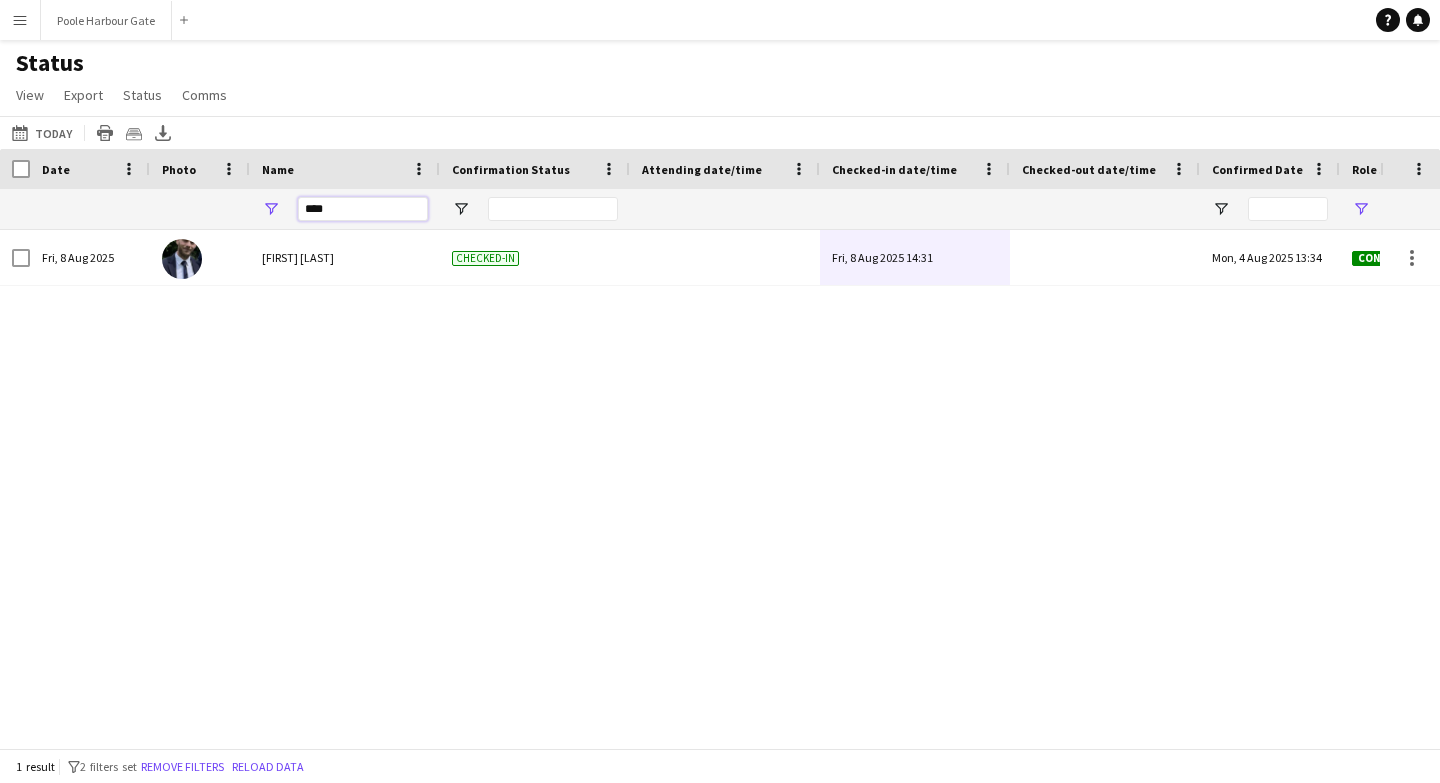 drag, startPoint x: 340, startPoint y: 213, endPoint x: 217, endPoint y: 213, distance: 123 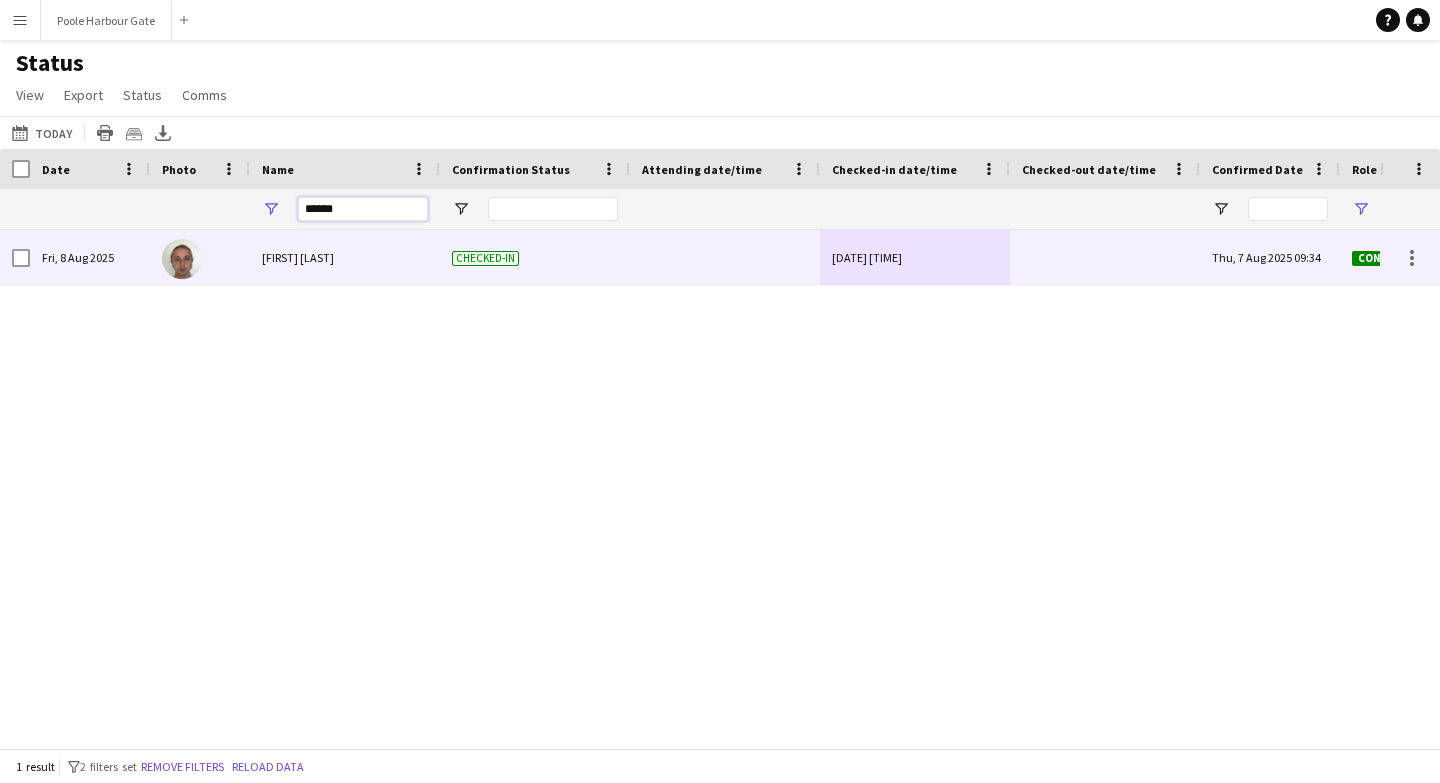 type on "******" 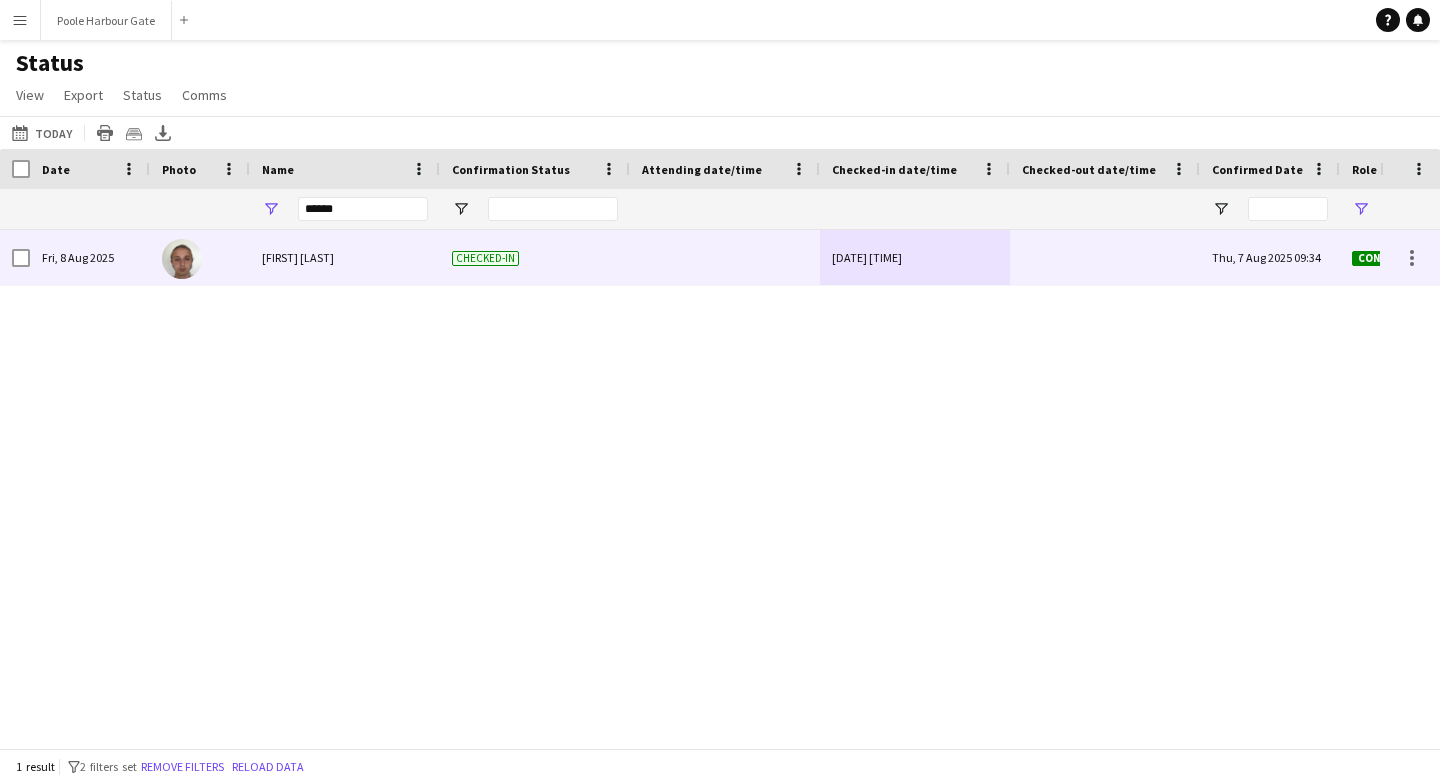 click on "Fri, 8 Aug 2025 00:00" at bounding box center [915, 257] 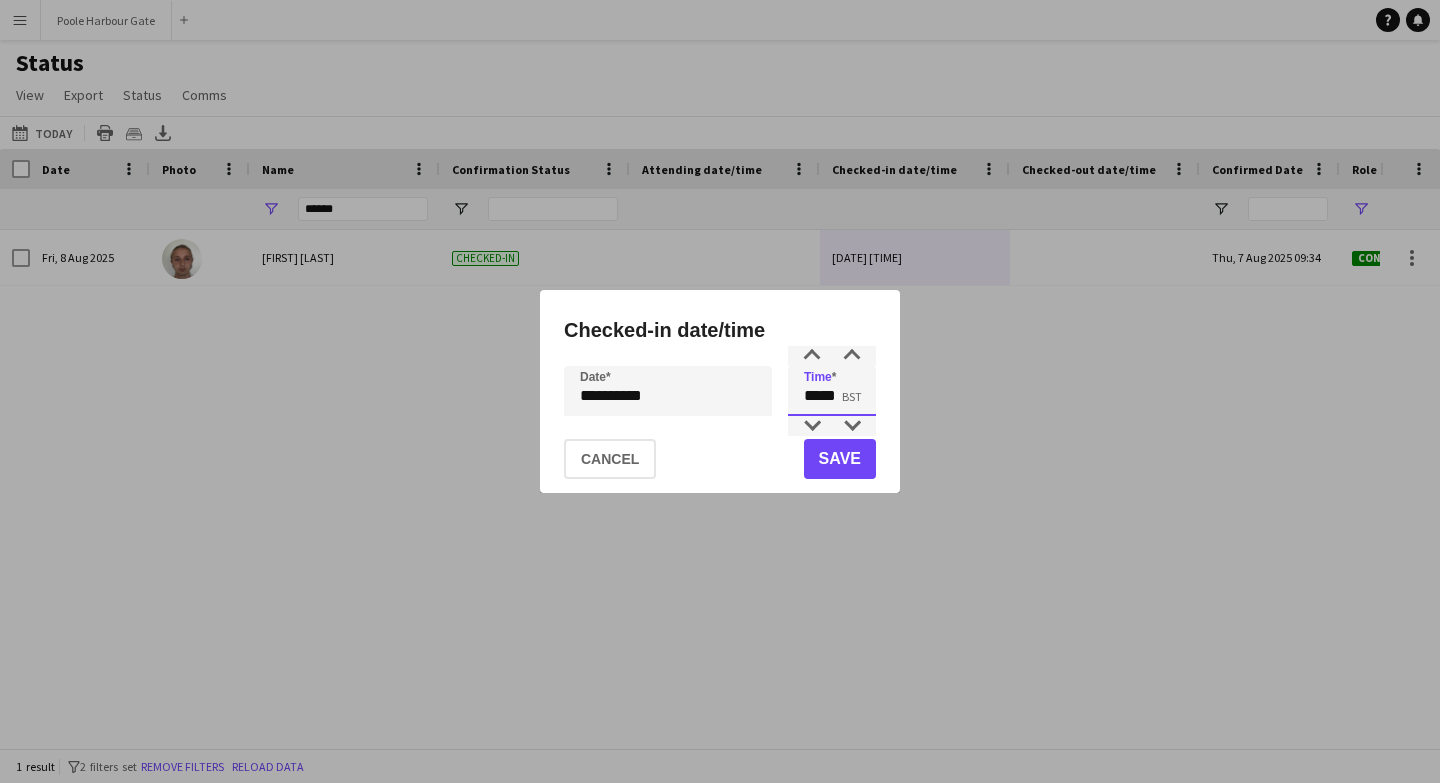 drag, startPoint x: 838, startPoint y: 402, endPoint x: 800, endPoint y: 395, distance: 38.63936 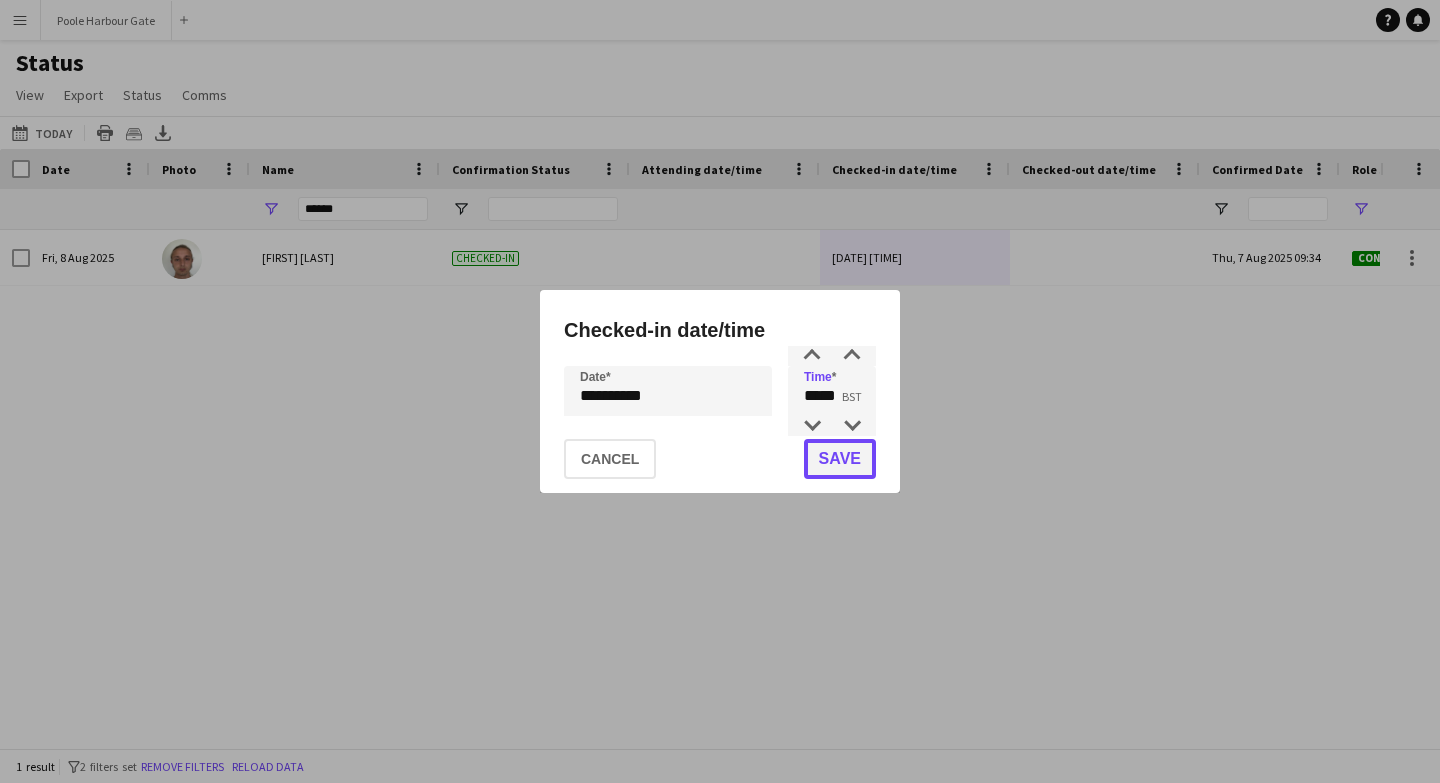 click on "Save" 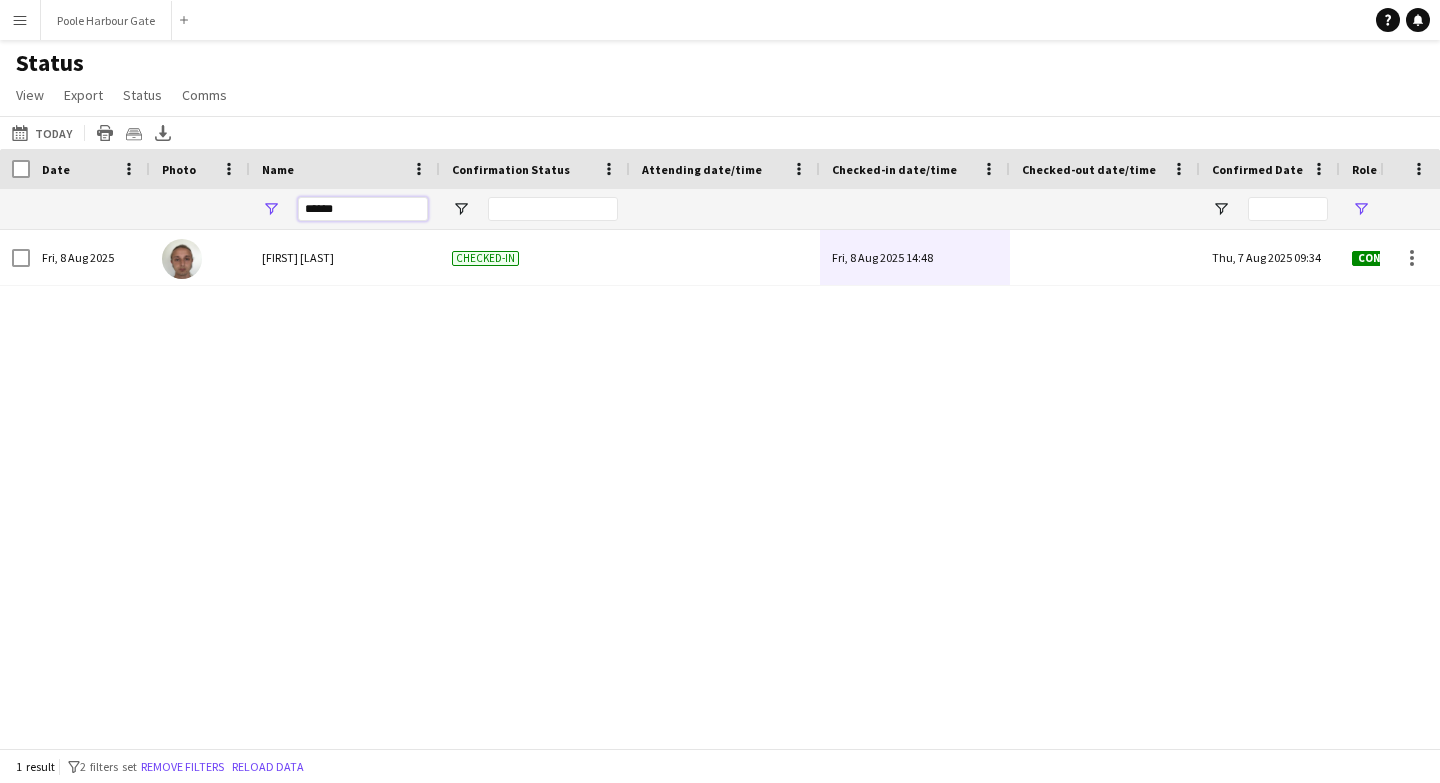drag, startPoint x: 359, startPoint y: 198, endPoint x: 229, endPoint y: 198, distance: 130 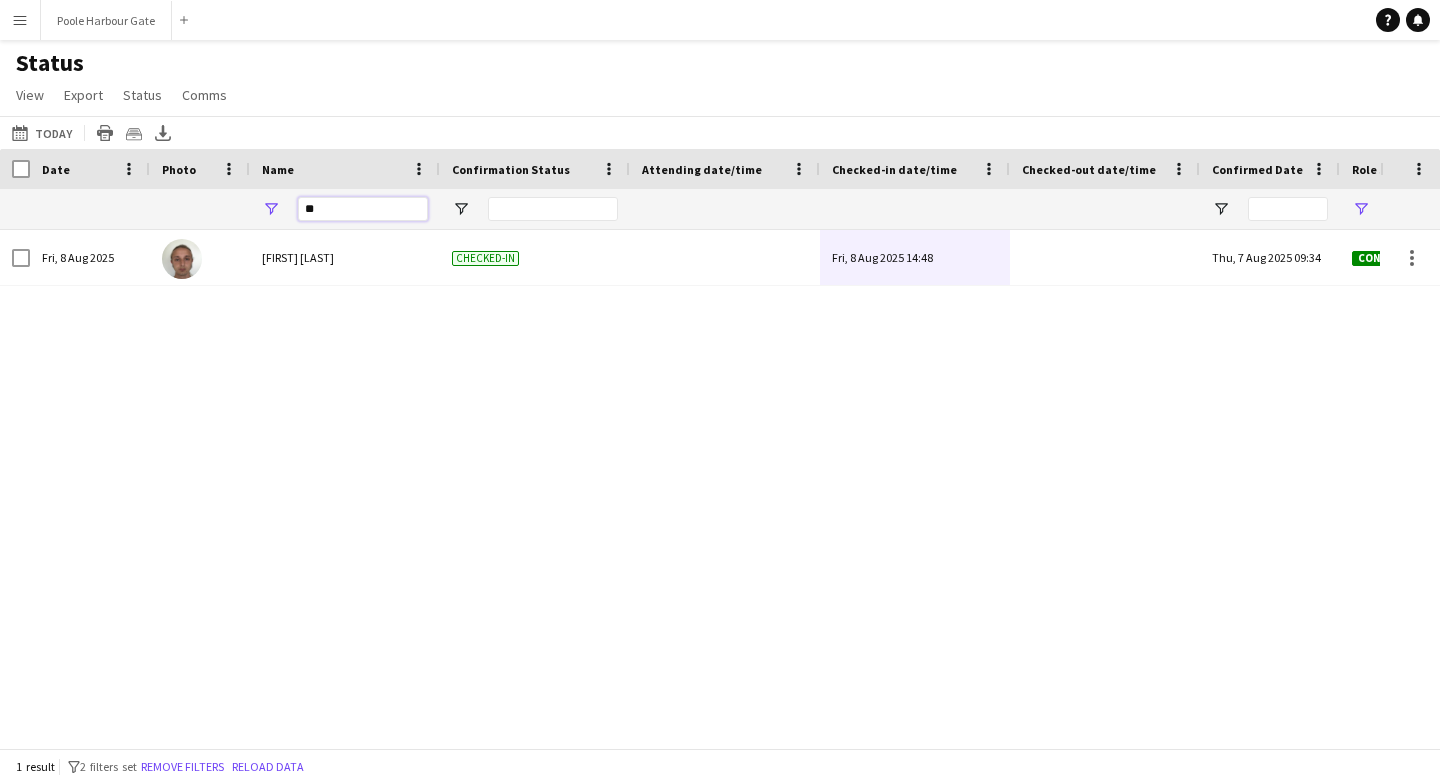 type on "***" 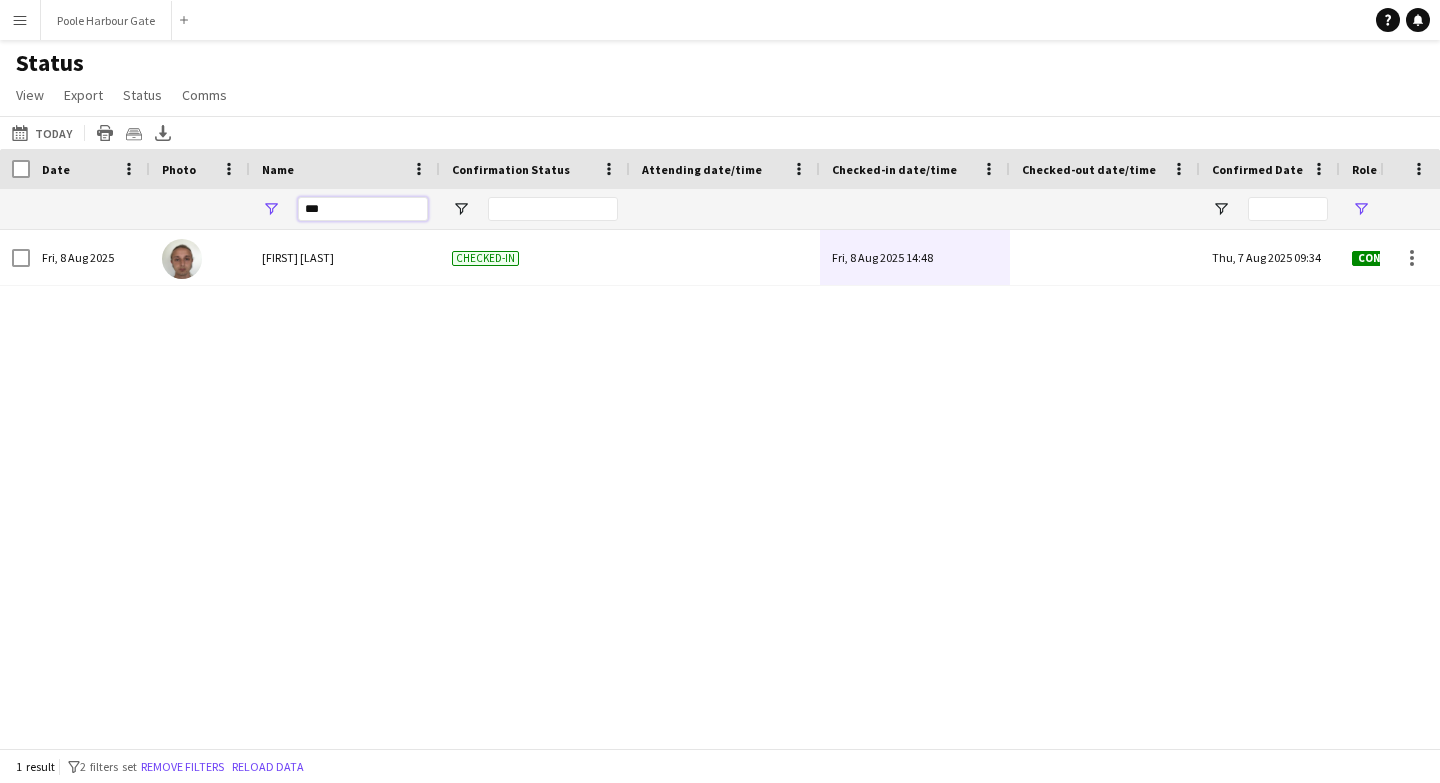 type on "***" 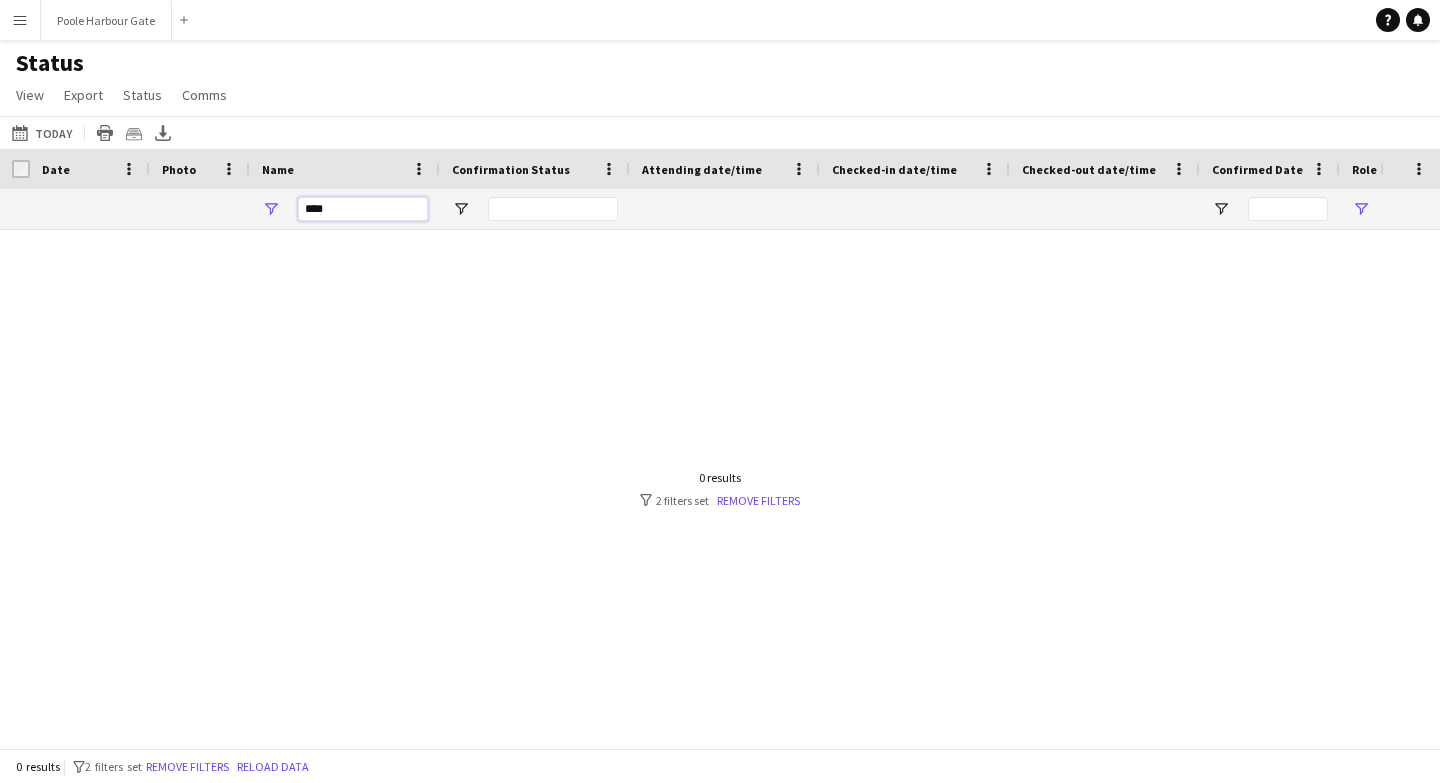 type on "*****" 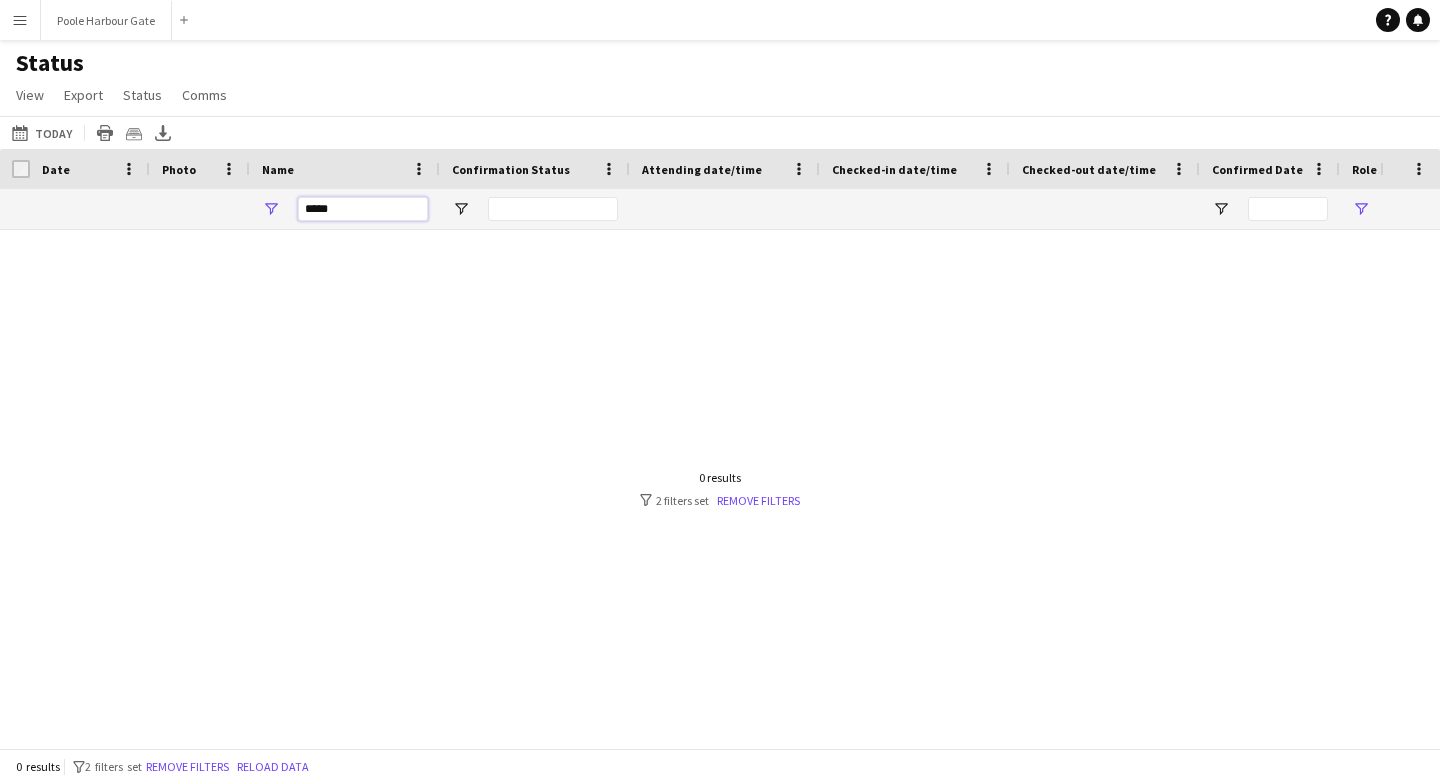 drag, startPoint x: 390, startPoint y: 215, endPoint x: 214, endPoint y: 215, distance: 176 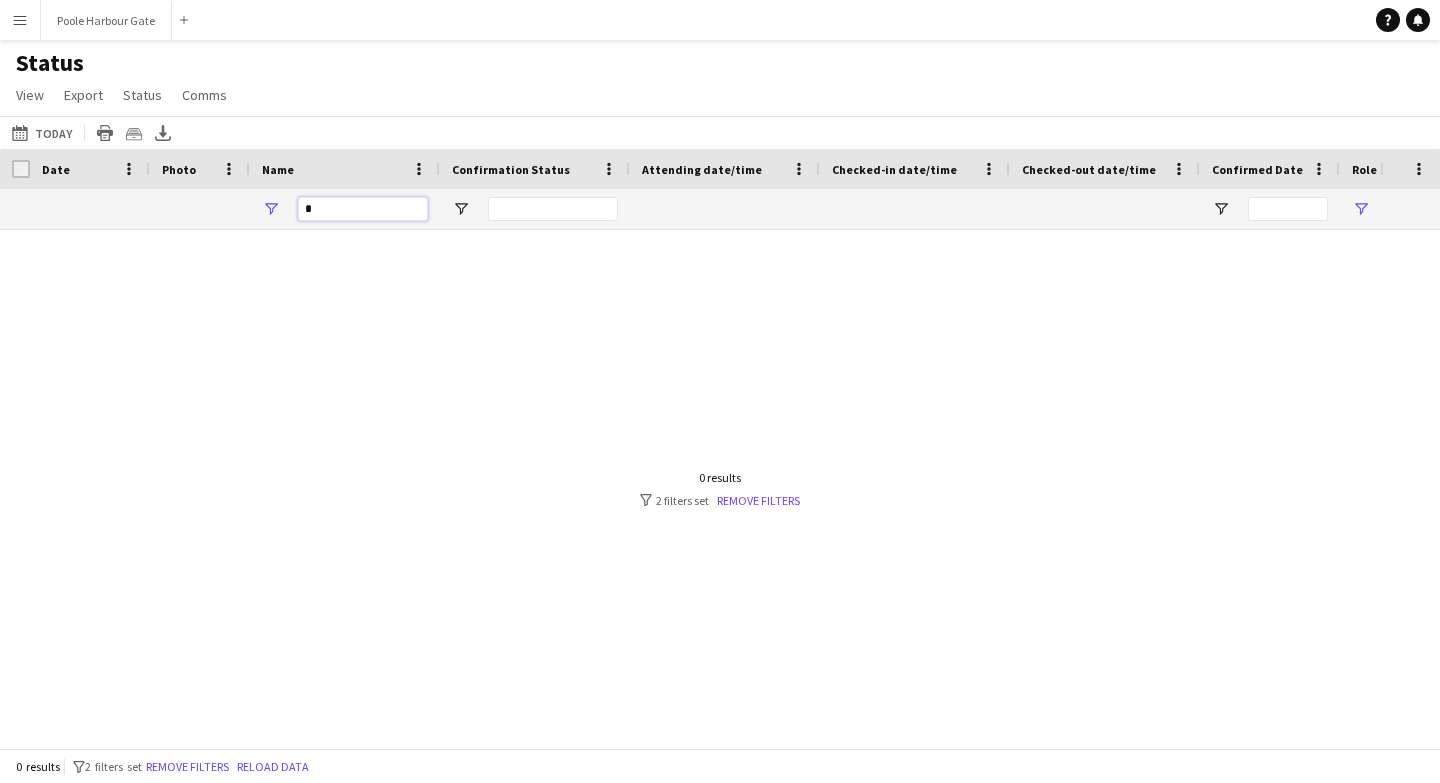 type on "**" 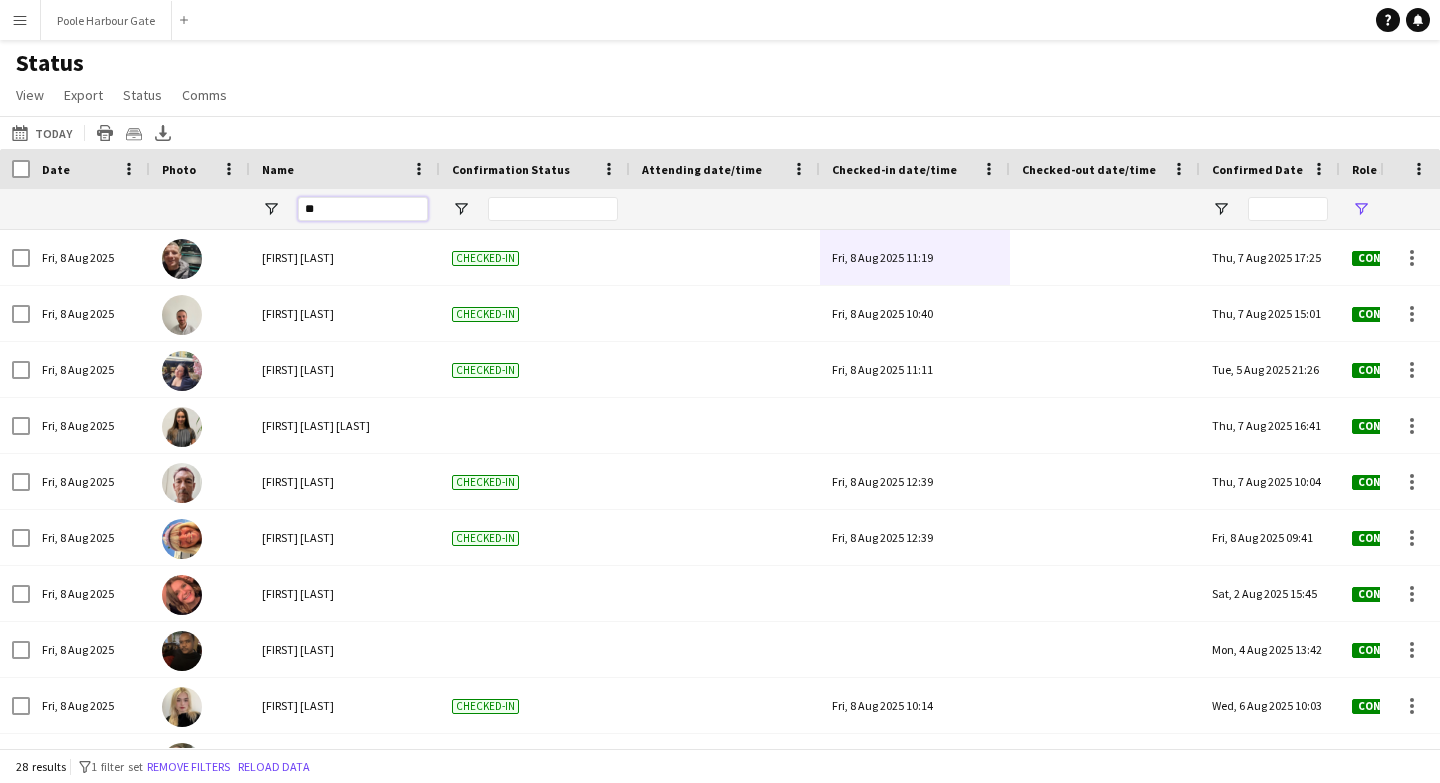 type on "**********" 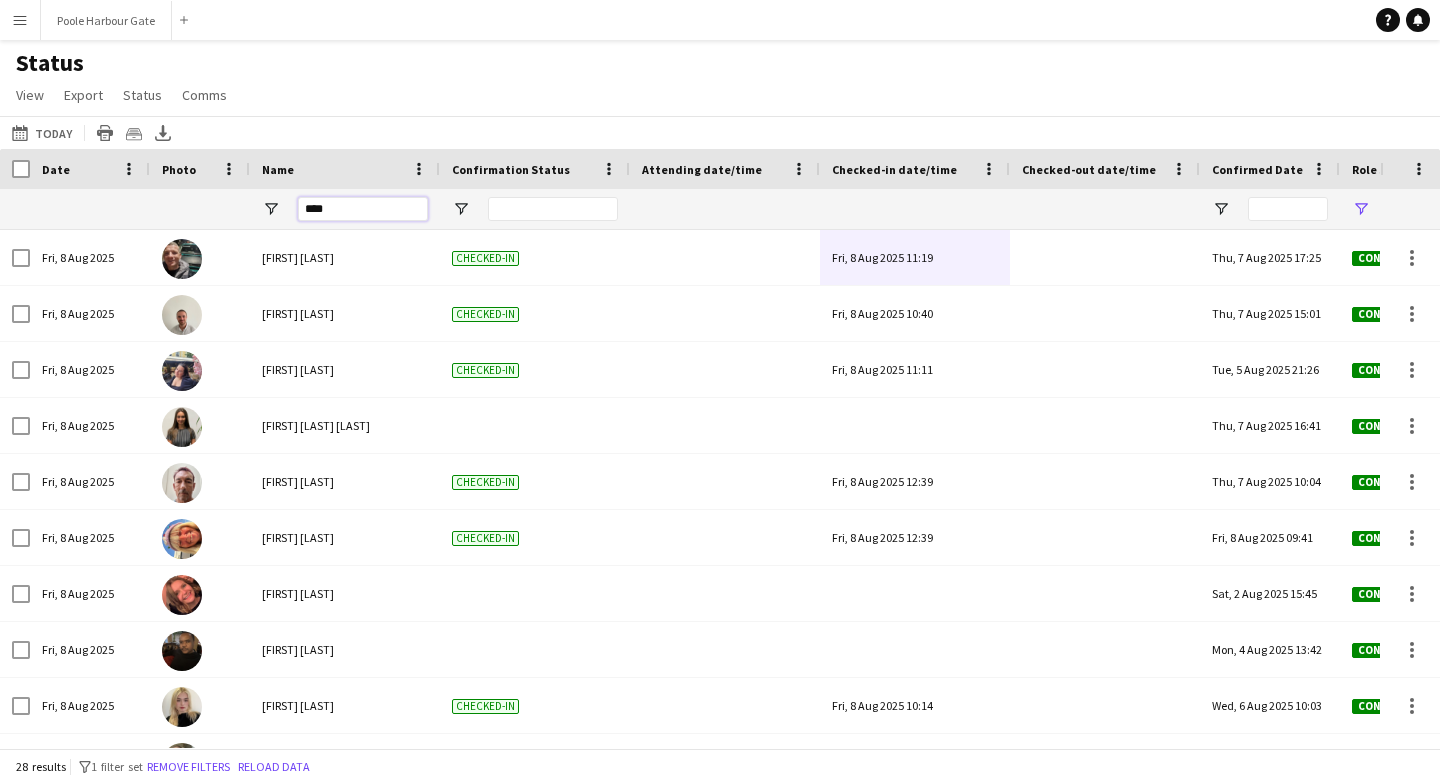 type on "*****" 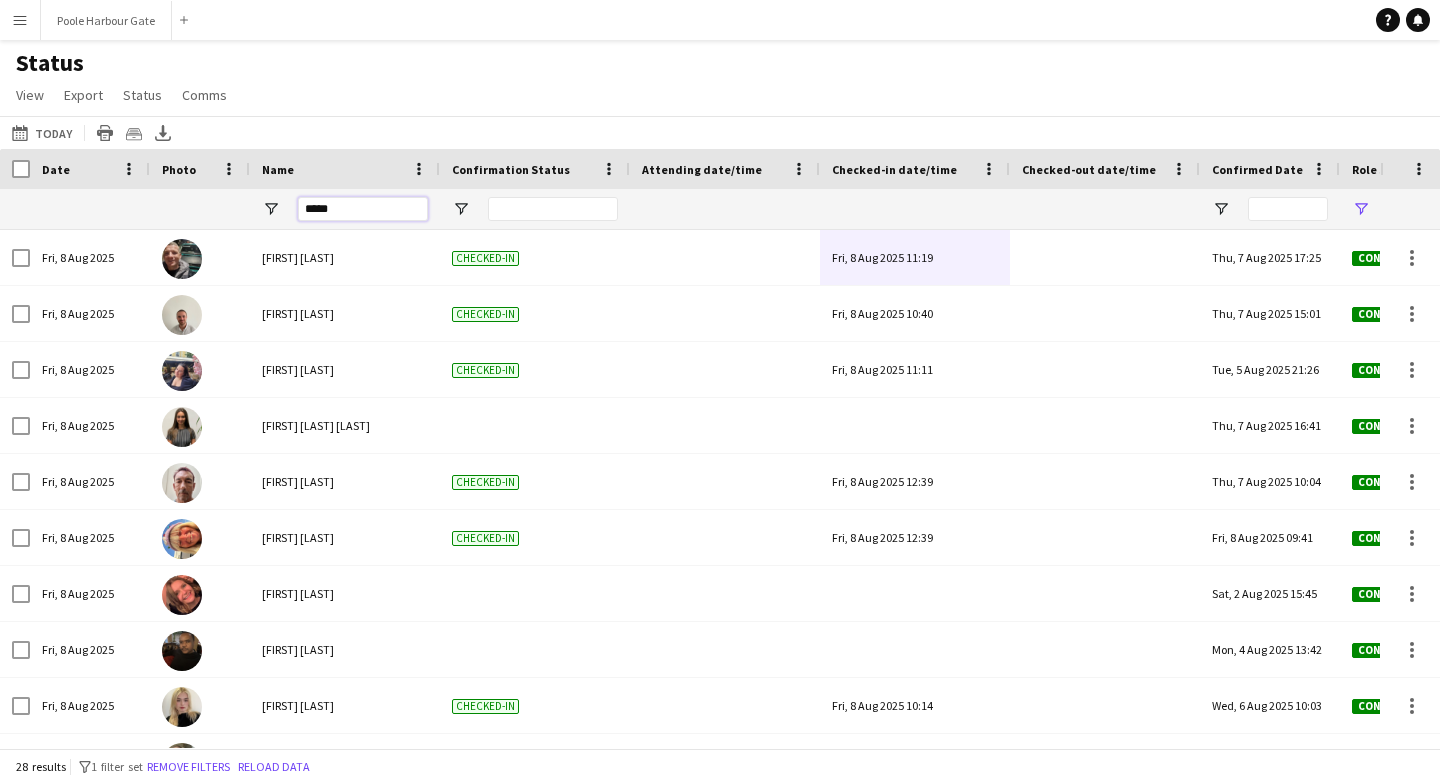 type on "***" 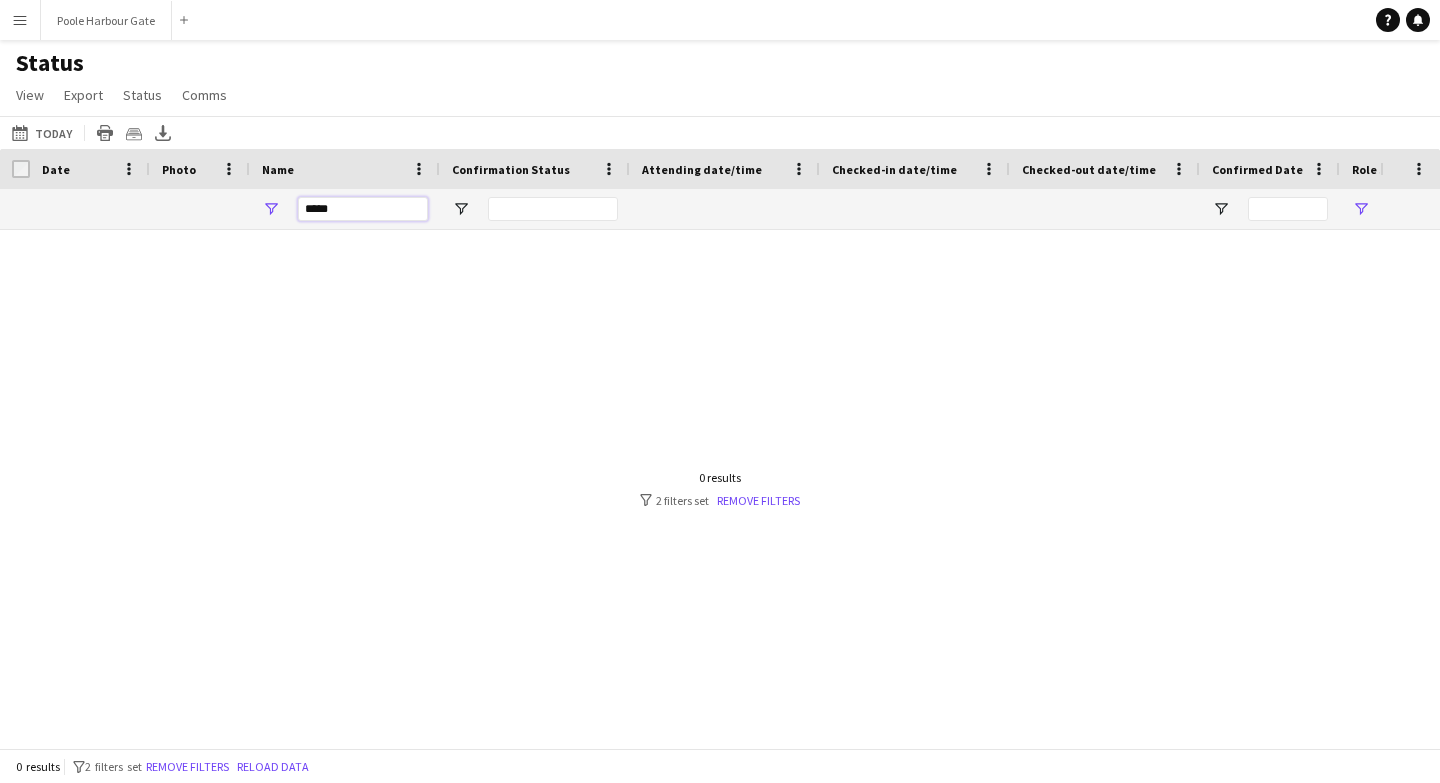 type on "*****" 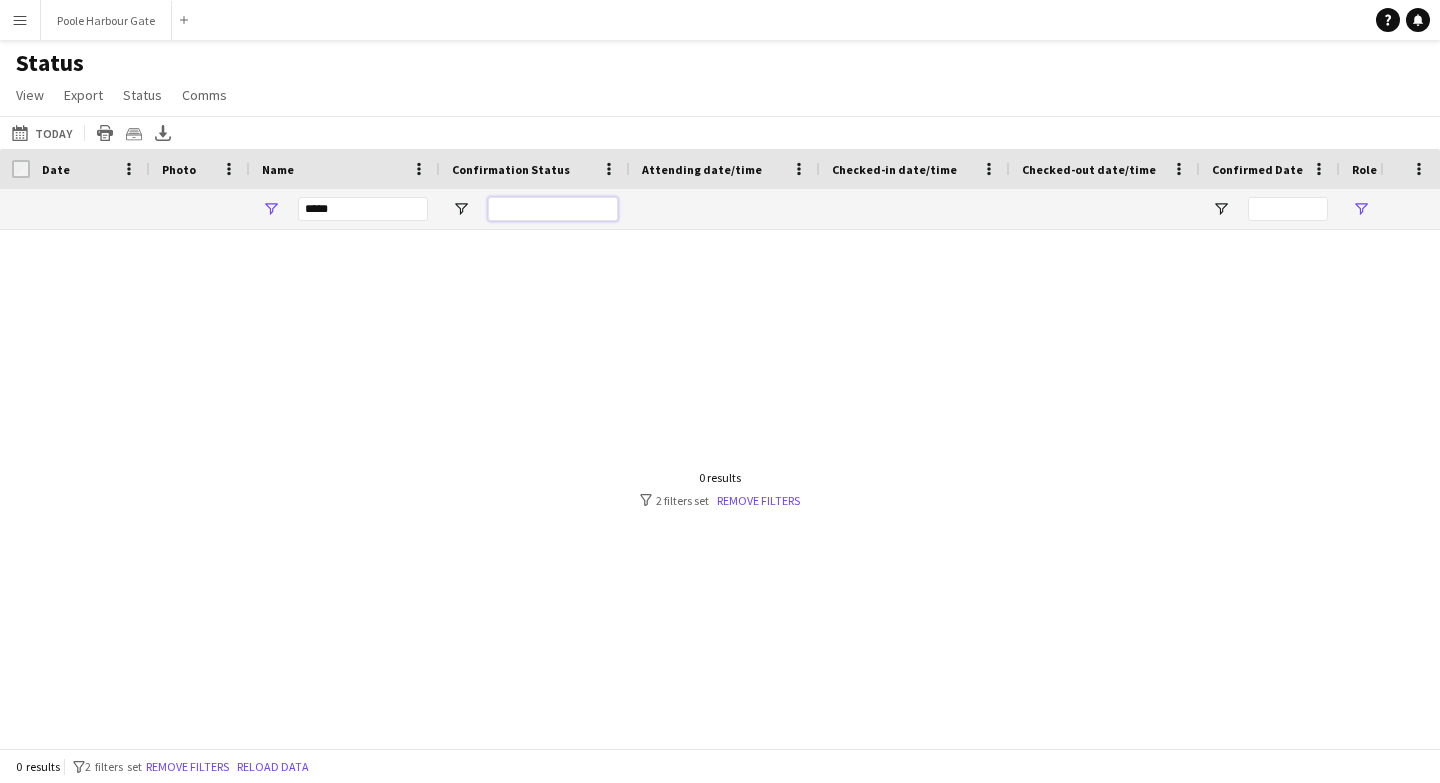 click at bounding box center [553, 209] 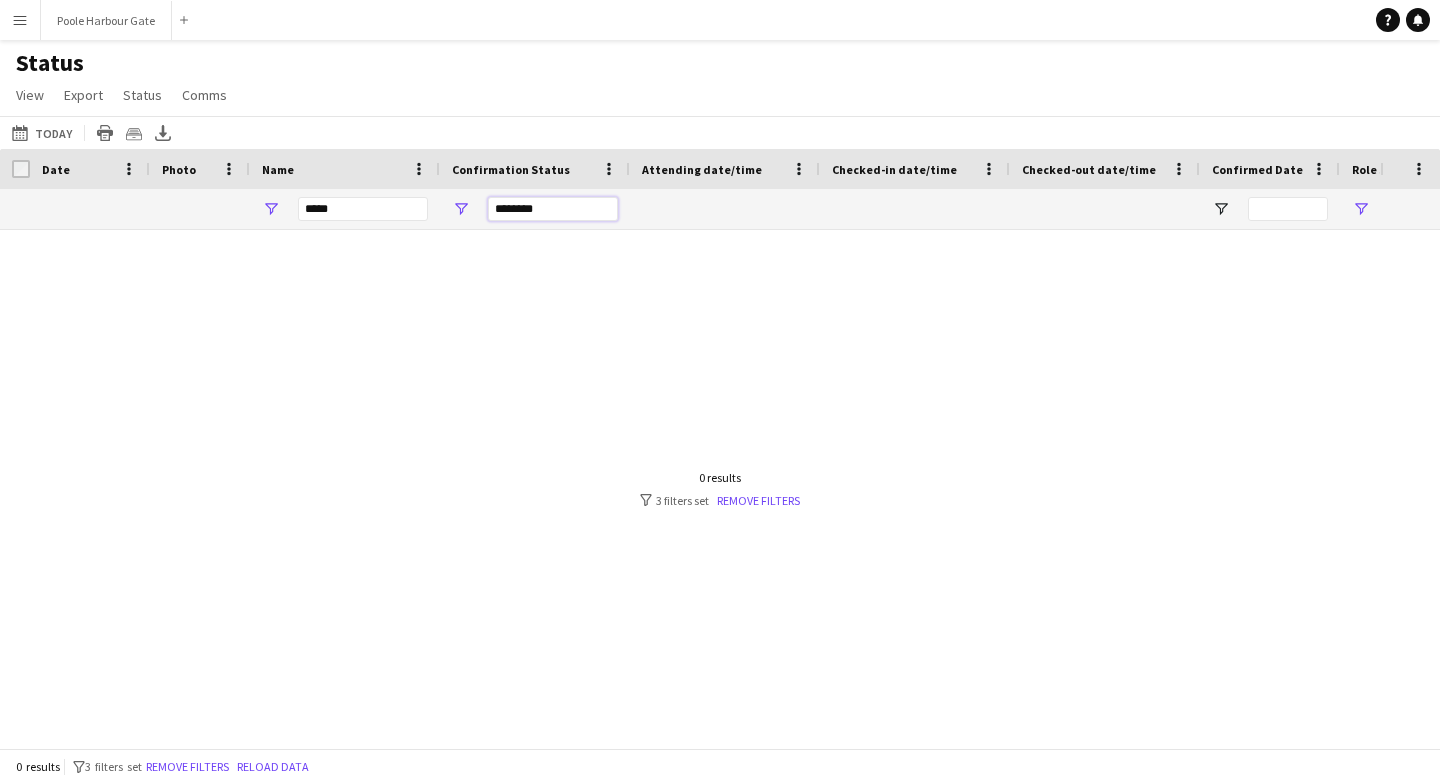 type on "********" 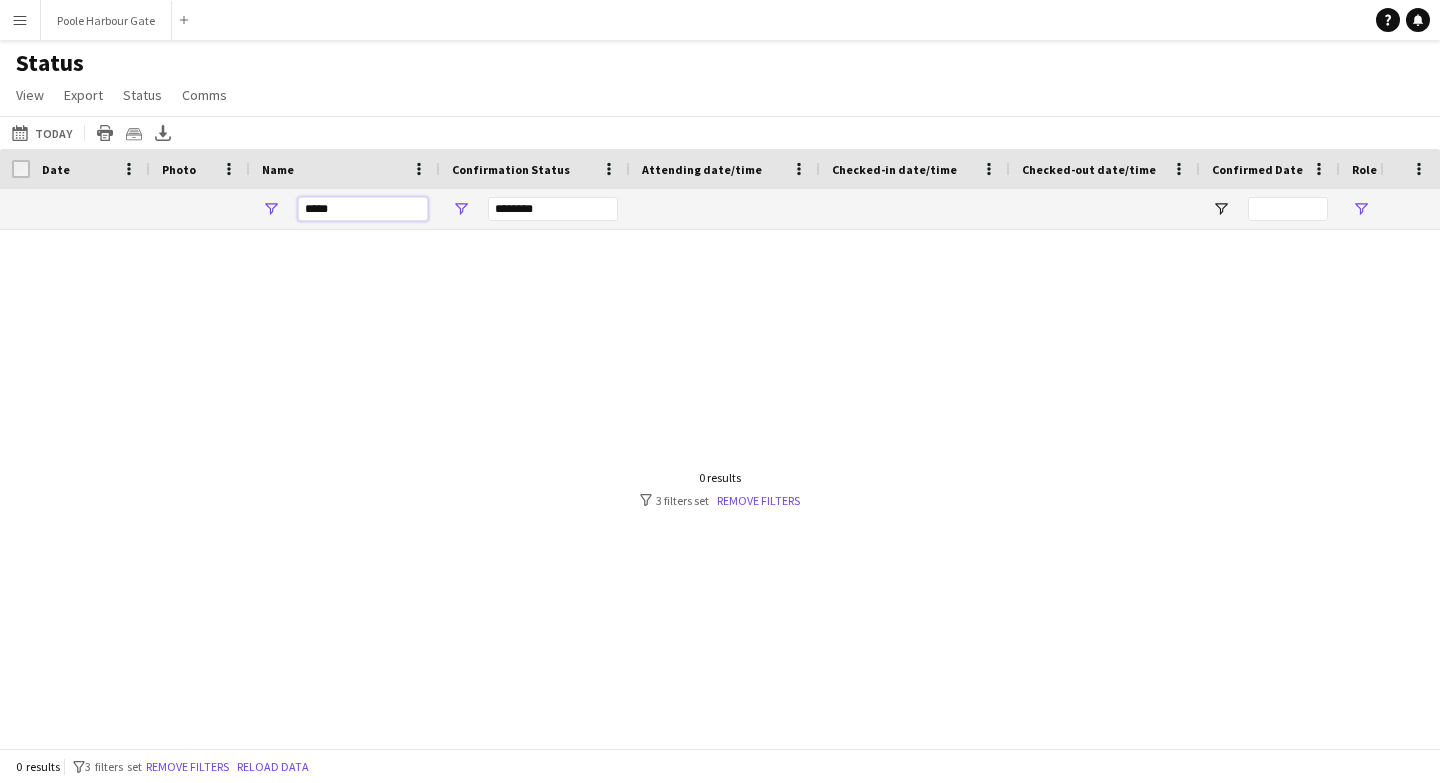 click on "*****" at bounding box center (363, 209) 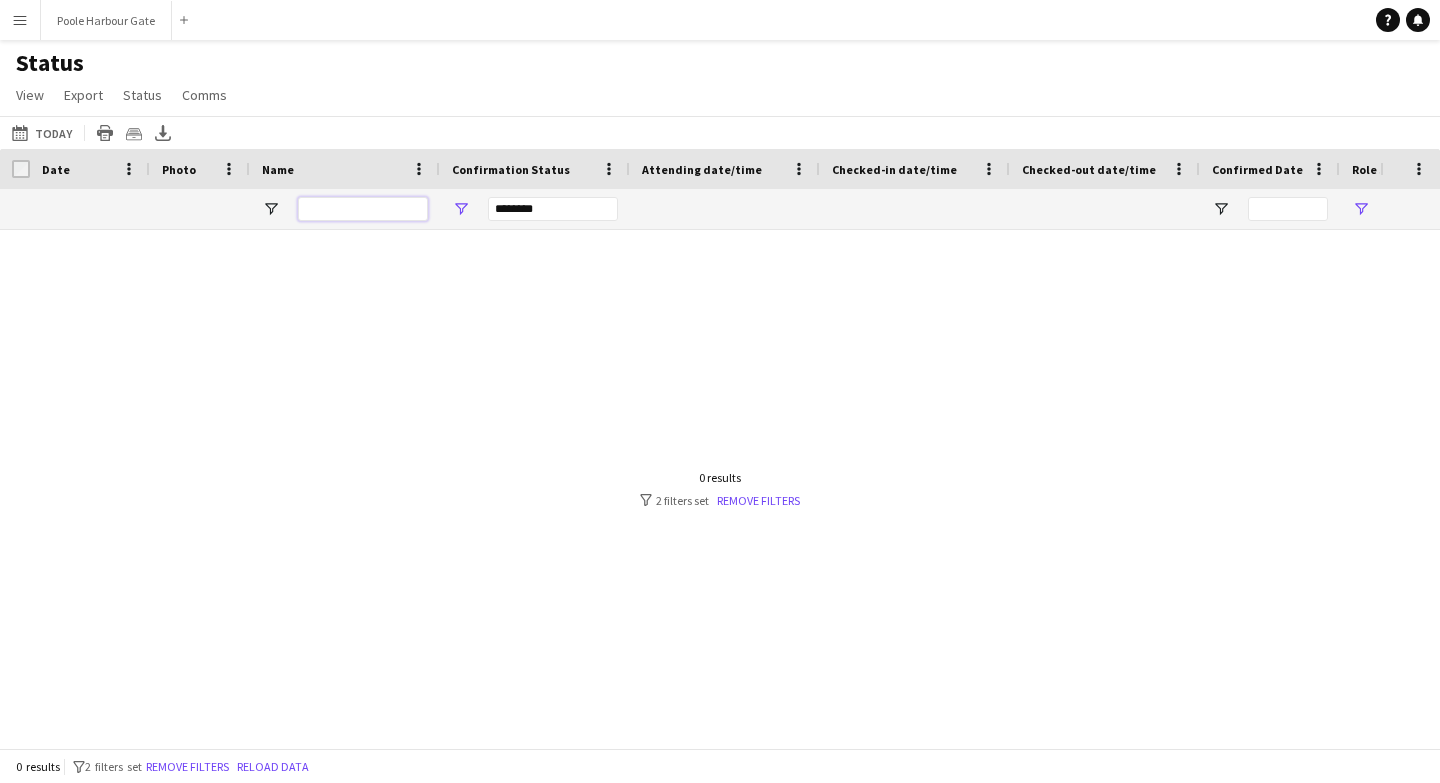 type 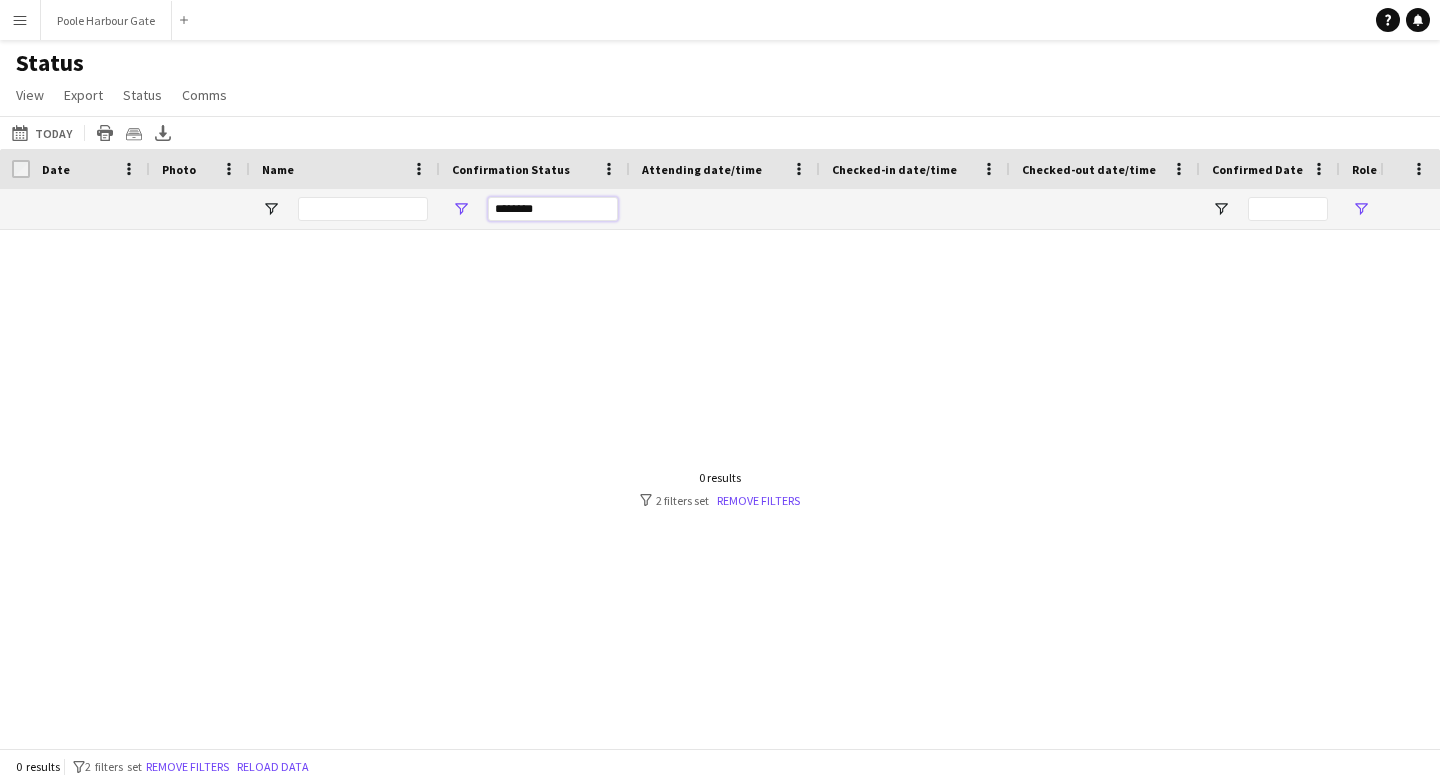 click on "********" at bounding box center (553, 209) 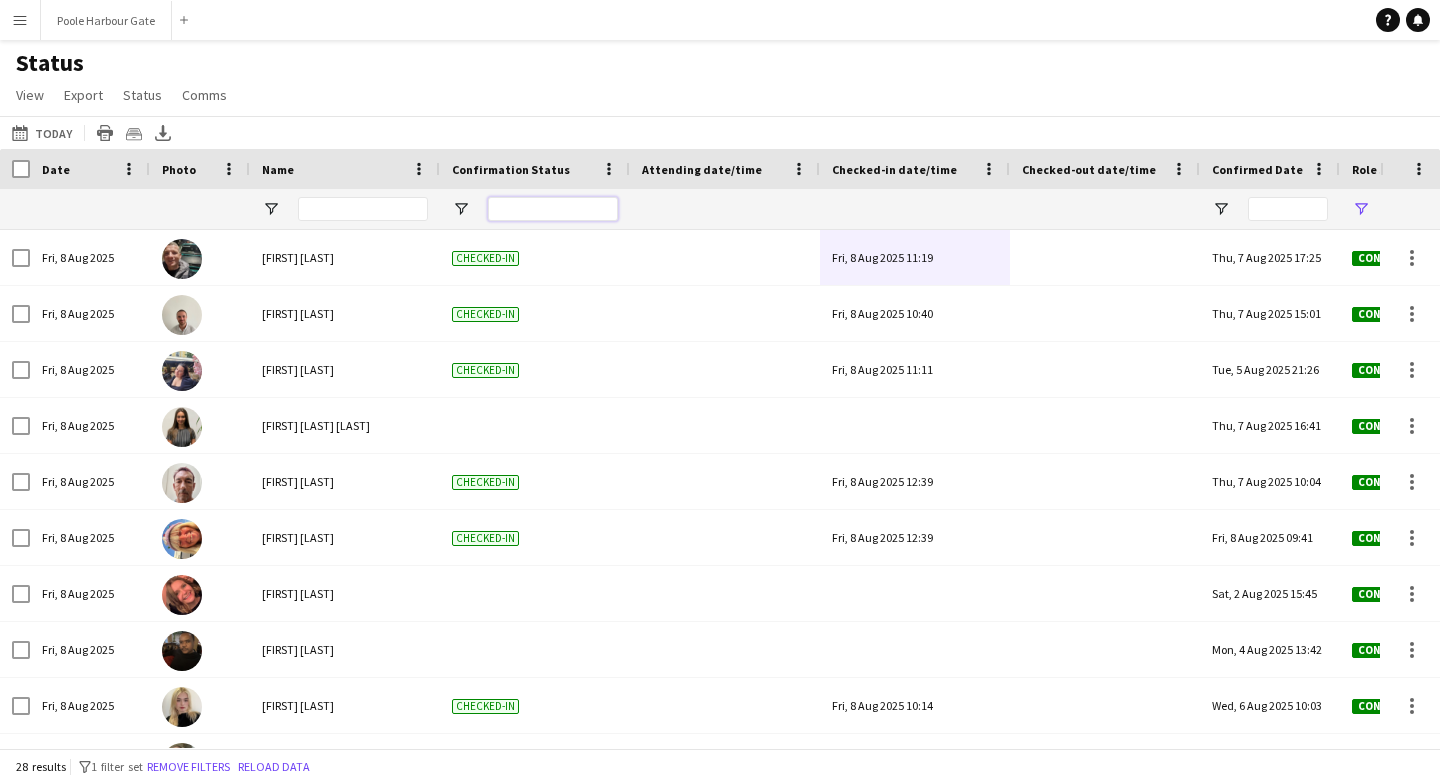 type on "**********" 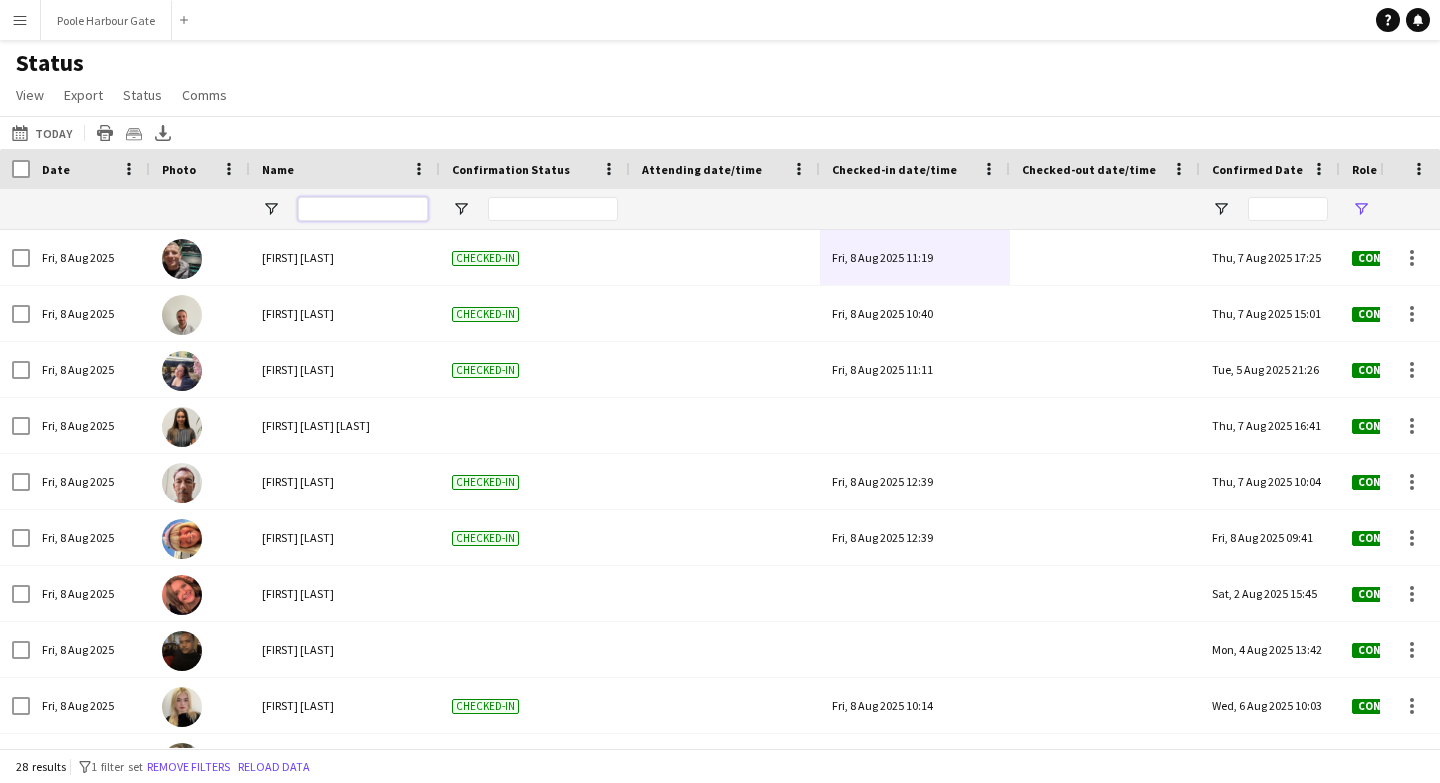 click at bounding box center [363, 209] 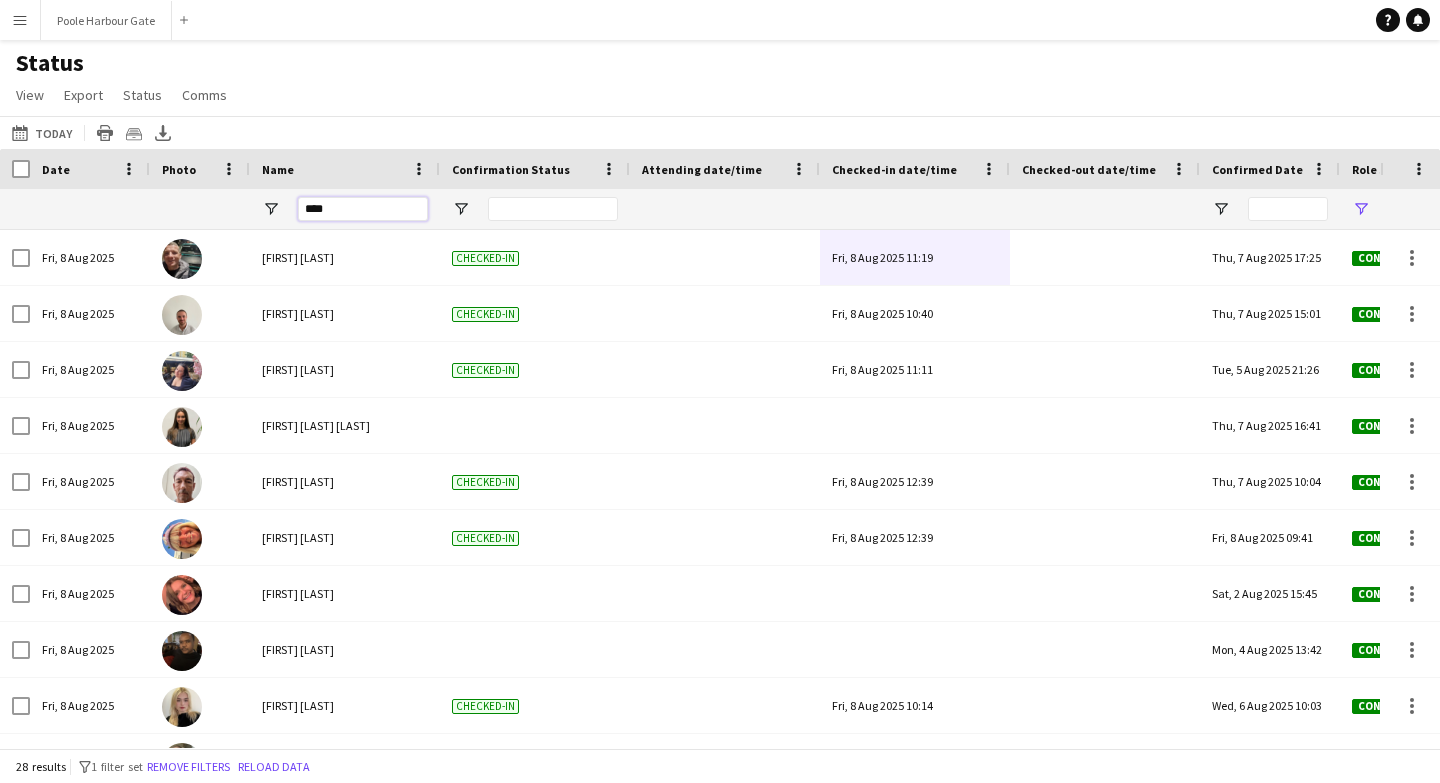 type on "*****" 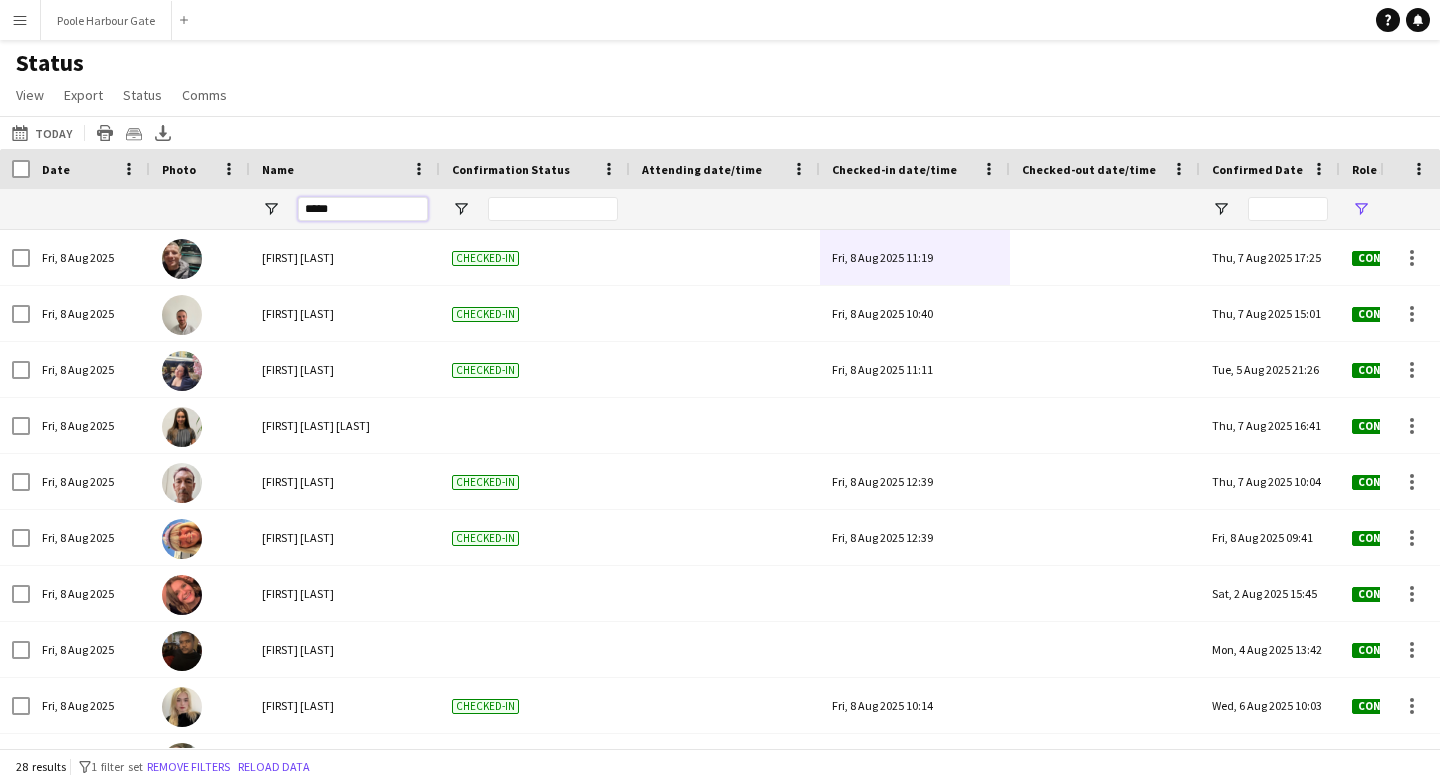 type on "***" 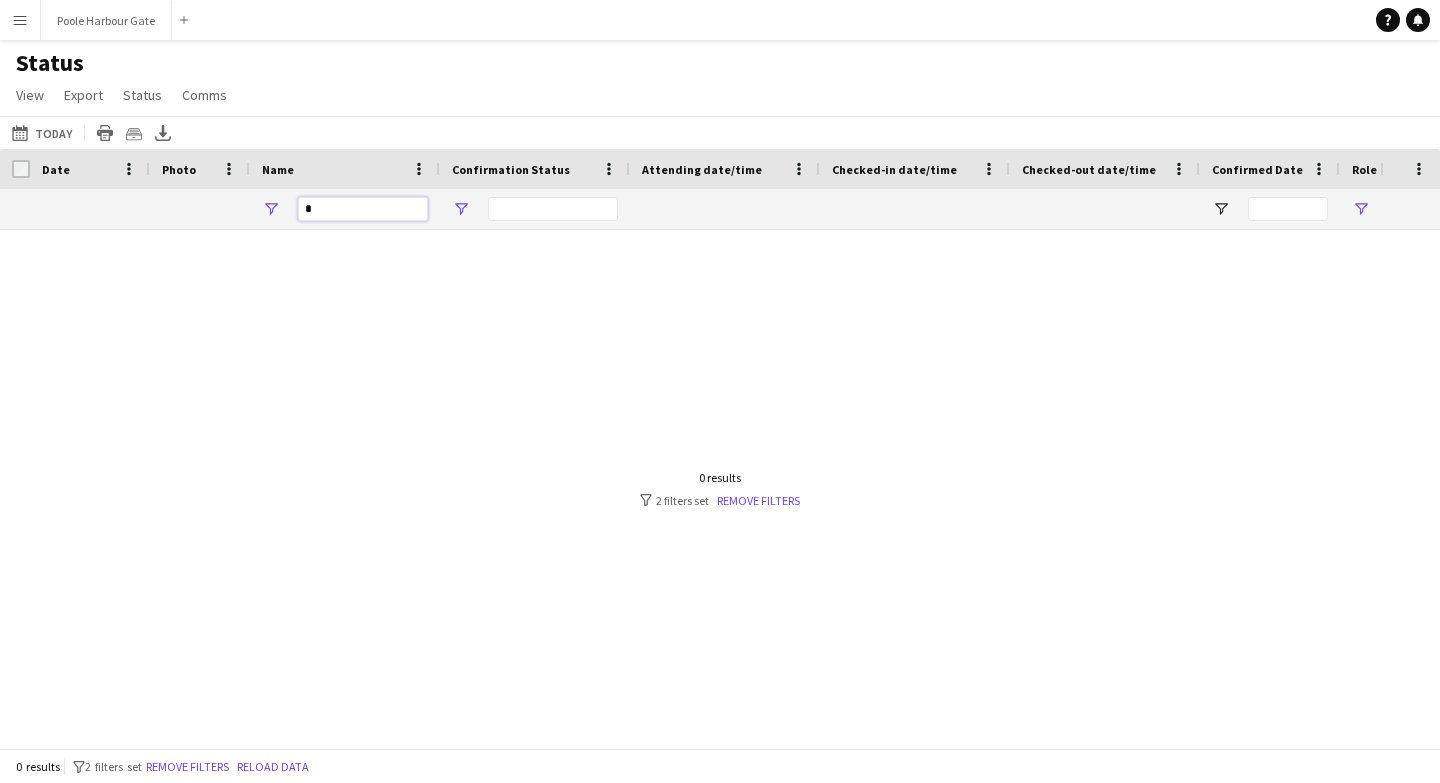 type on "**" 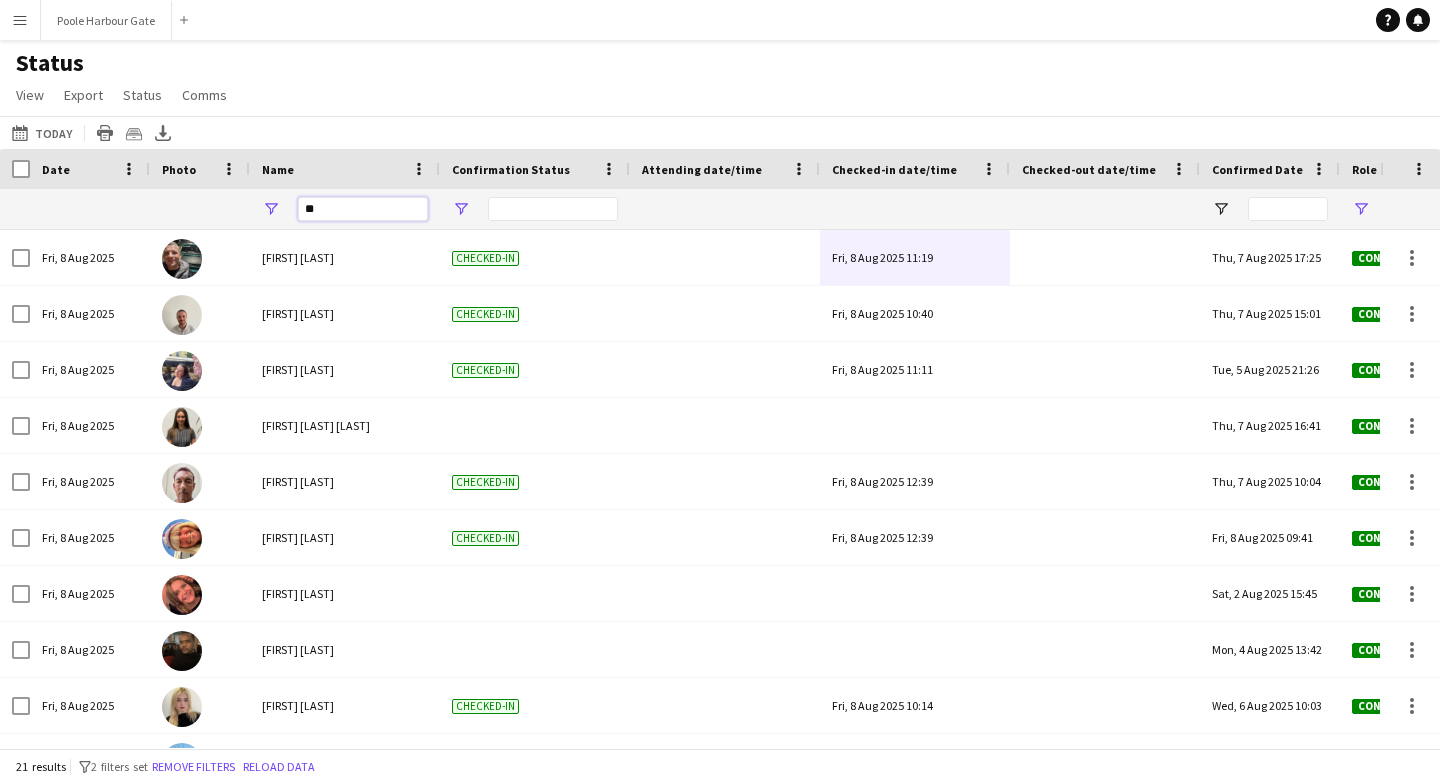 type on "**********" 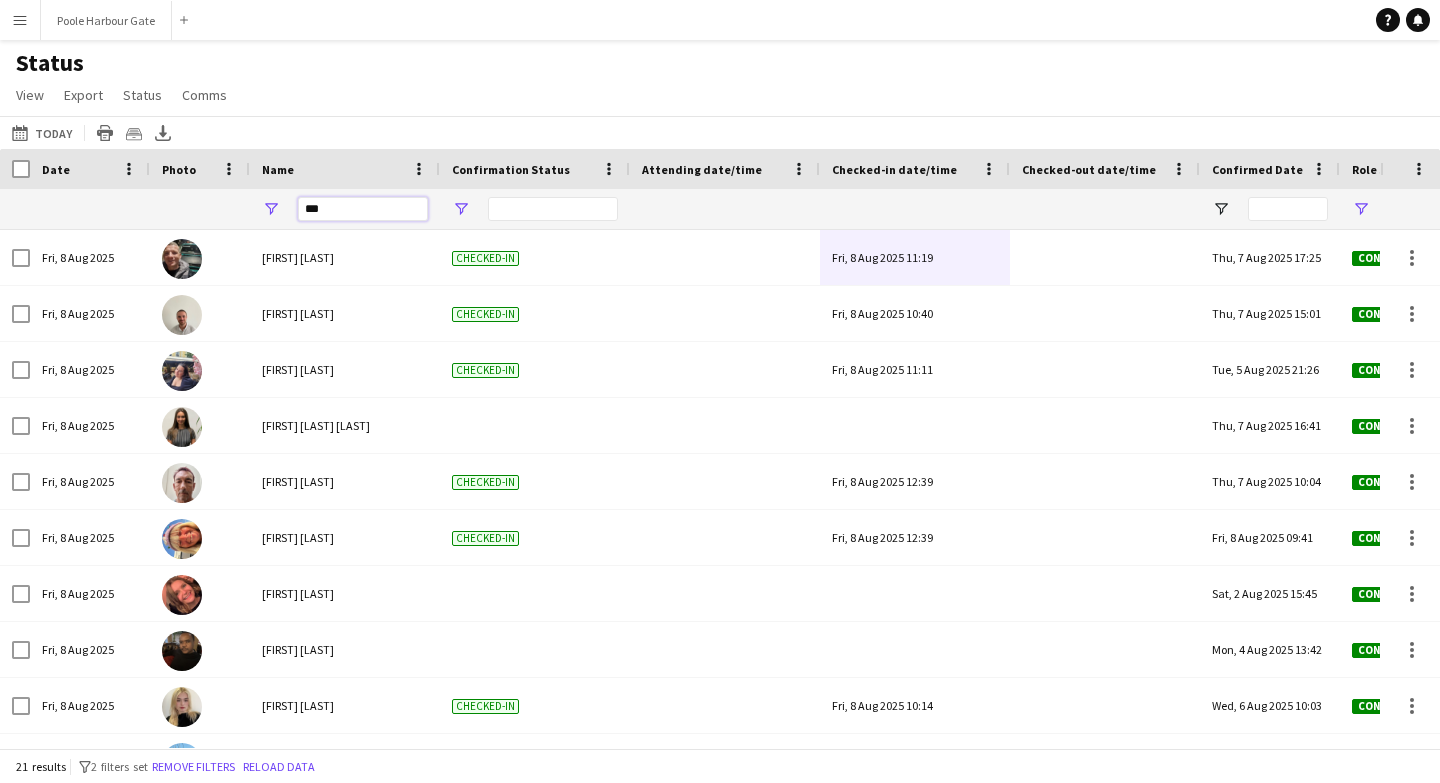 type on "***" 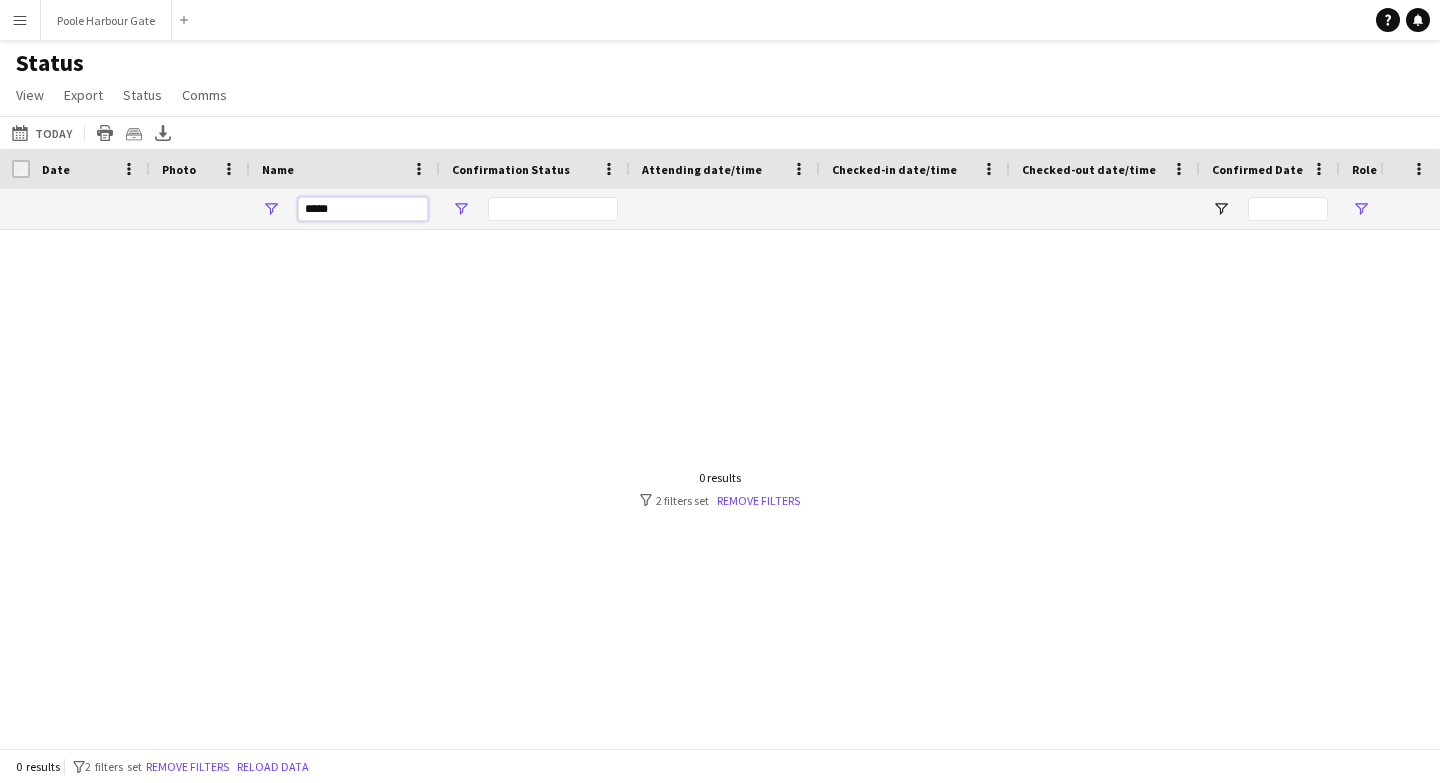 type on "*****" 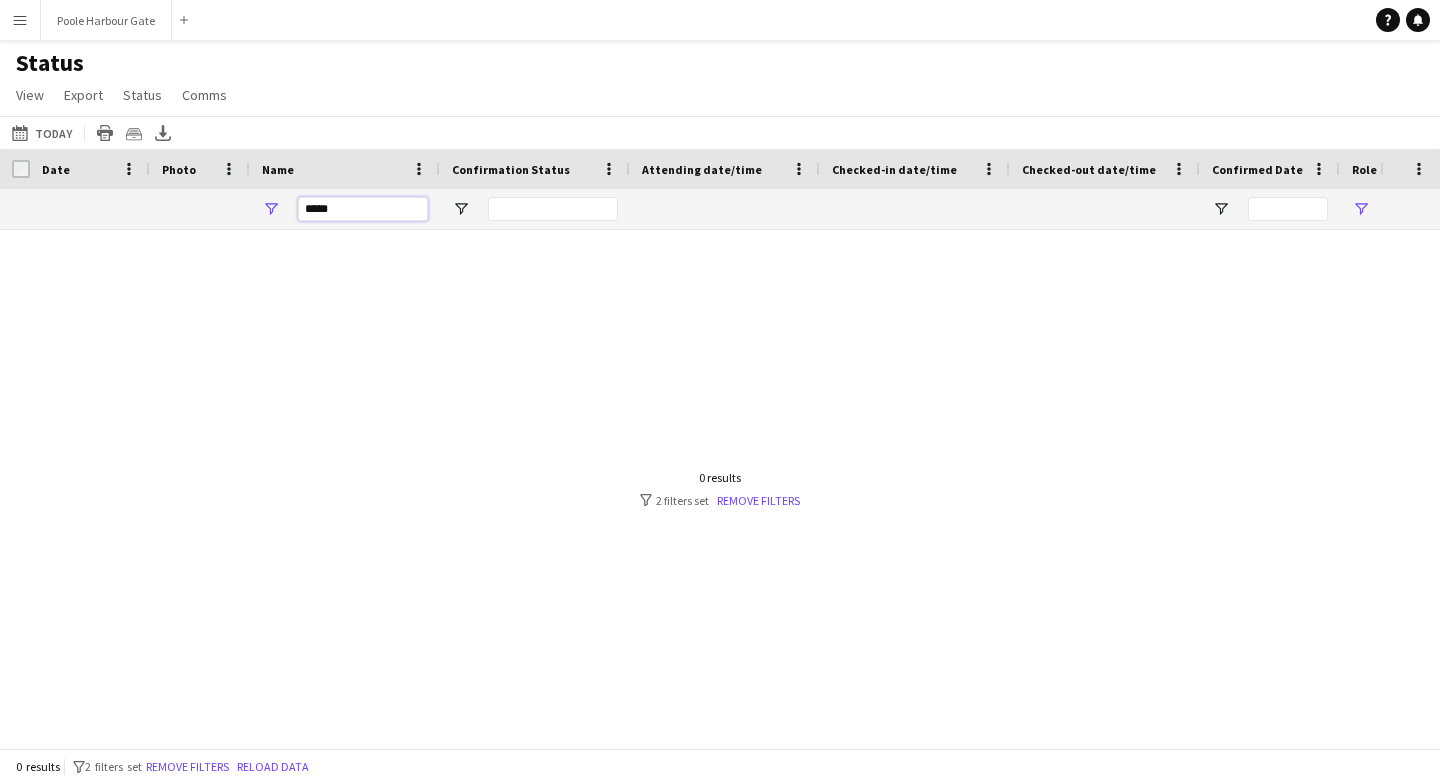 type 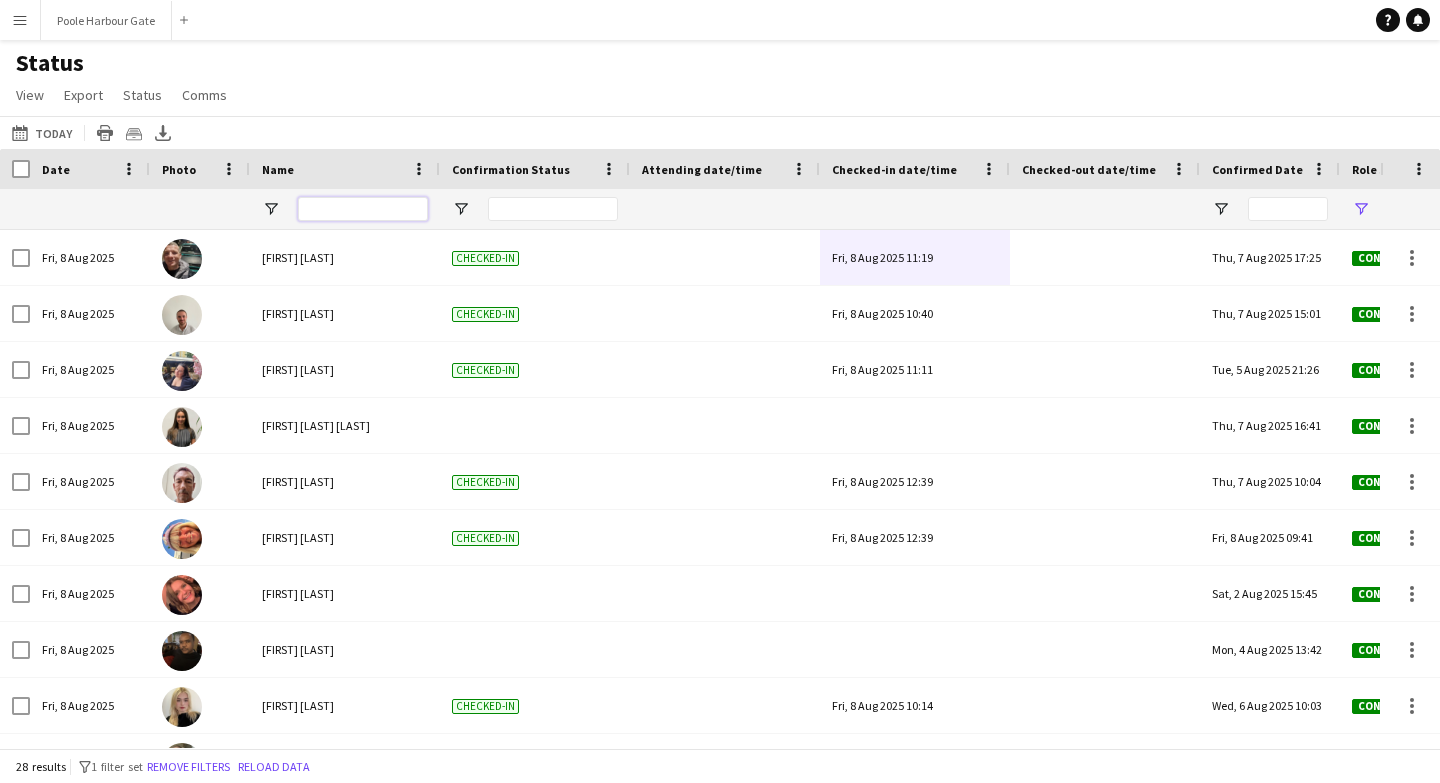 type on "**********" 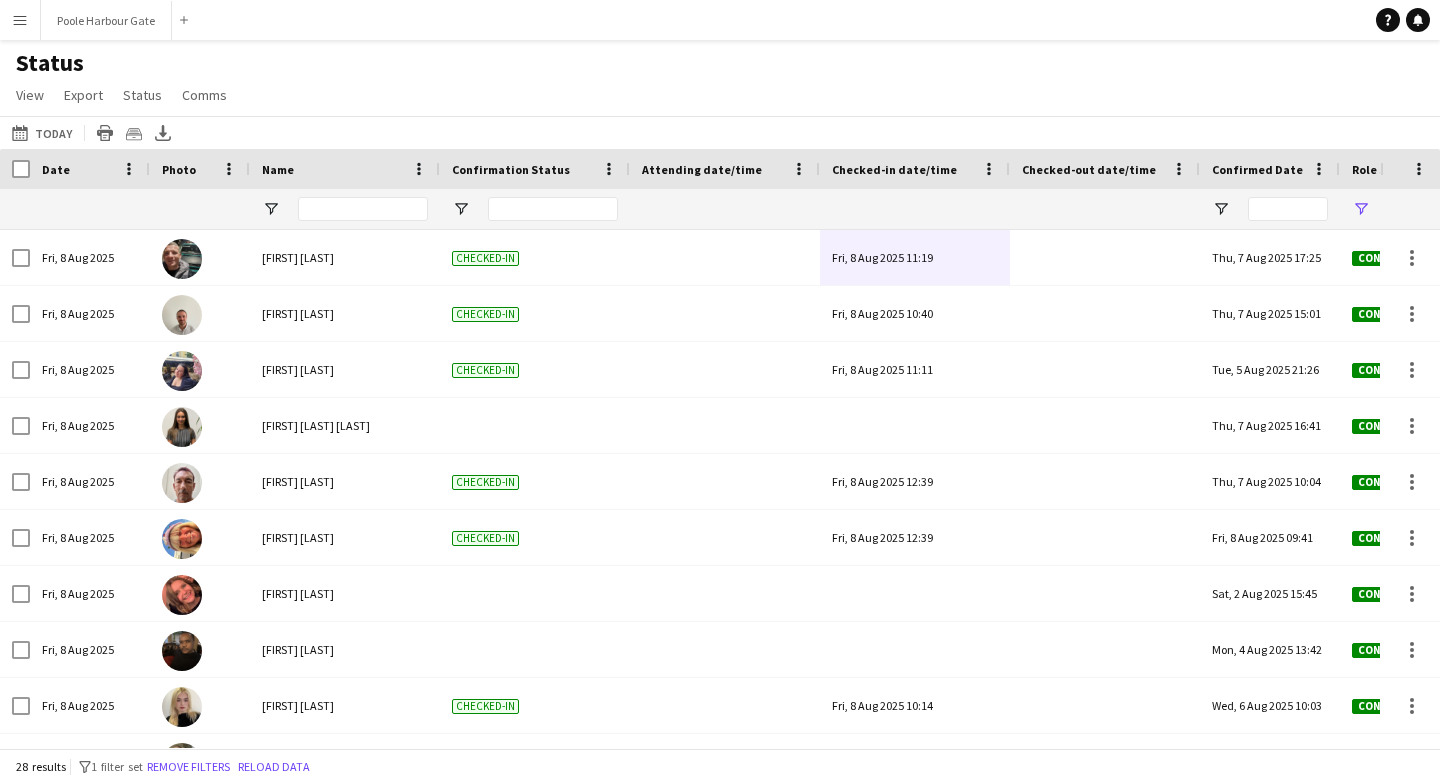 click at bounding box center (363, 209) 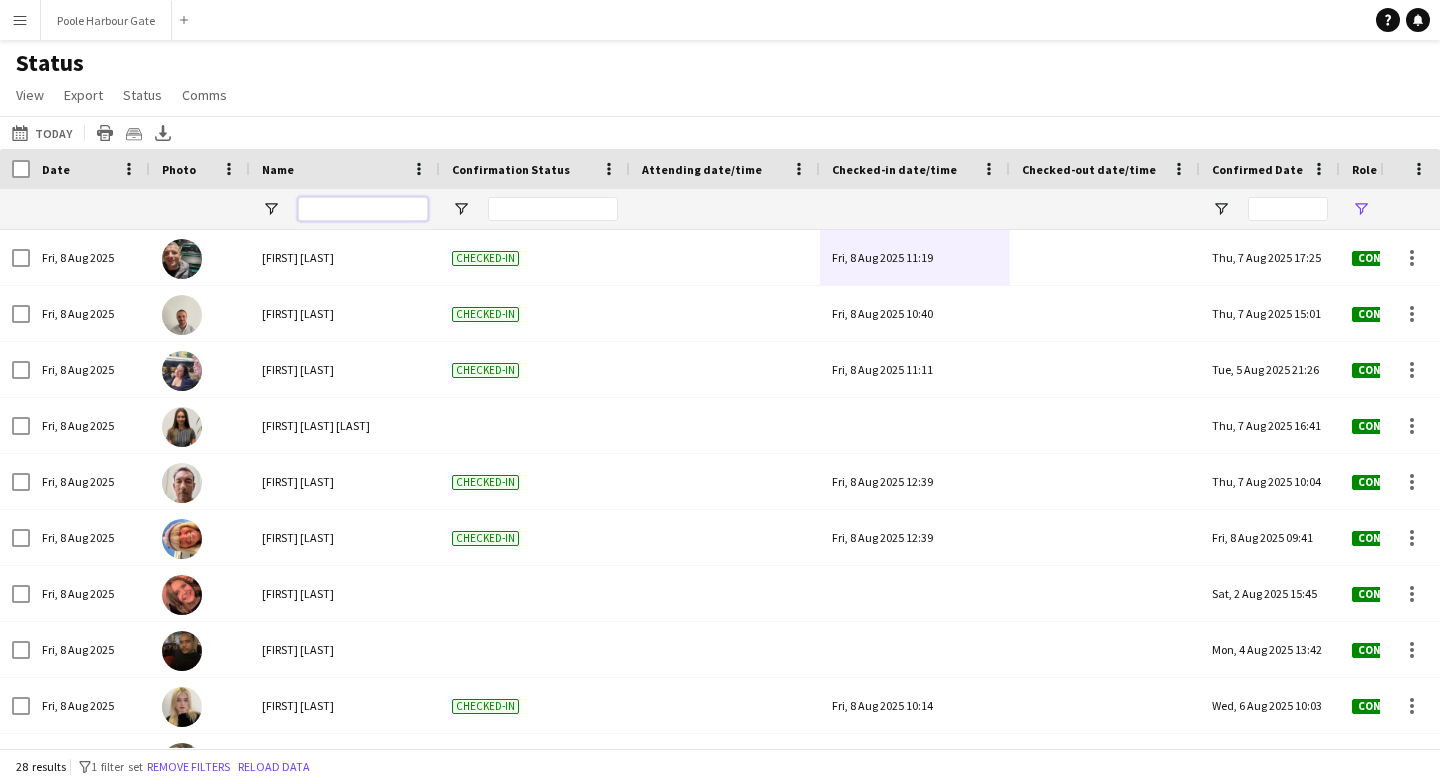 click at bounding box center (363, 209) 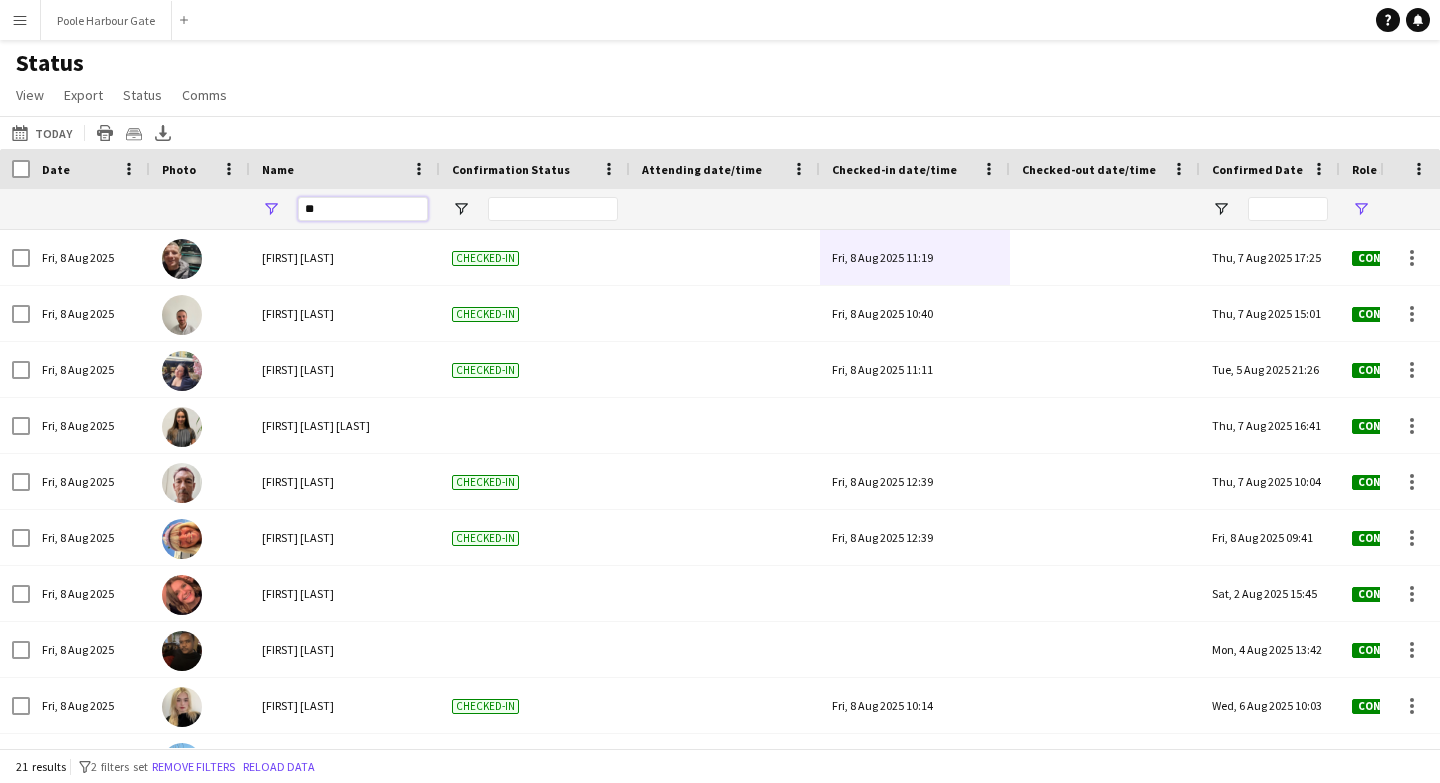 type on "***" 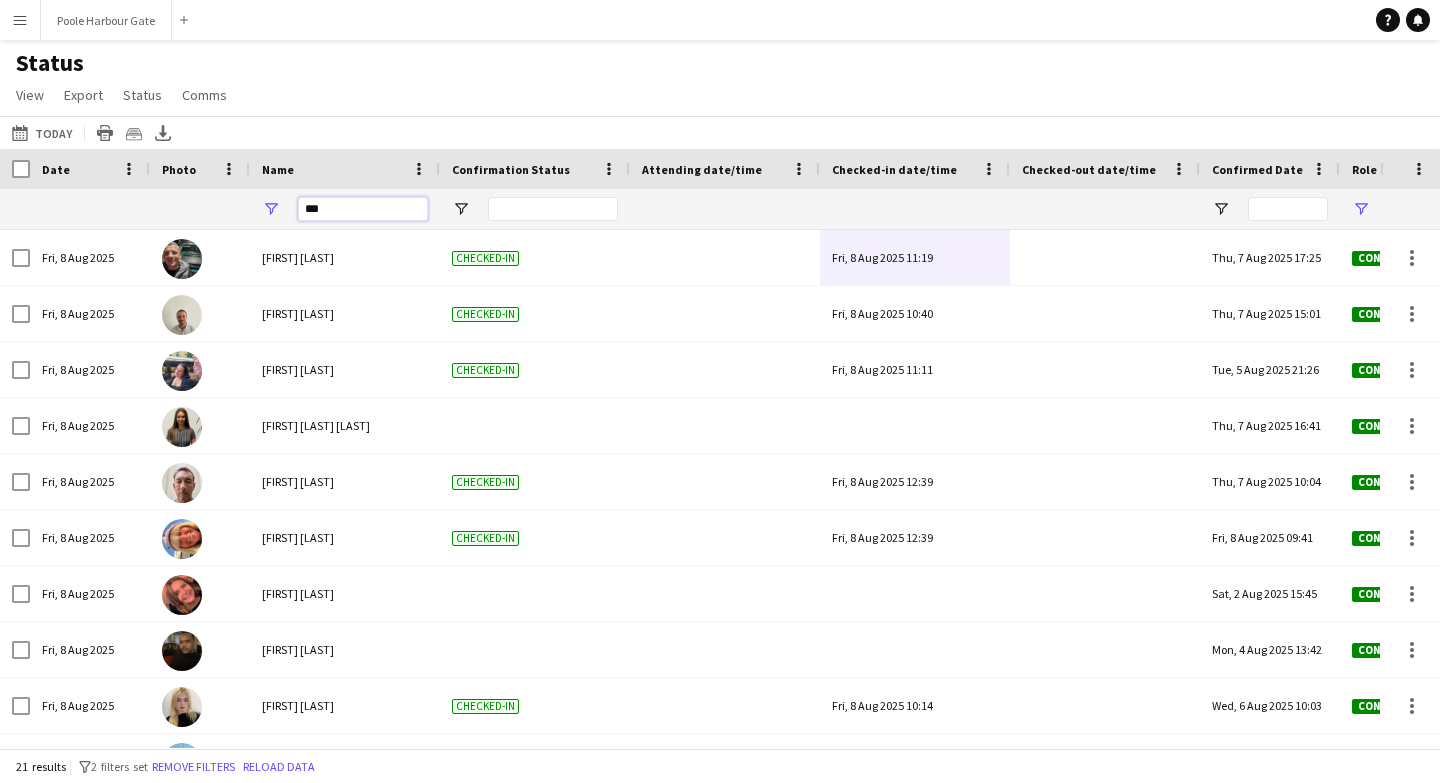 type on "***" 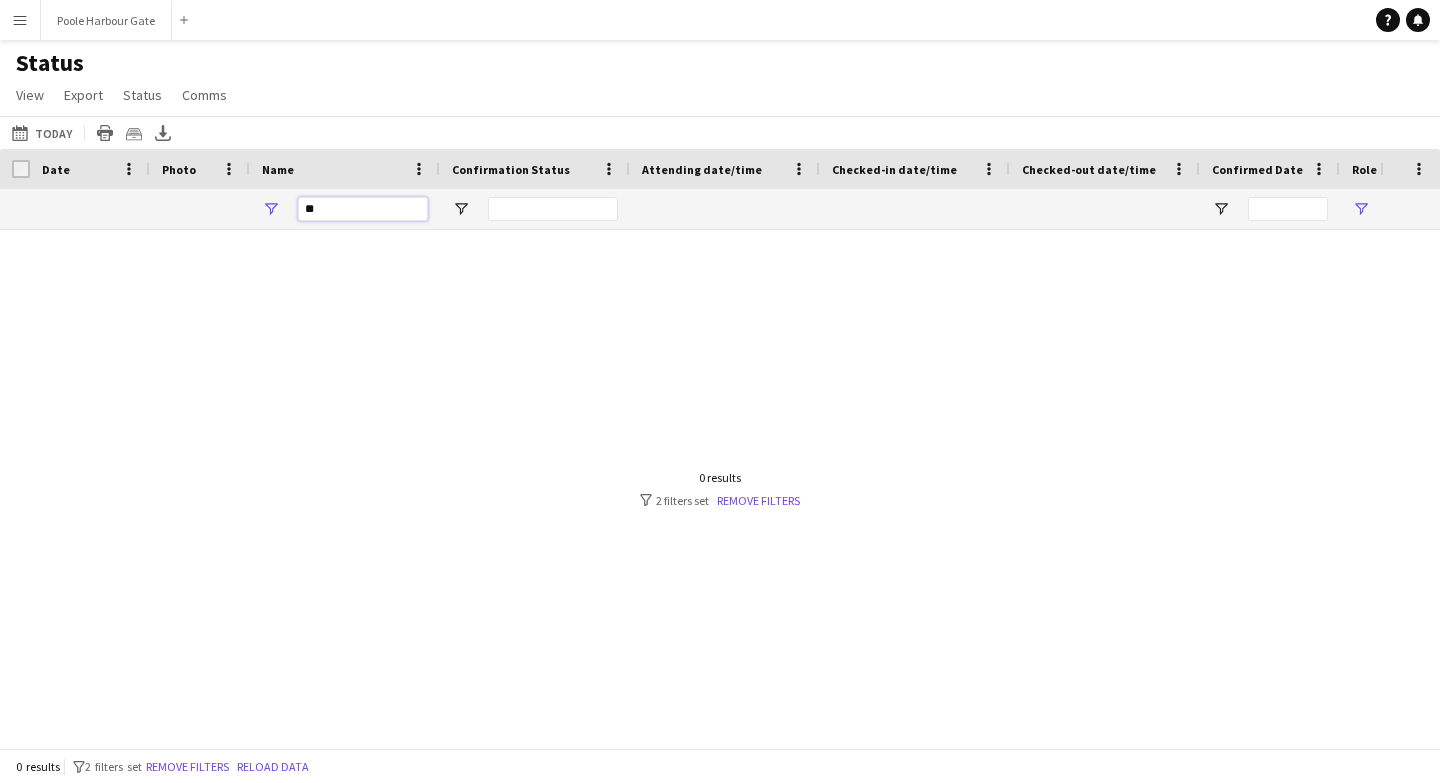 type on "*" 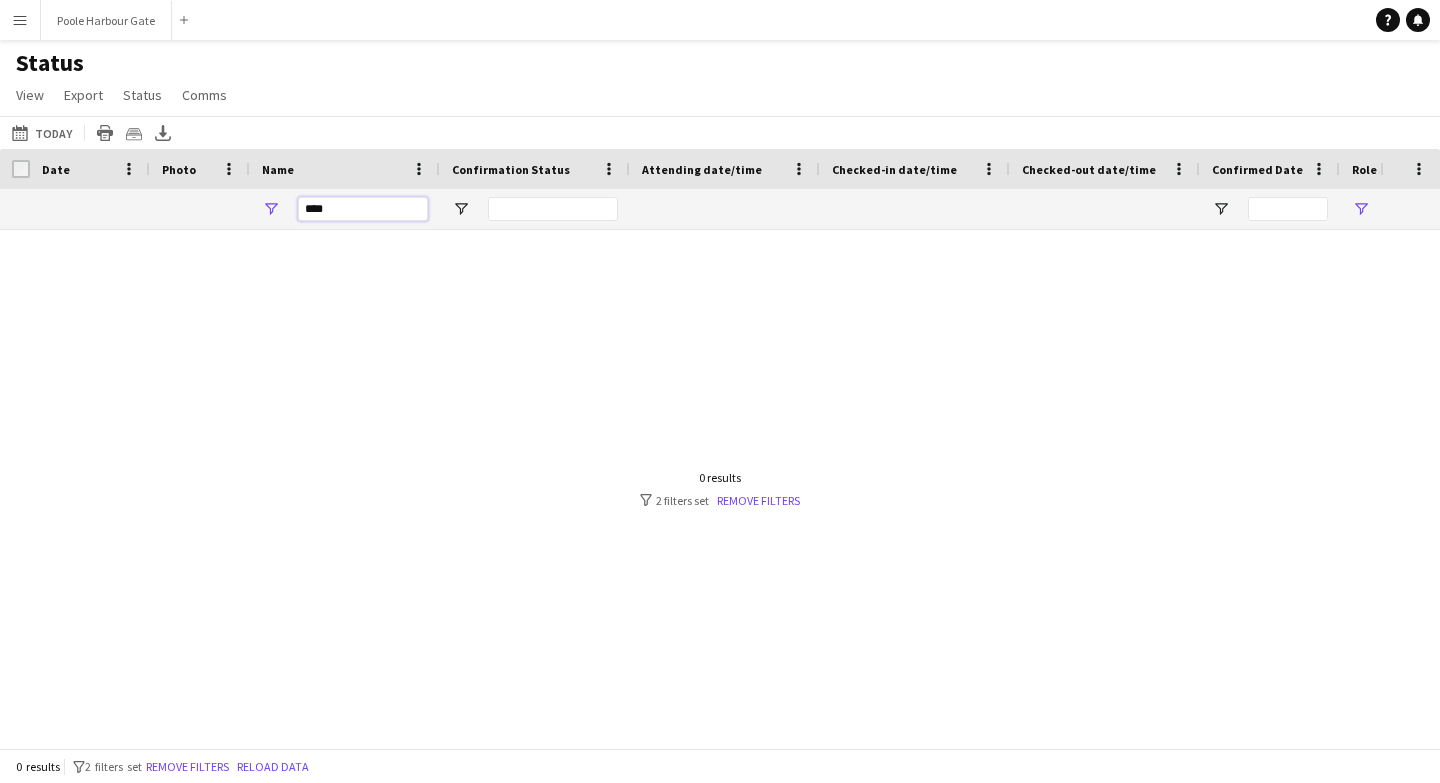 type on "*****" 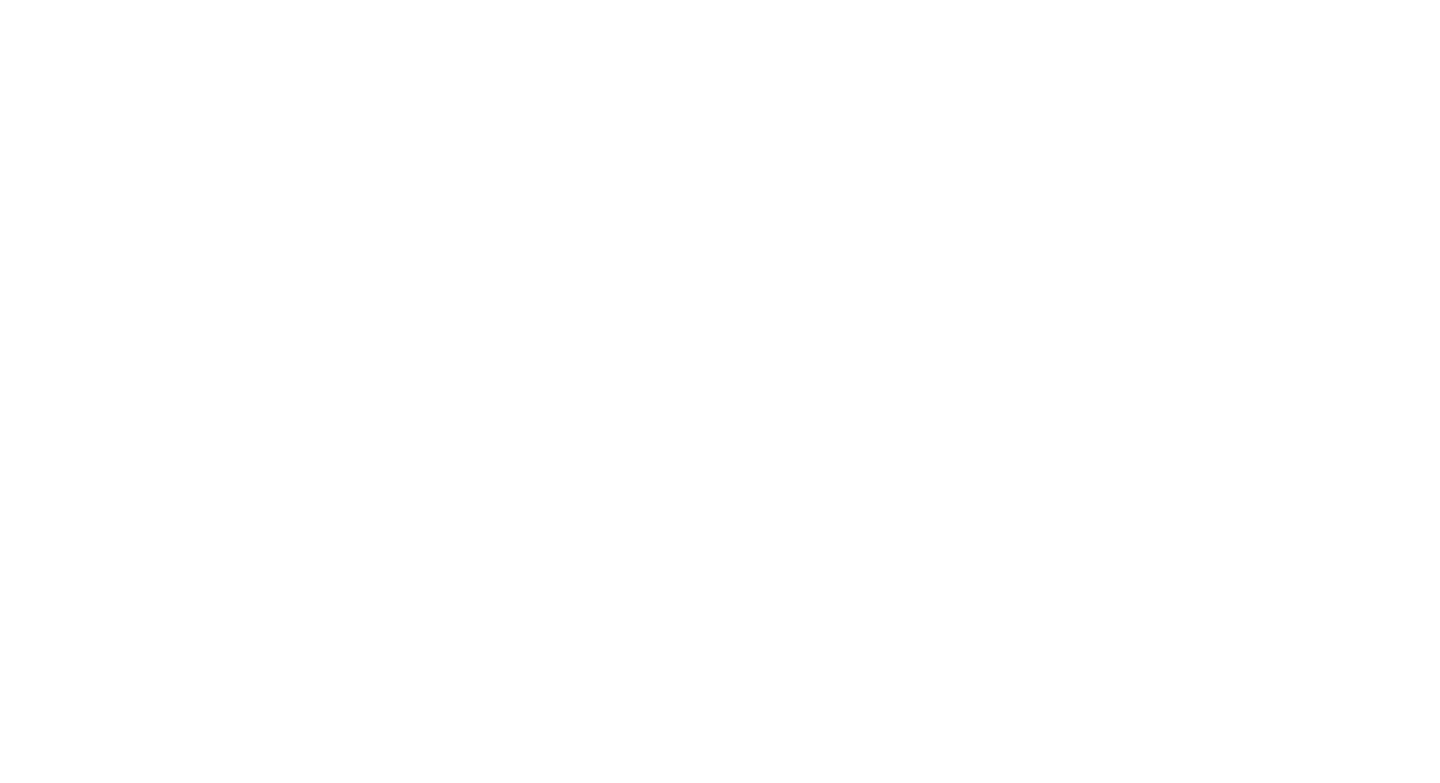 scroll, scrollTop: 0, scrollLeft: 0, axis: both 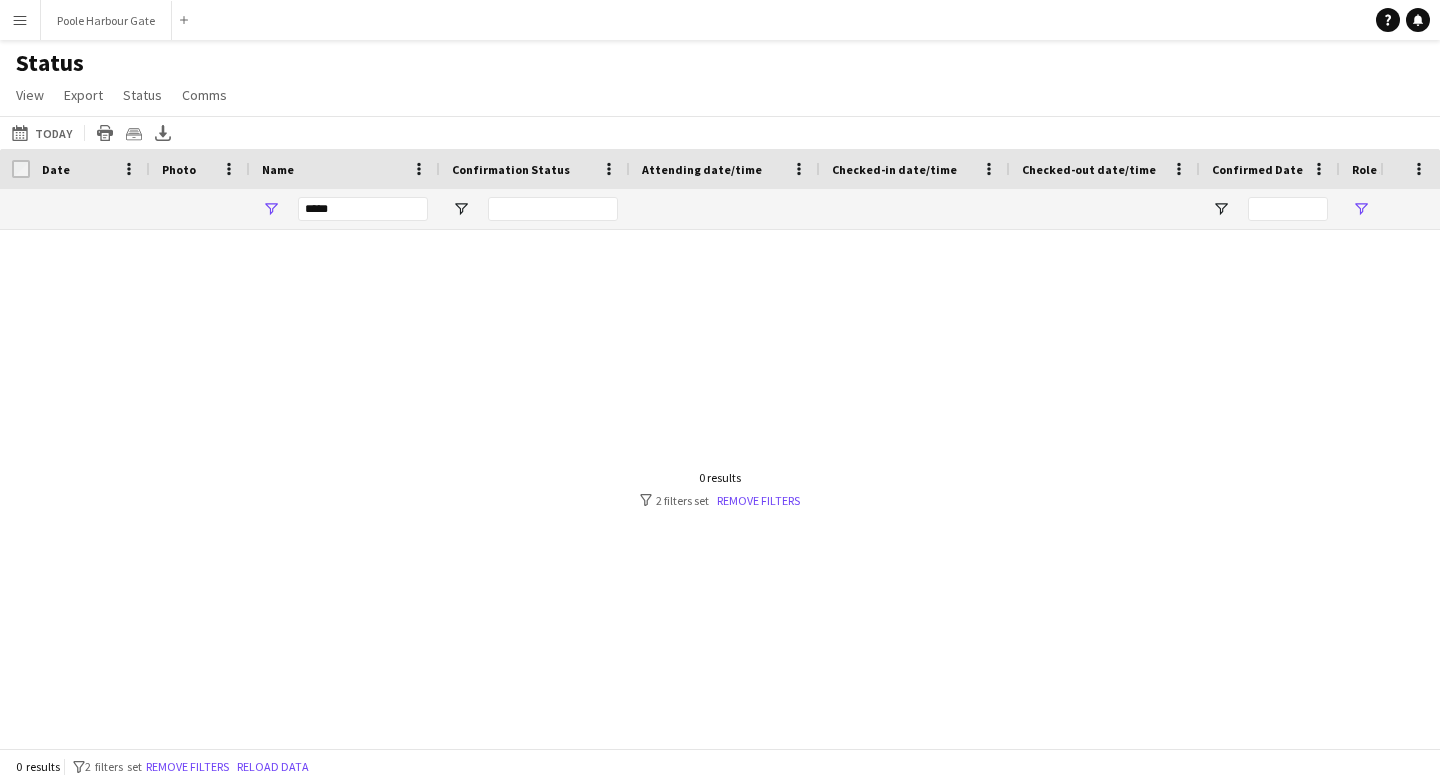 type on "***" 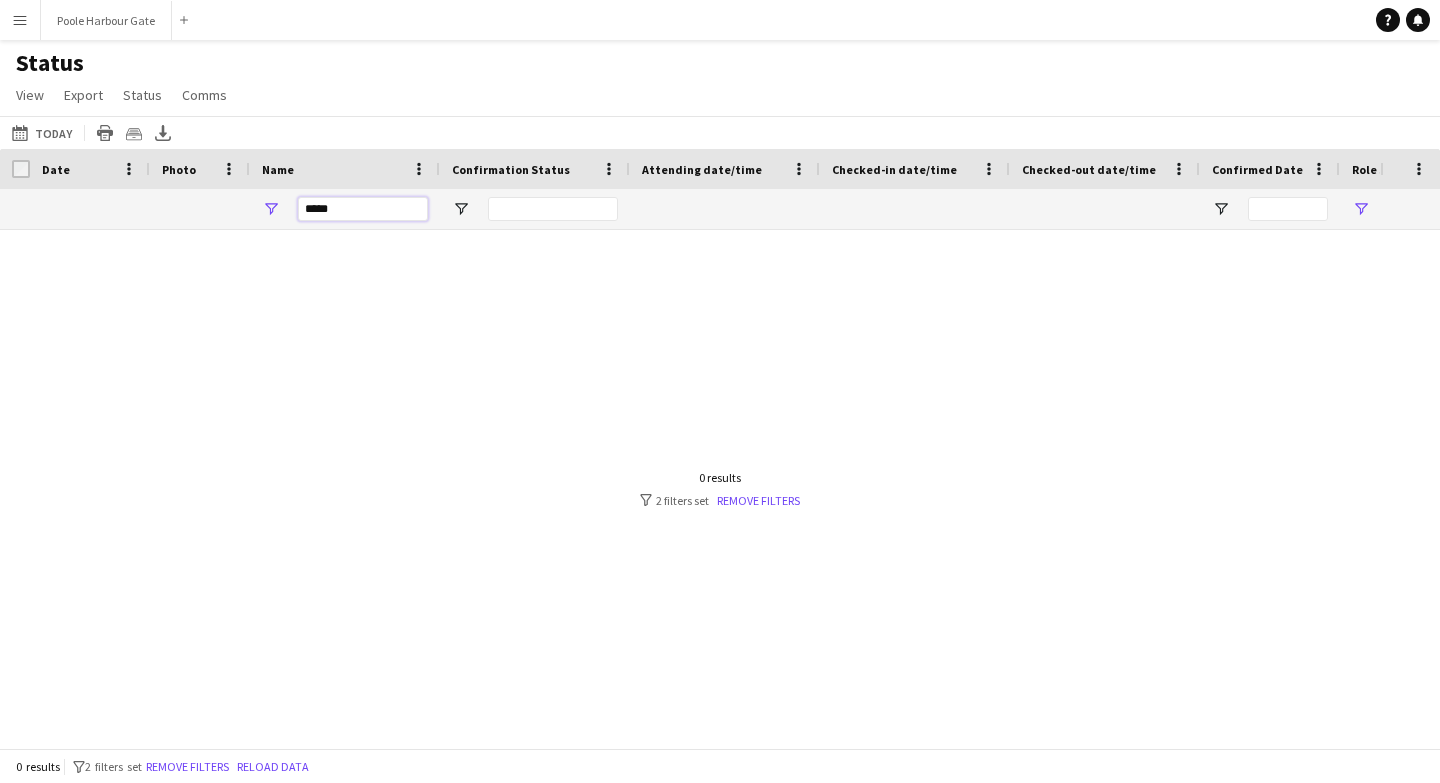 drag, startPoint x: 338, startPoint y: 211, endPoint x: 293, endPoint y: 211, distance: 45 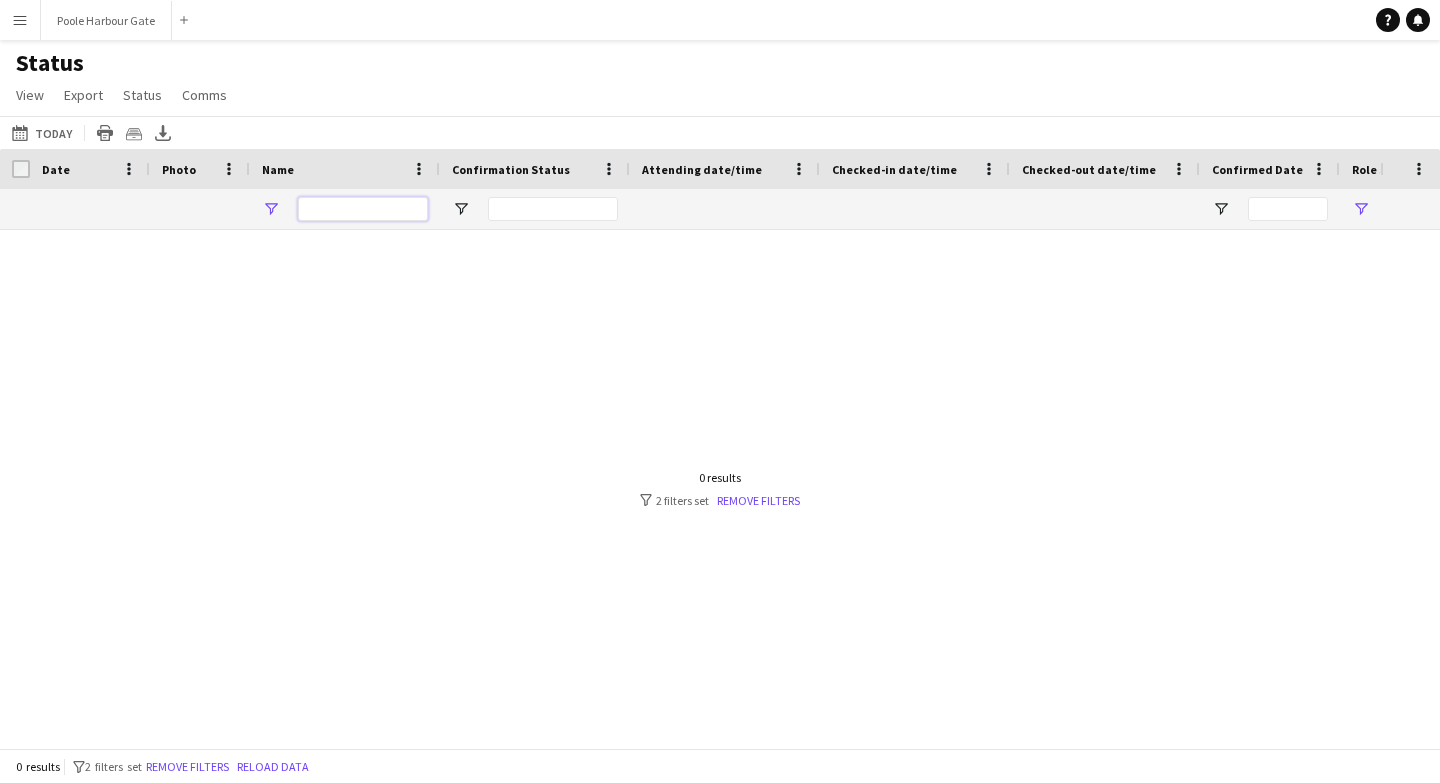 type on "**********" 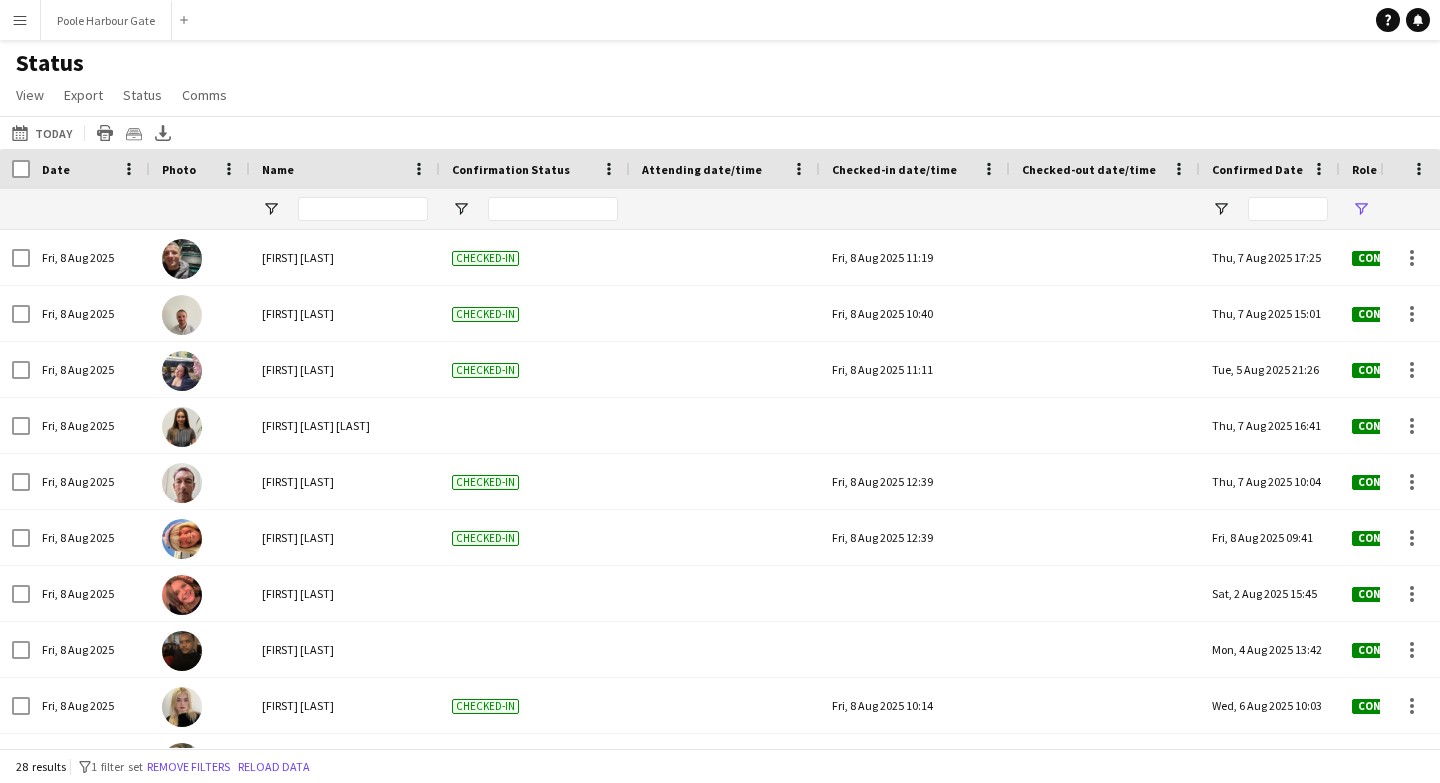 click at bounding box center [553, 209] 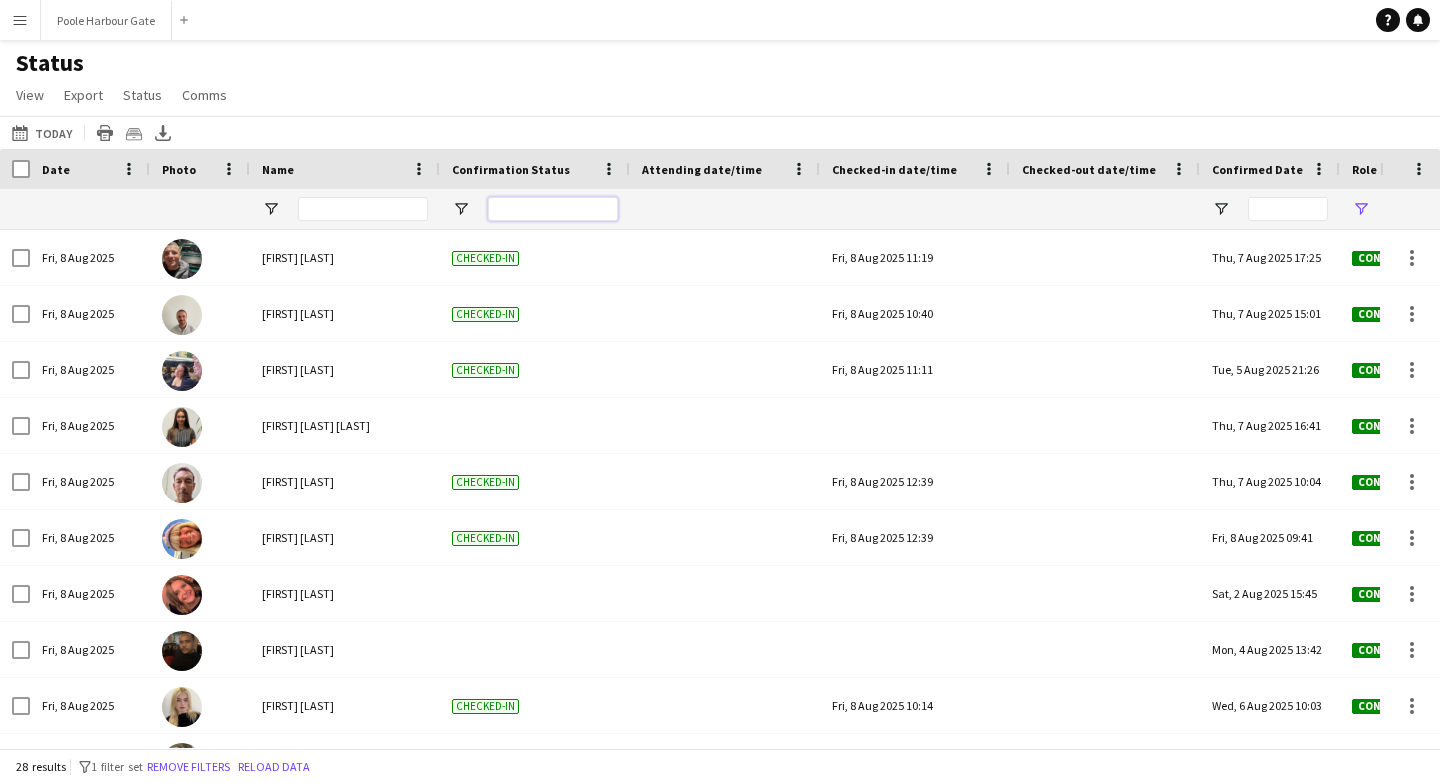 click at bounding box center (553, 209) 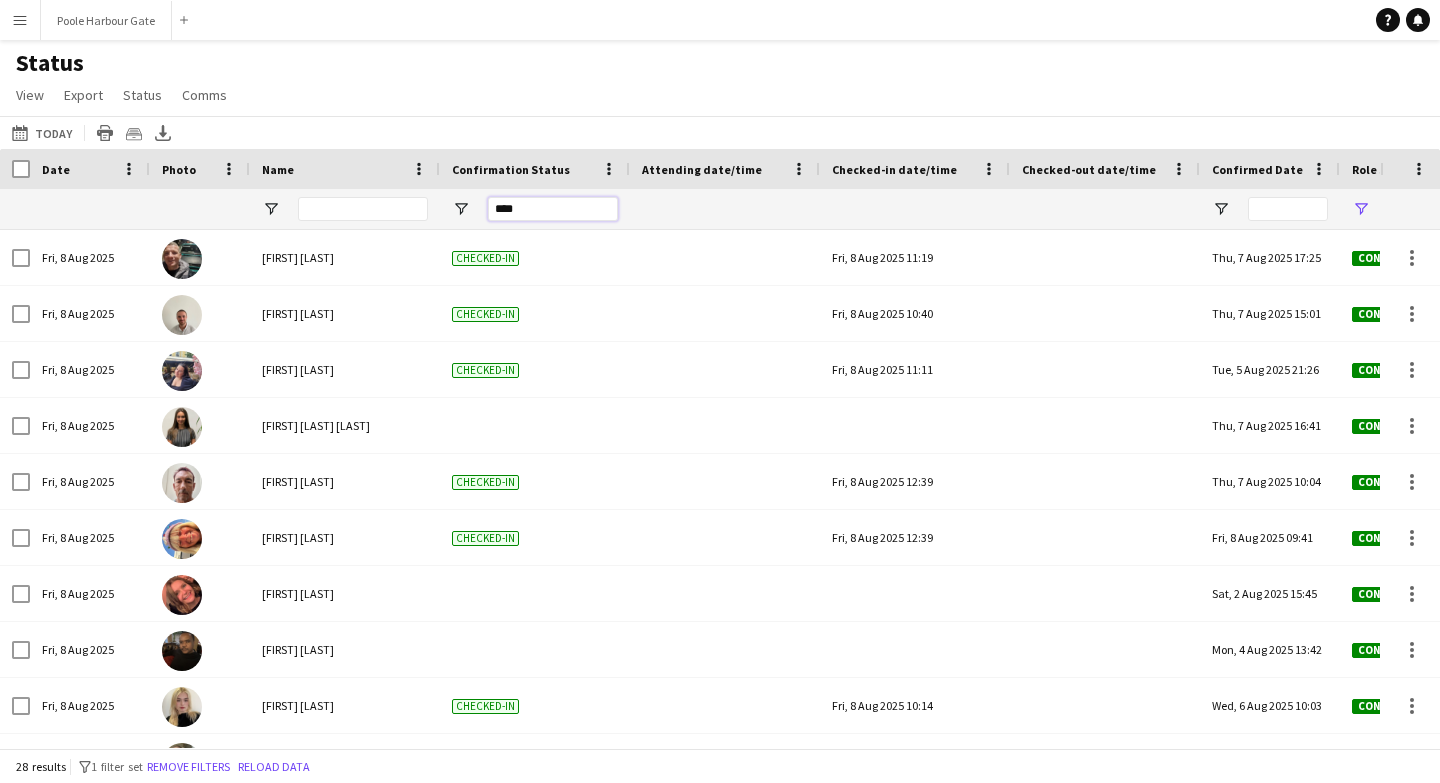 type on "*****" 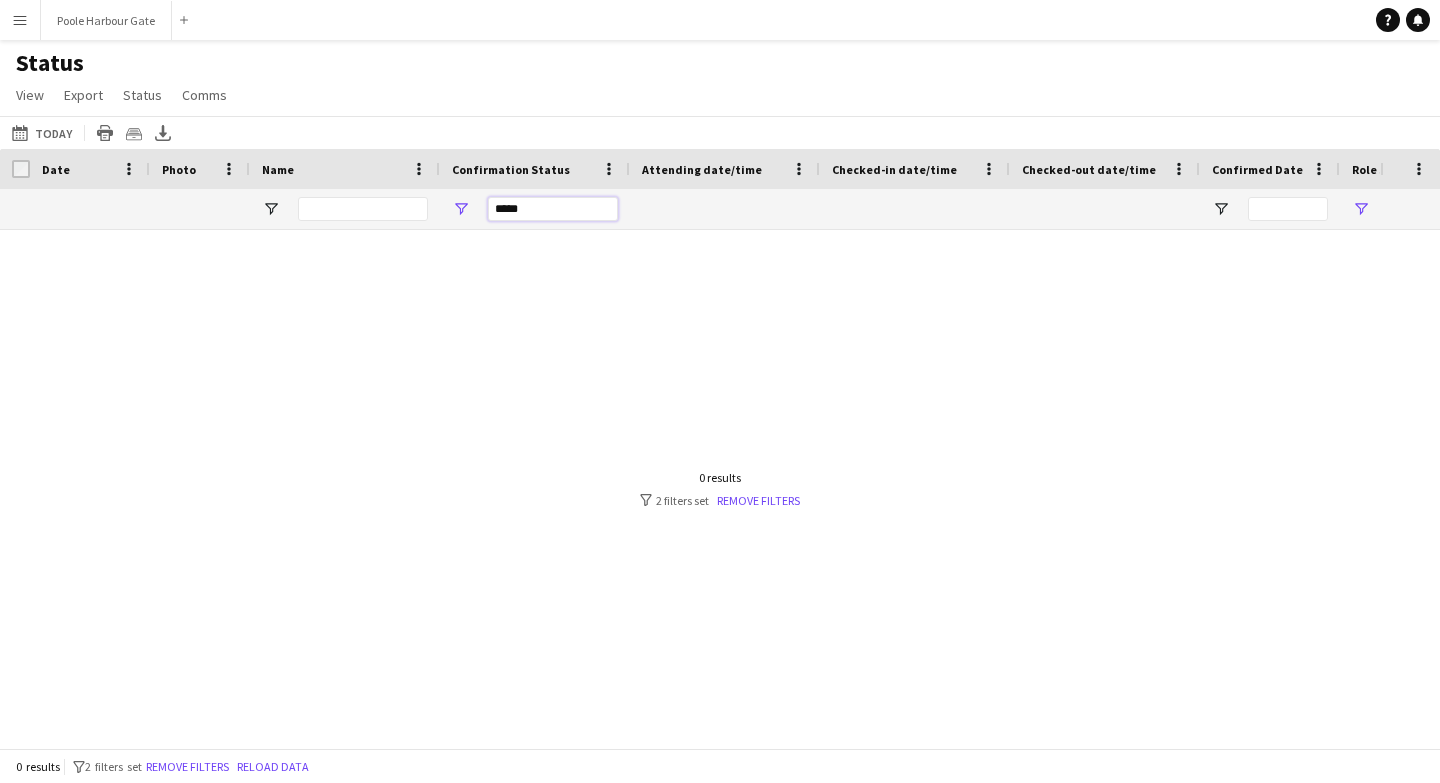 type on "***" 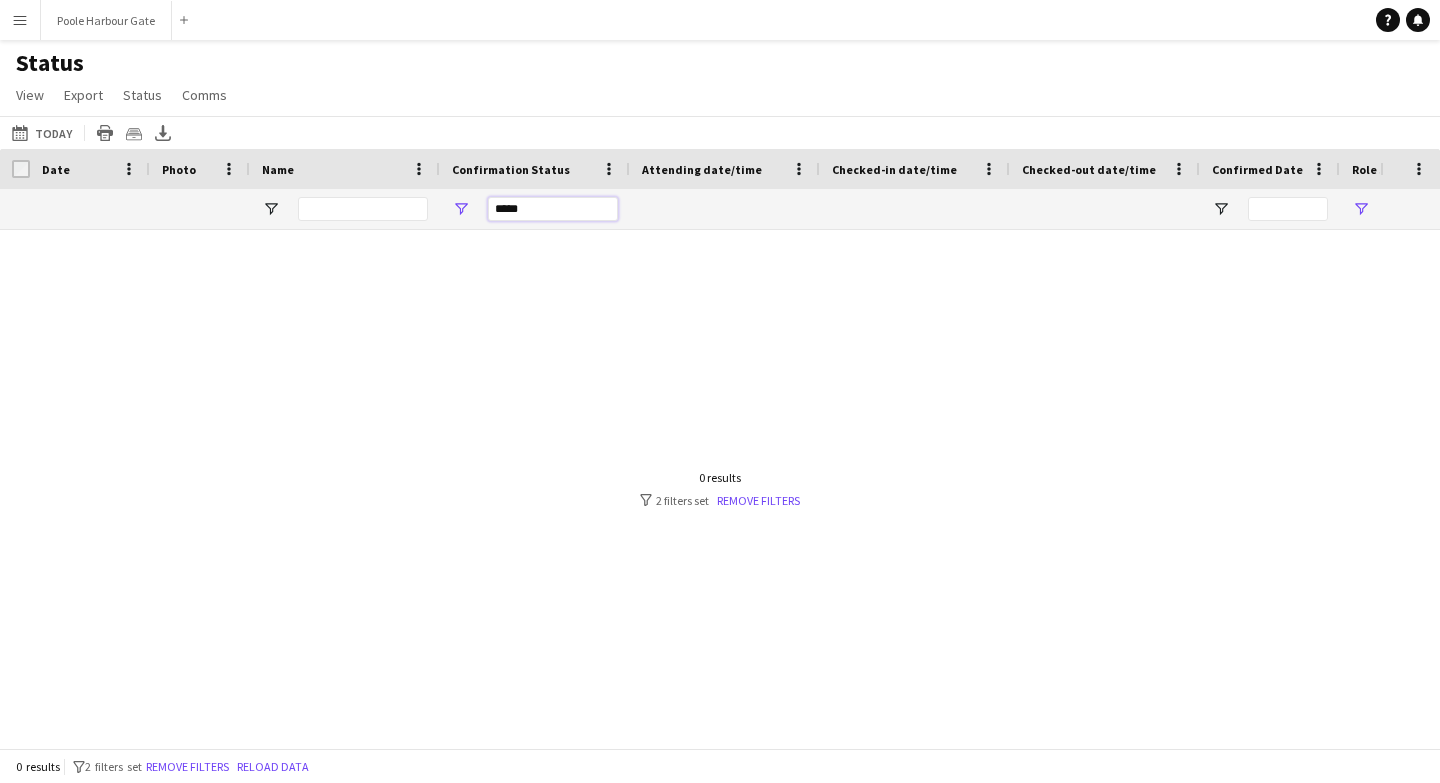 drag, startPoint x: 542, startPoint y: 201, endPoint x: 451, endPoint y: 201, distance: 91 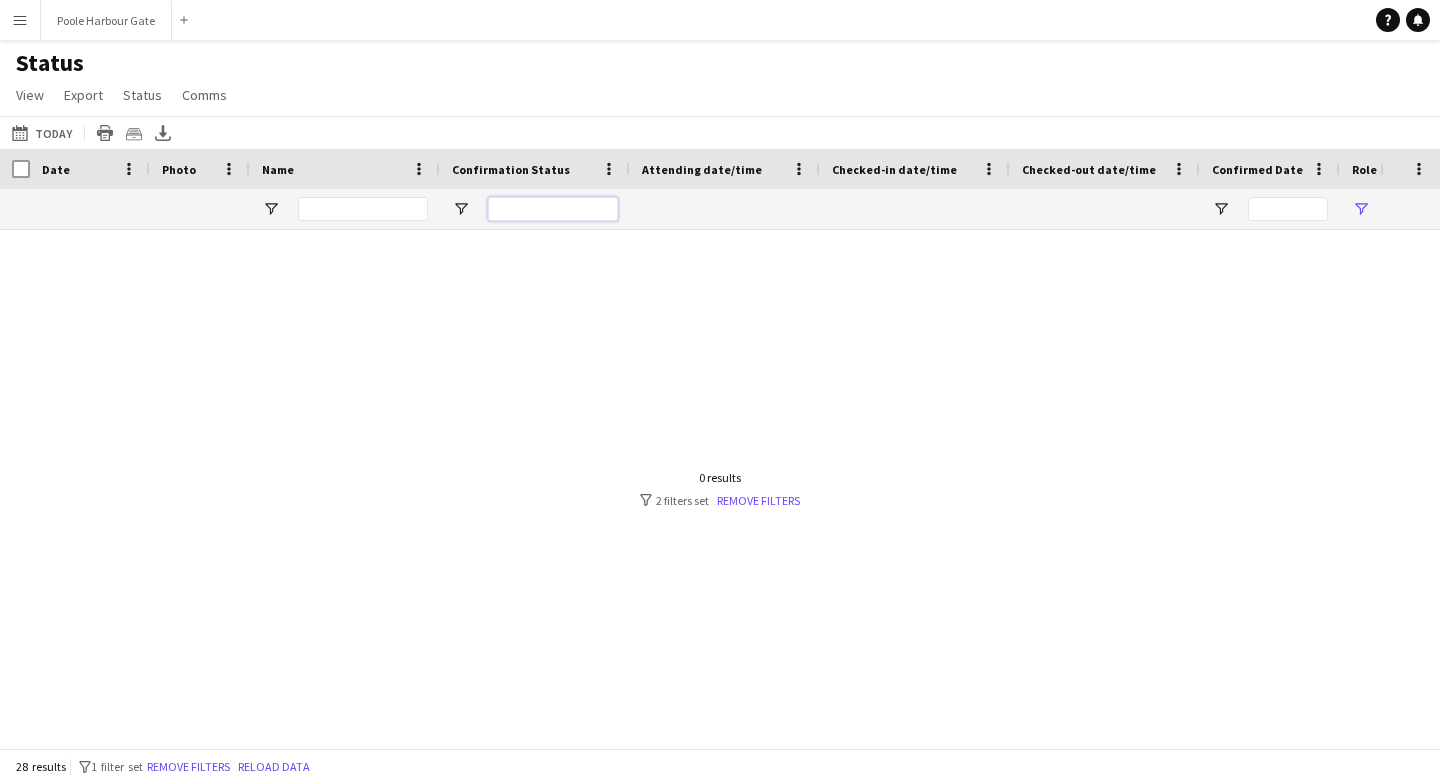 type on "**********" 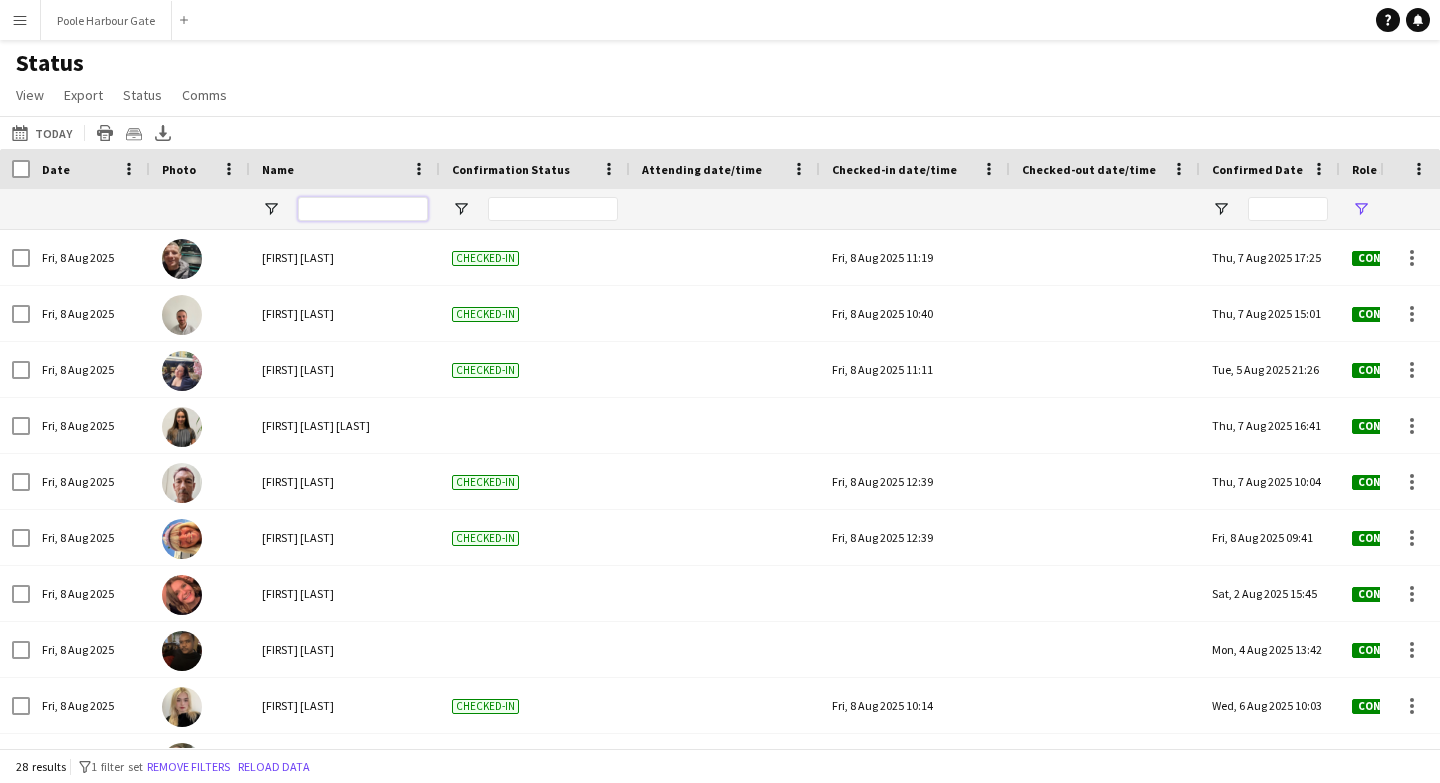 click at bounding box center [363, 209] 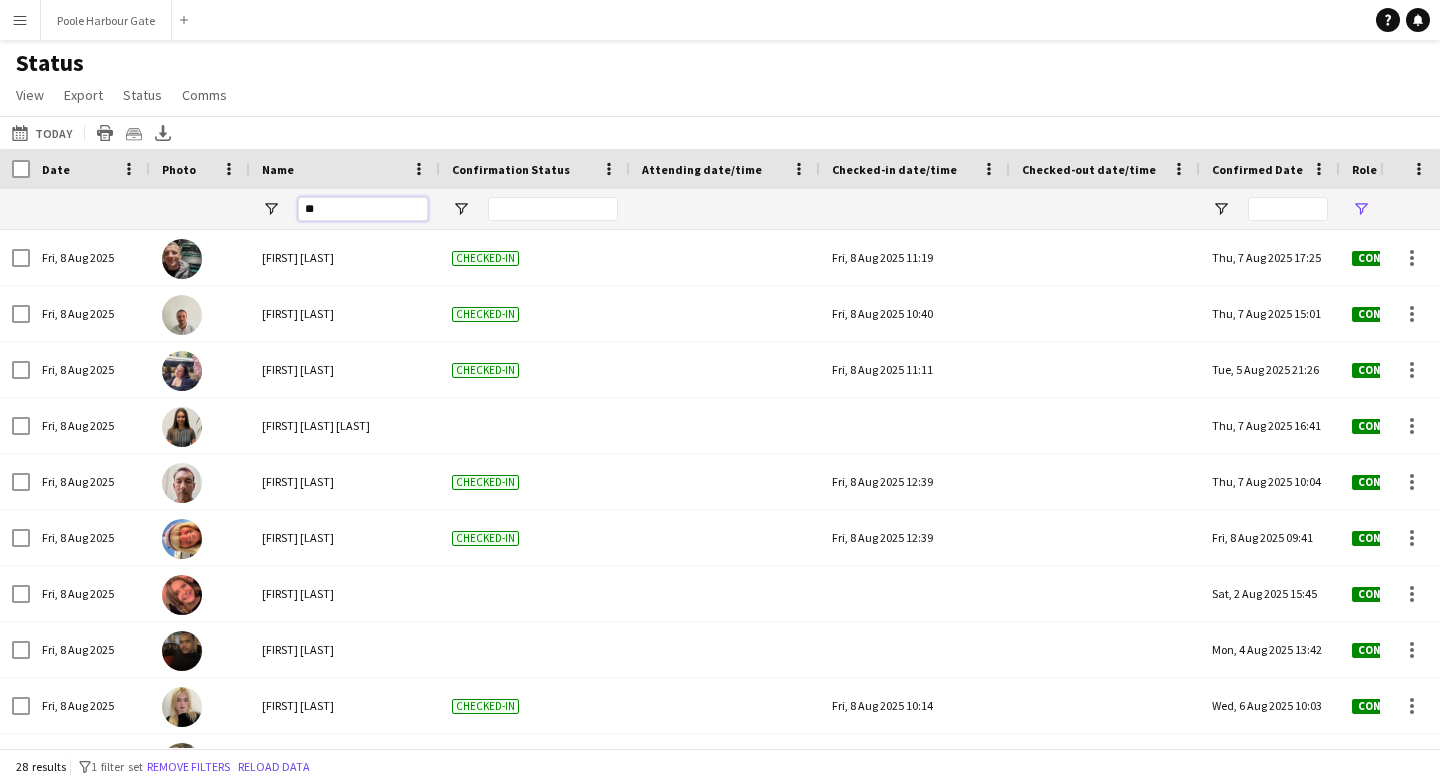 type on "***" 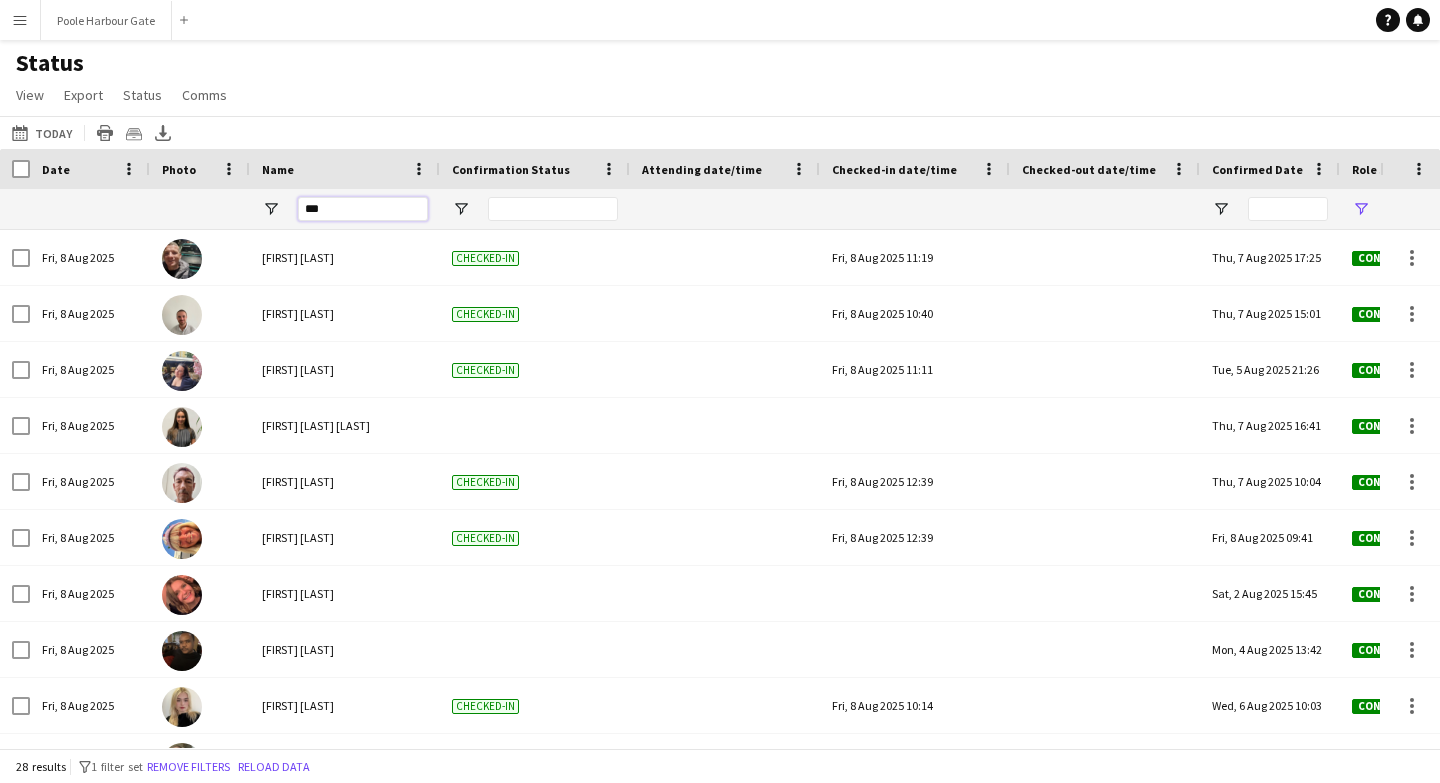type on "***" 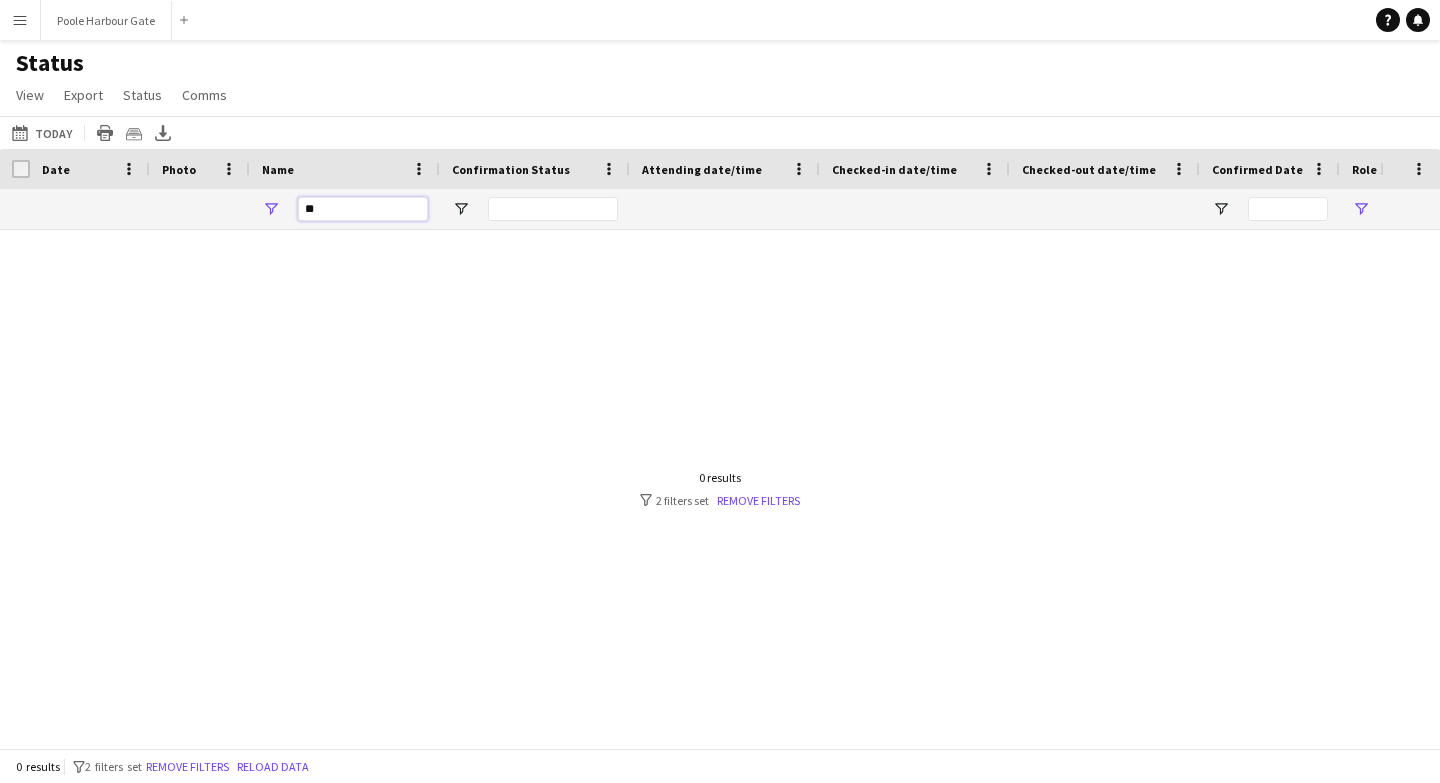 type on "*" 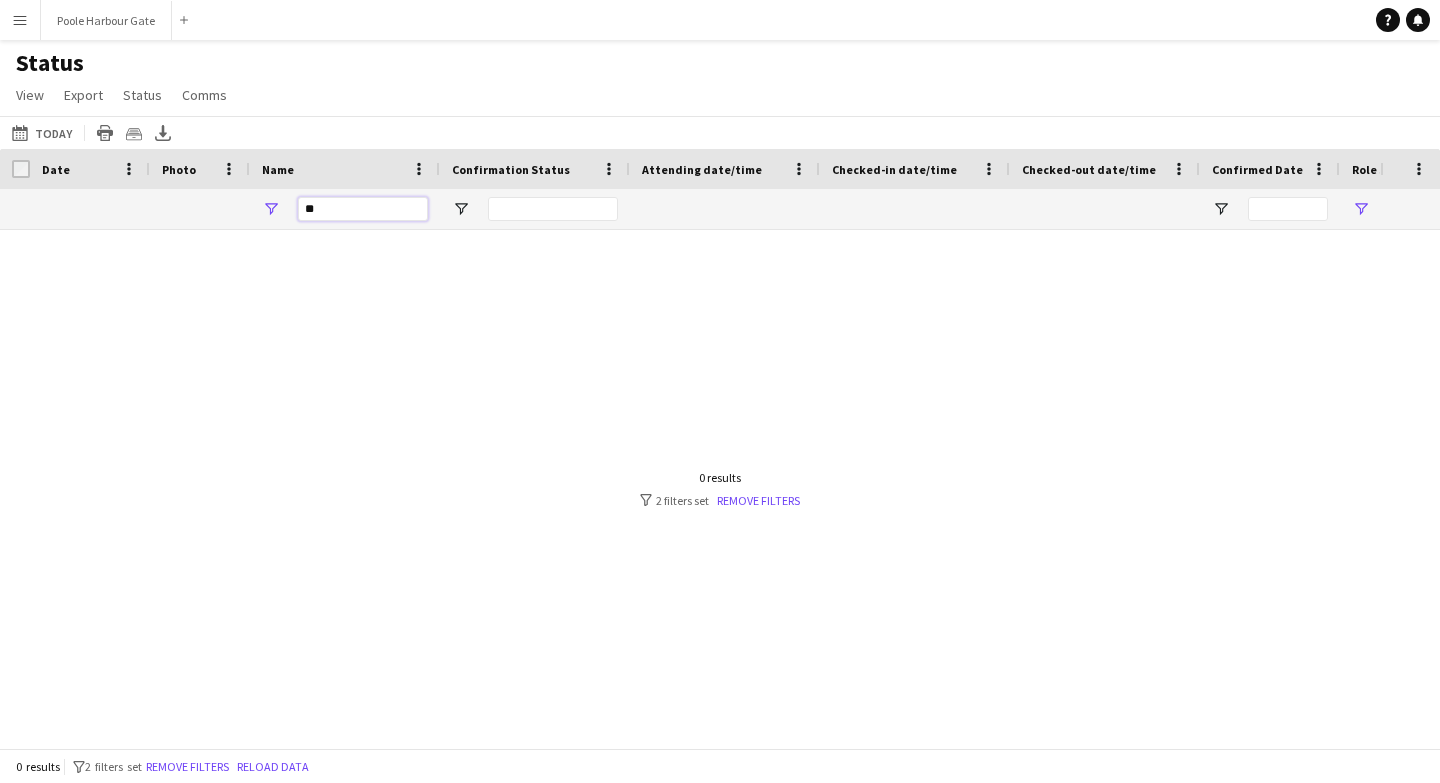 type on "*" 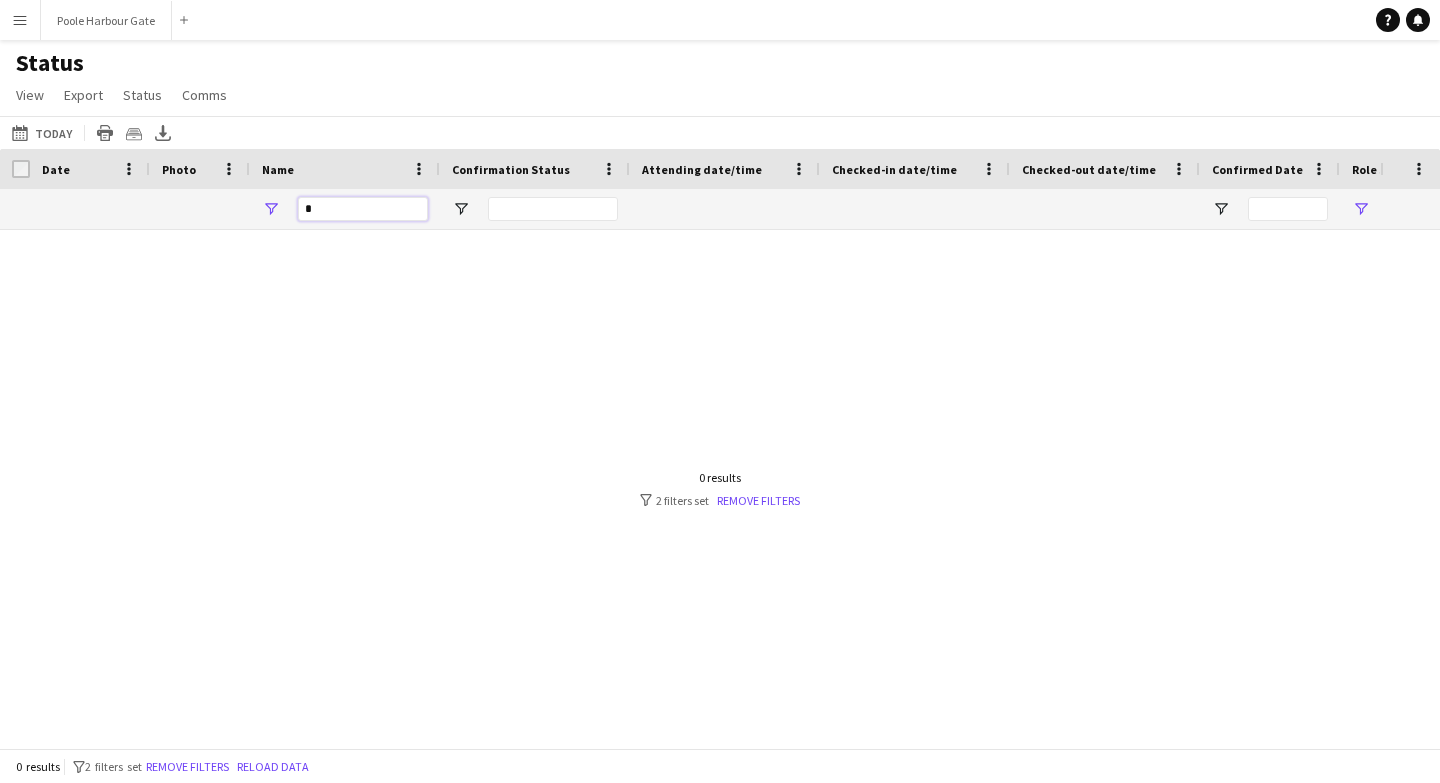 type 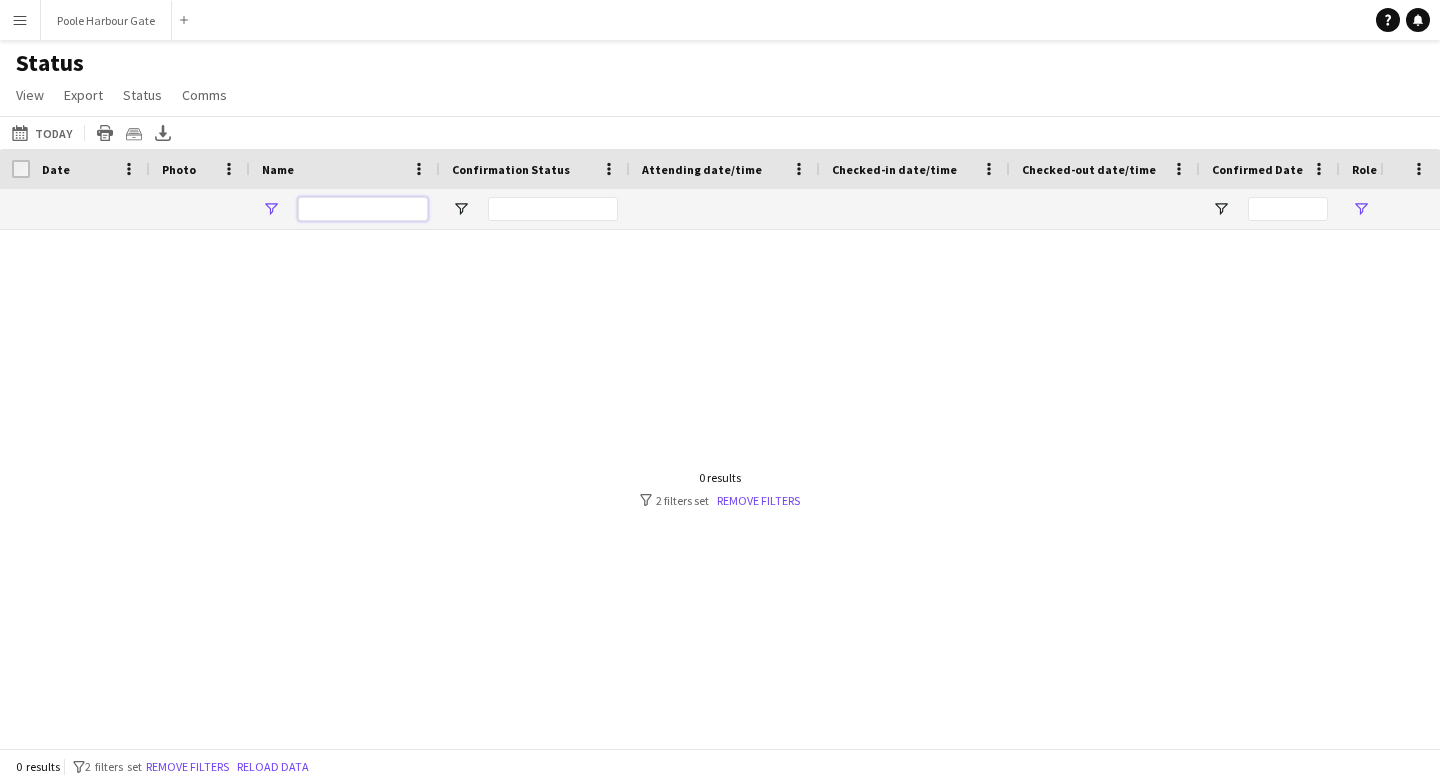 type on "**********" 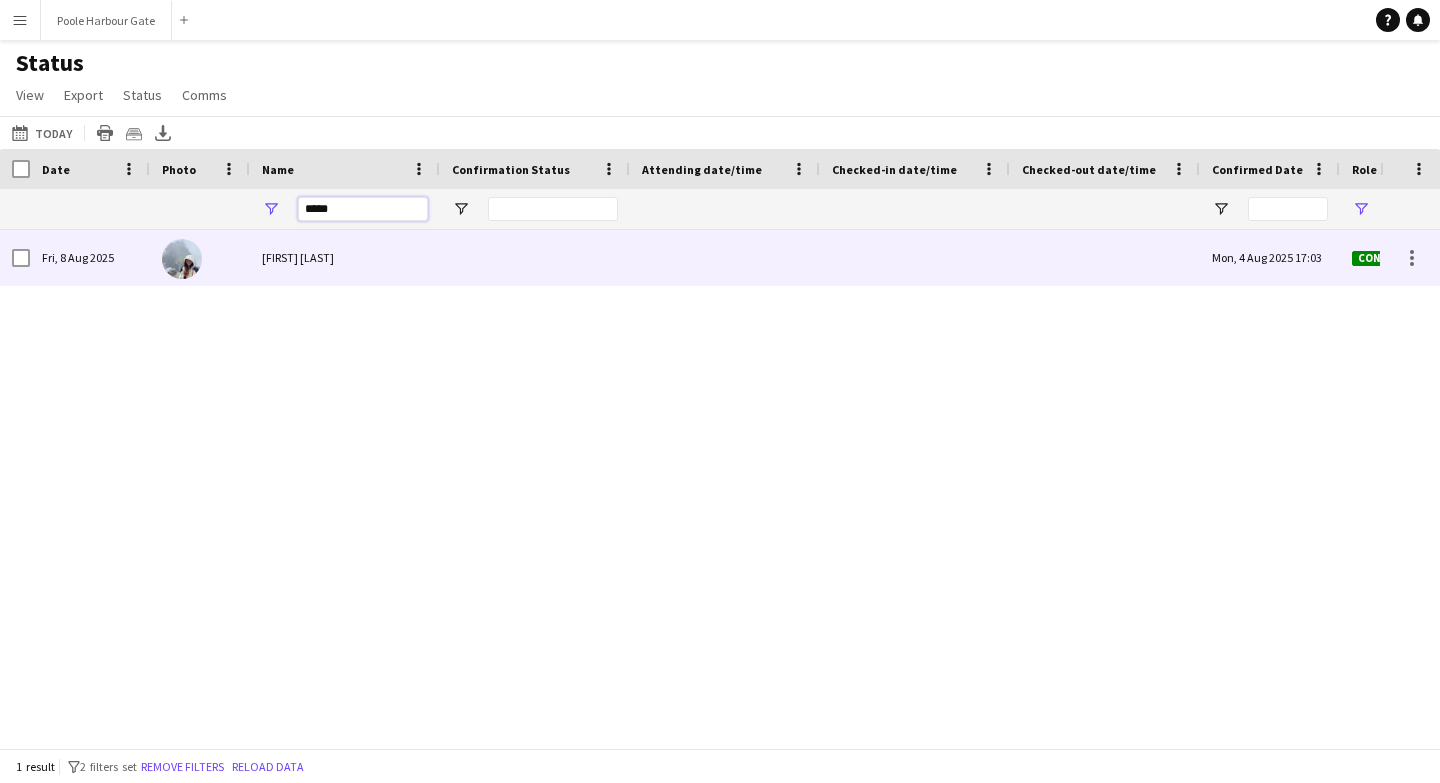 type on "*****" 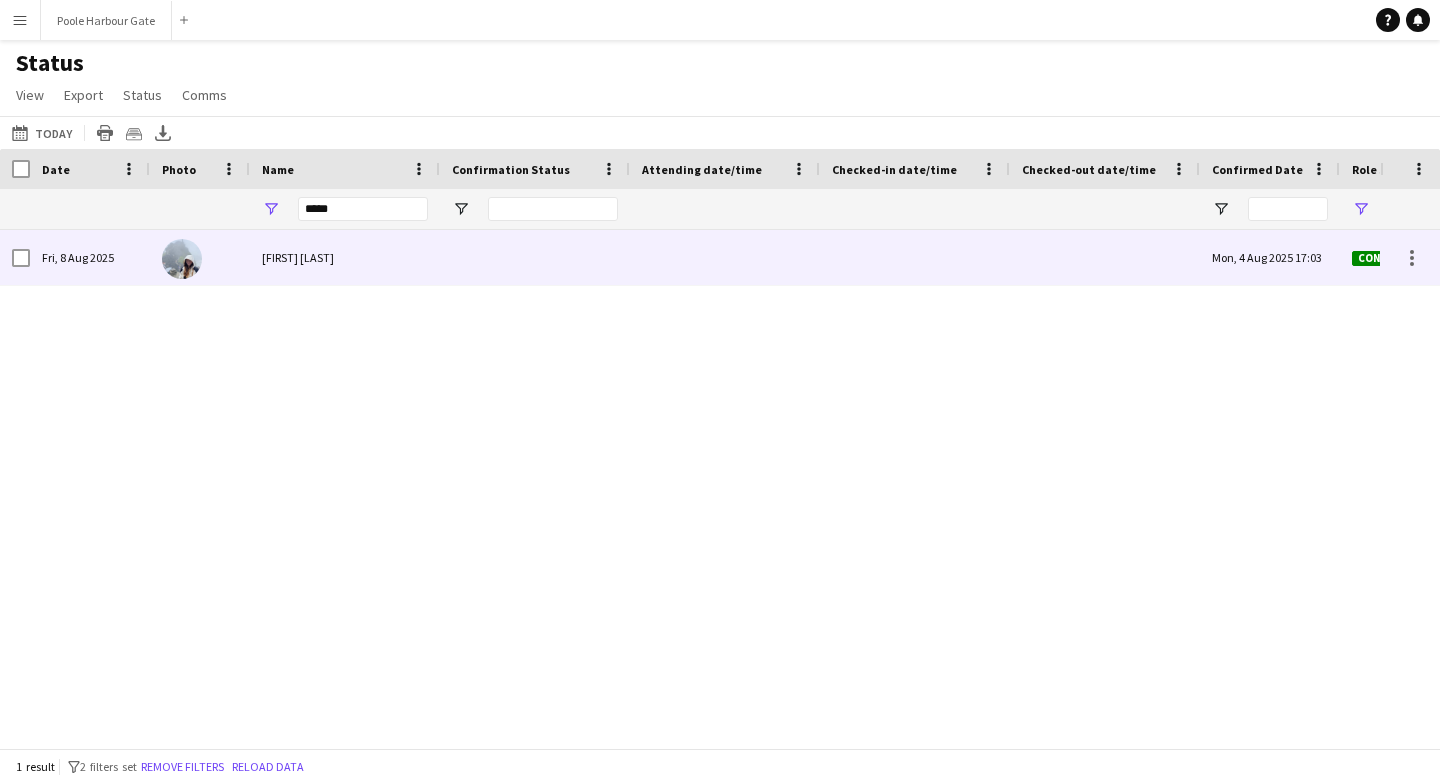 click at bounding box center (915, 257) 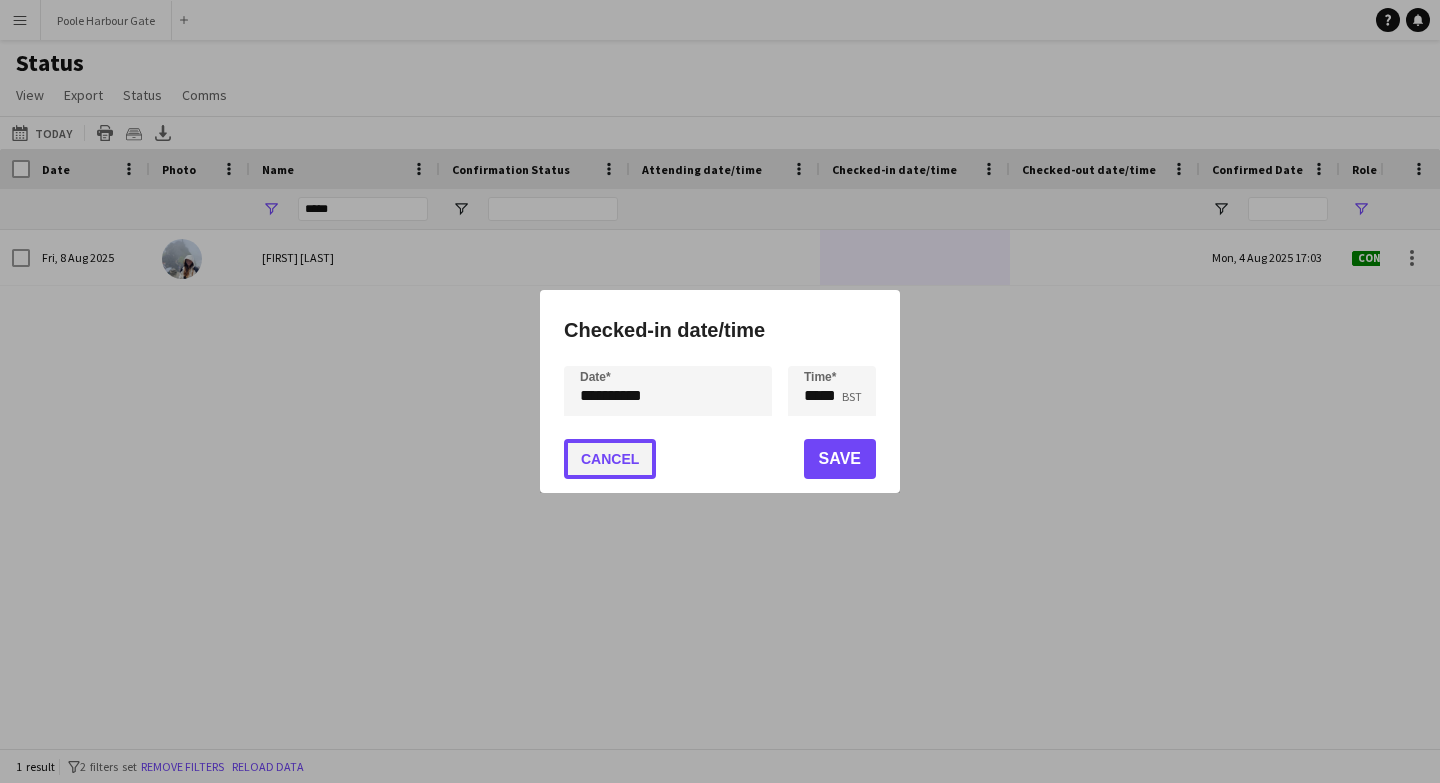 click on "Cancel" 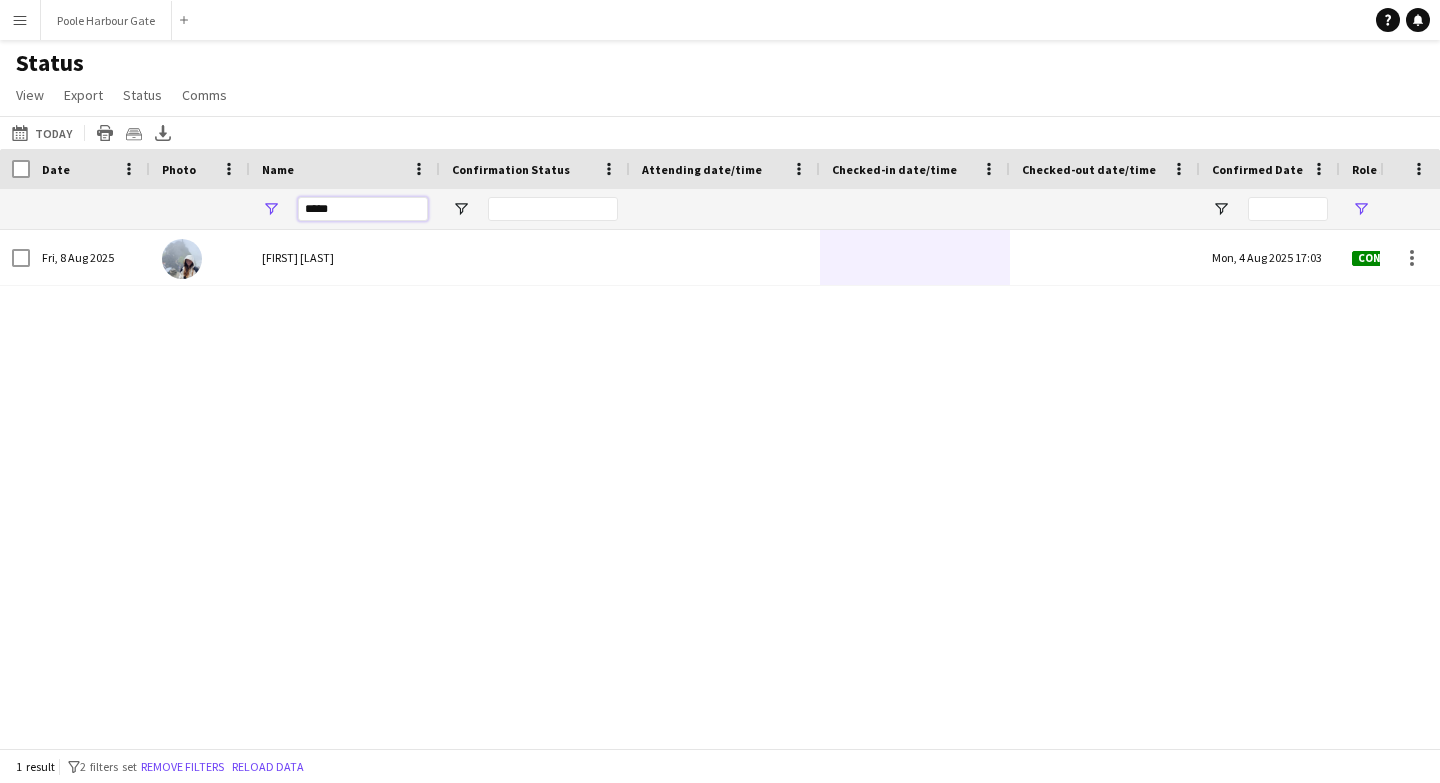 drag, startPoint x: 341, startPoint y: 210, endPoint x: 269, endPoint y: 208, distance: 72.02777 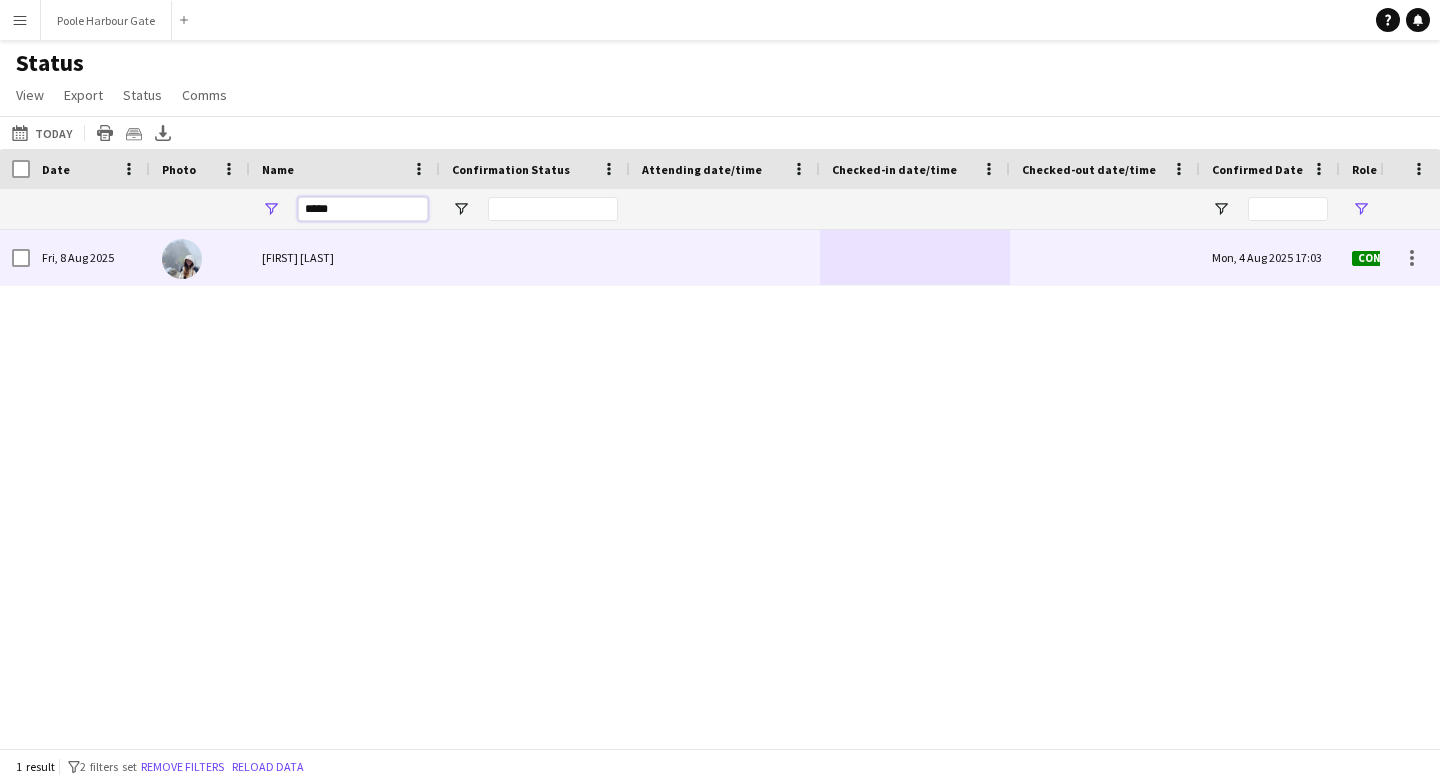 type on "*****" 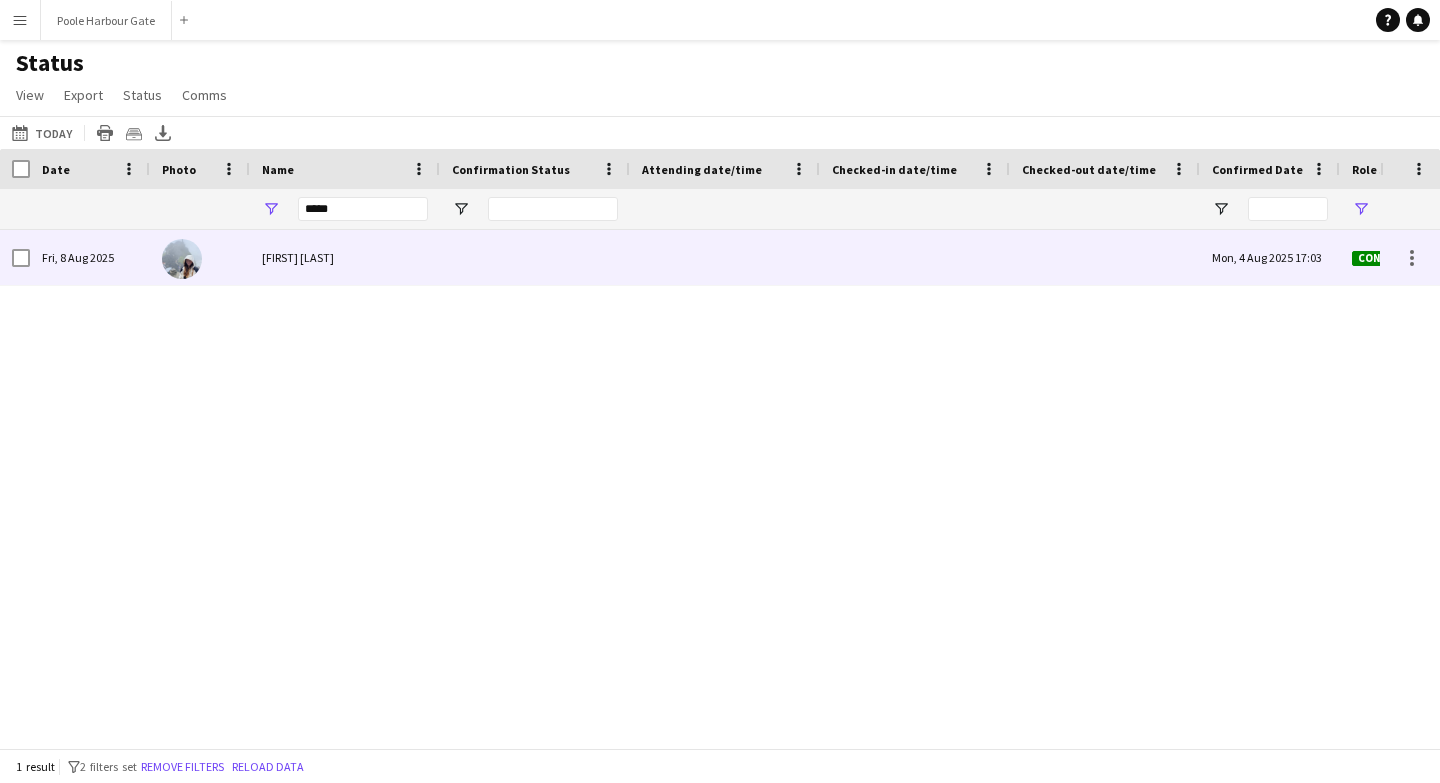 click at bounding box center [915, 257] 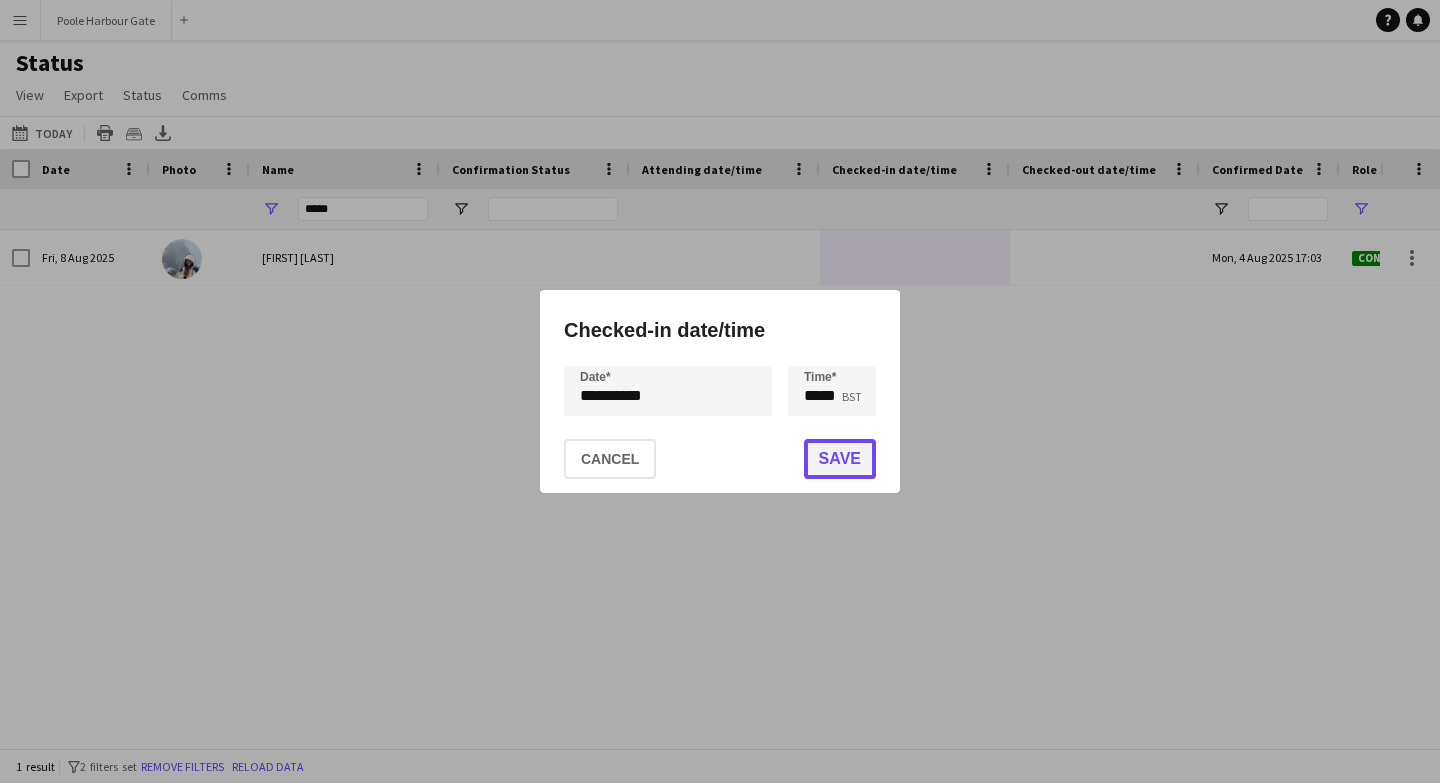 click on "Save" 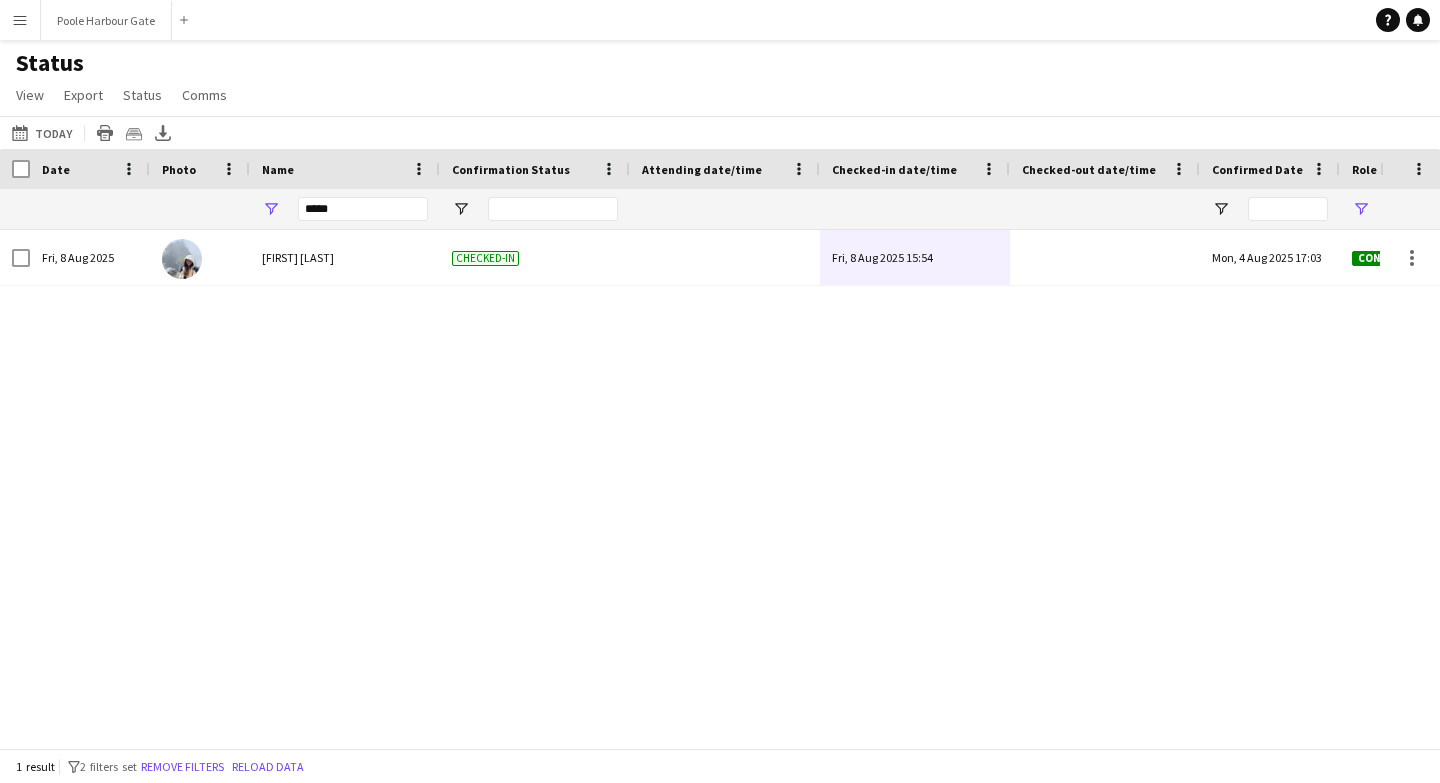 click on "Fri, 8 Aug 2025 [FIRST] [LAST] Checked-in Fri, 8 Aug 2025 15:54 Mon, 4 Aug 2025 17:03 Confirmed 21" at bounding box center [690, 489] 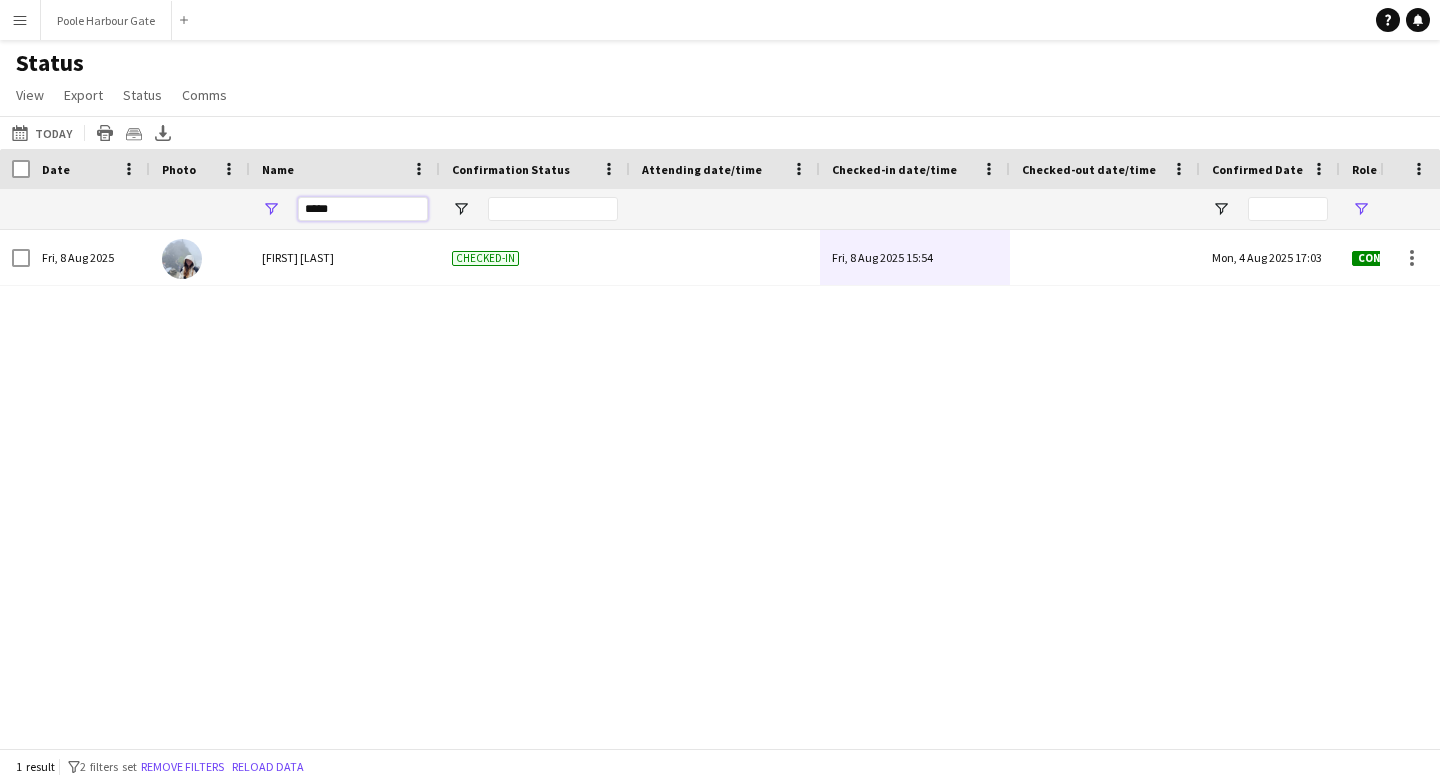 drag, startPoint x: 339, startPoint y: 209, endPoint x: 196, endPoint y: 211, distance: 143.01399 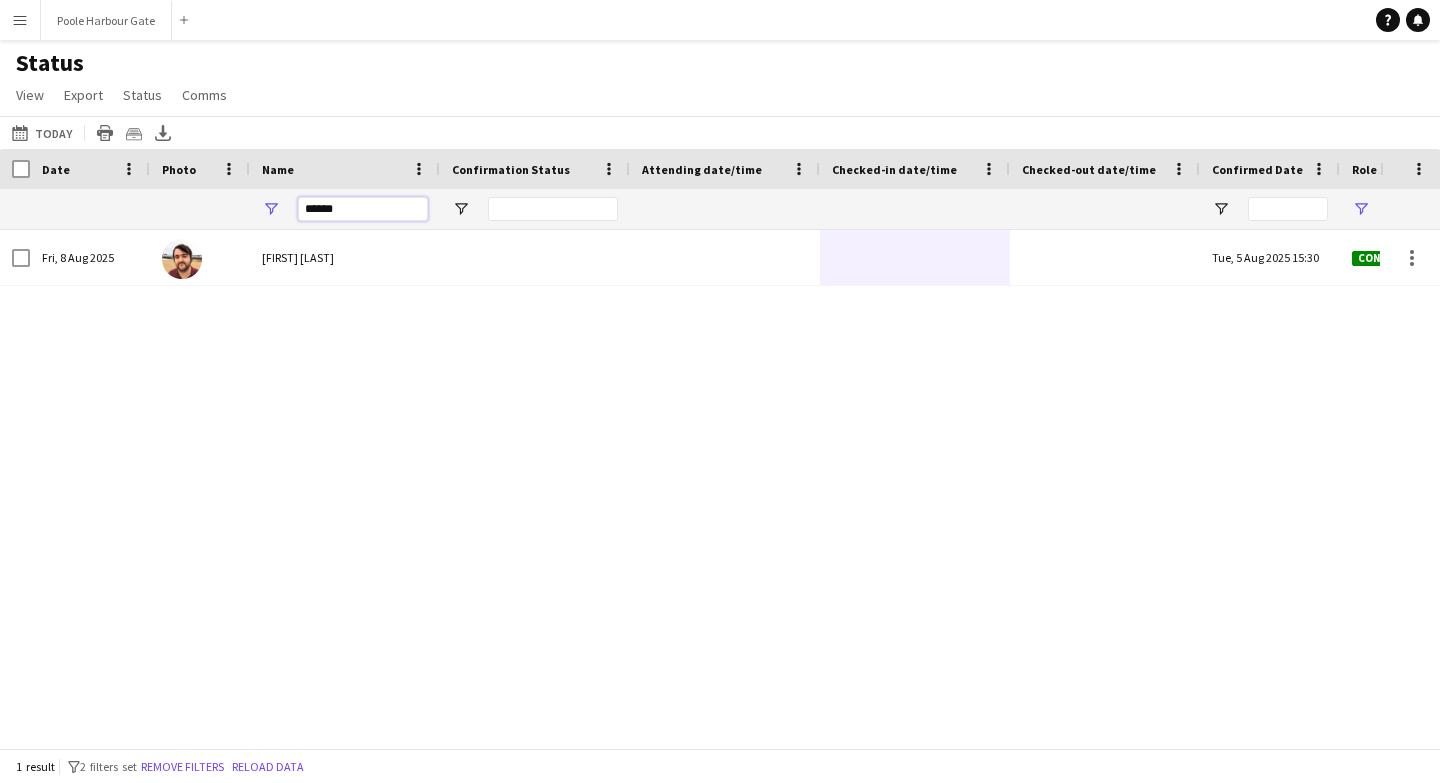 type on "******" 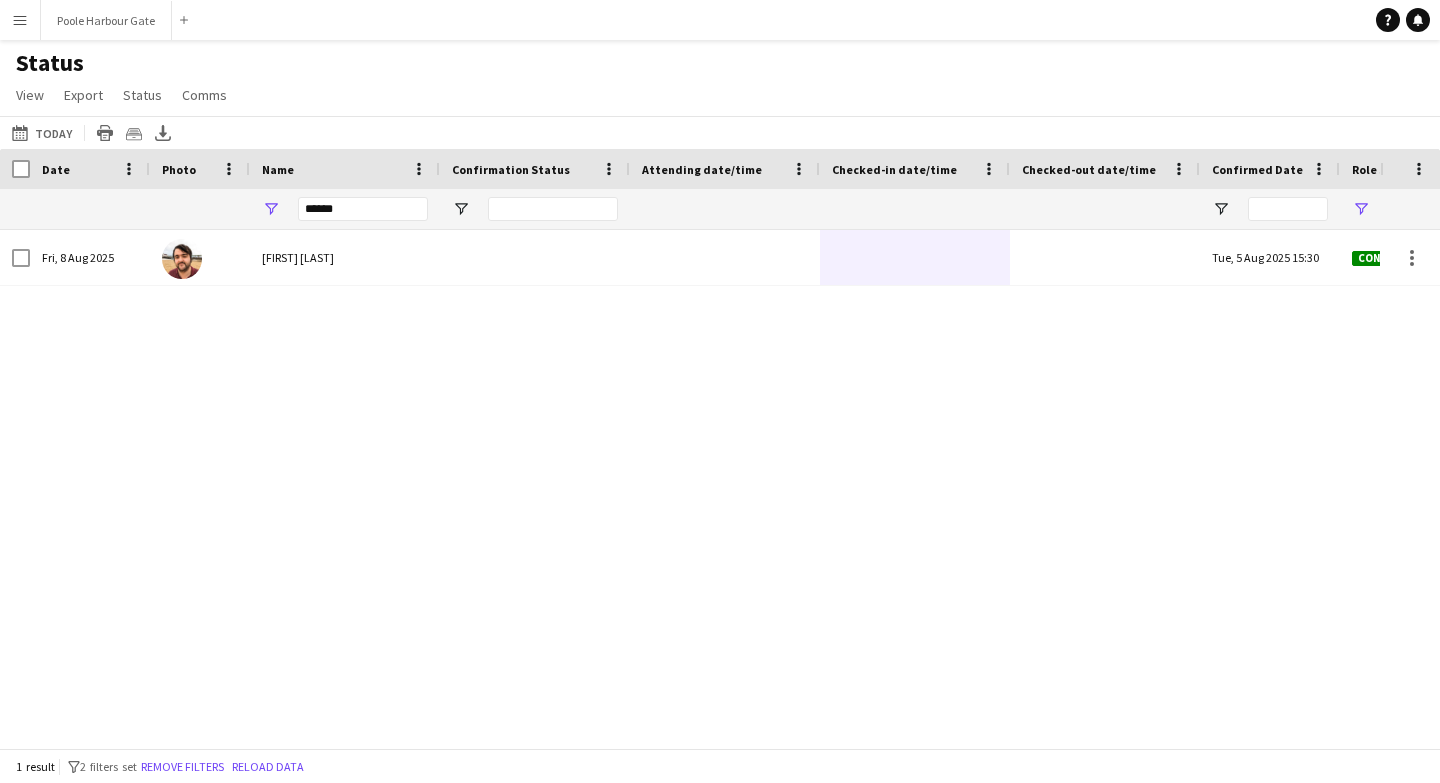 click on "Fri, 8 Aug 2025 [FIRST] [LAST] Tue, 5 Aug 2025 15:30 Confirmed 131" at bounding box center (690, 489) 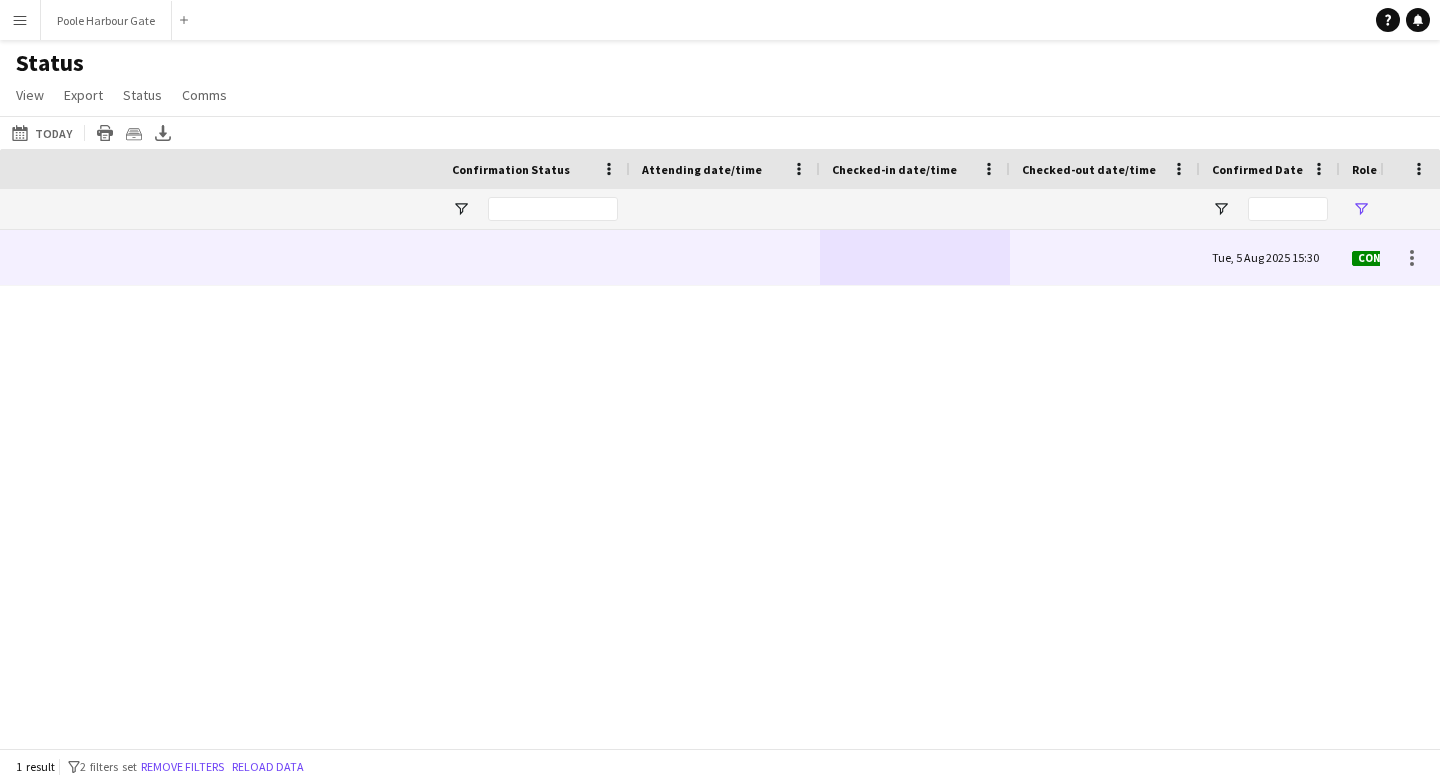 scroll, scrollTop: 0, scrollLeft: 772, axis: horizontal 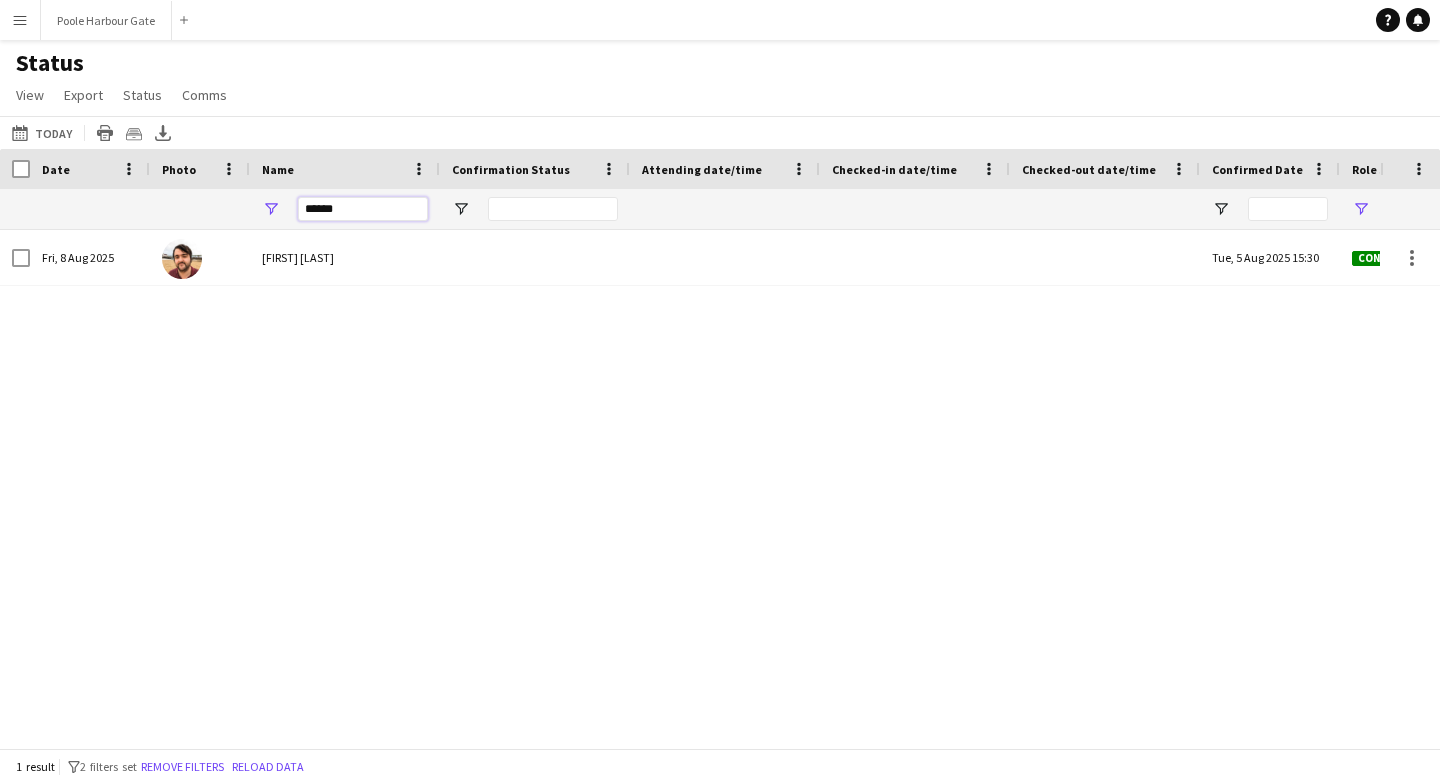 drag, startPoint x: 339, startPoint y: 210, endPoint x: 196, endPoint y: 210, distance: 143 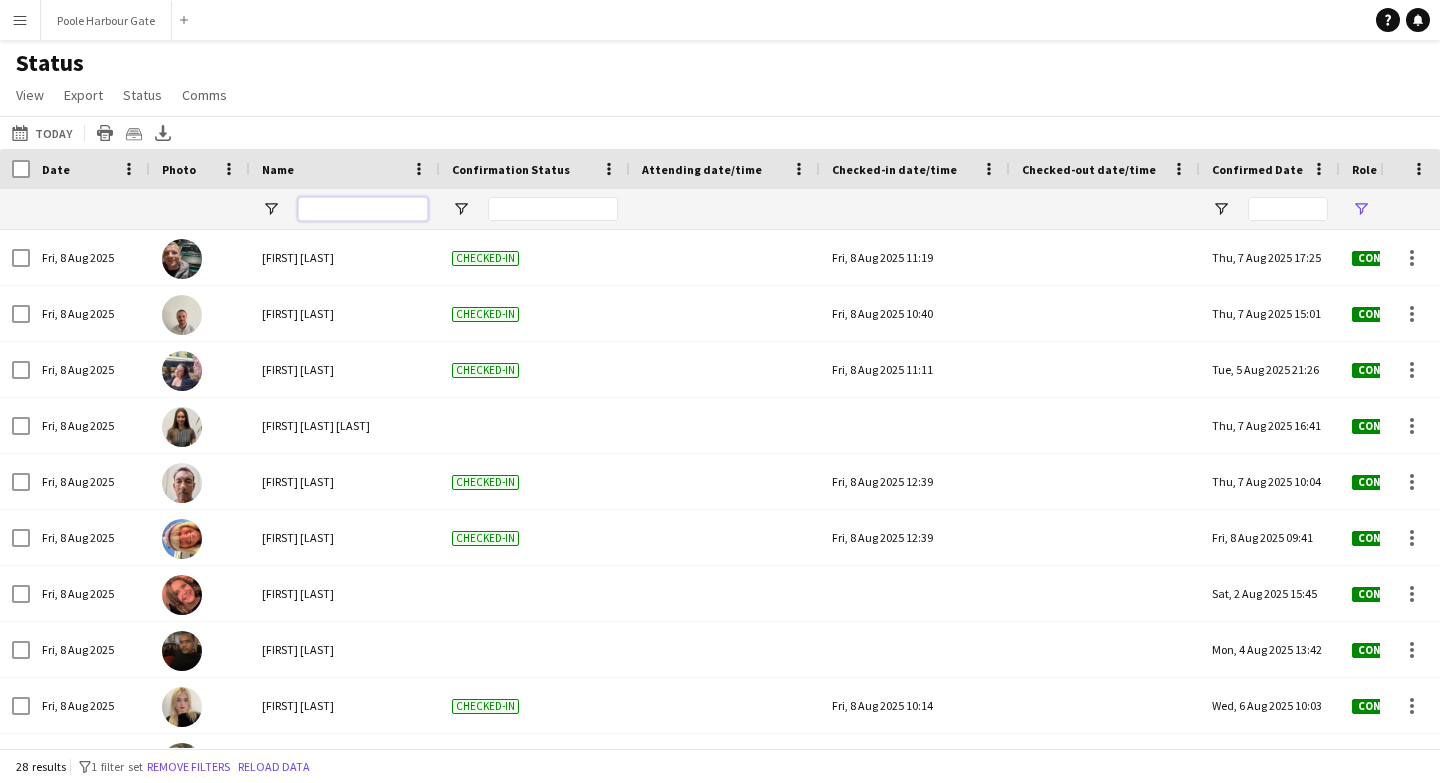 click at bounding box center (363, 209) 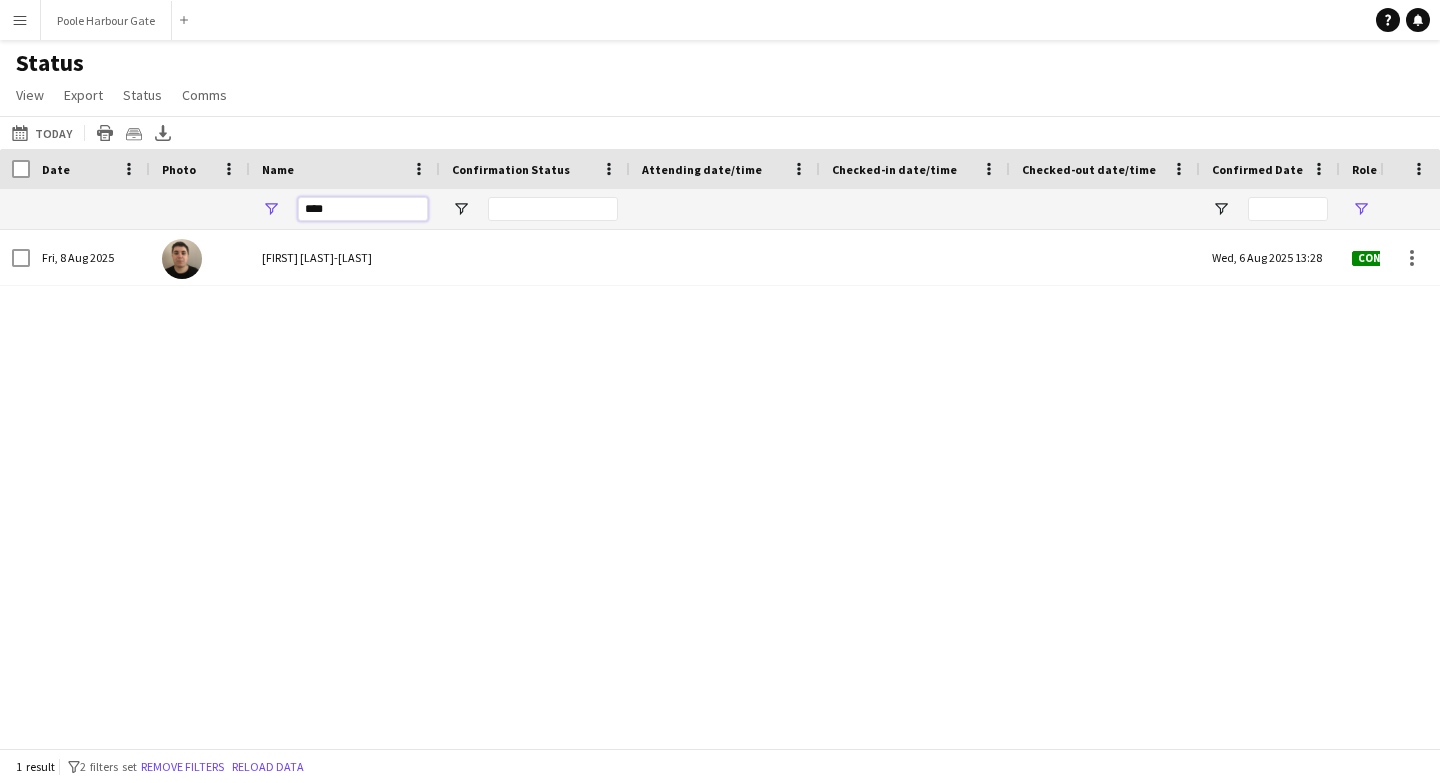 type on "***" 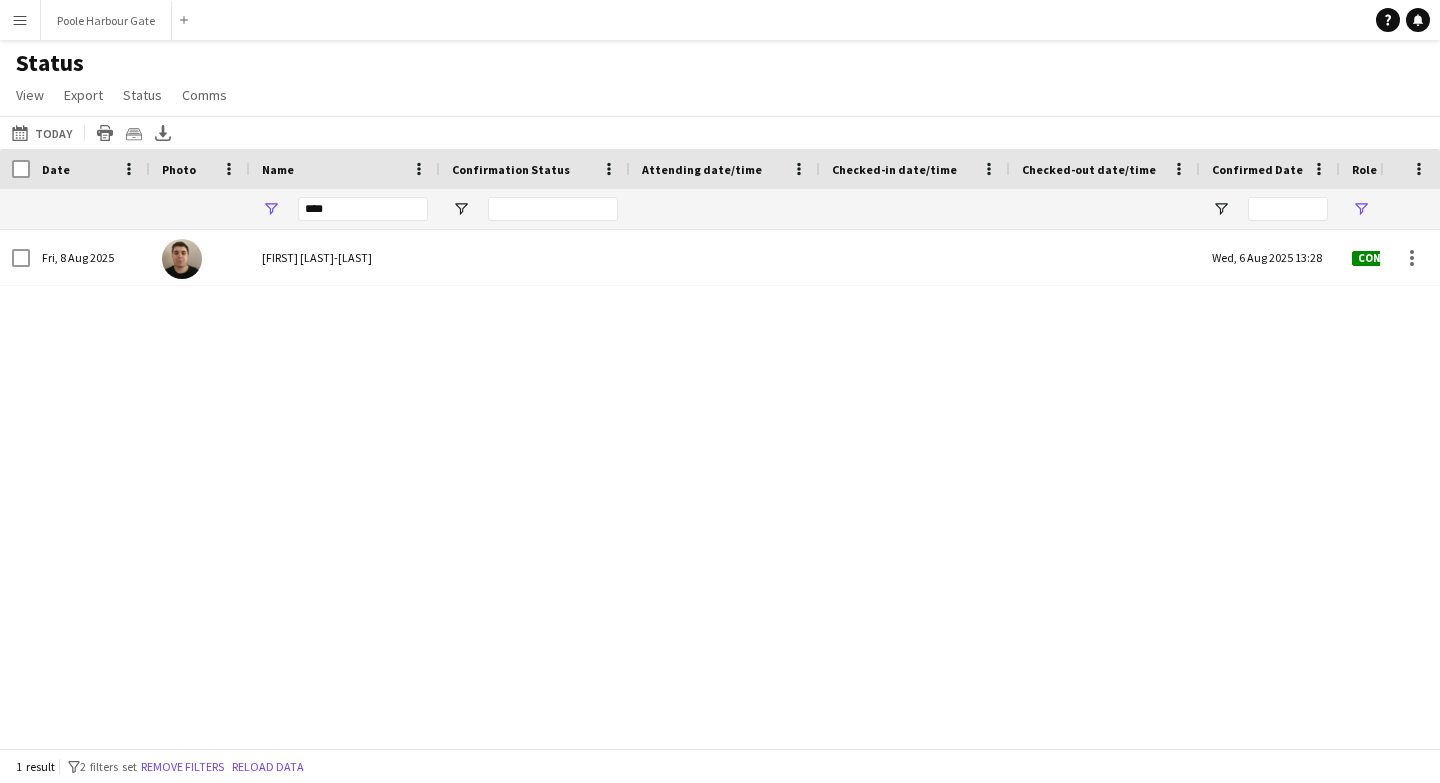 click on "Fri, 8 Aug 2025 [FIRST] [LAST] Wed, 6 Aug 2025 13:28 Confirmed 145" at bounding box center (690, 489) 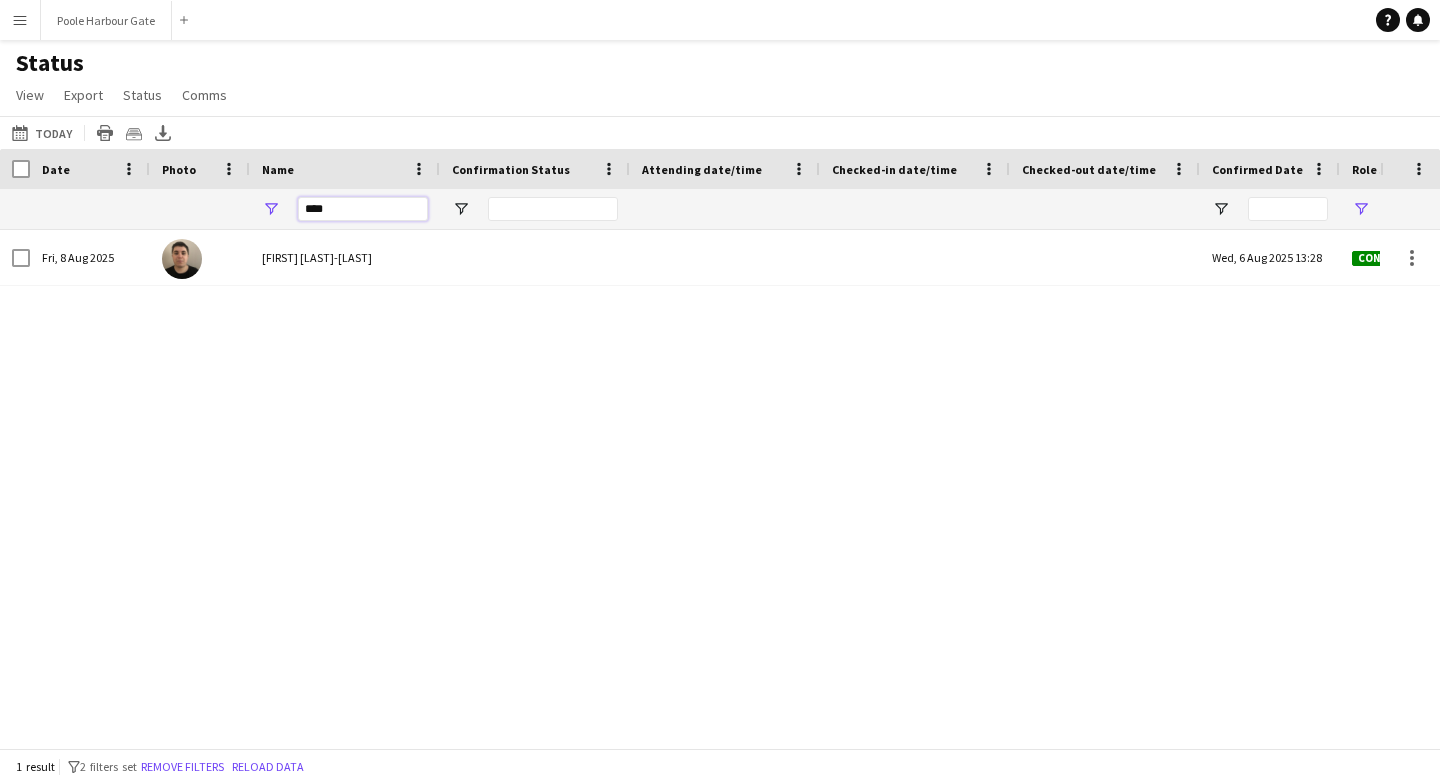 drag, startPoint x: 339, startPoint y: 220, endPoint x: 271, endPoint y: 213, distance: 68.359344 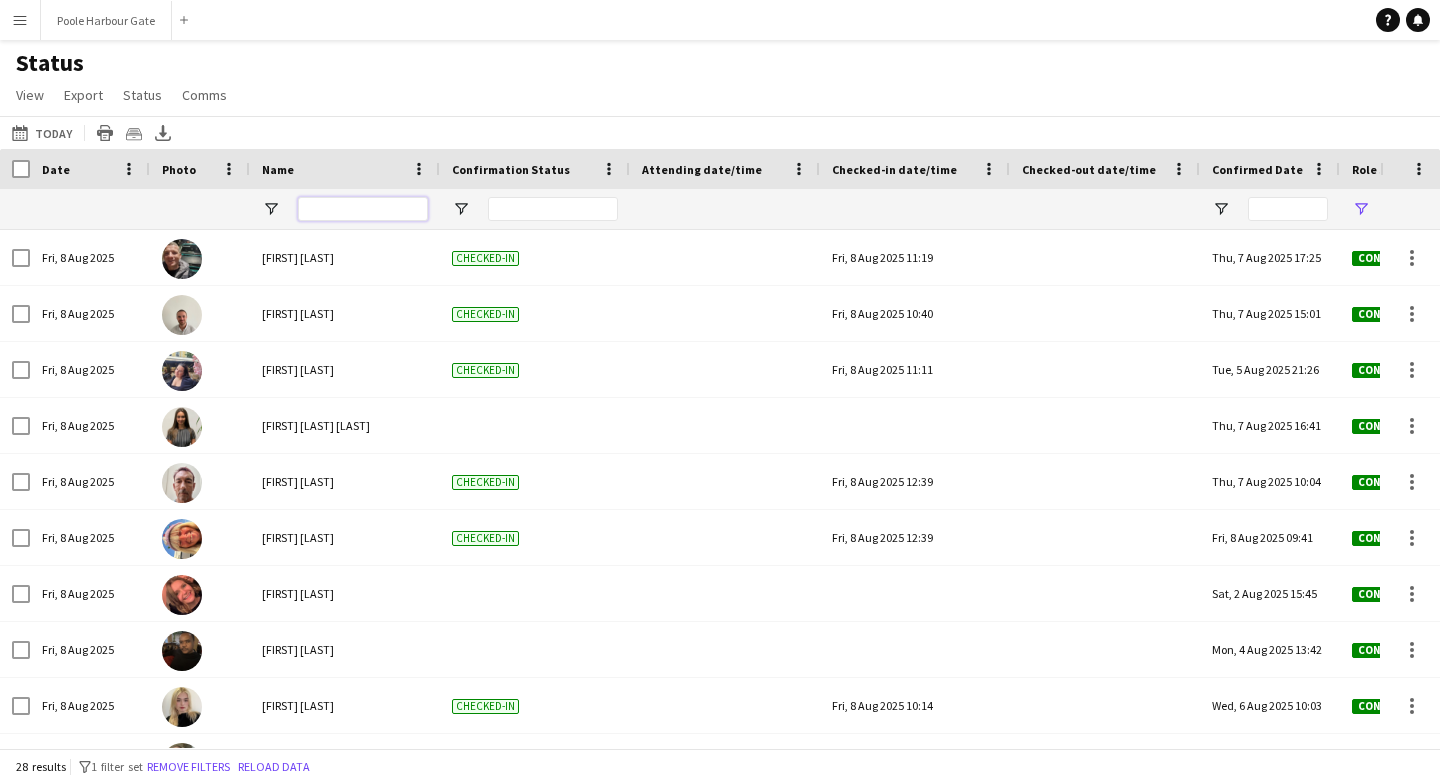click at bounding box center (363, 209) 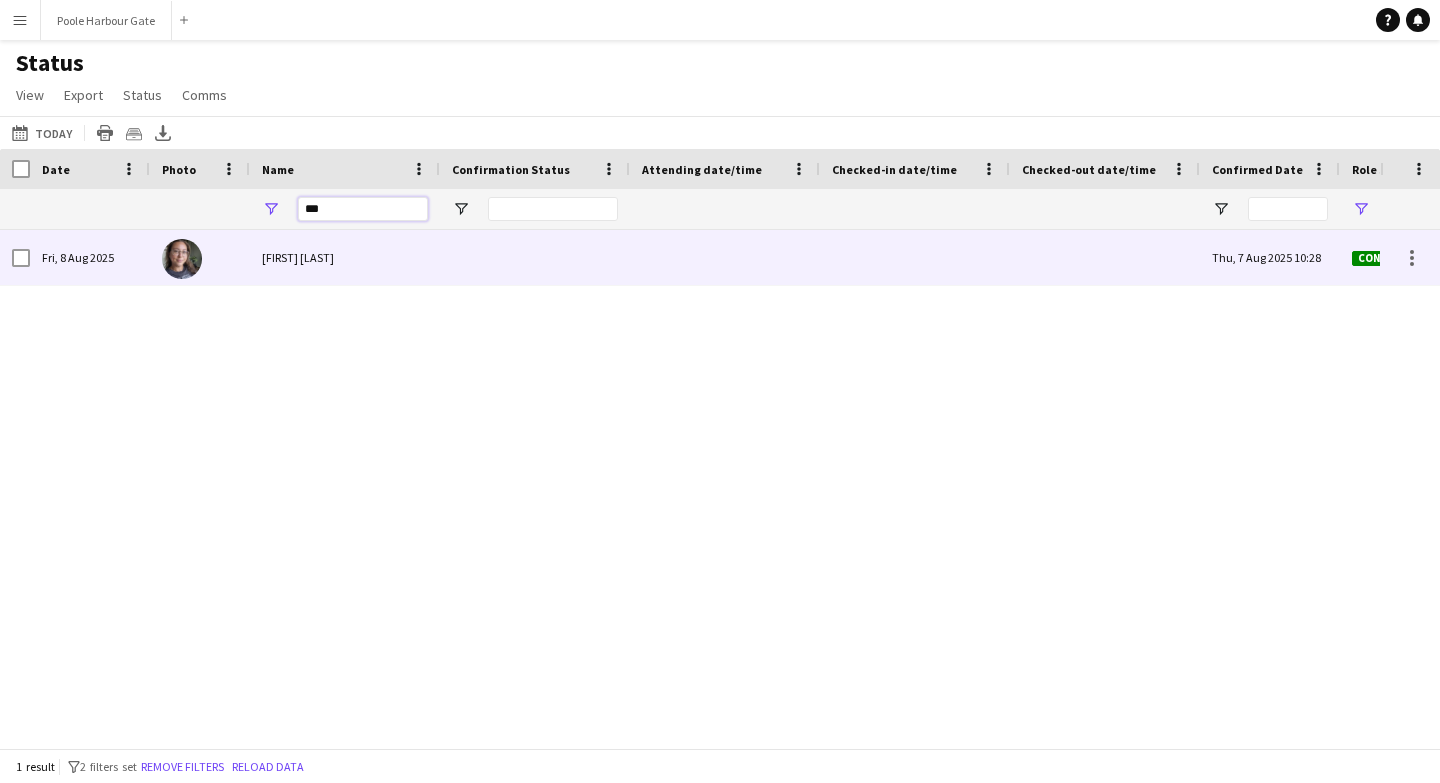 type on "***" 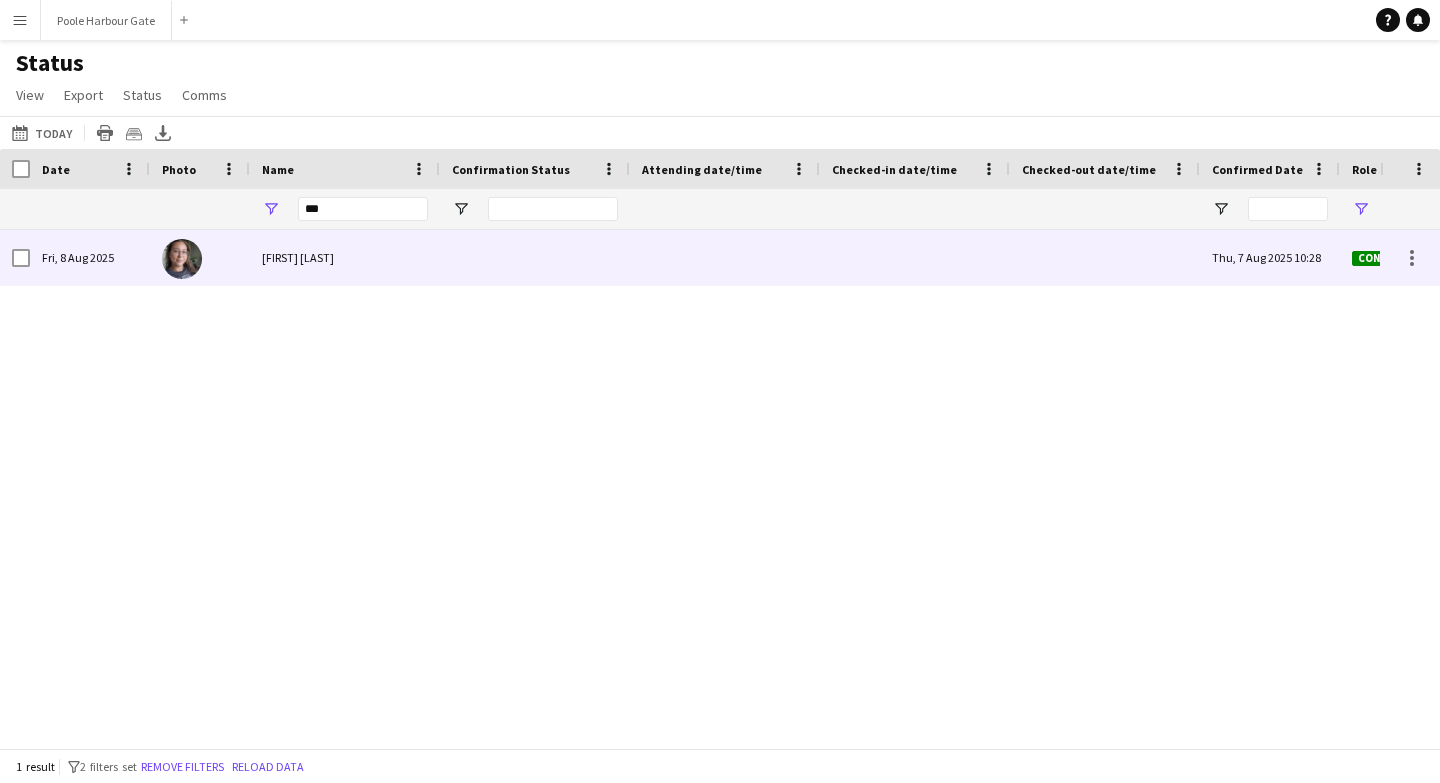 click at bounding box center (915, 257) 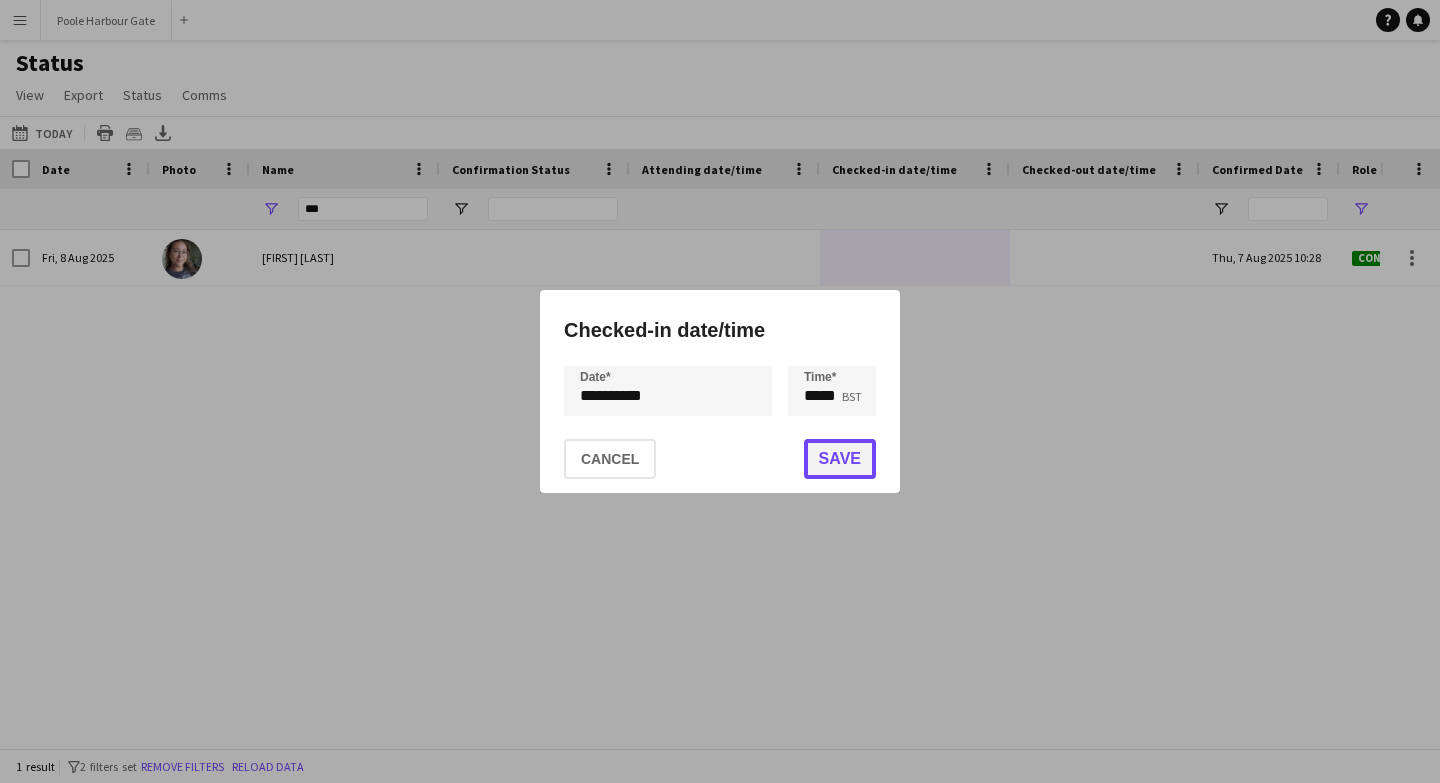 click on "Save" 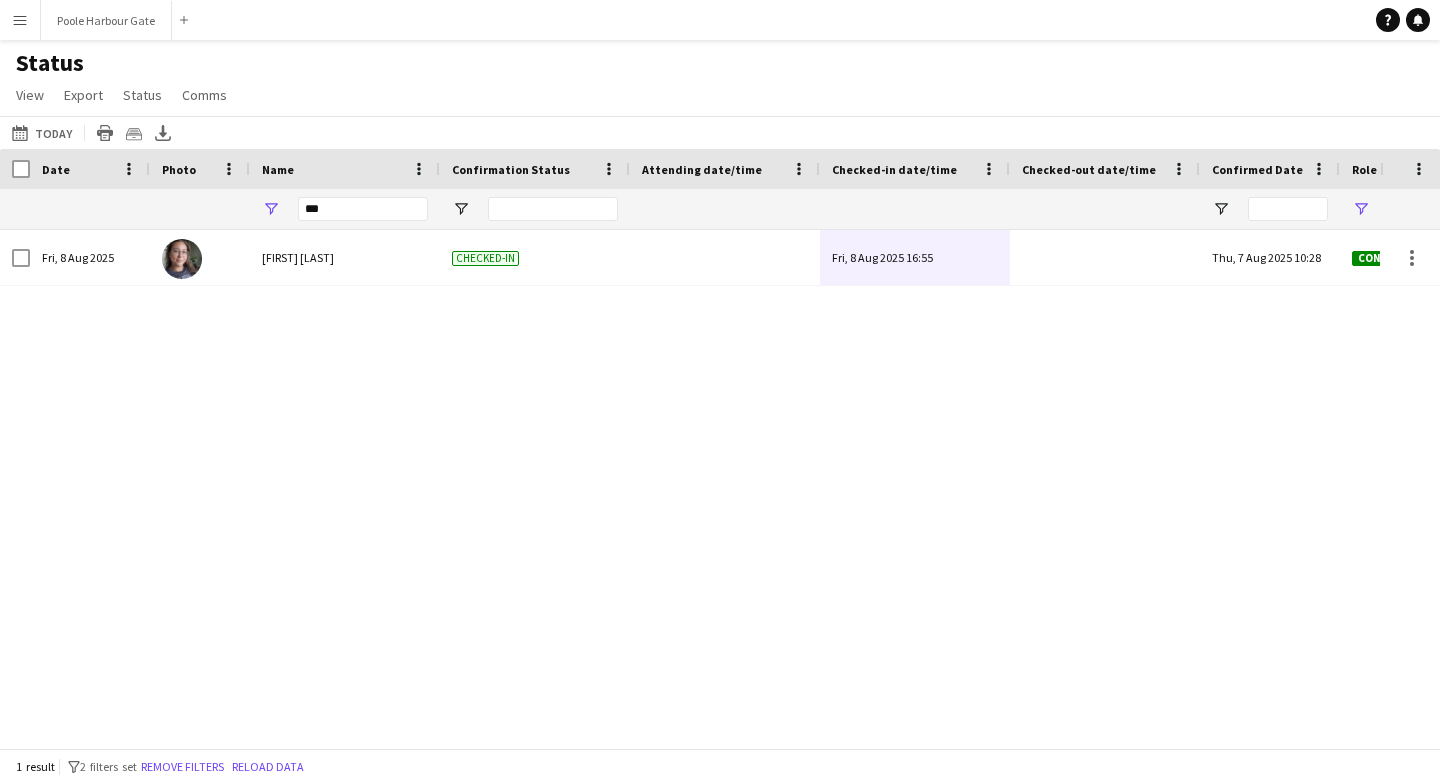 click on "Fri, 8 Aug 2025 [FIRST] [LAST] Checked-in Fri, 8 Aug 2025 16:55 Thu, 7 Aug 2025 10:28 Confirmed 265" at bounding box center [690, 489] 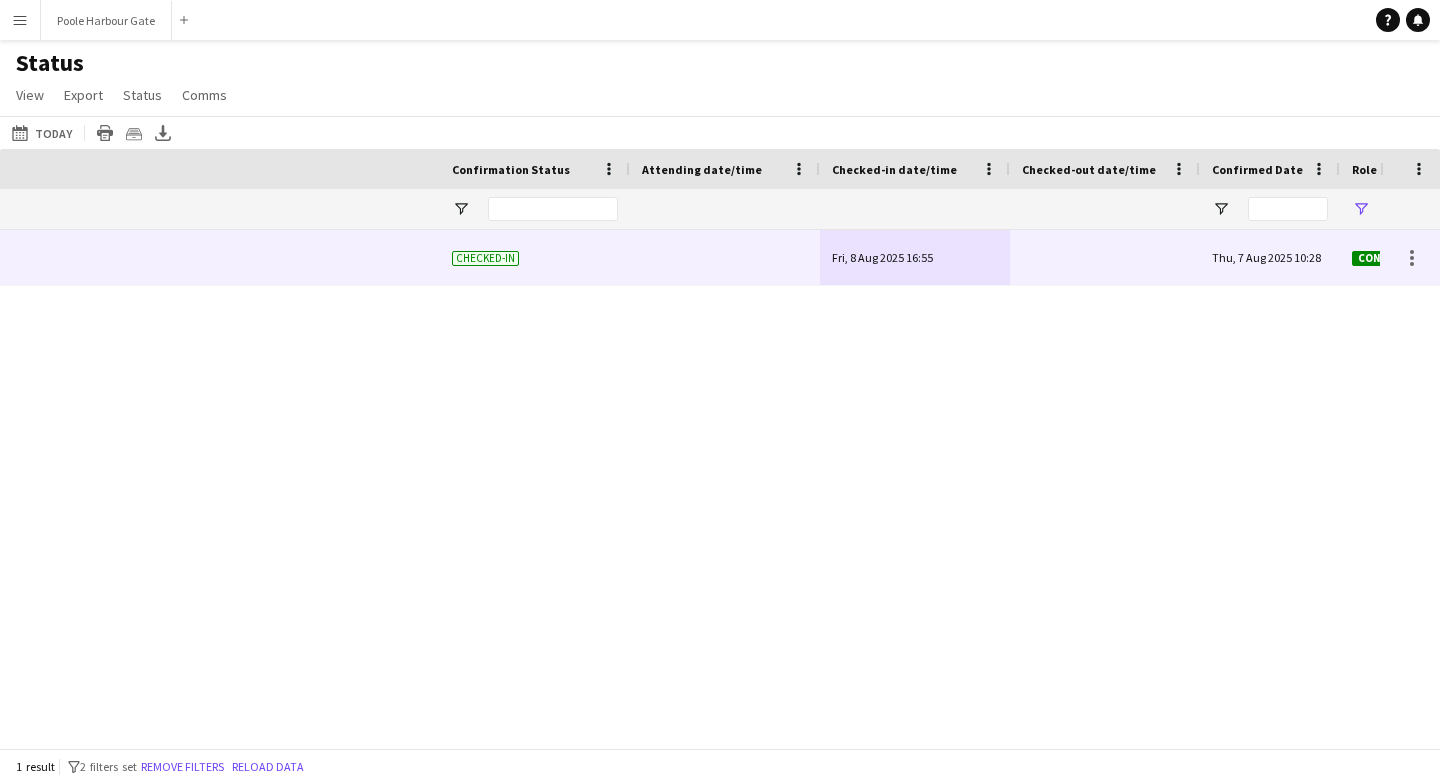 scroll, scrollTop: 0, scrollLeft: 1009, axis: horizontal 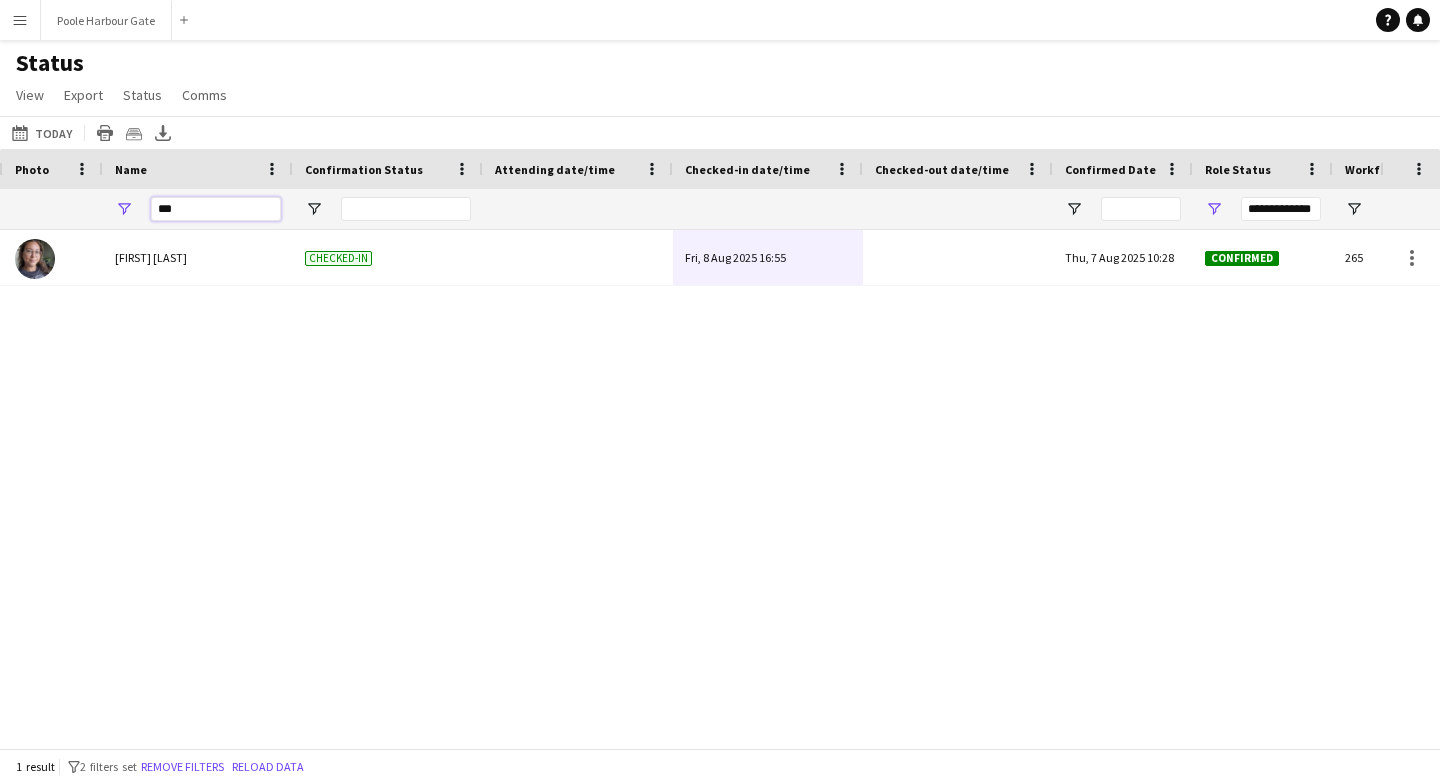 drag, startPoint x: 188, startPoint y: 202, endPoint x: 142, endPoint y: 202, distance: 46 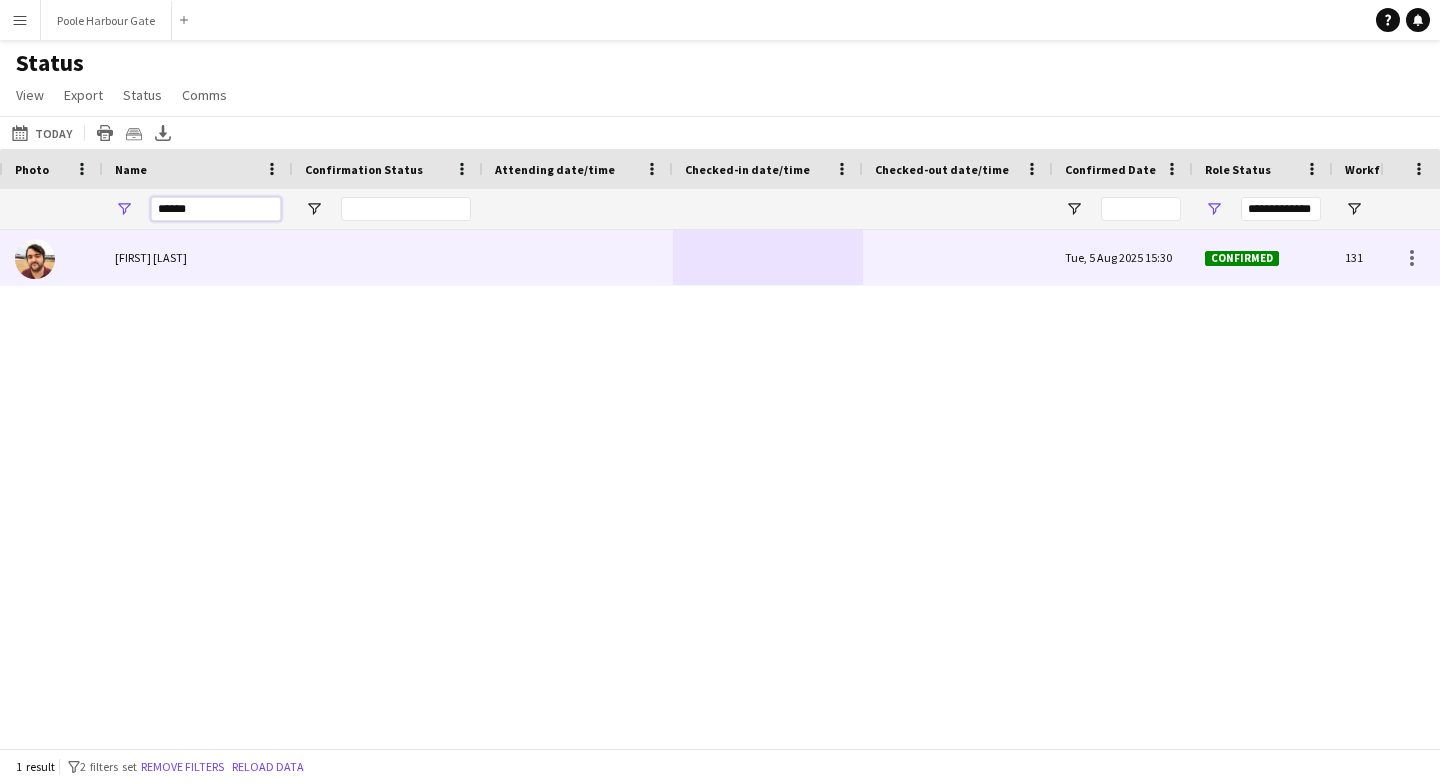 type on "******" 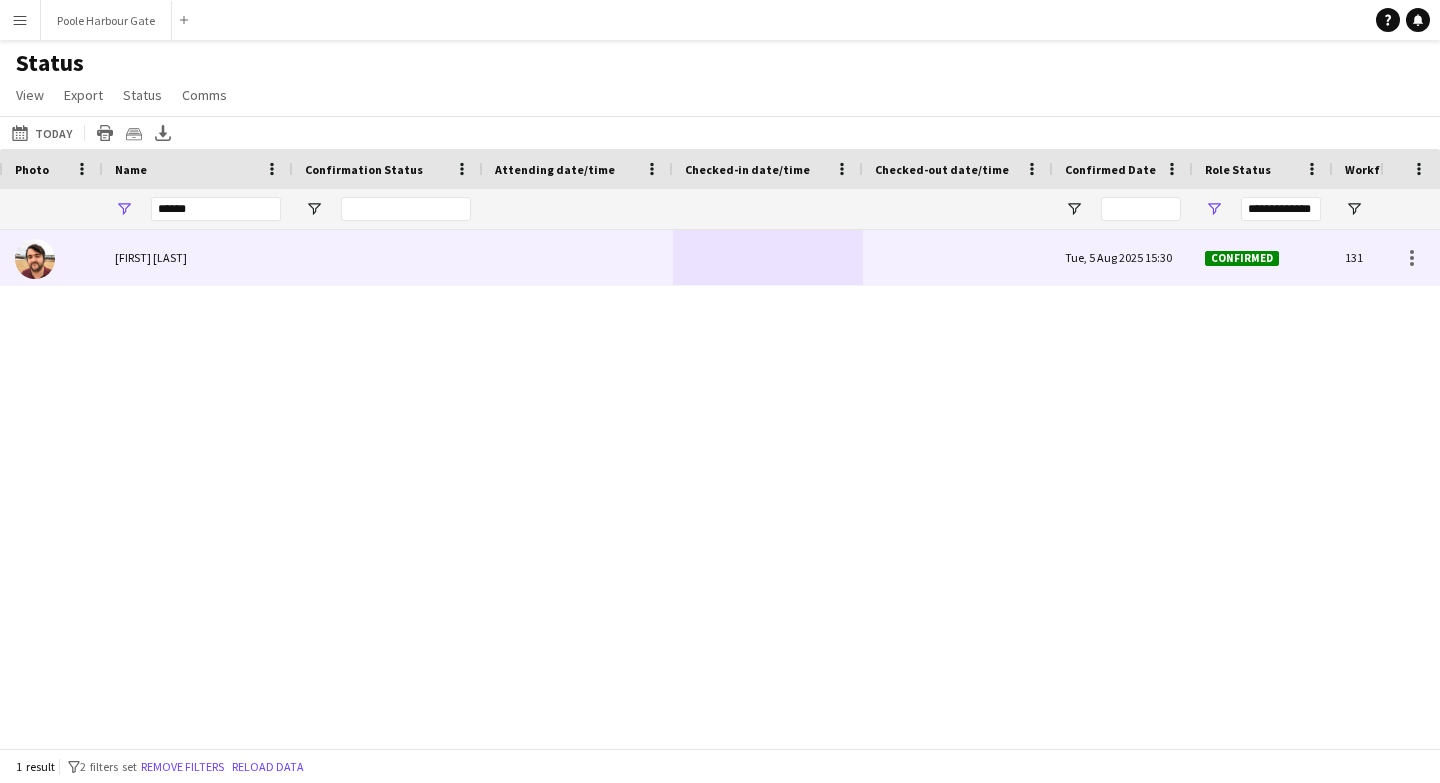 click at bounding box center (768, 257) 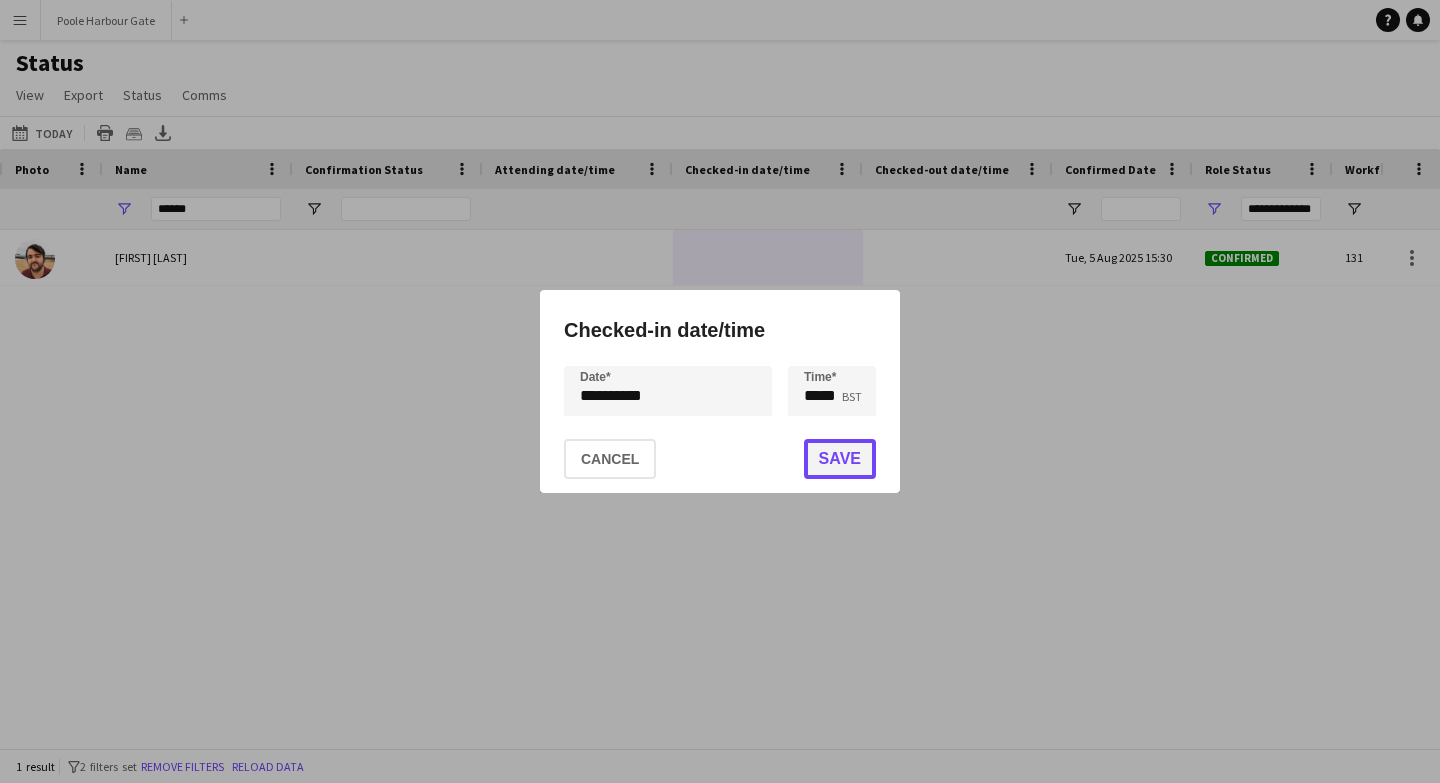 click on "Save" 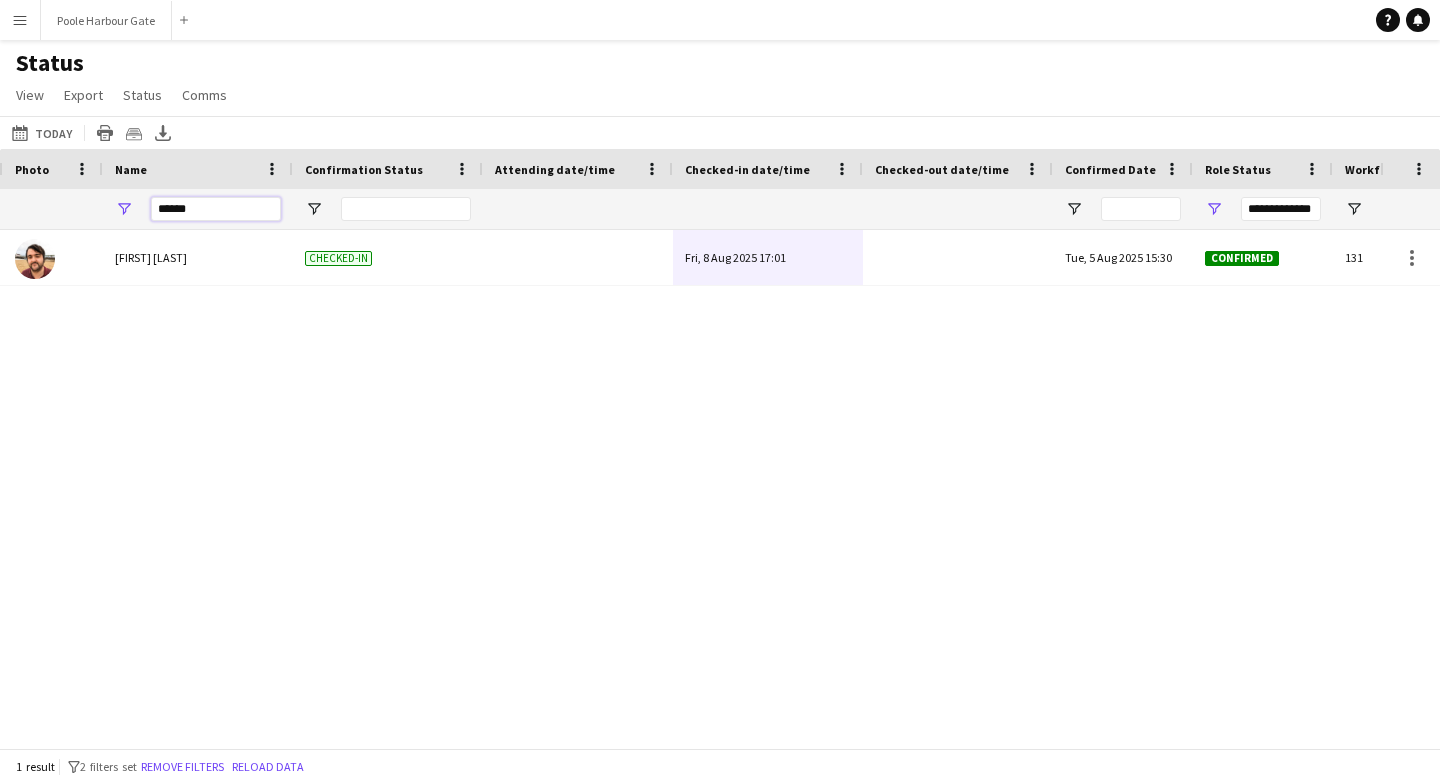 drag, startPoint x: 213, startPoint y: 210, endPoint x: 109, endPoint y: 210, distance: 104 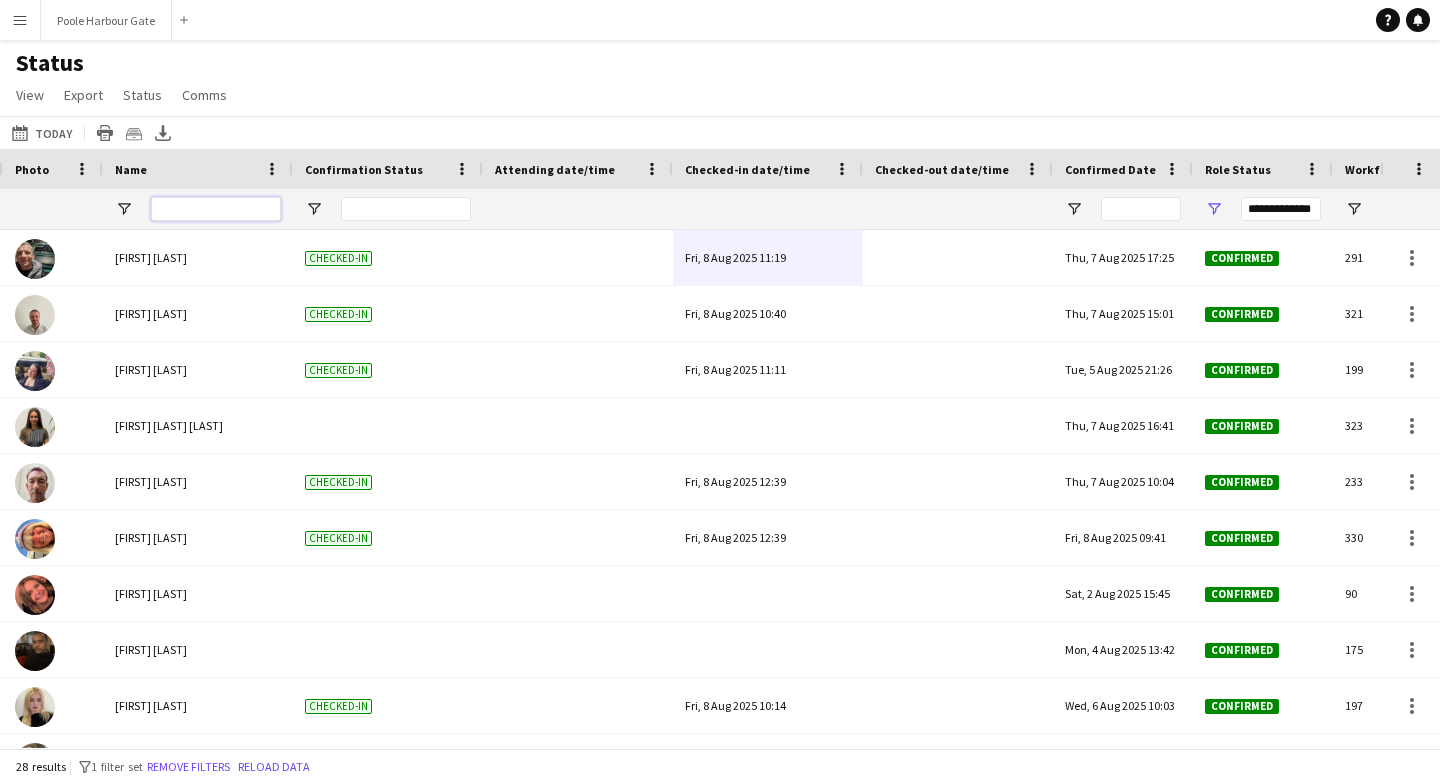 click at bounding box center (216, 209) 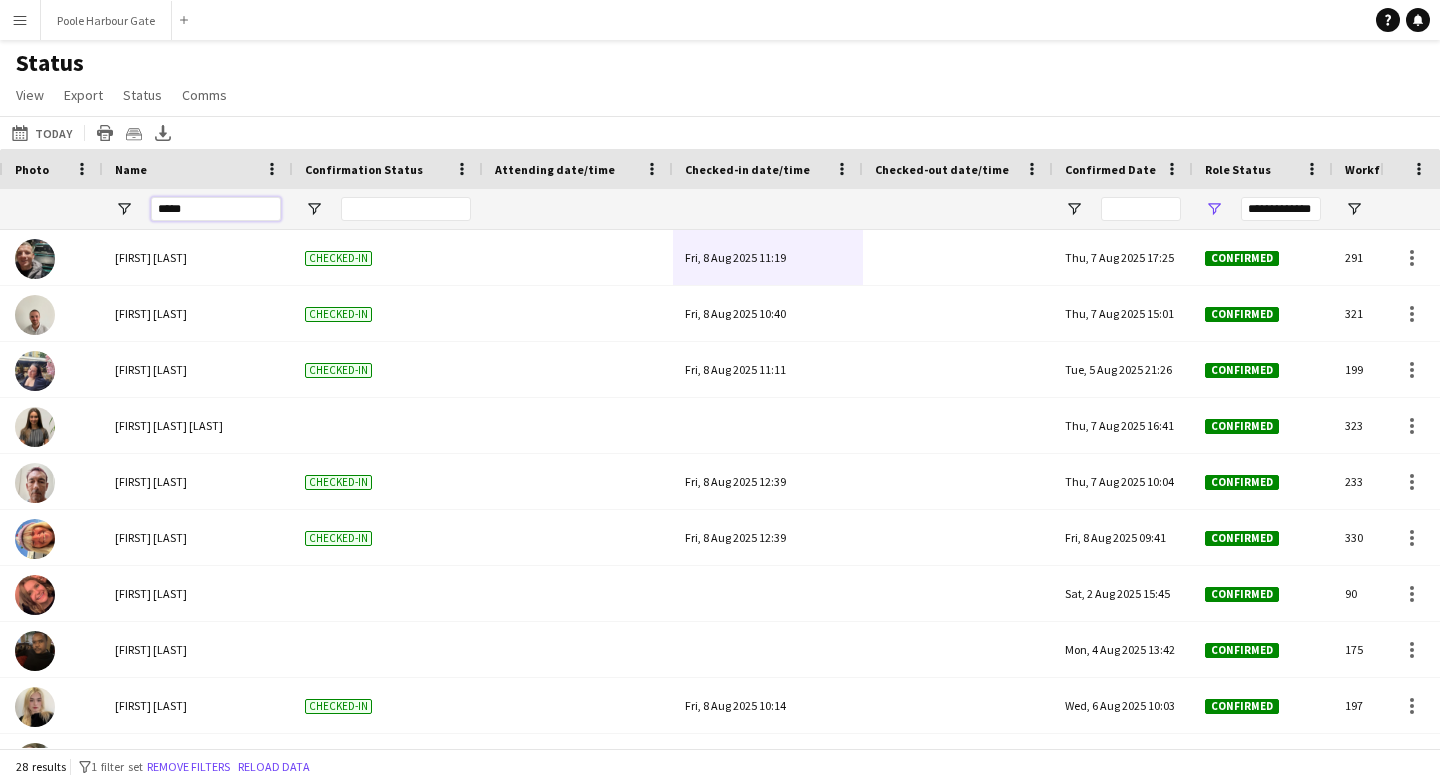type on "******" 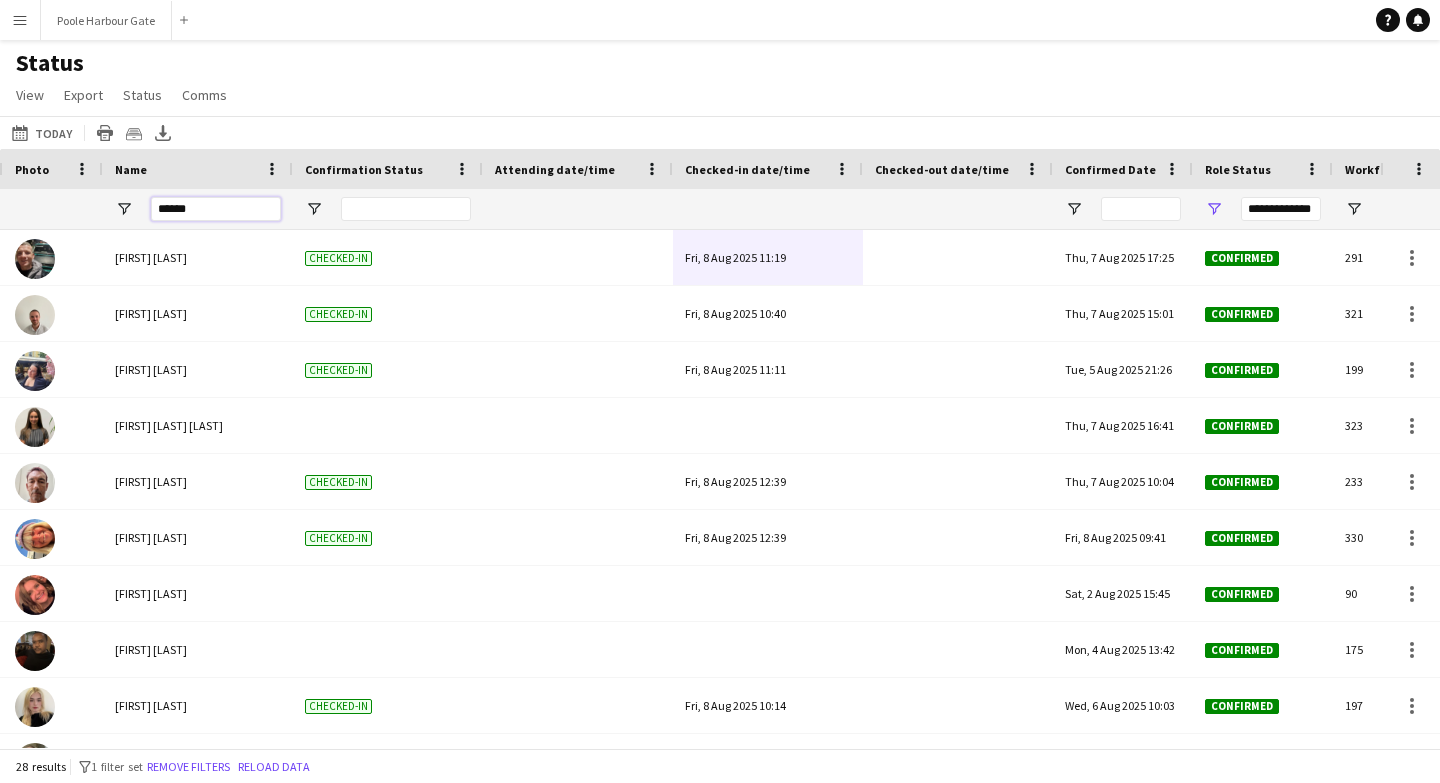 type on "***" 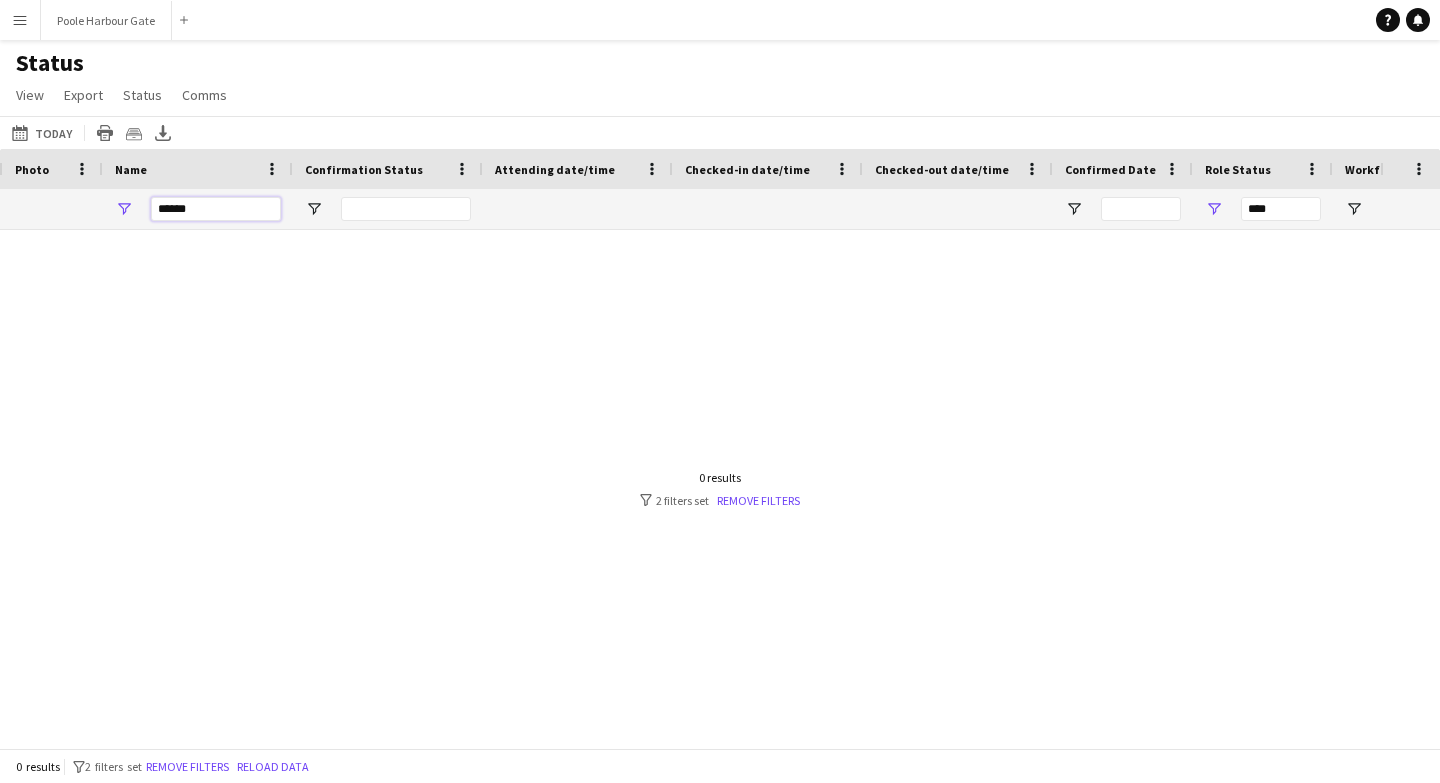 type 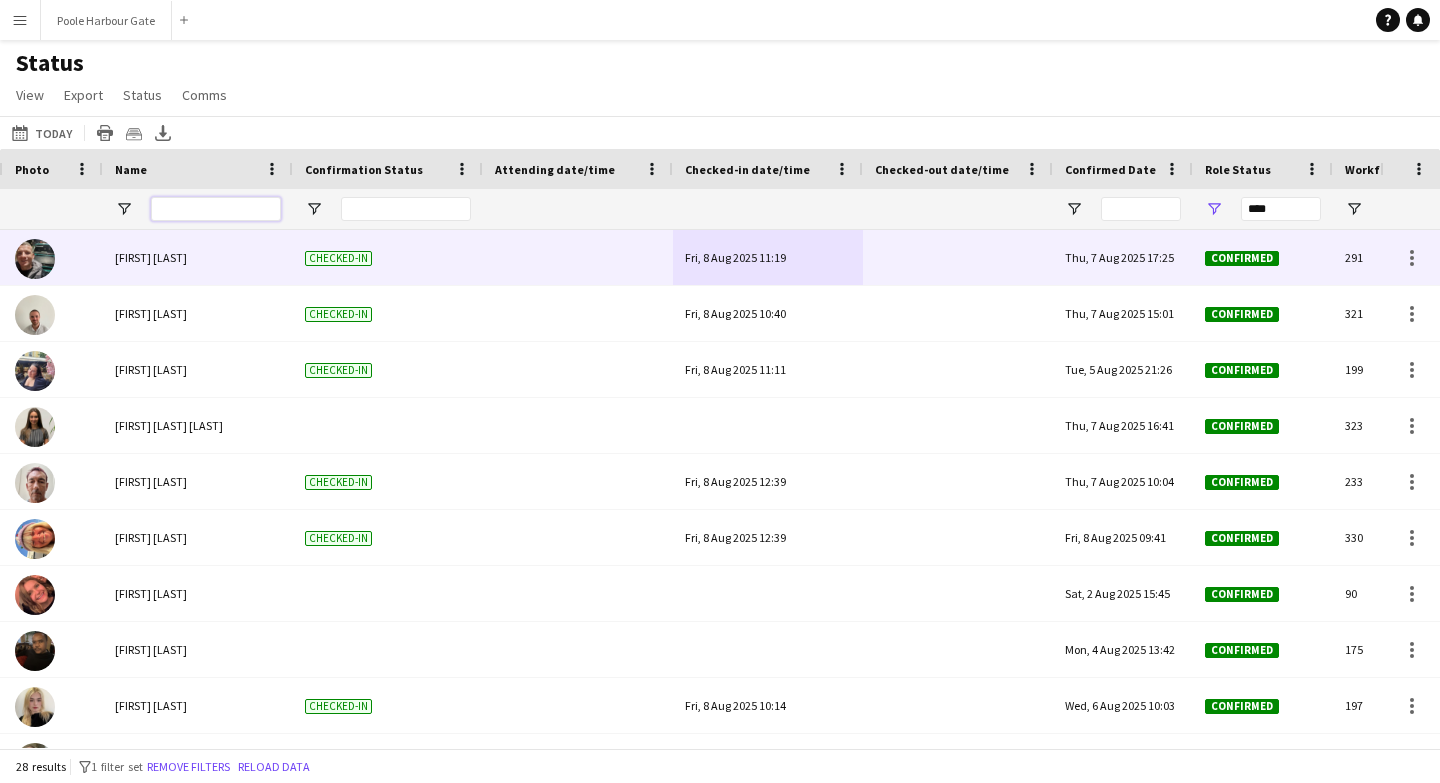 type on "**********" 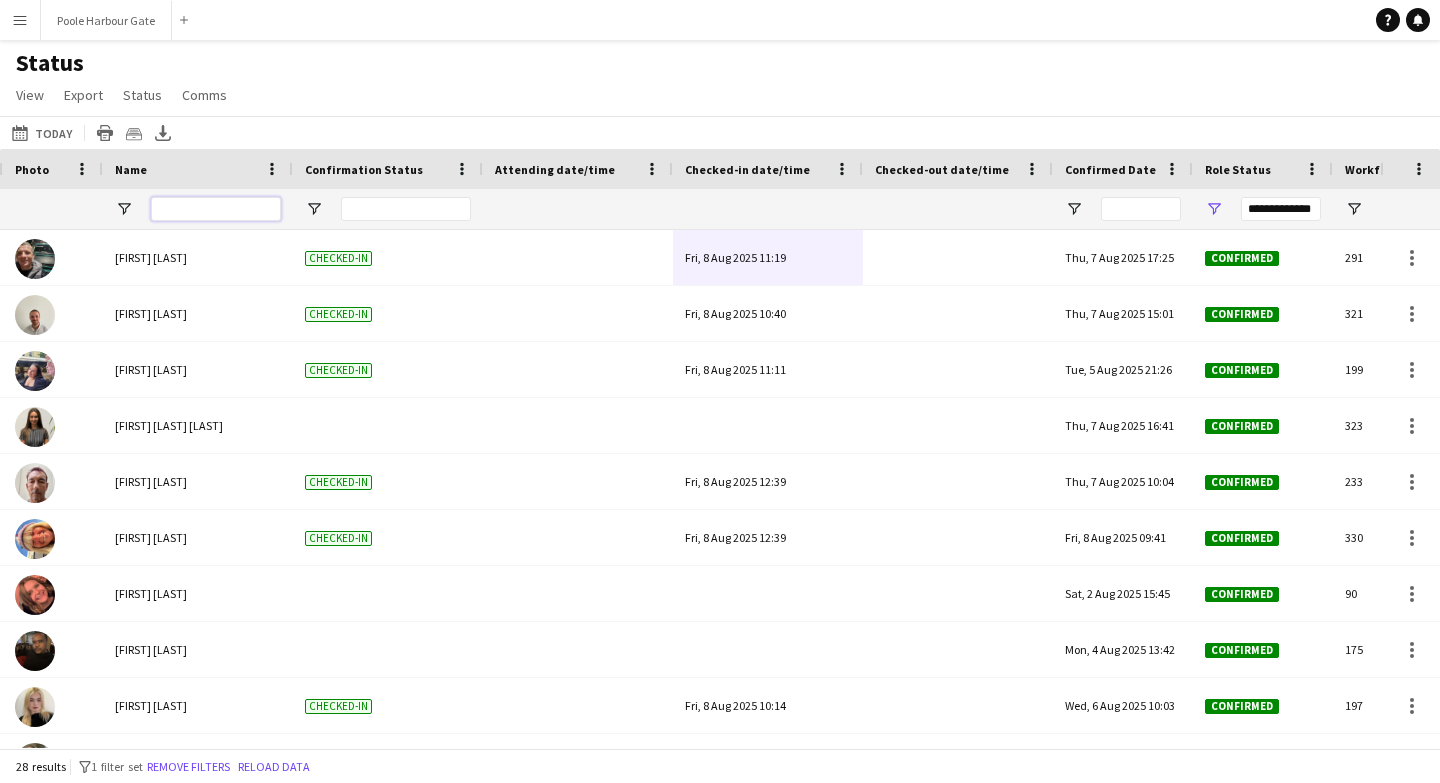 click at bounding box center [216, 209] 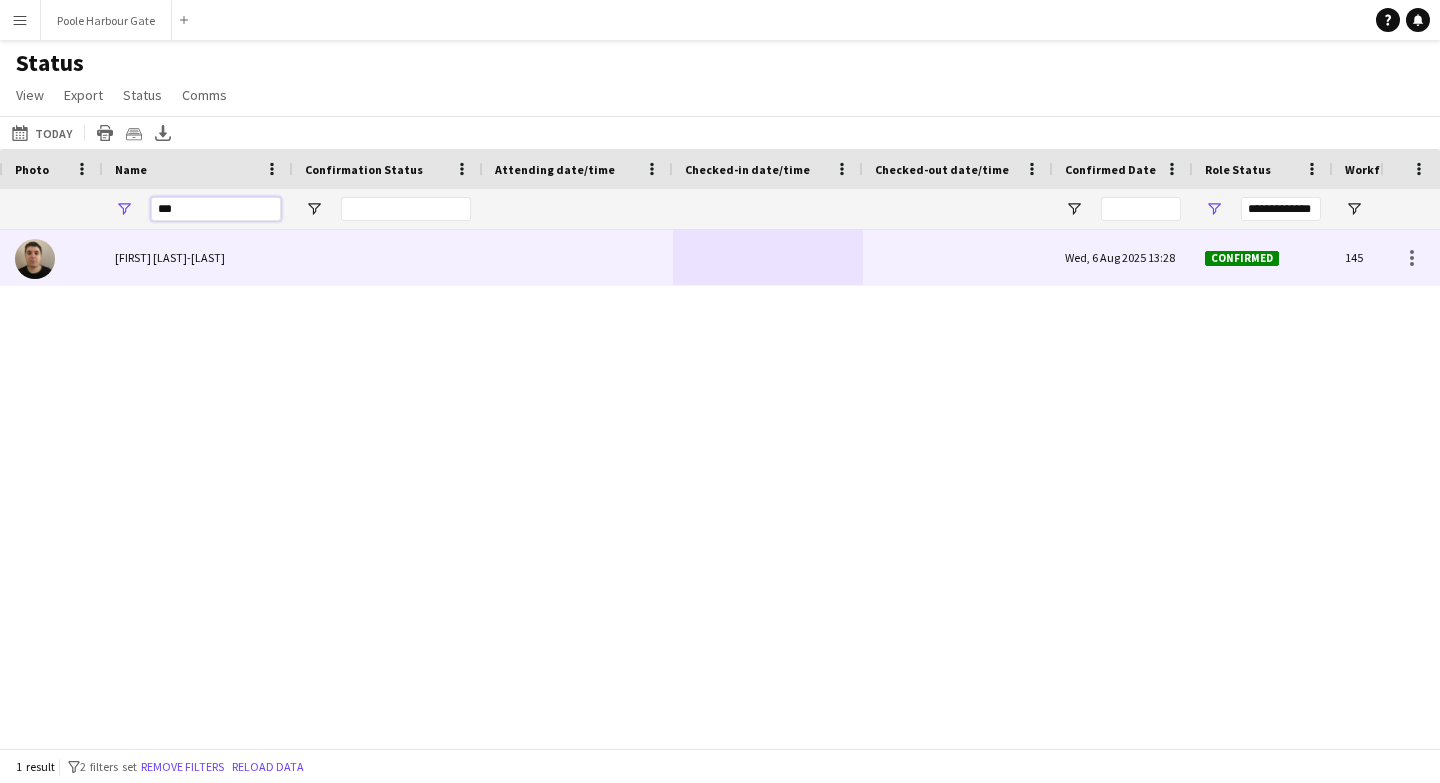 type on "***" 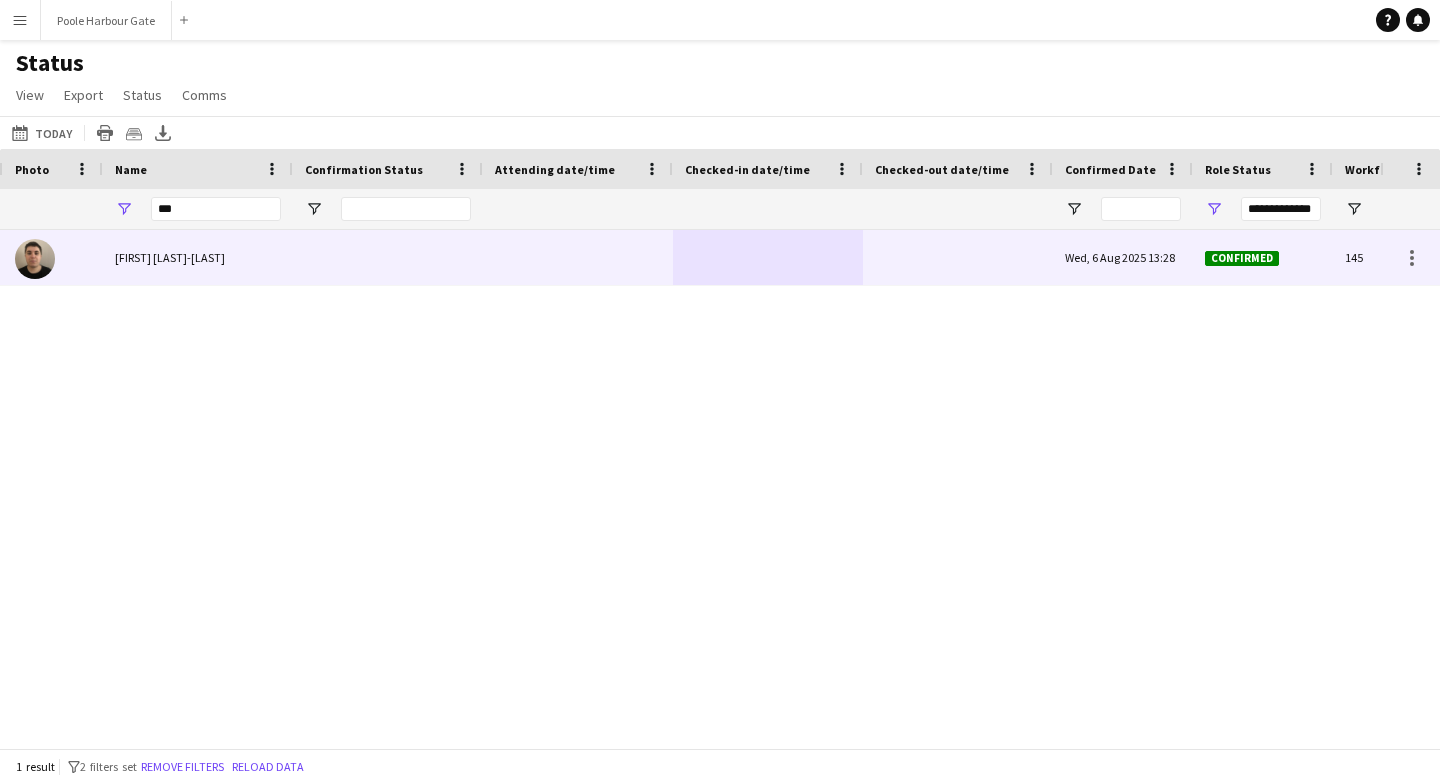 click at bounding box center [768, 257] 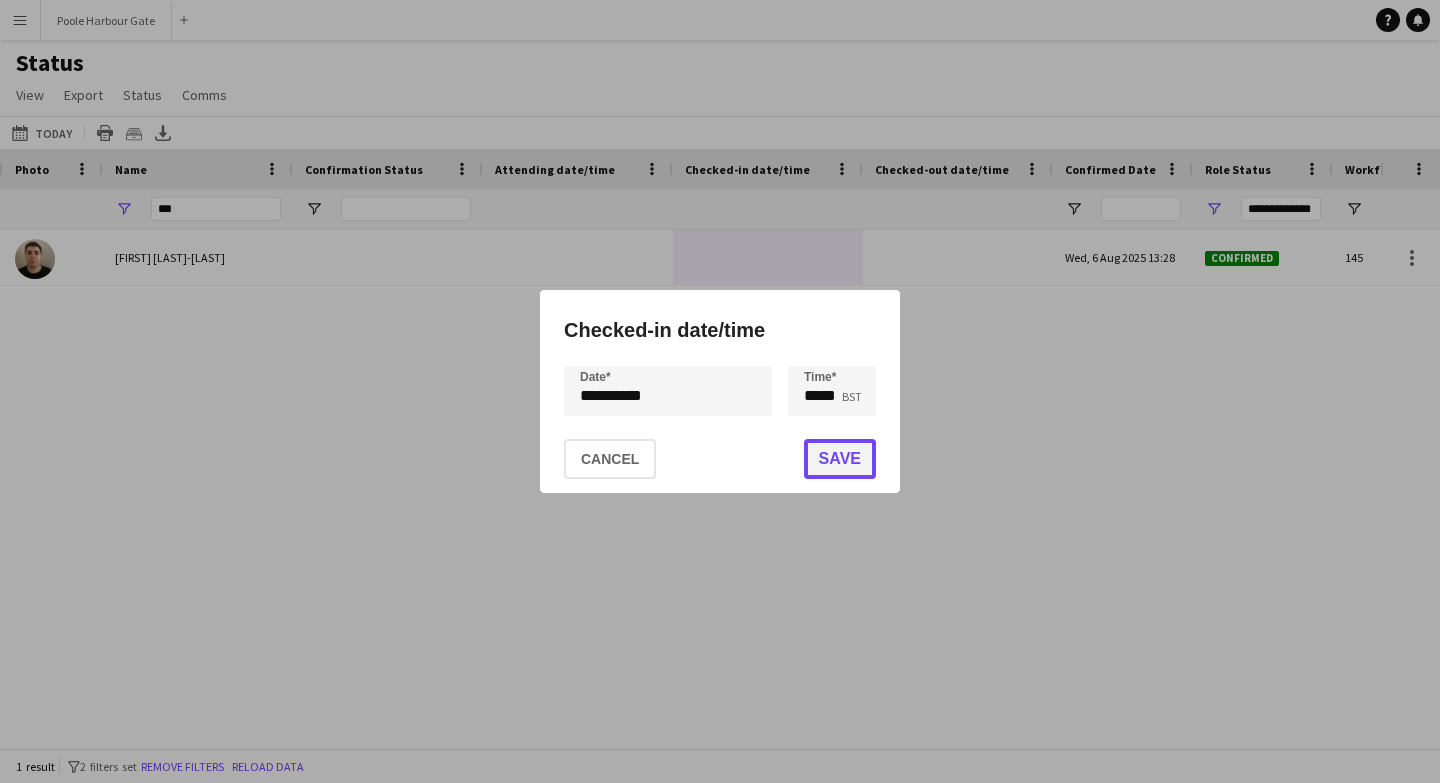 click on "Save" 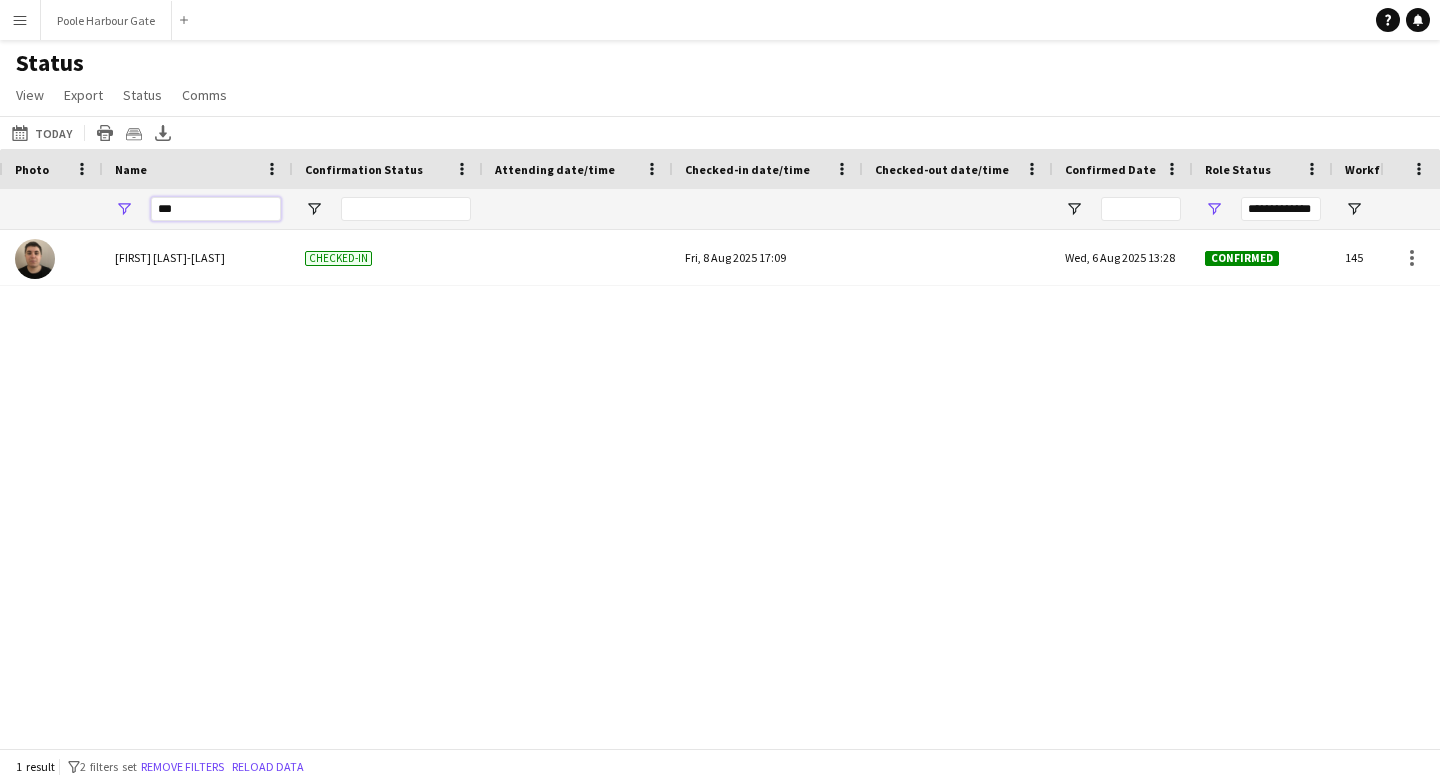 drag, startPoint x: 204, startPoint y: 201, endPoint x: 76, endPoint y: 201, distance: 128 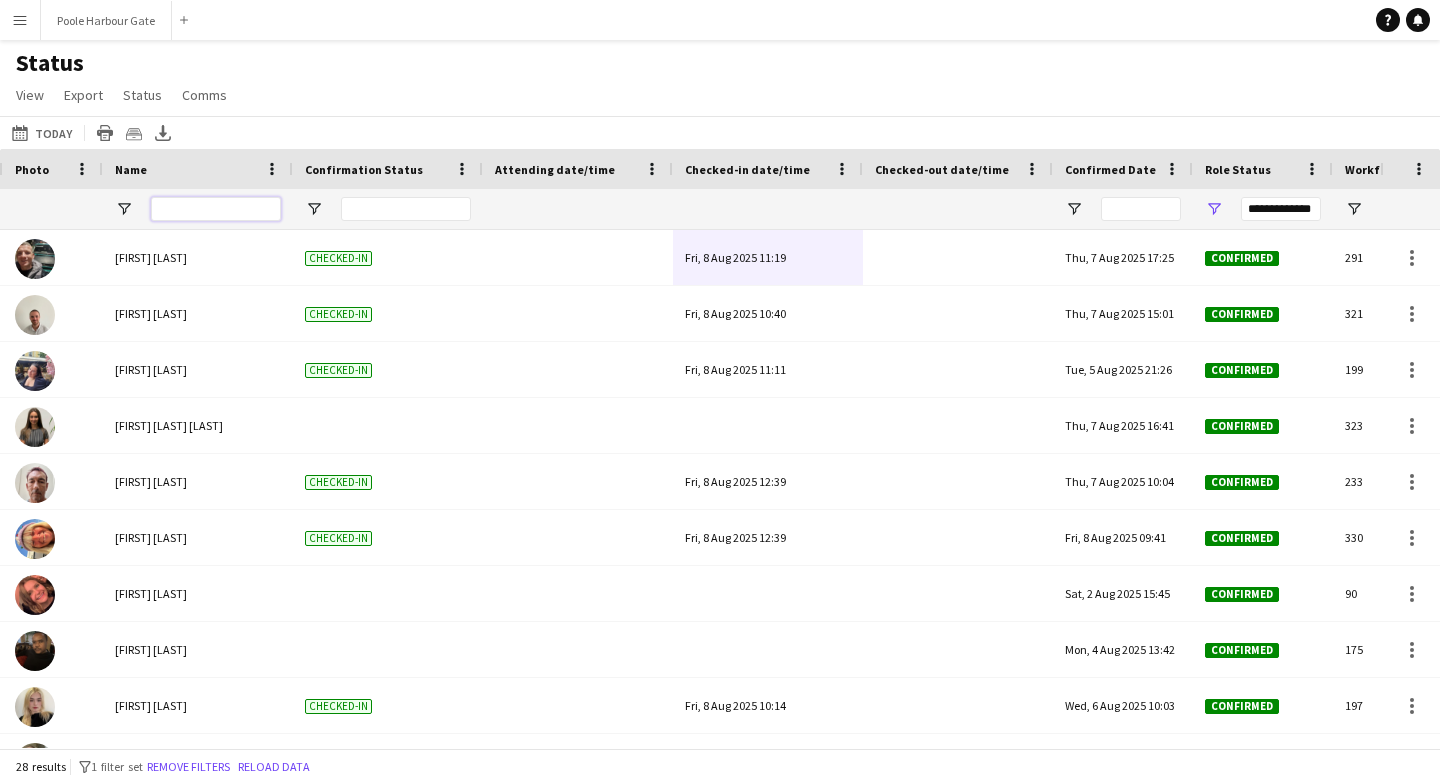 click at bounding box center (216, 209) 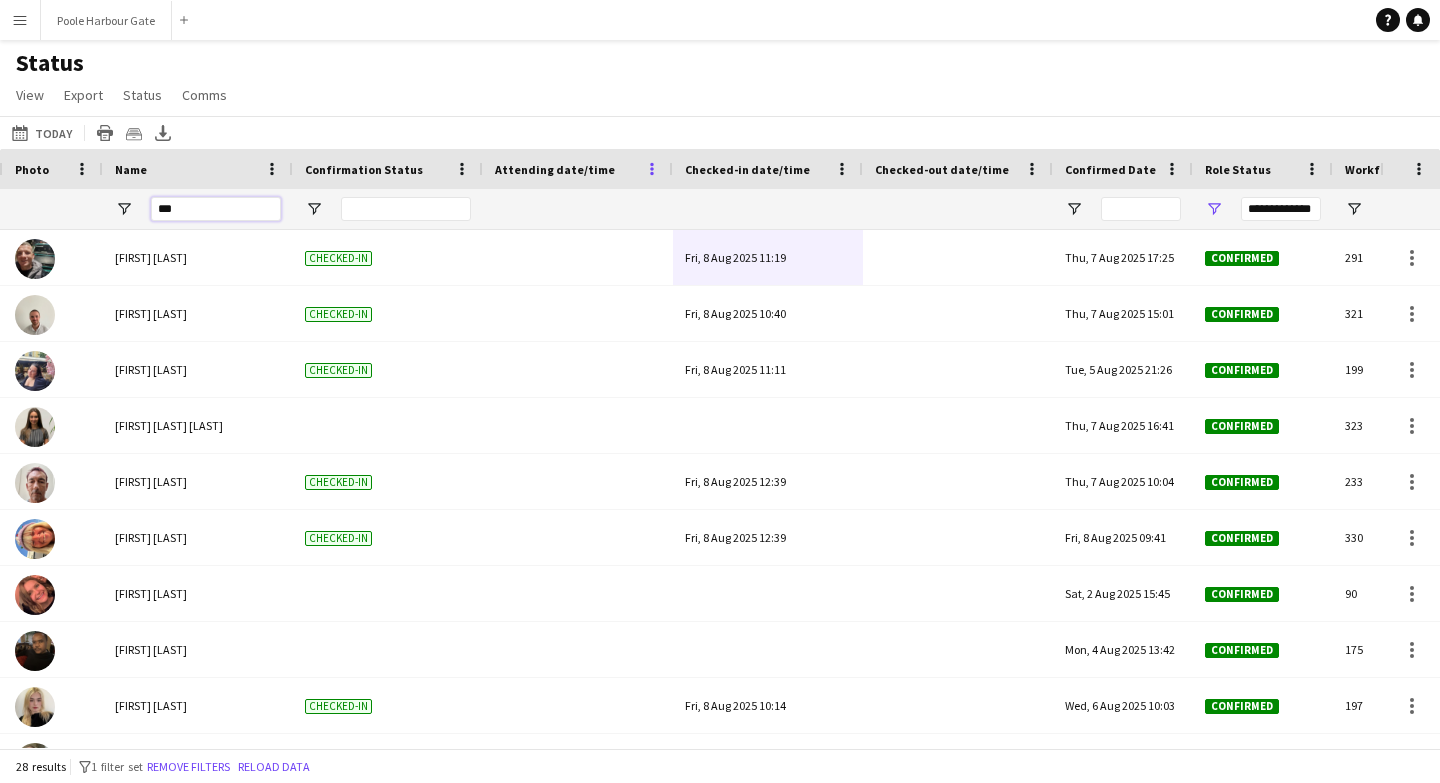 type on "****" 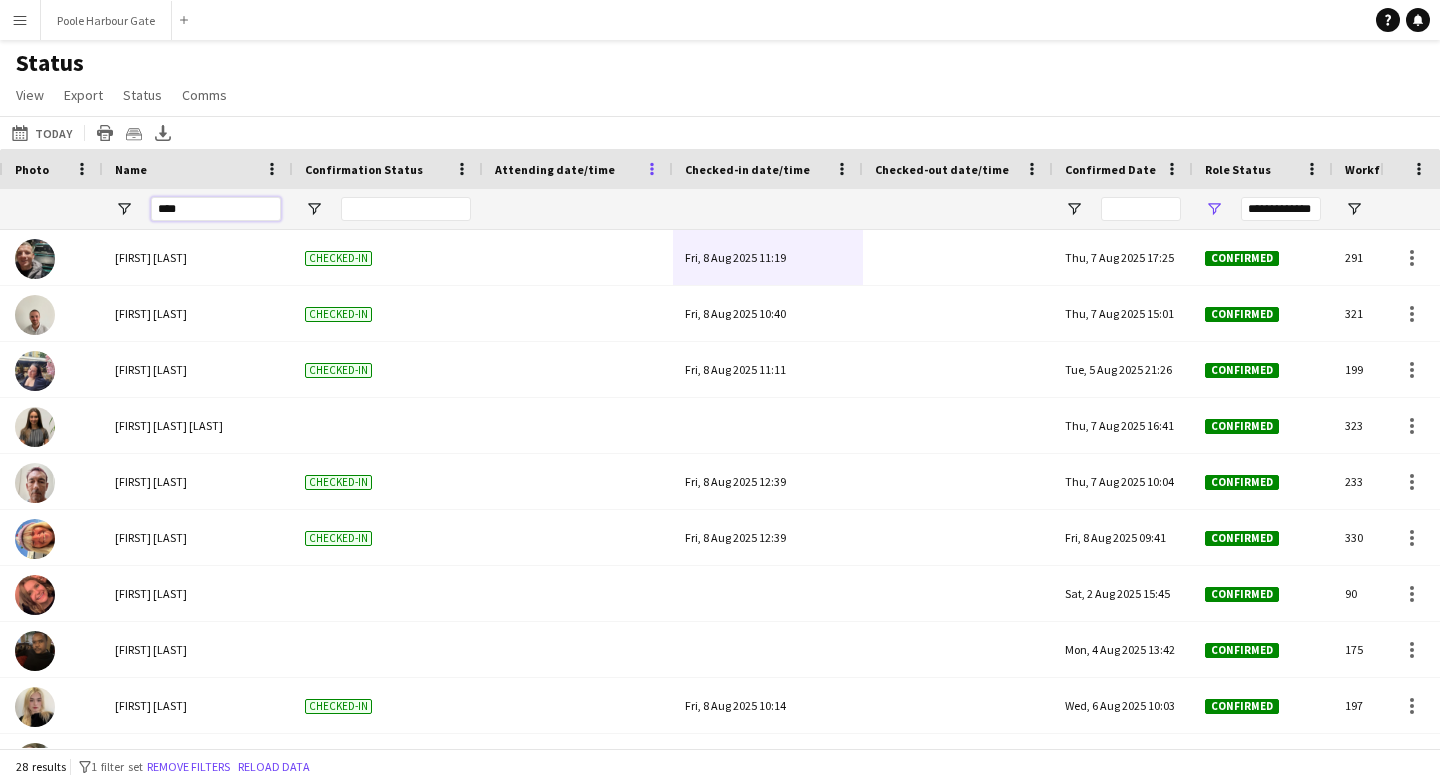 type on "***" 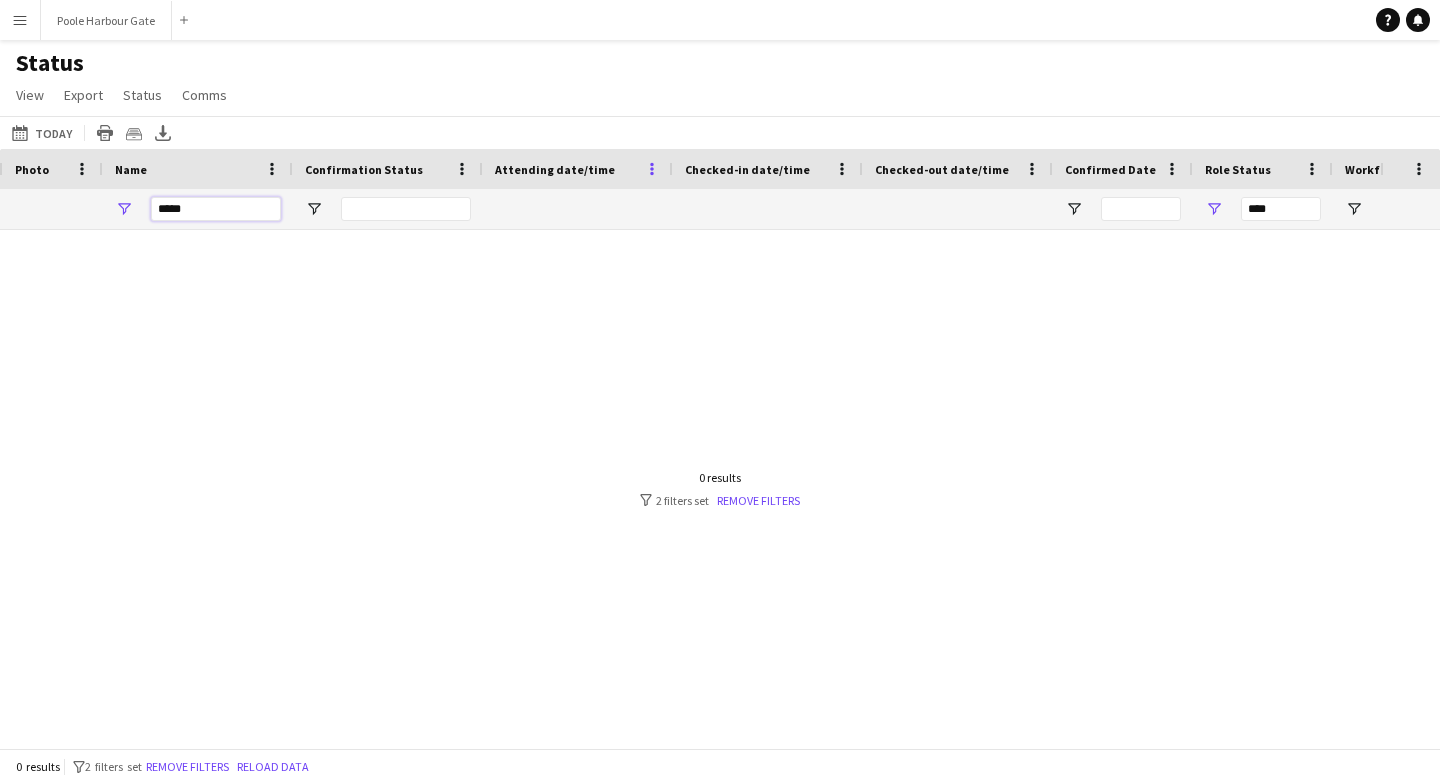 type on "******" 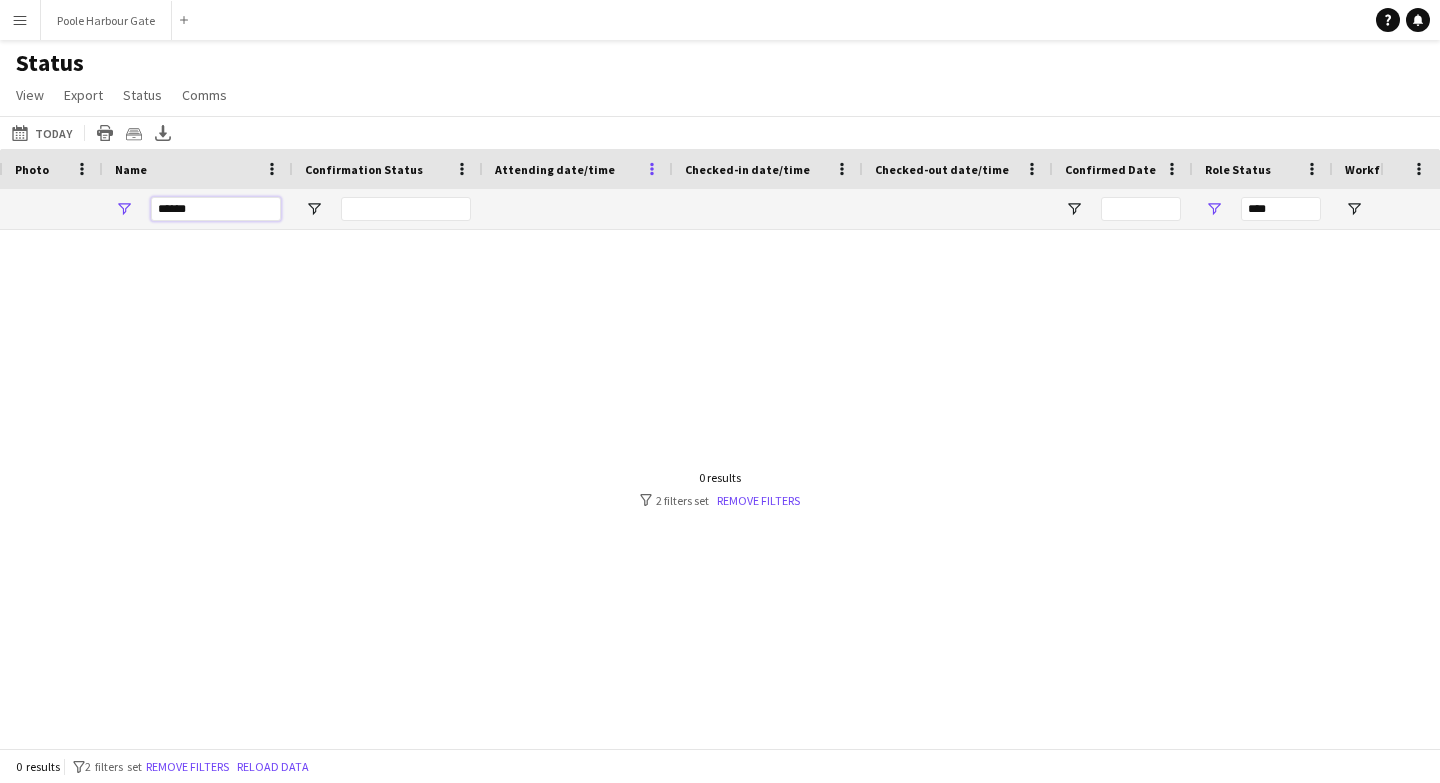 type on "**********" 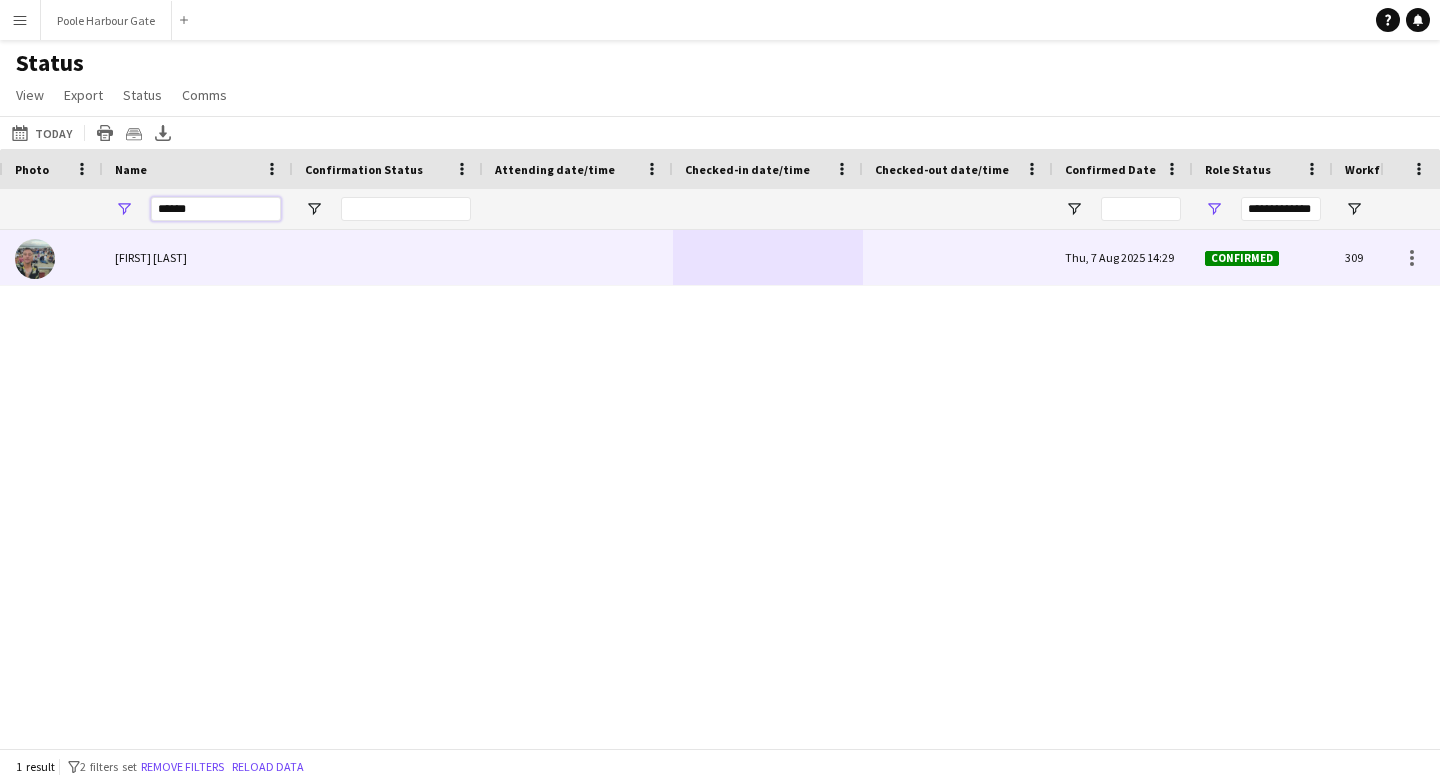scroll, scrollTop: 0, scrollLeft: 754, axis: horizontal 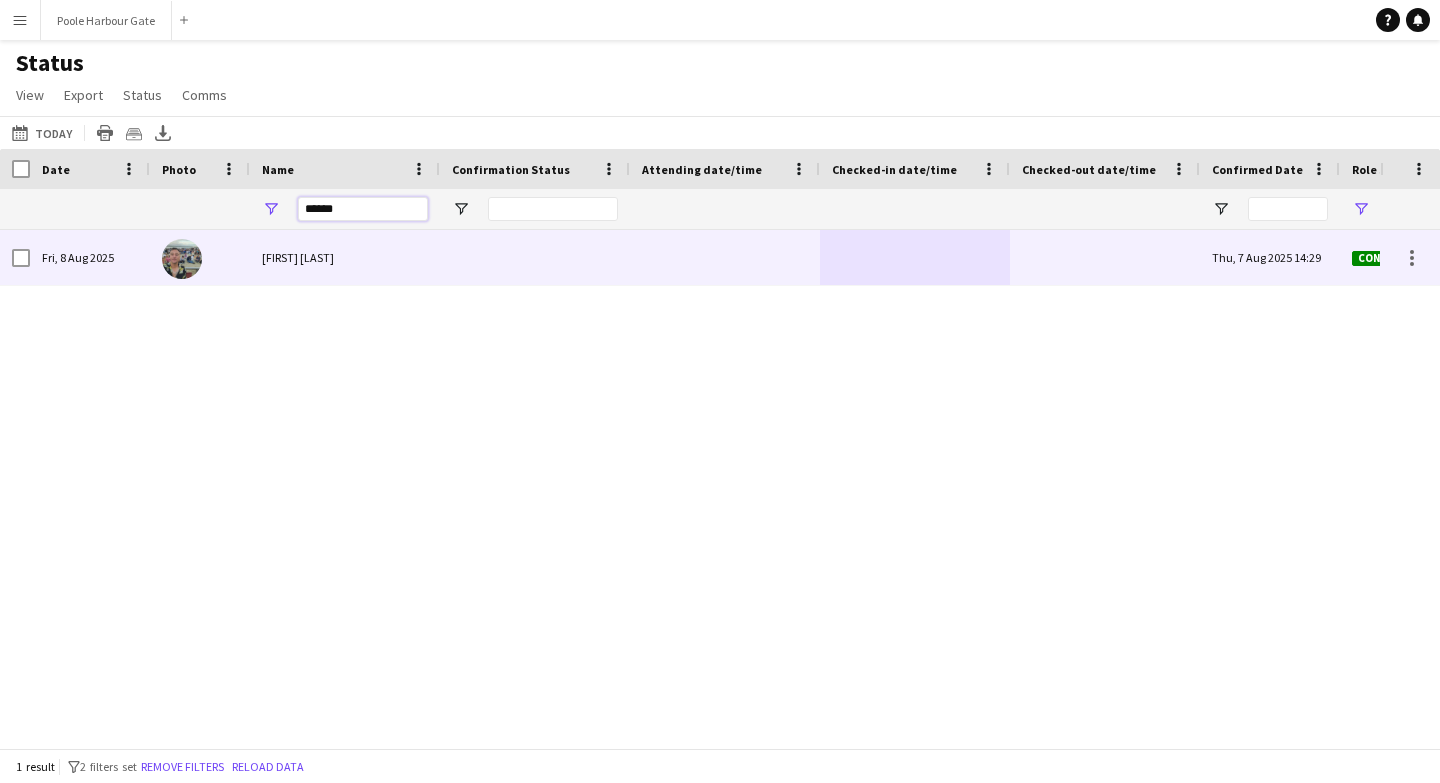type on "******" 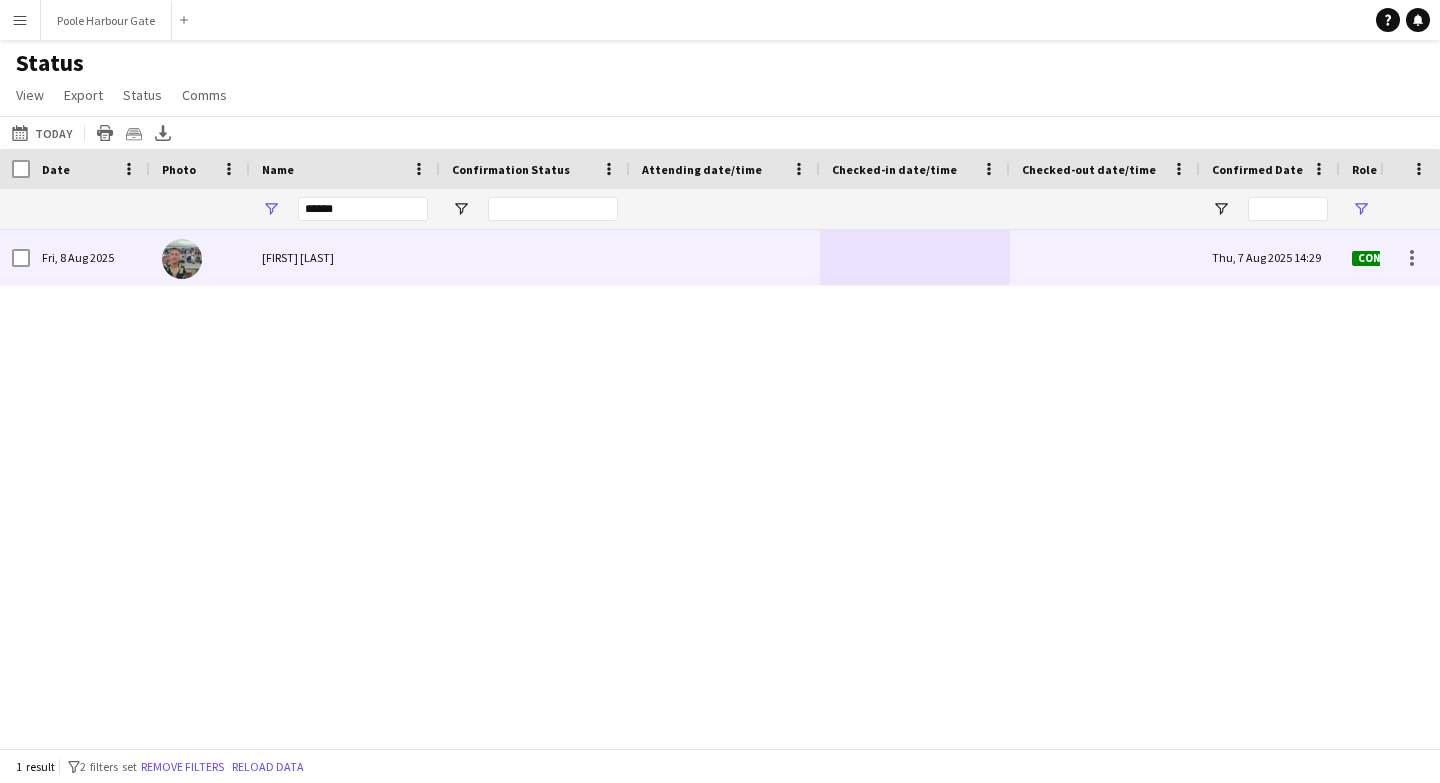 click at bounding box center [915, 257] 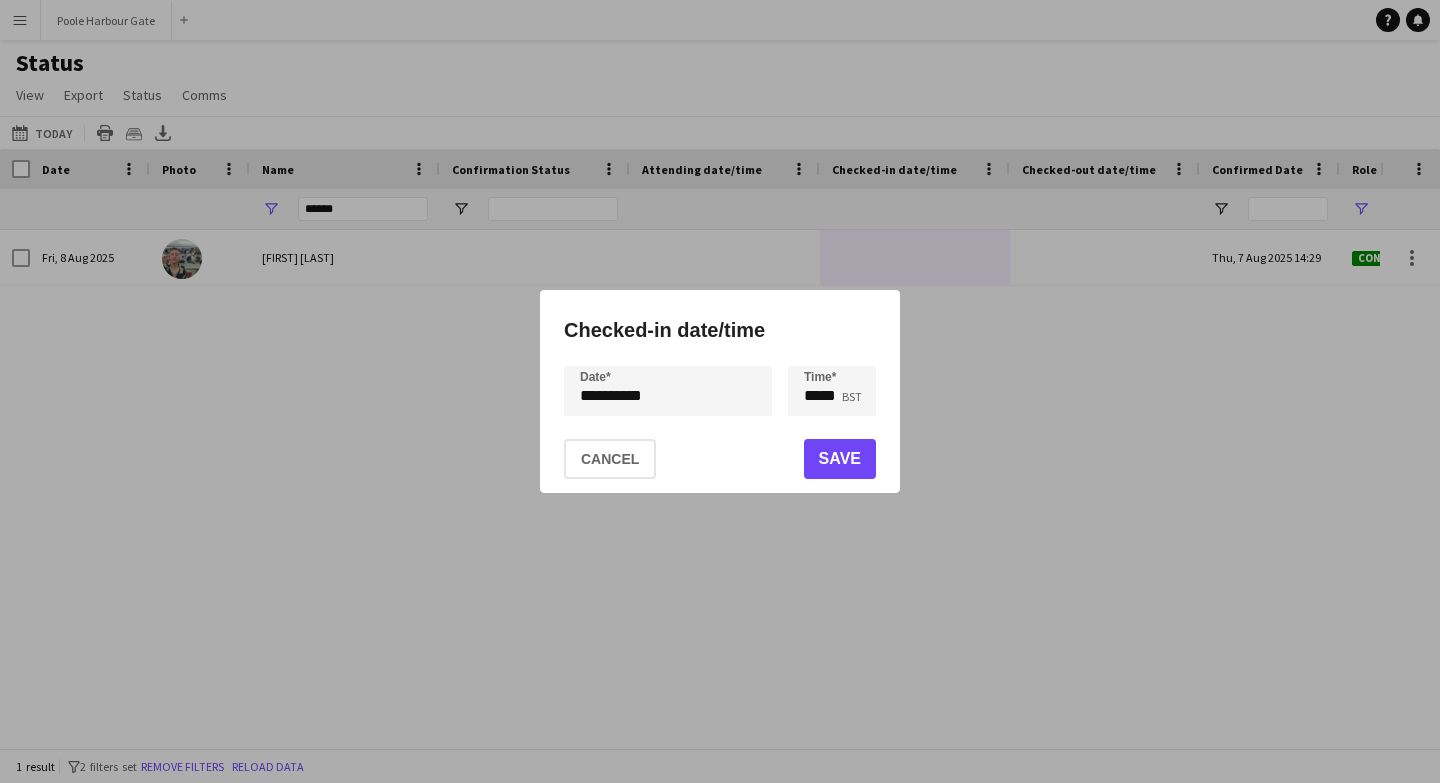 click on "Checked-in date/time" at bounding box center (720, 330) 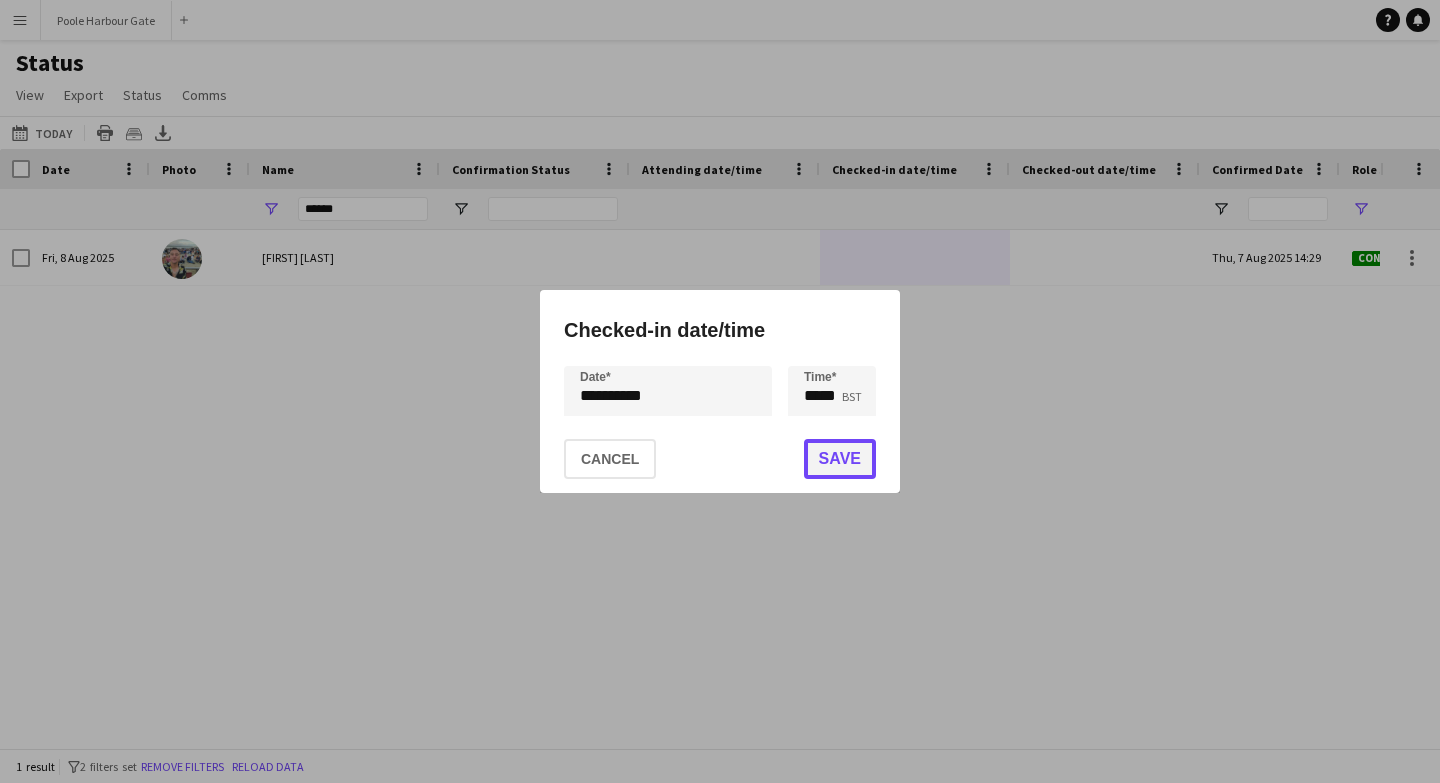 click on "Save" 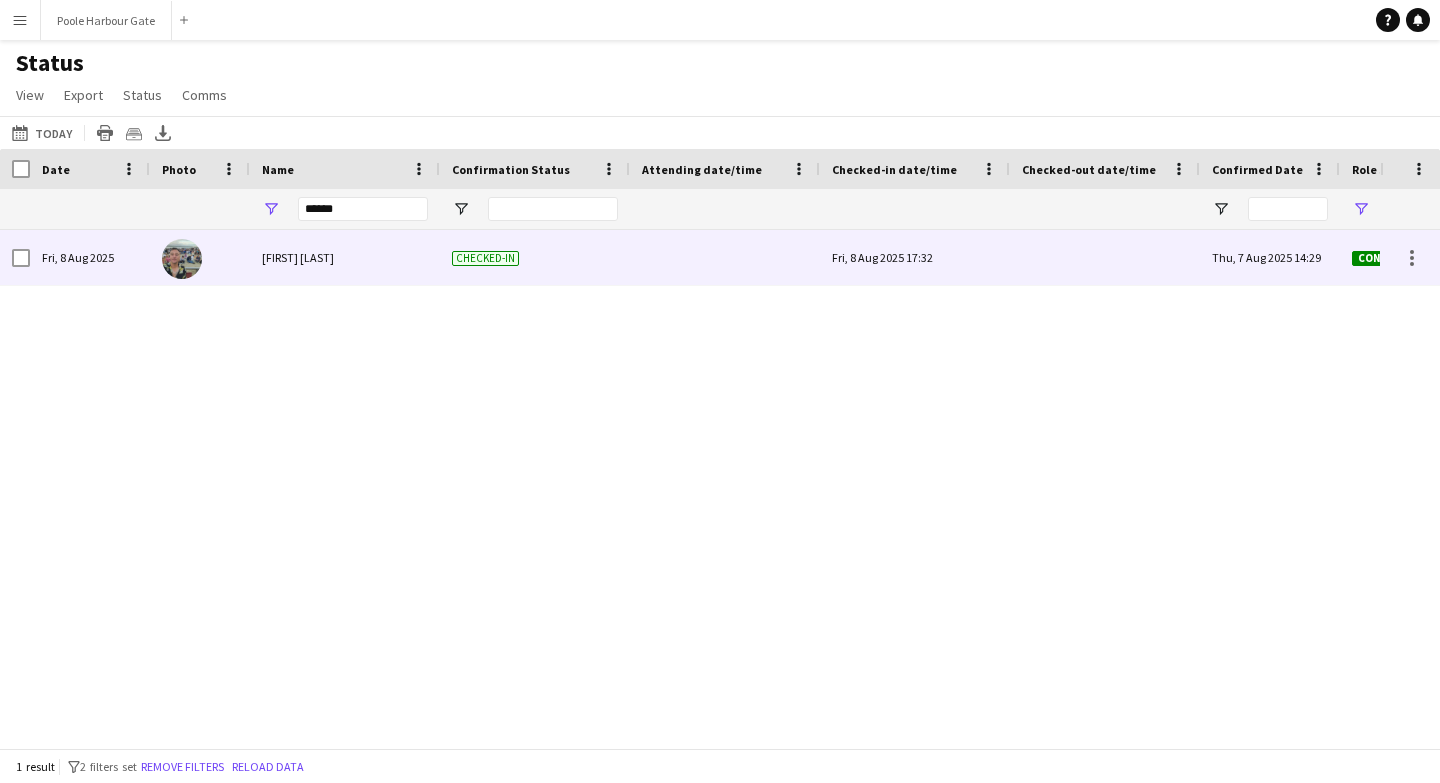 click on "Fri, 8 Aug 2025 17:32" at bounding box center [915, 257] 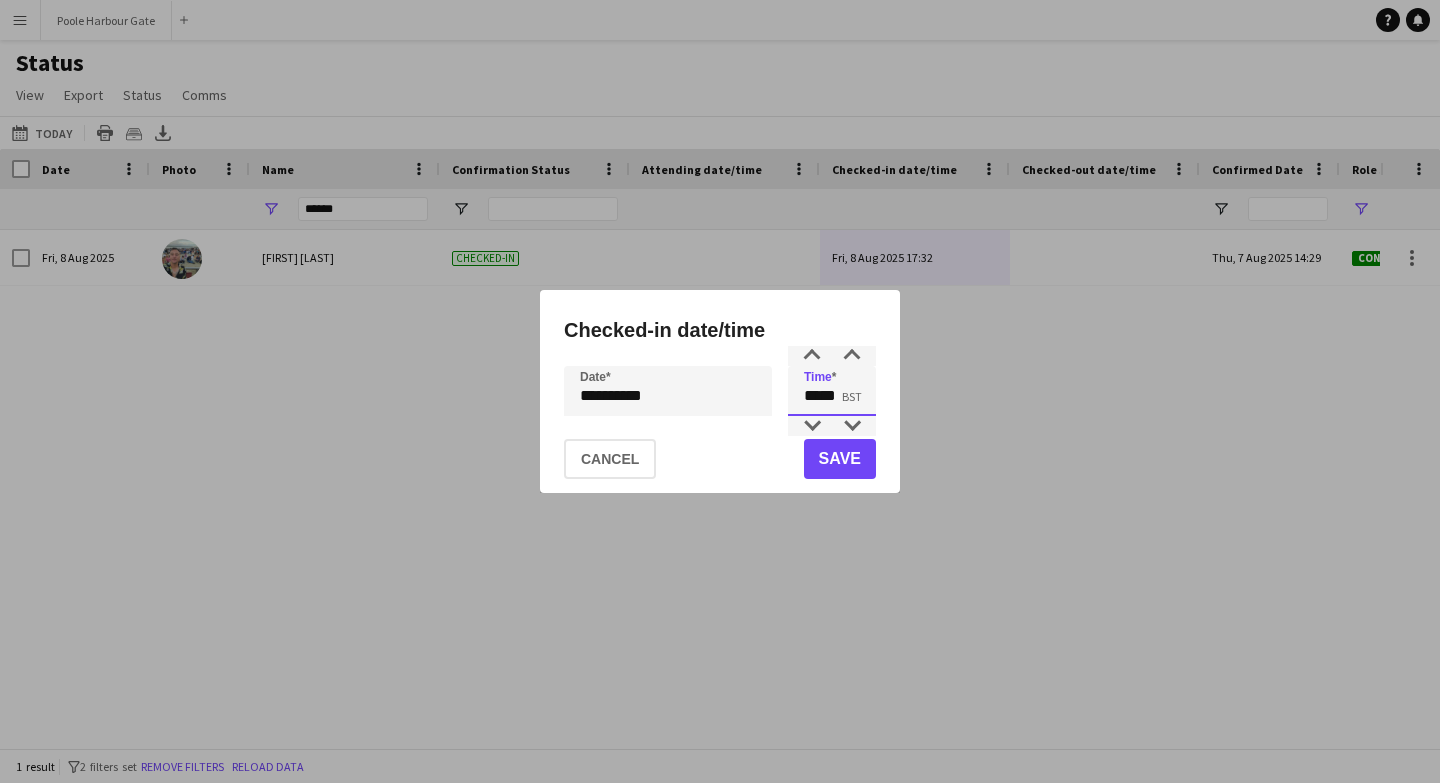 drag, startPoint x: 840, startPoint y: 399, endPoint x: 787, endPoint y: 399, distance: 53 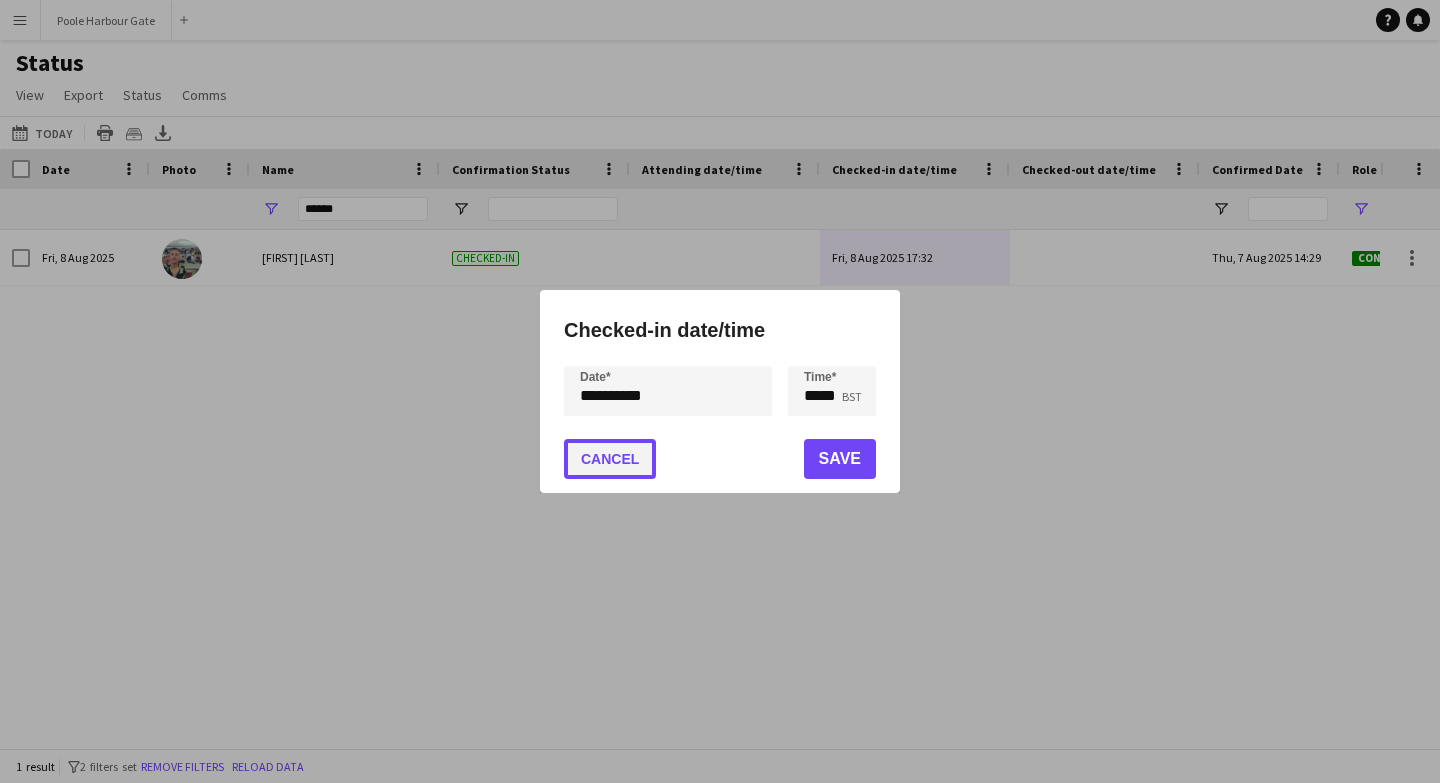 click on "Cancel" 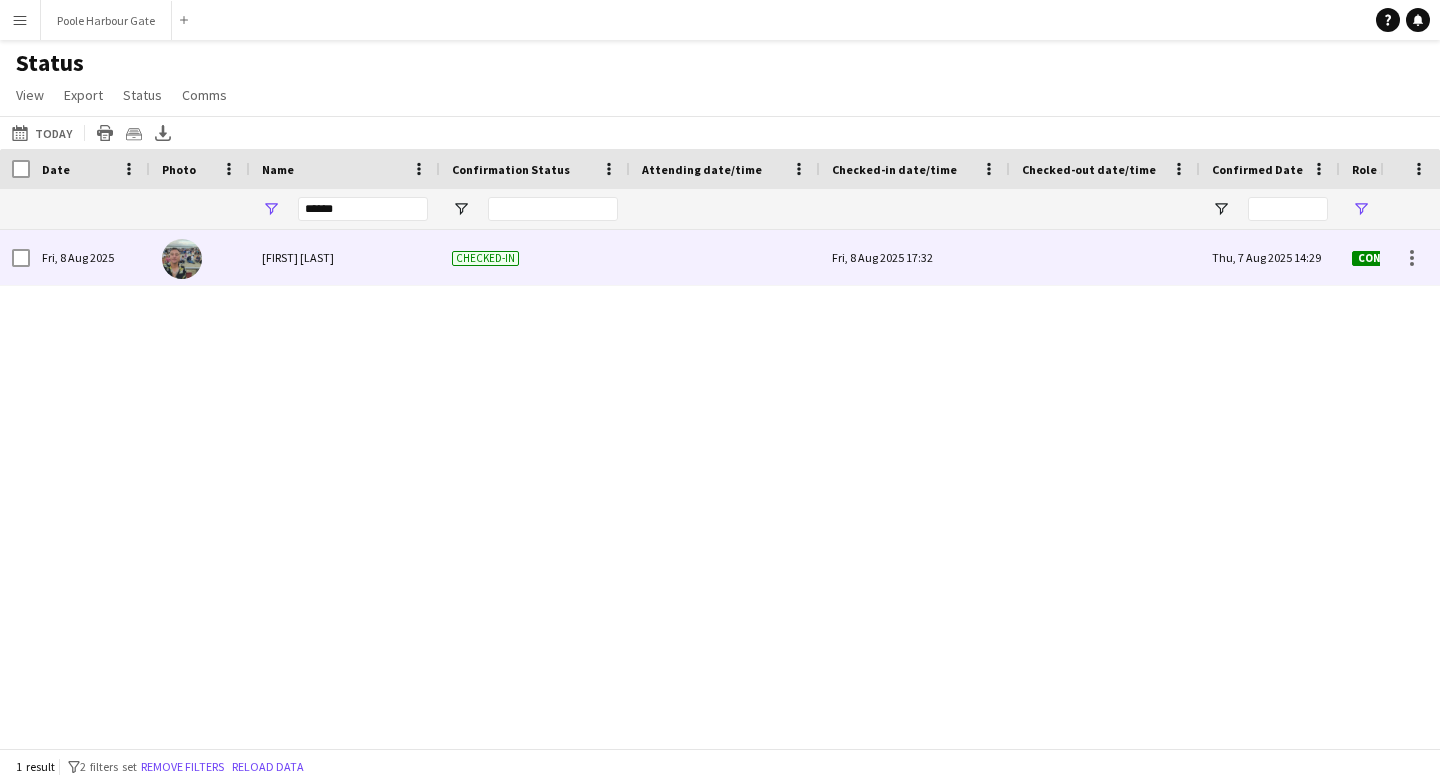 click on "Checked-in" at bounding box center [485, 258] 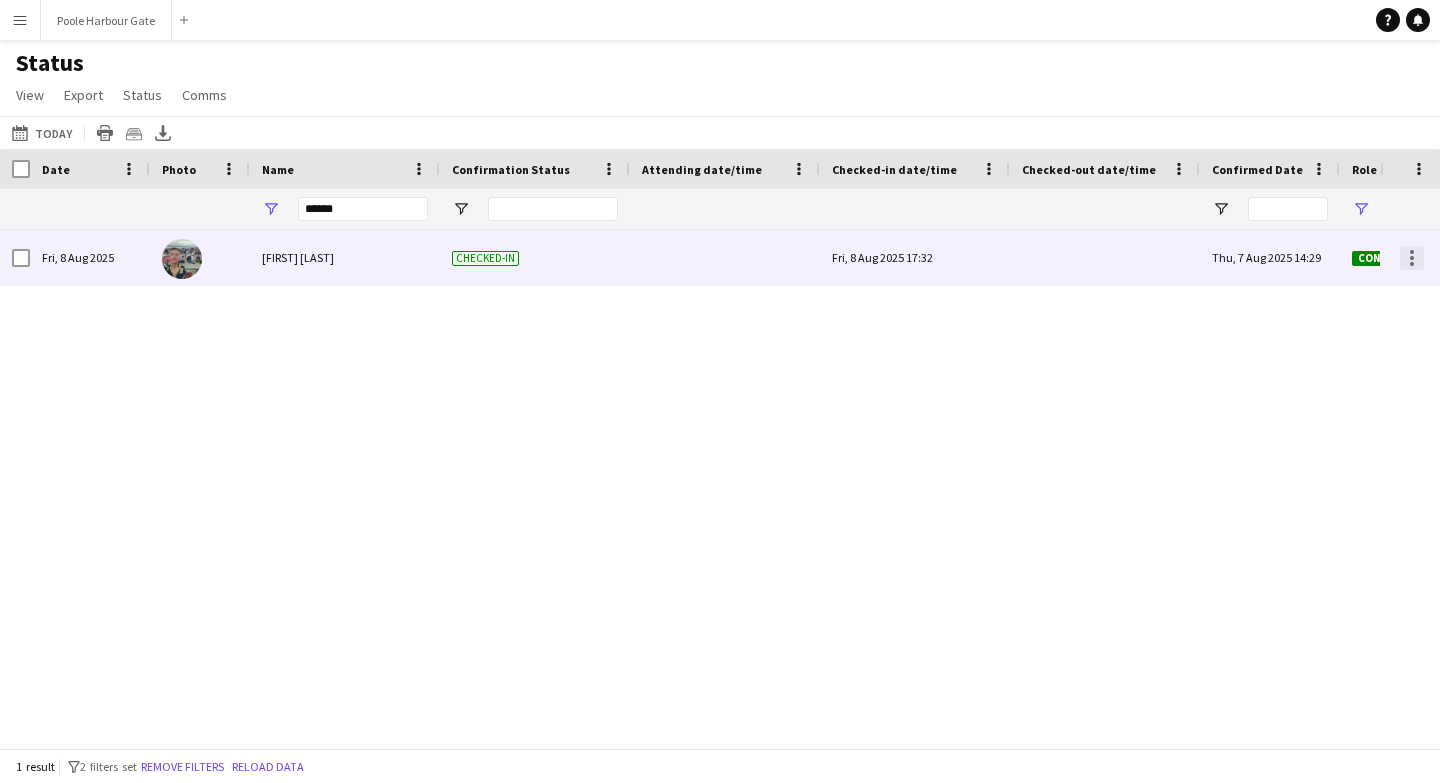 click at bounding box center (1412, 258) 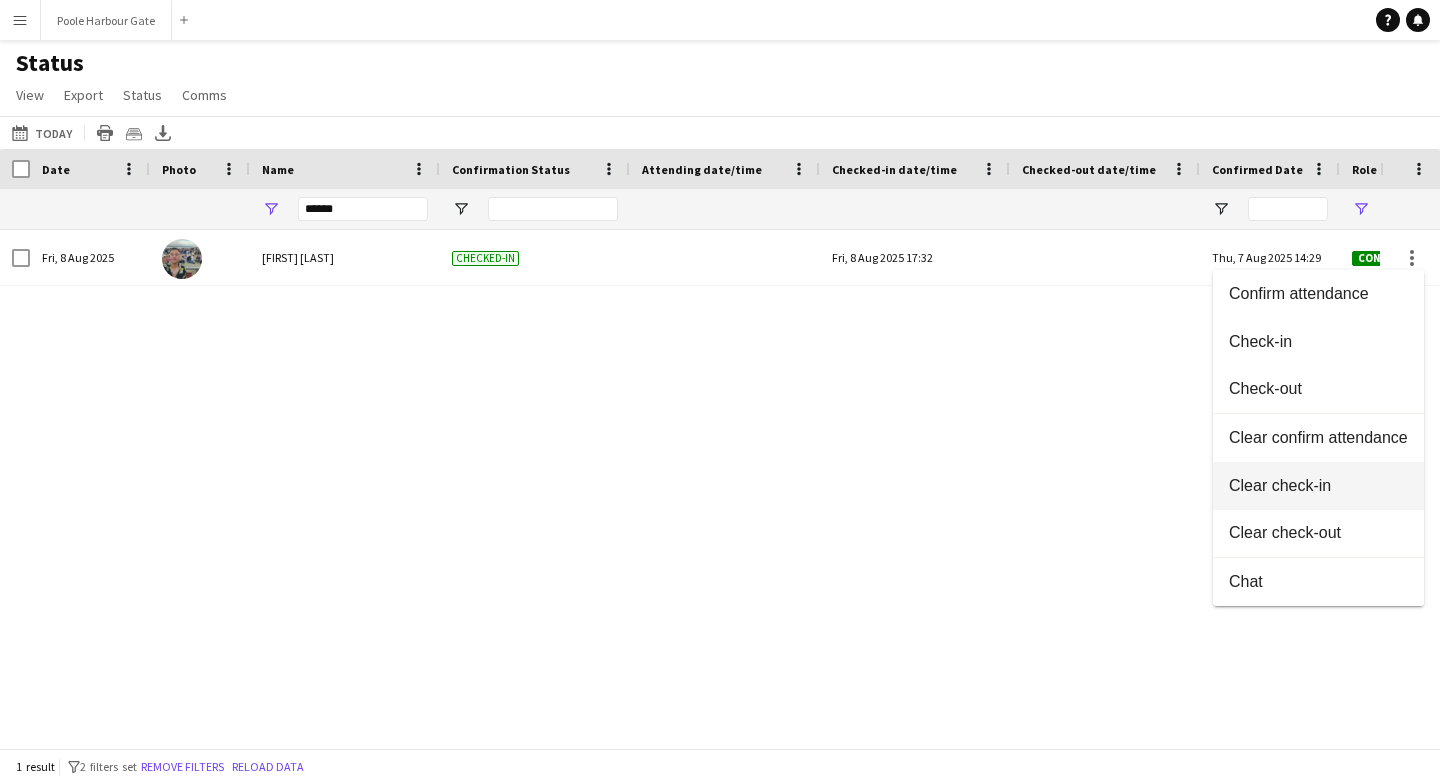 click on "Clear check-in" at bounding box center [1318, 486] 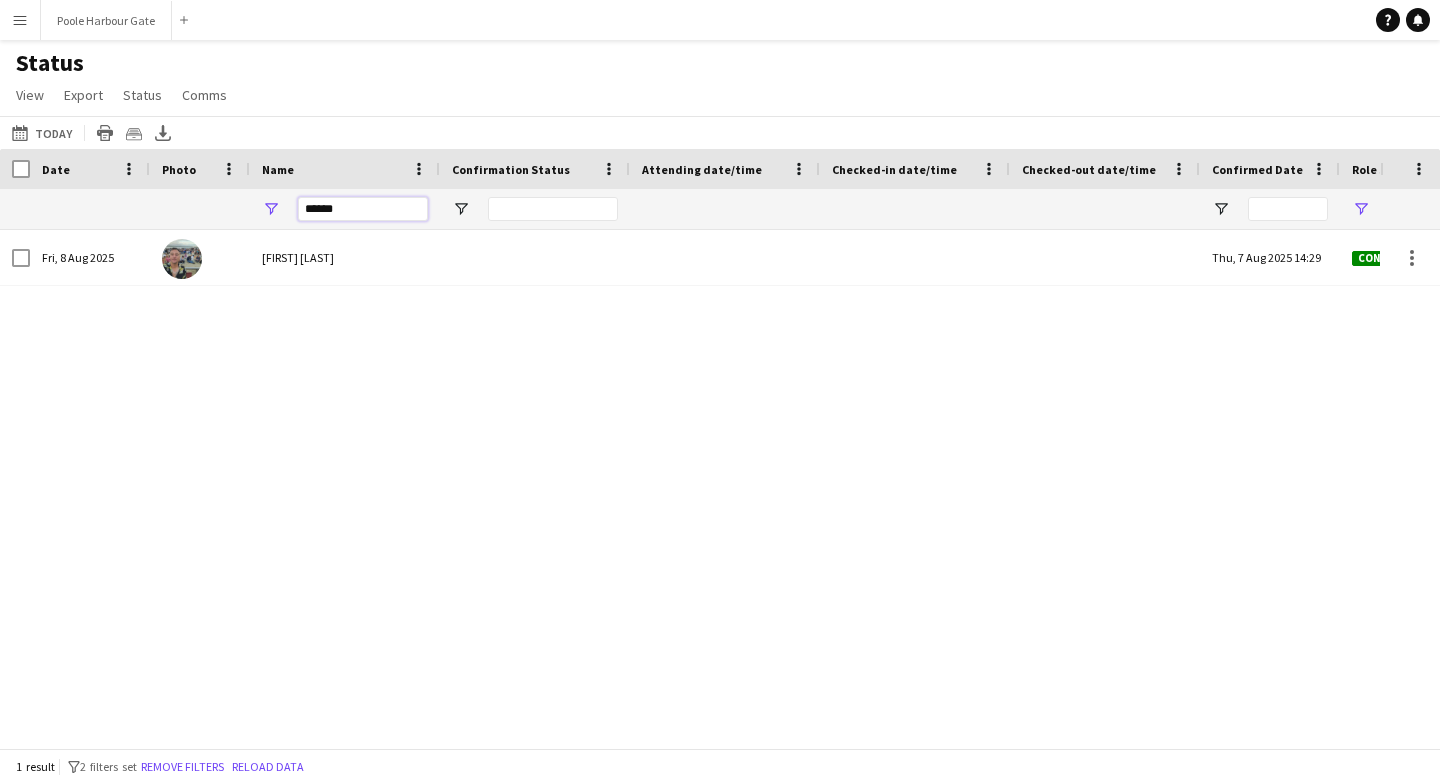 click on "******" at bounding box center [363, 209] 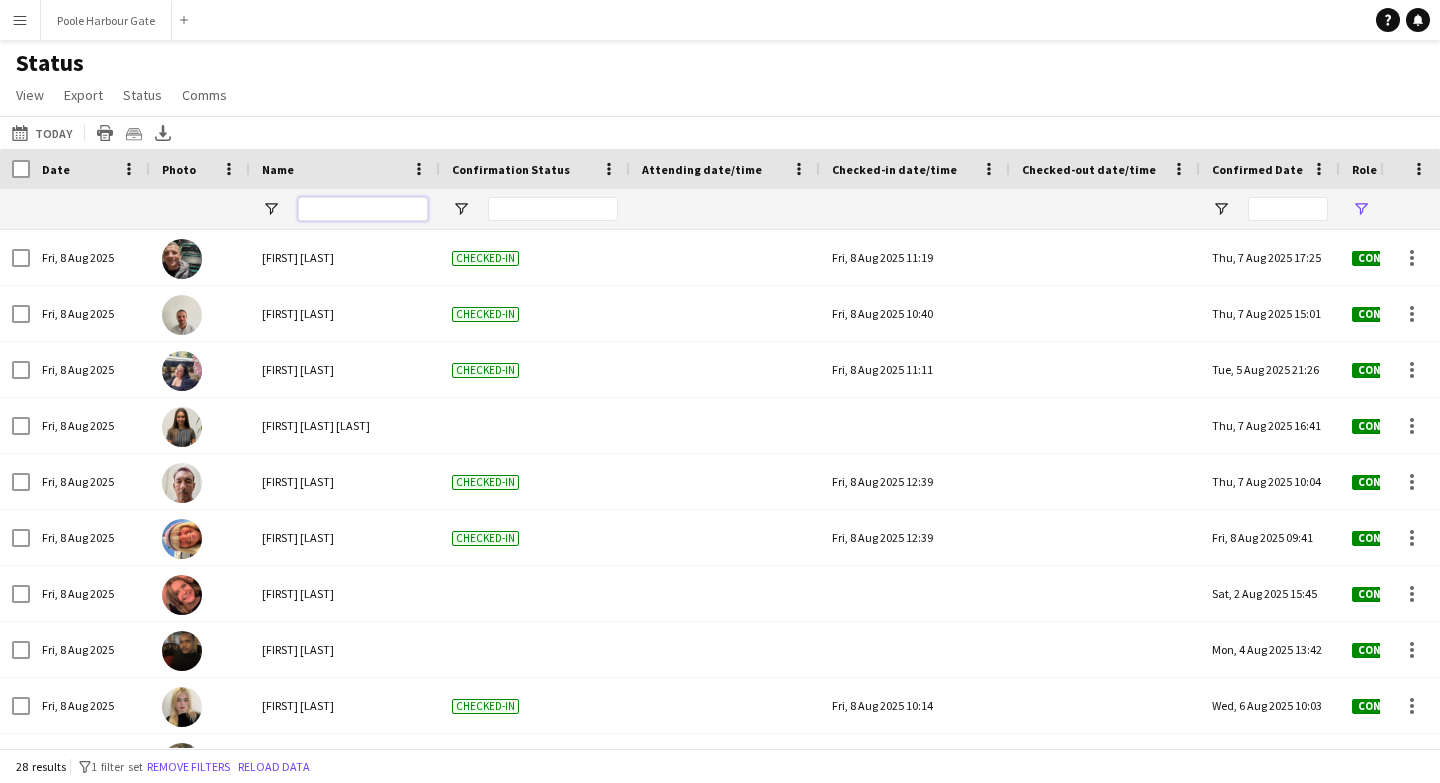 click at bounding box center [363, 209] 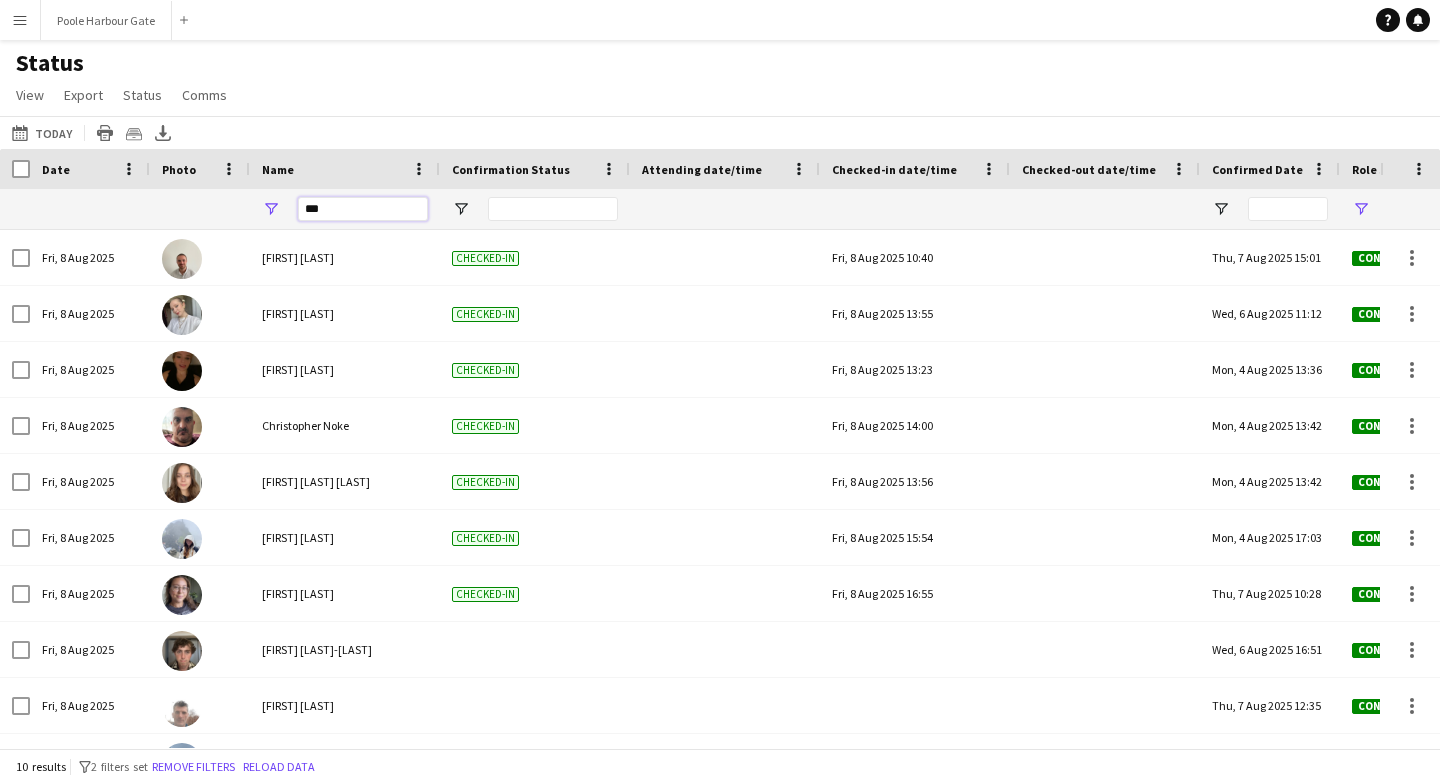 type on "****" 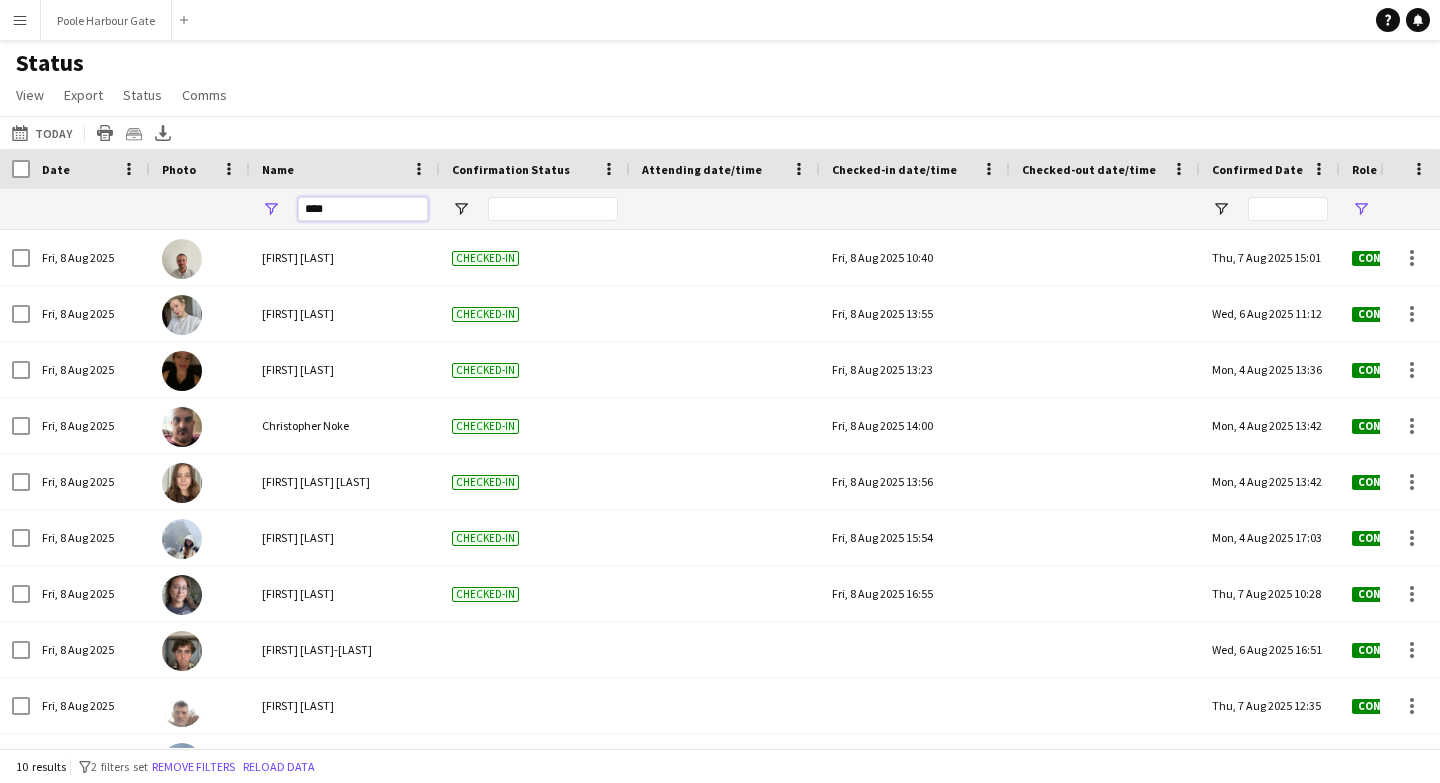 type on "***" 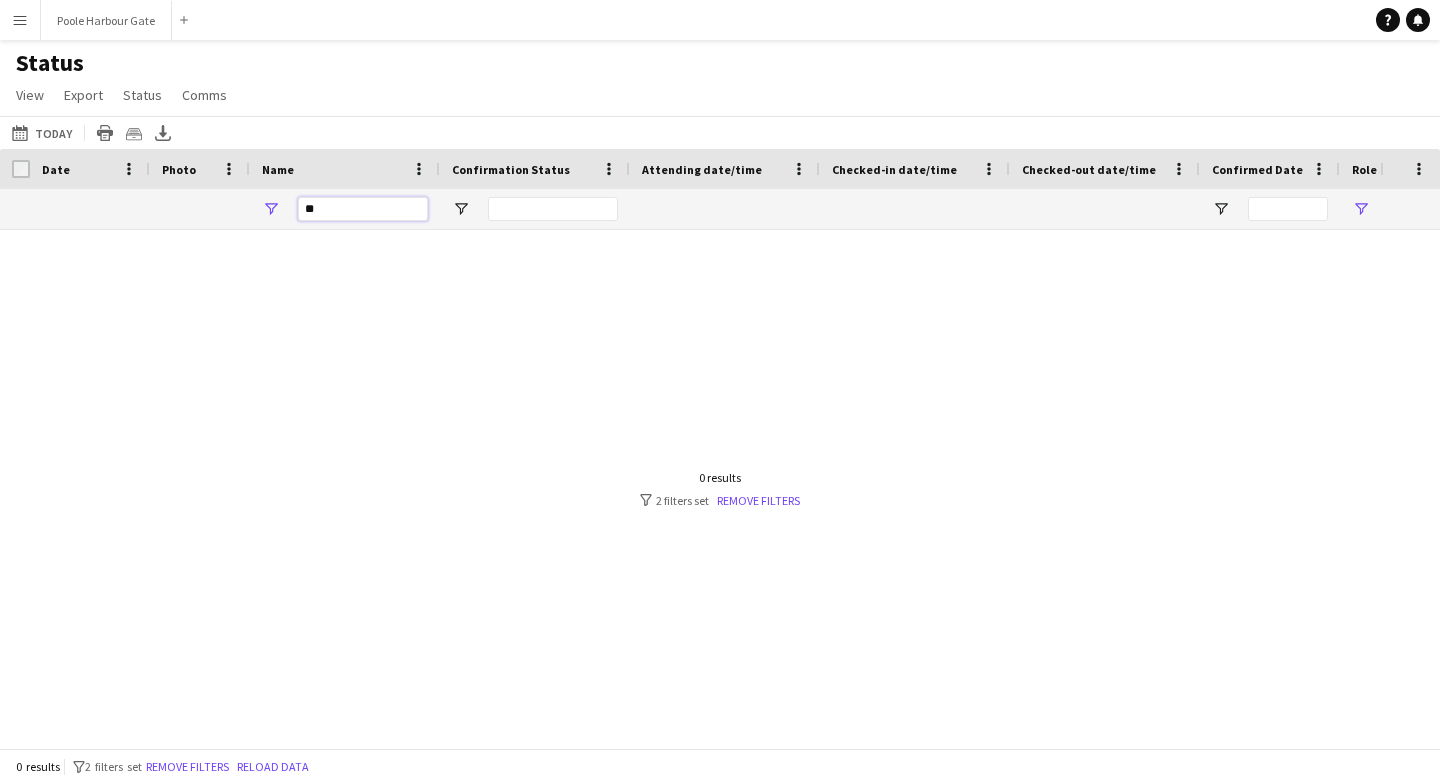 type on "*" 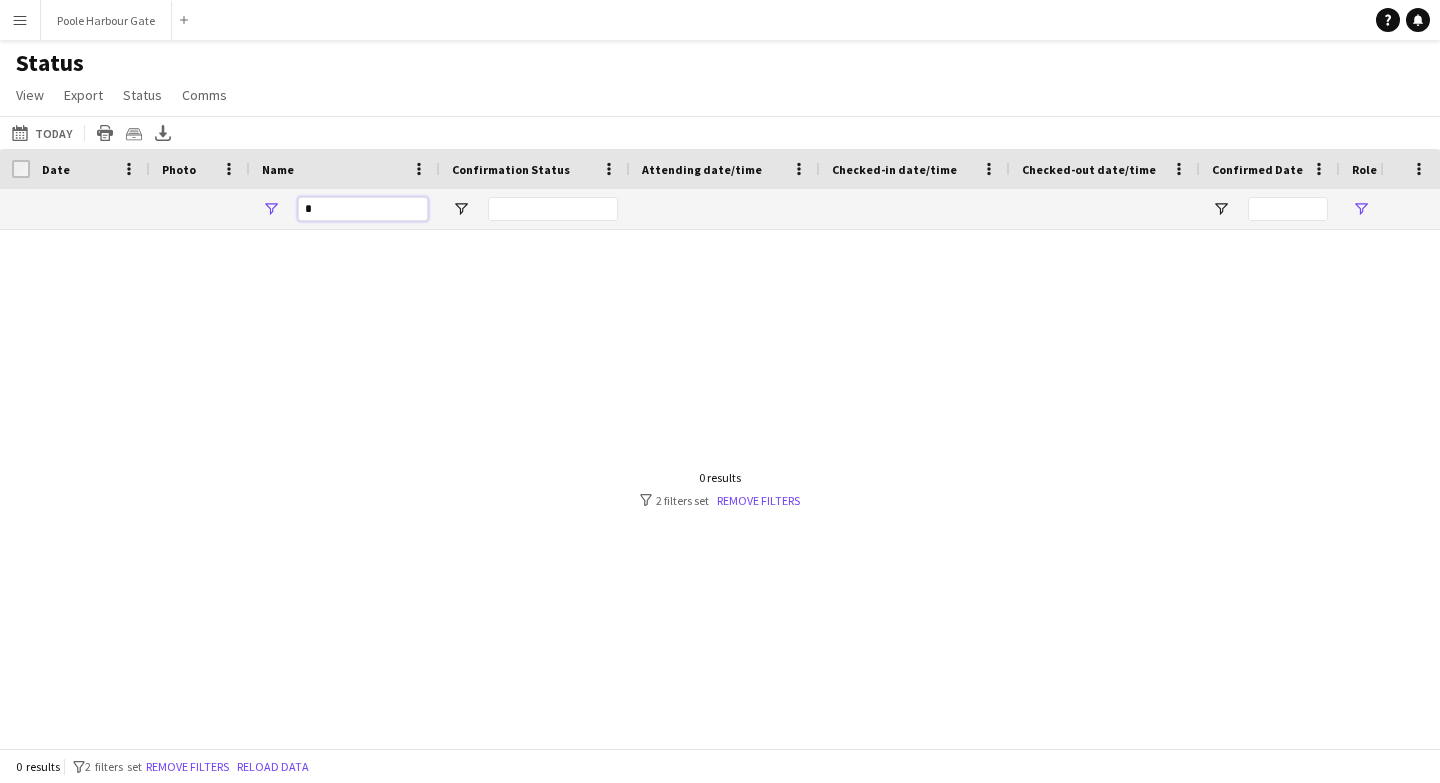 type 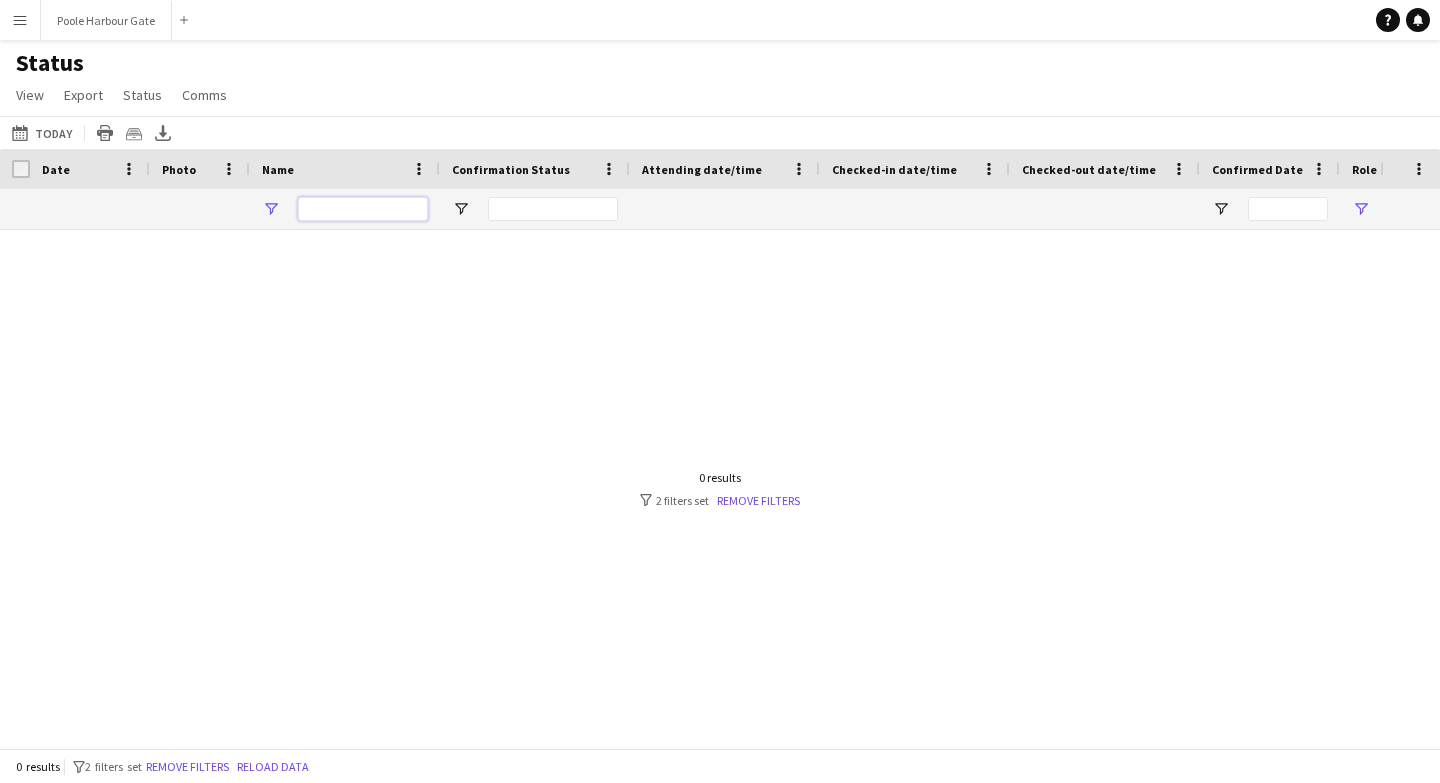 type on "**********" 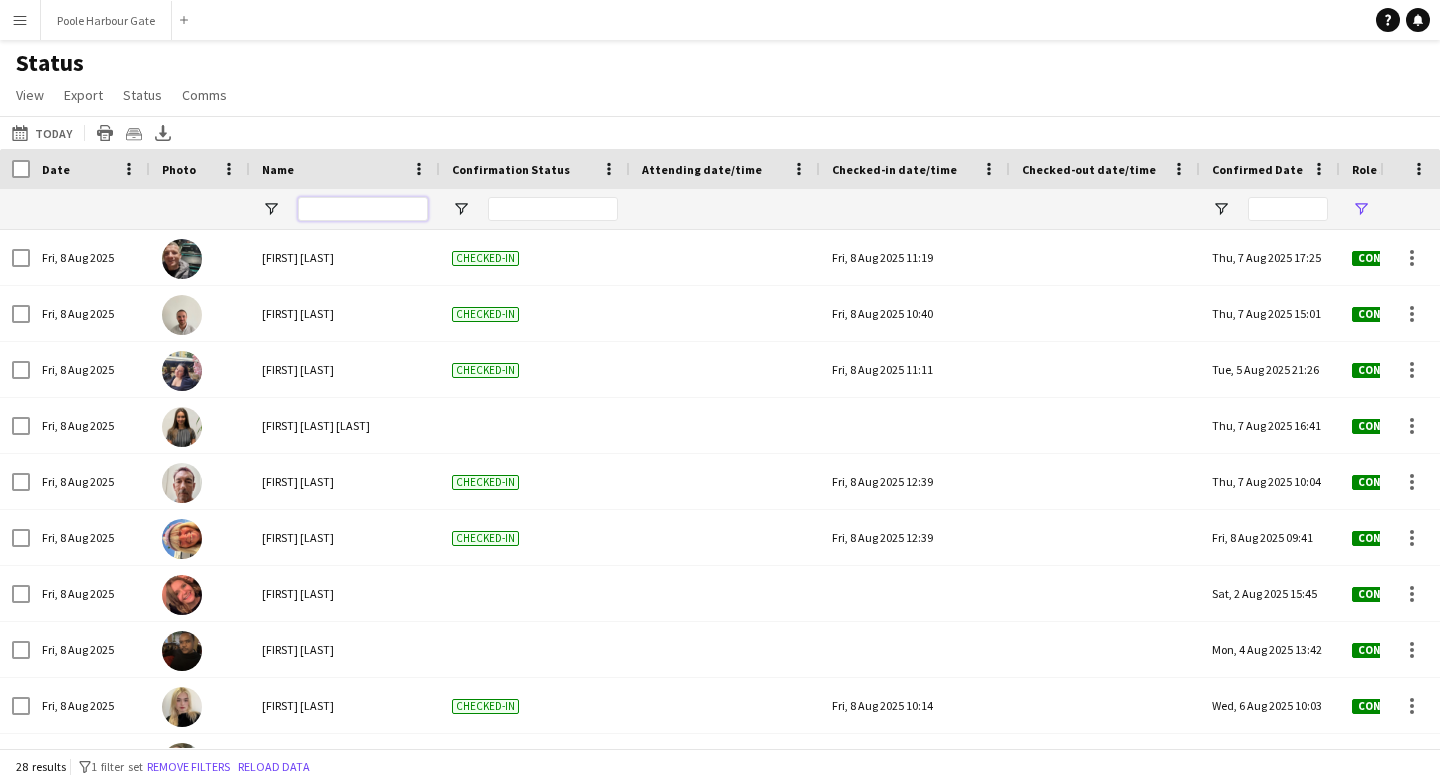 type on "*" 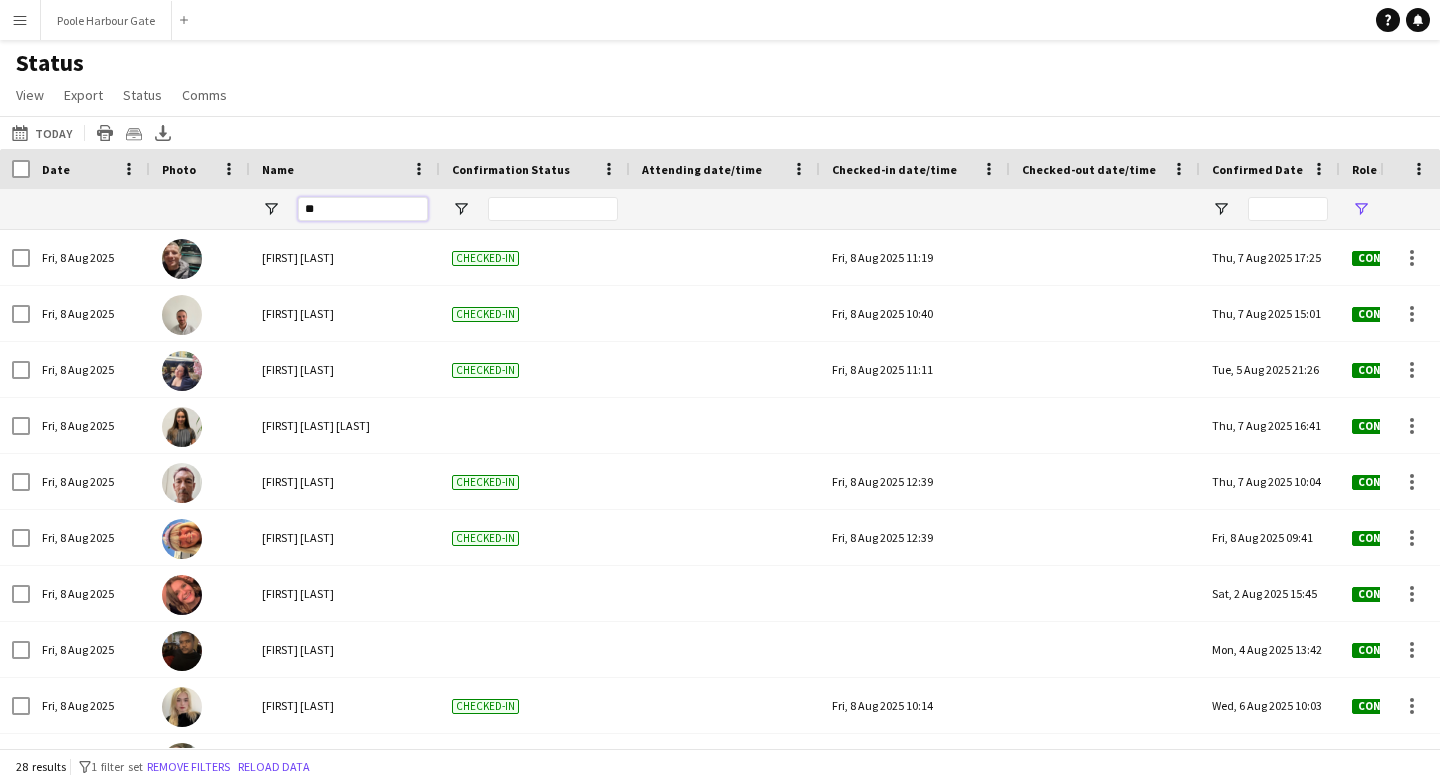 type on "***" 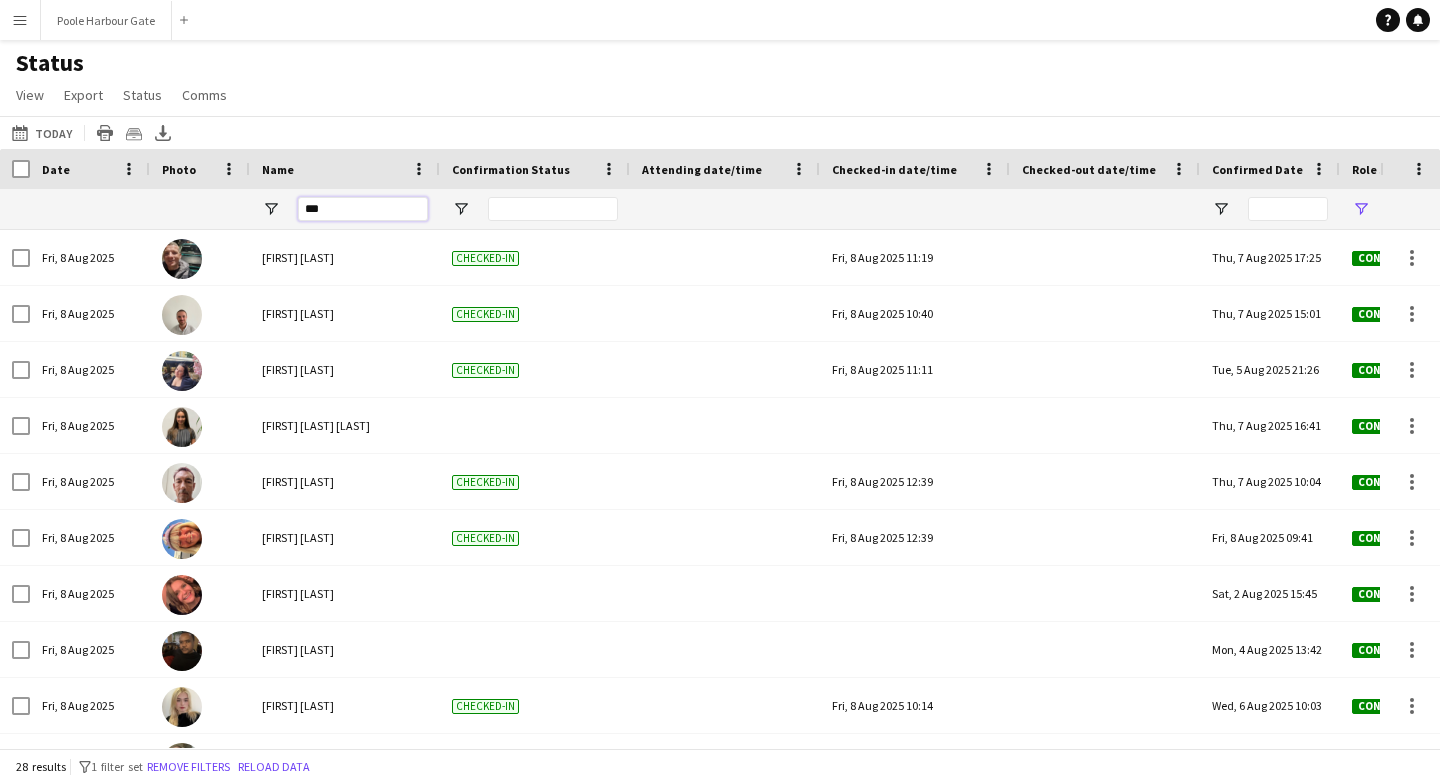type on "***" 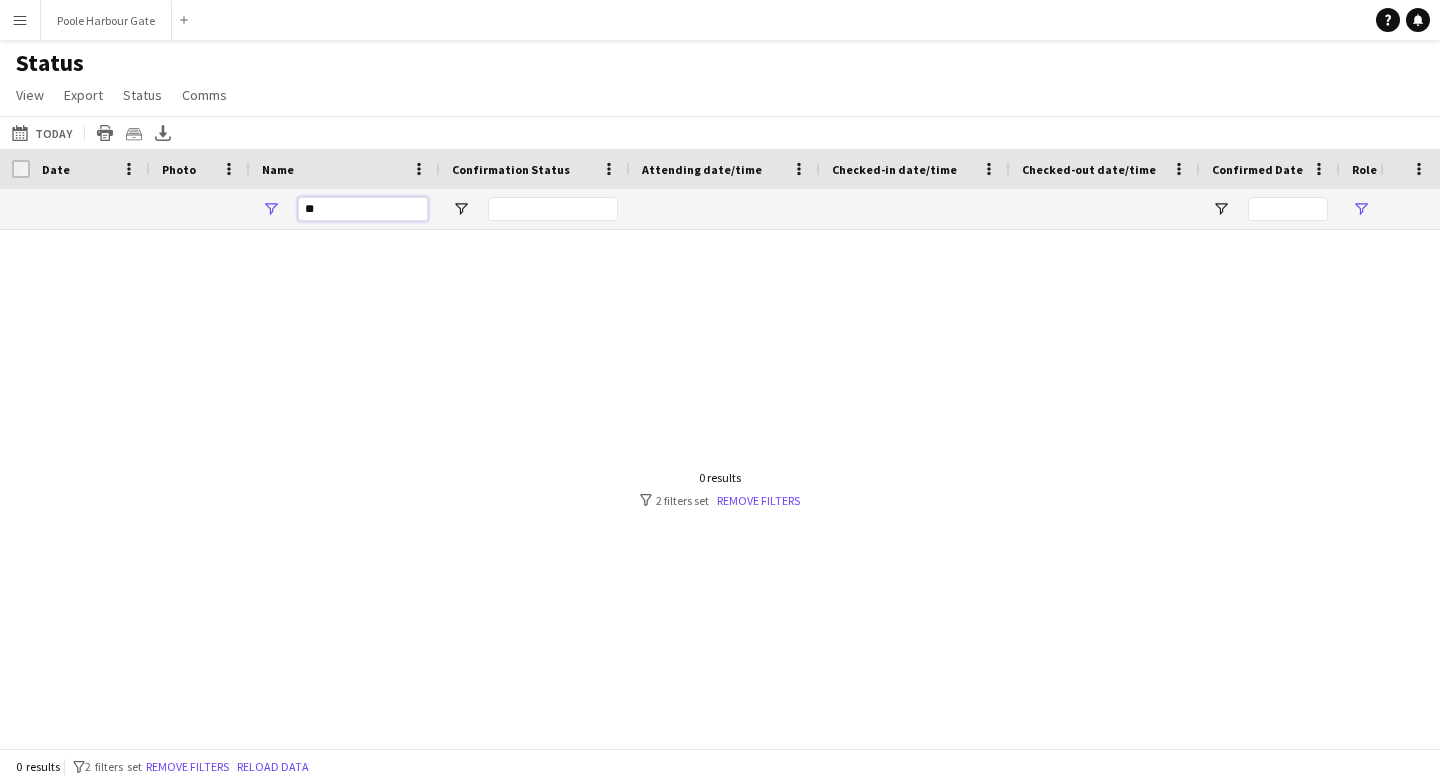 type on "*" 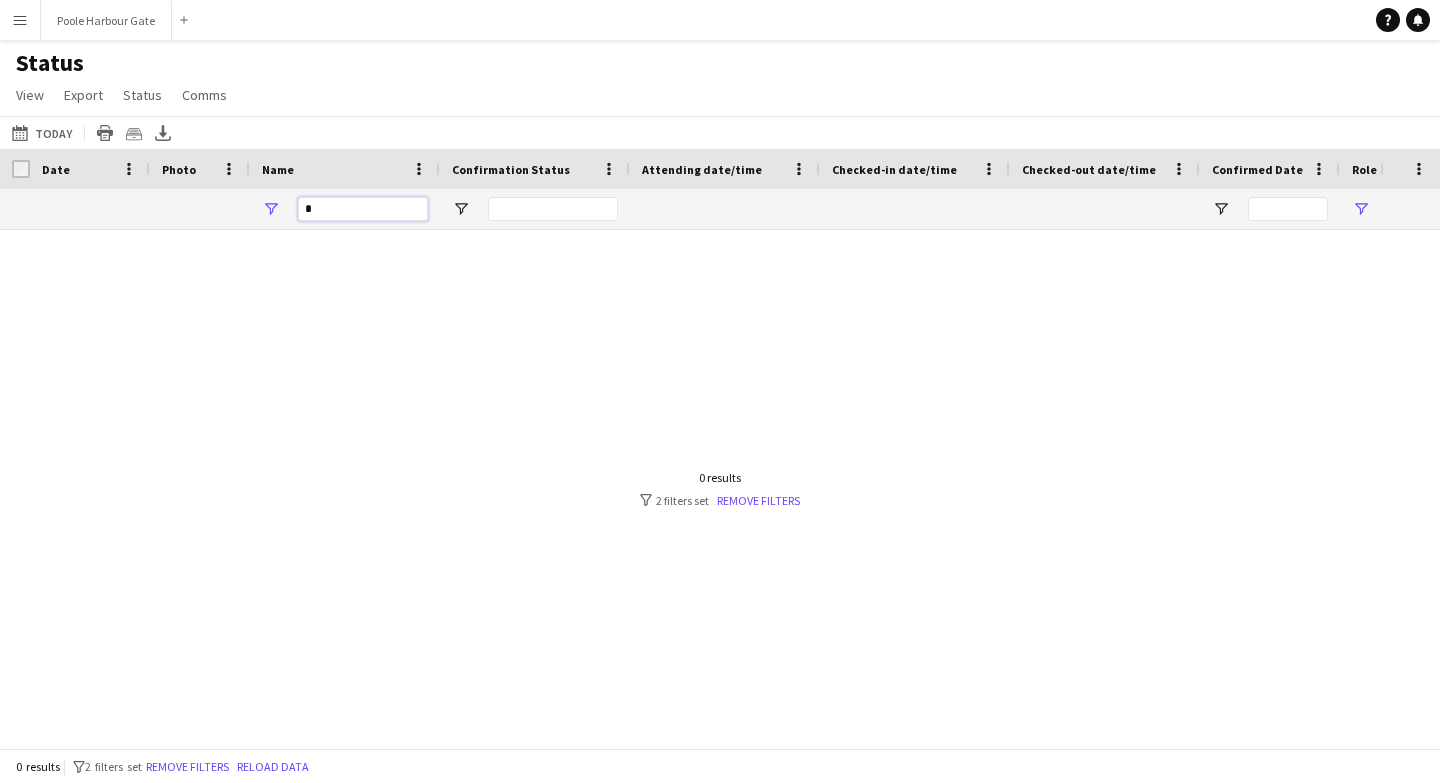 type 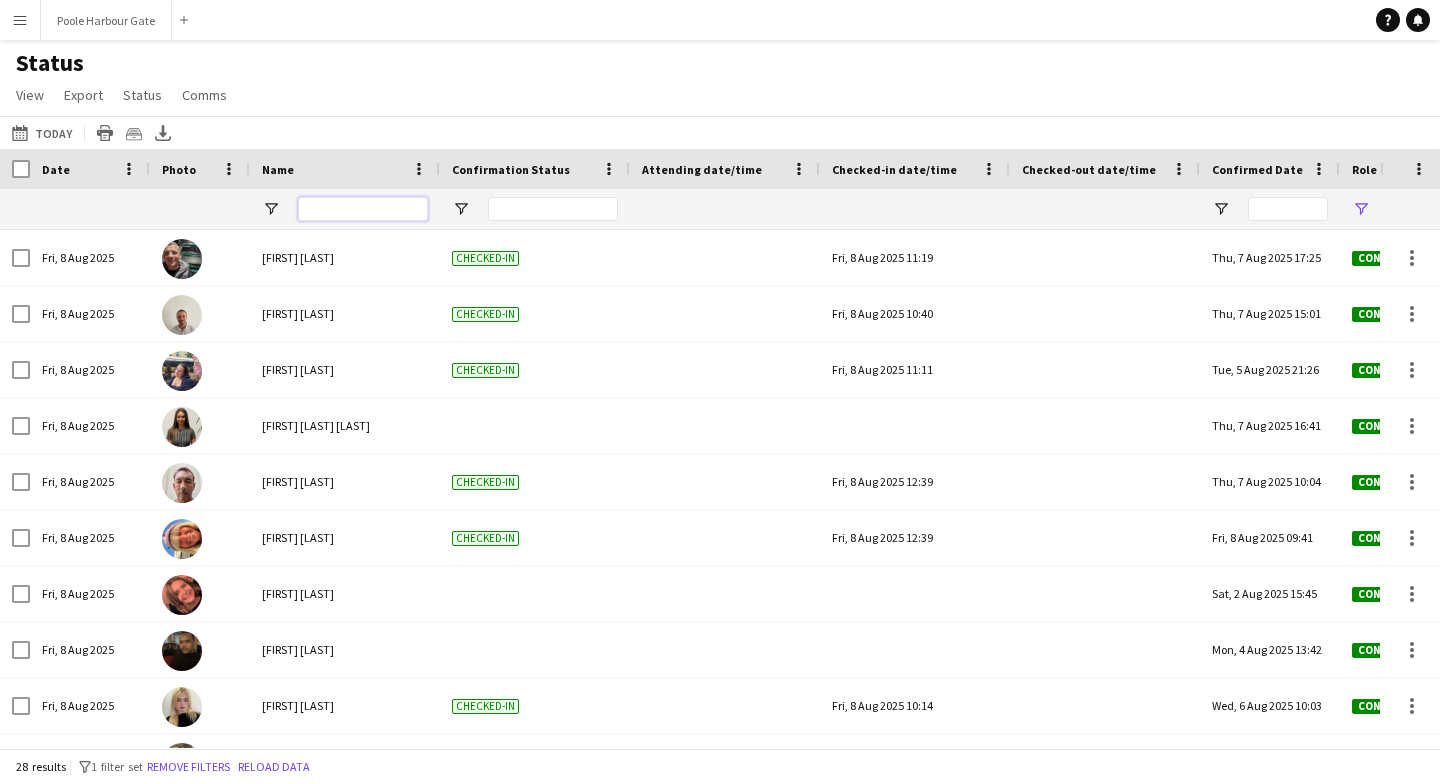 type on "**********" 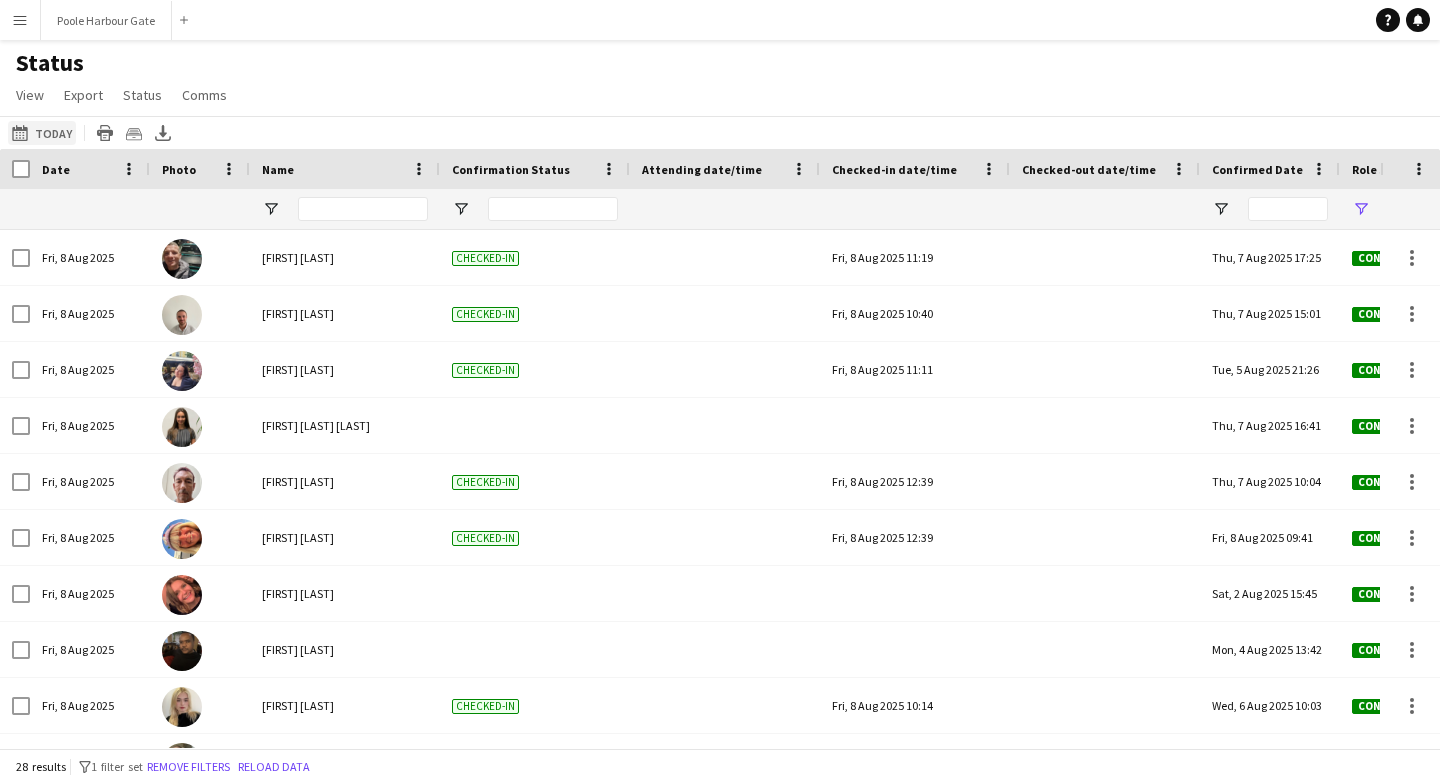 click on "Today
Today" 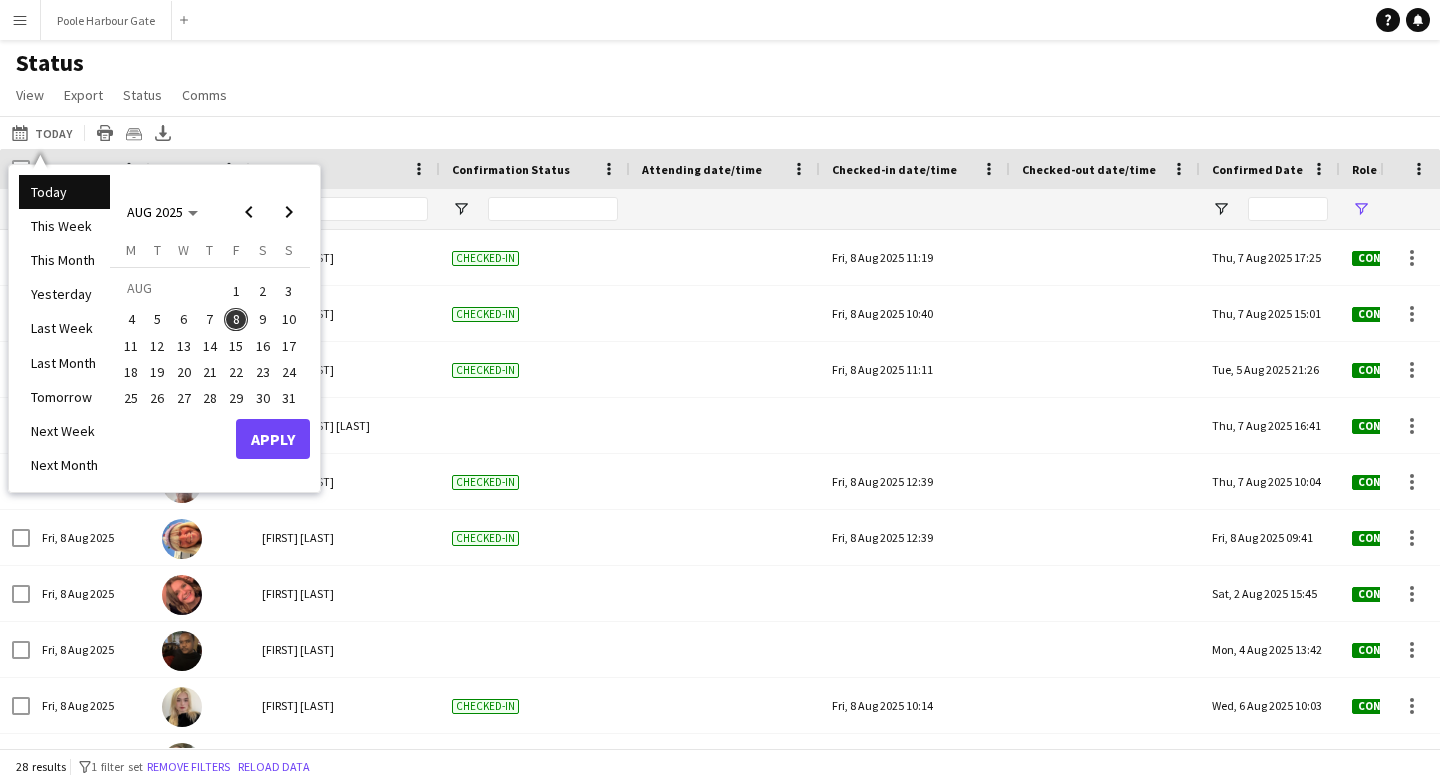 click on "10" at bounding box center [289, 320] 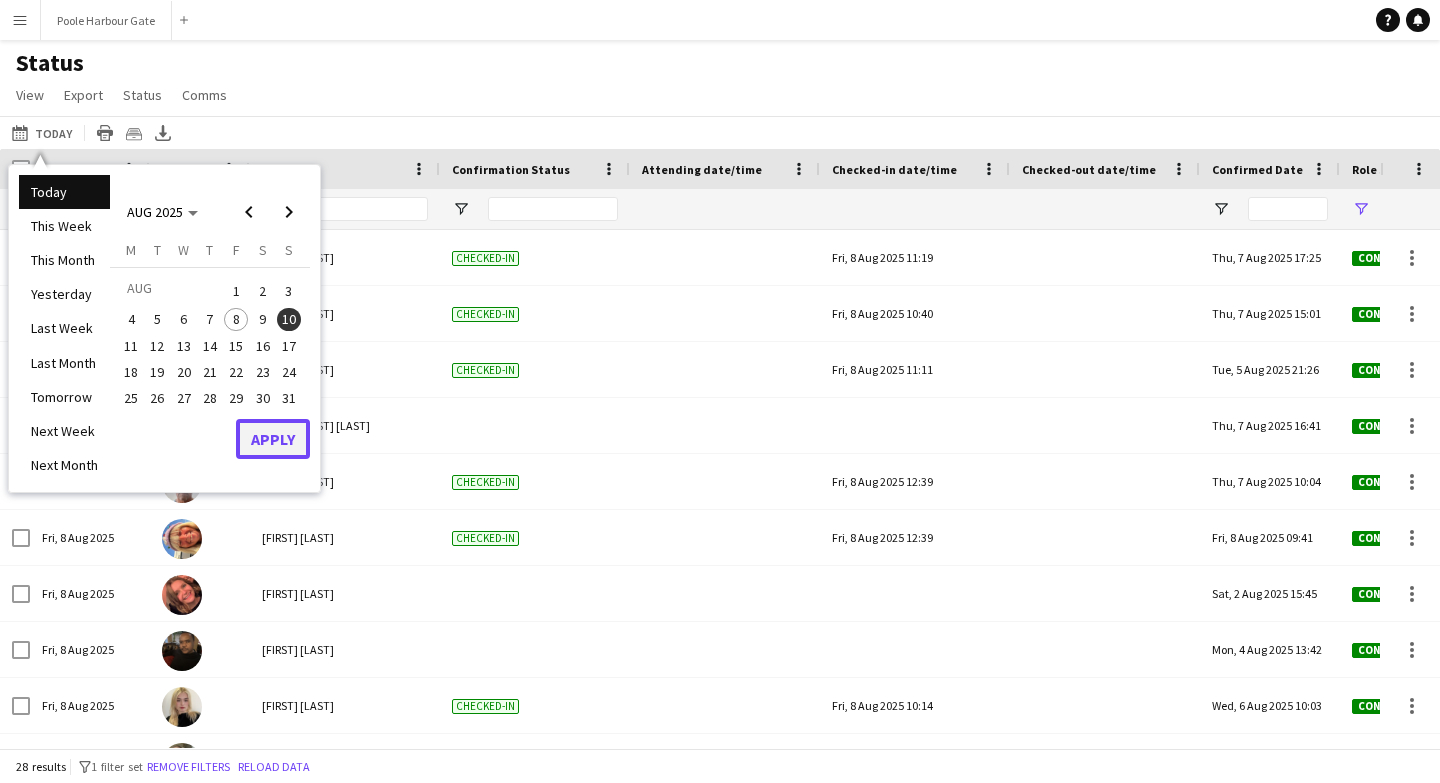 click on "Apply" at bounding box center (273, 439) 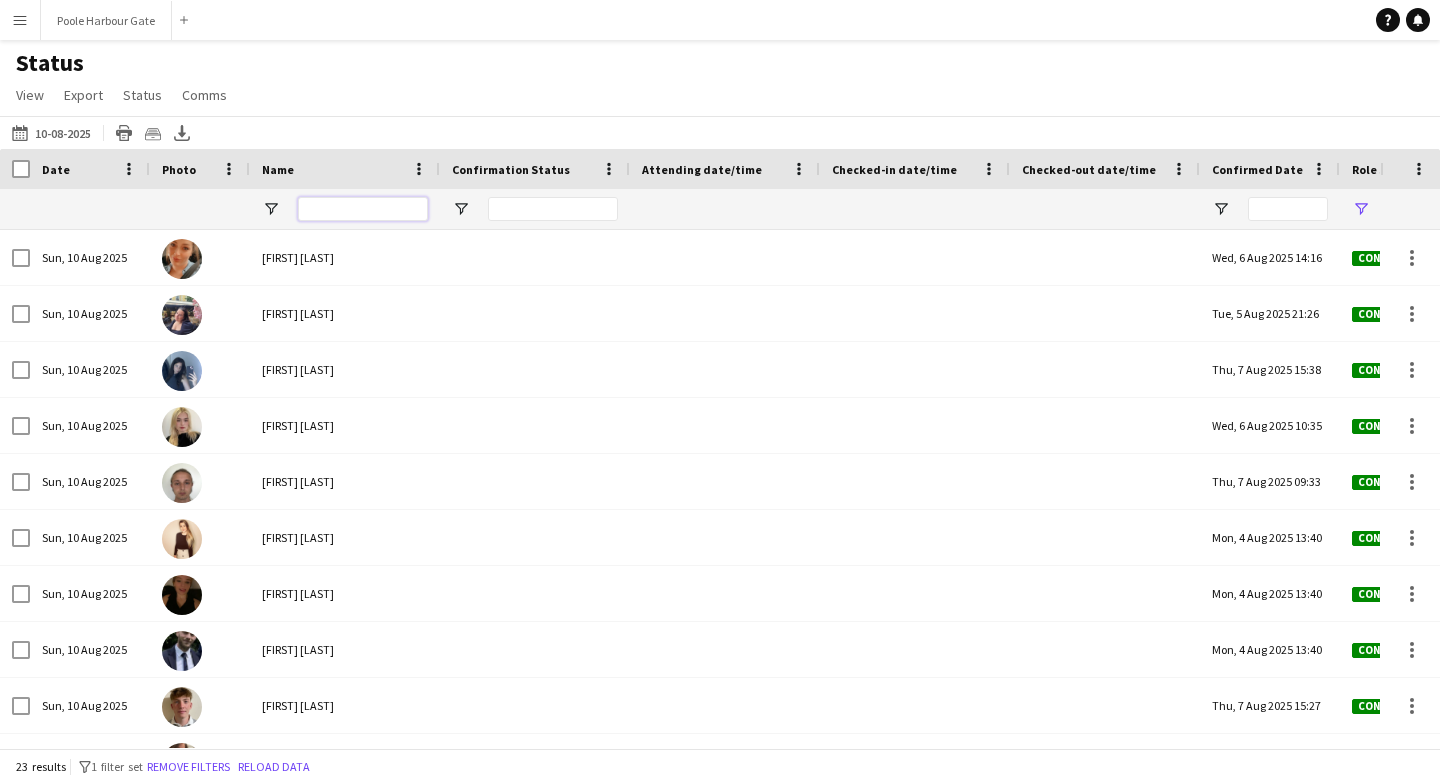 click at bounding box center [363, 209] 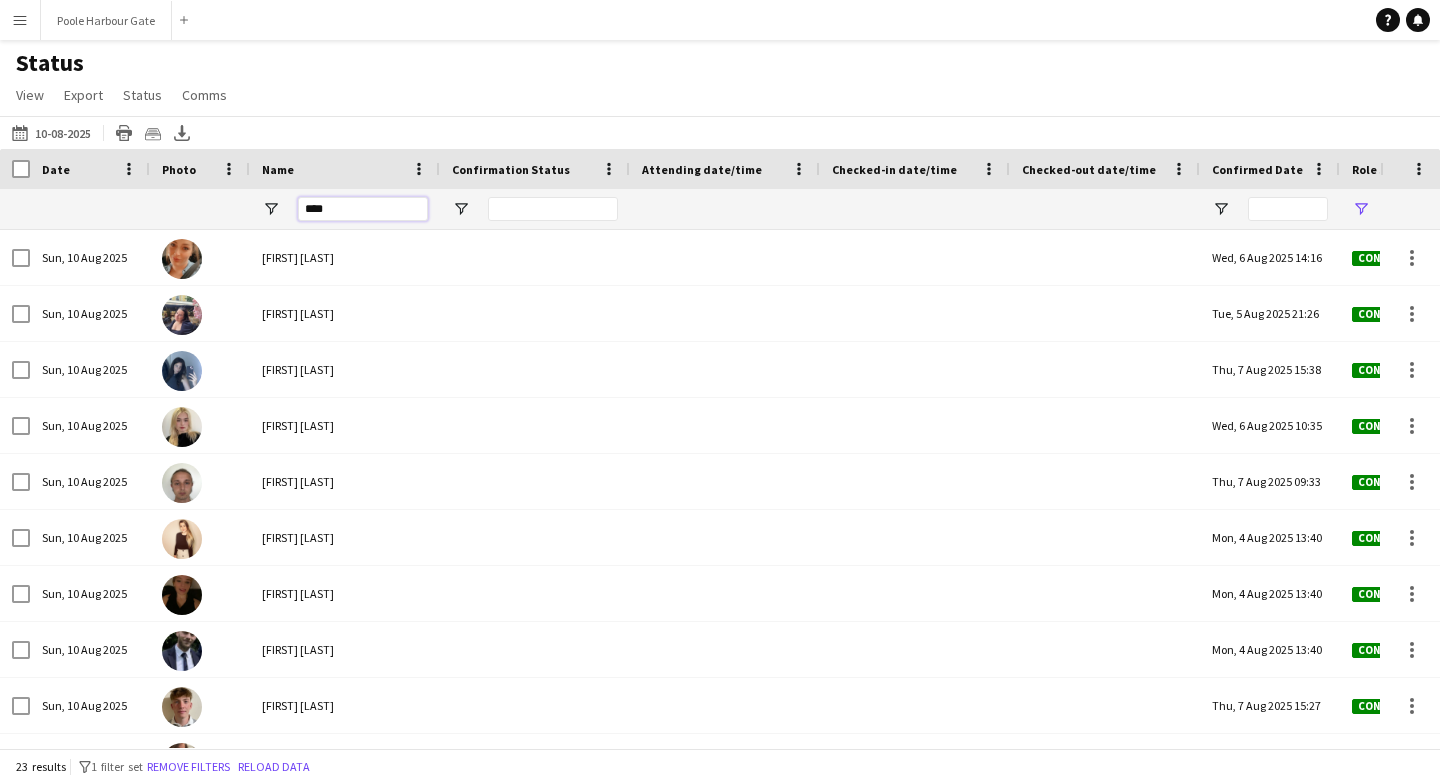 type on "*****" 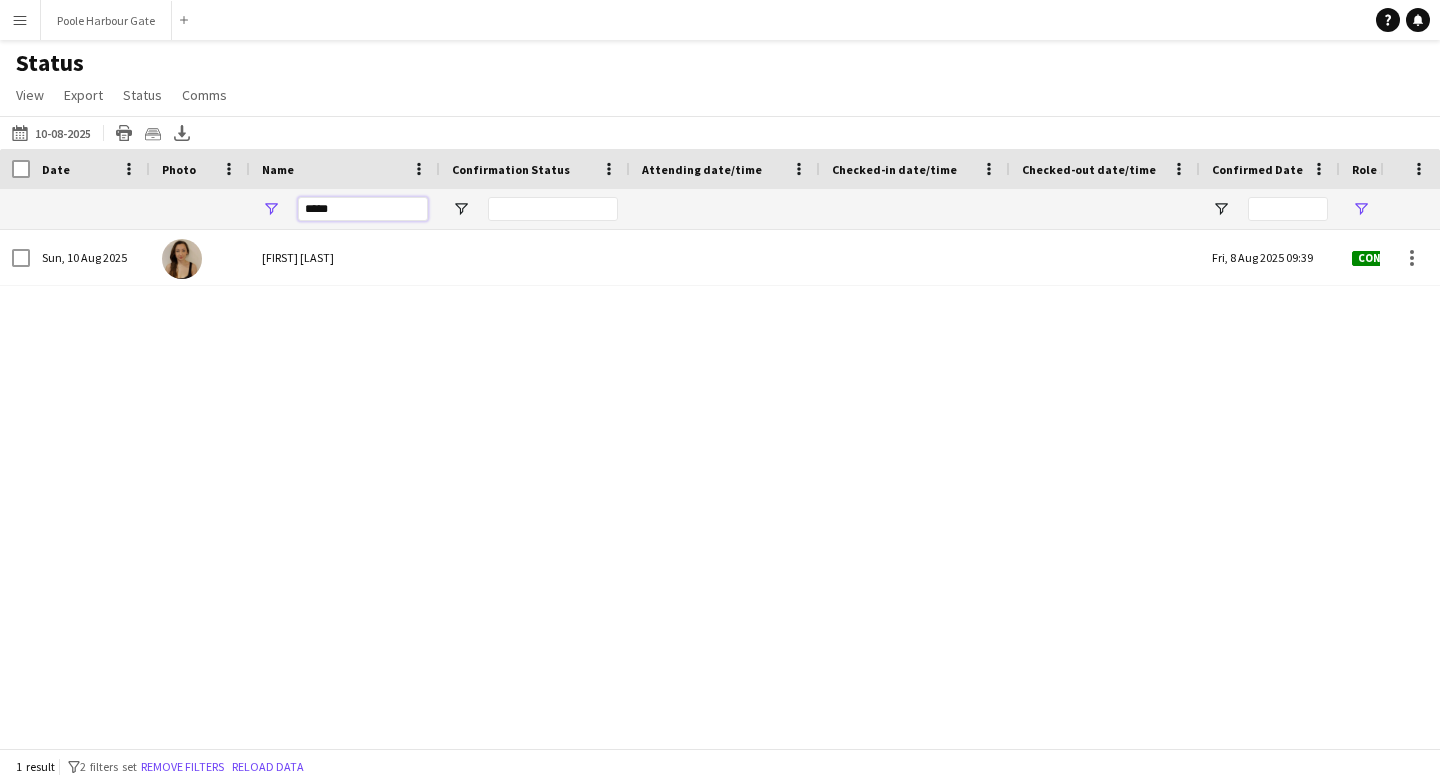 drag, startPoint x: 338, startPoint y: 212, endPoint x: 220, endPoint y: 212, distance: 118 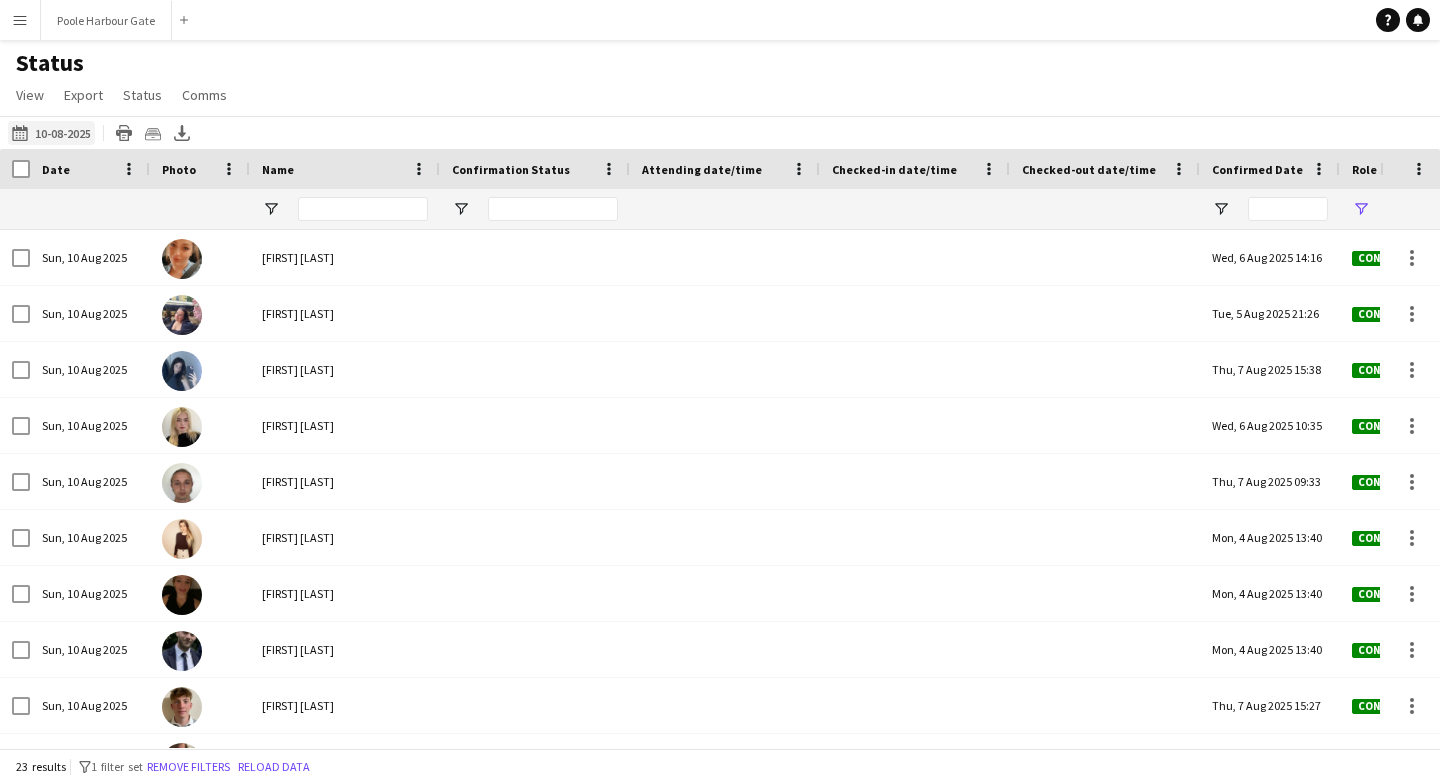 click on "Today
10-08-2025" 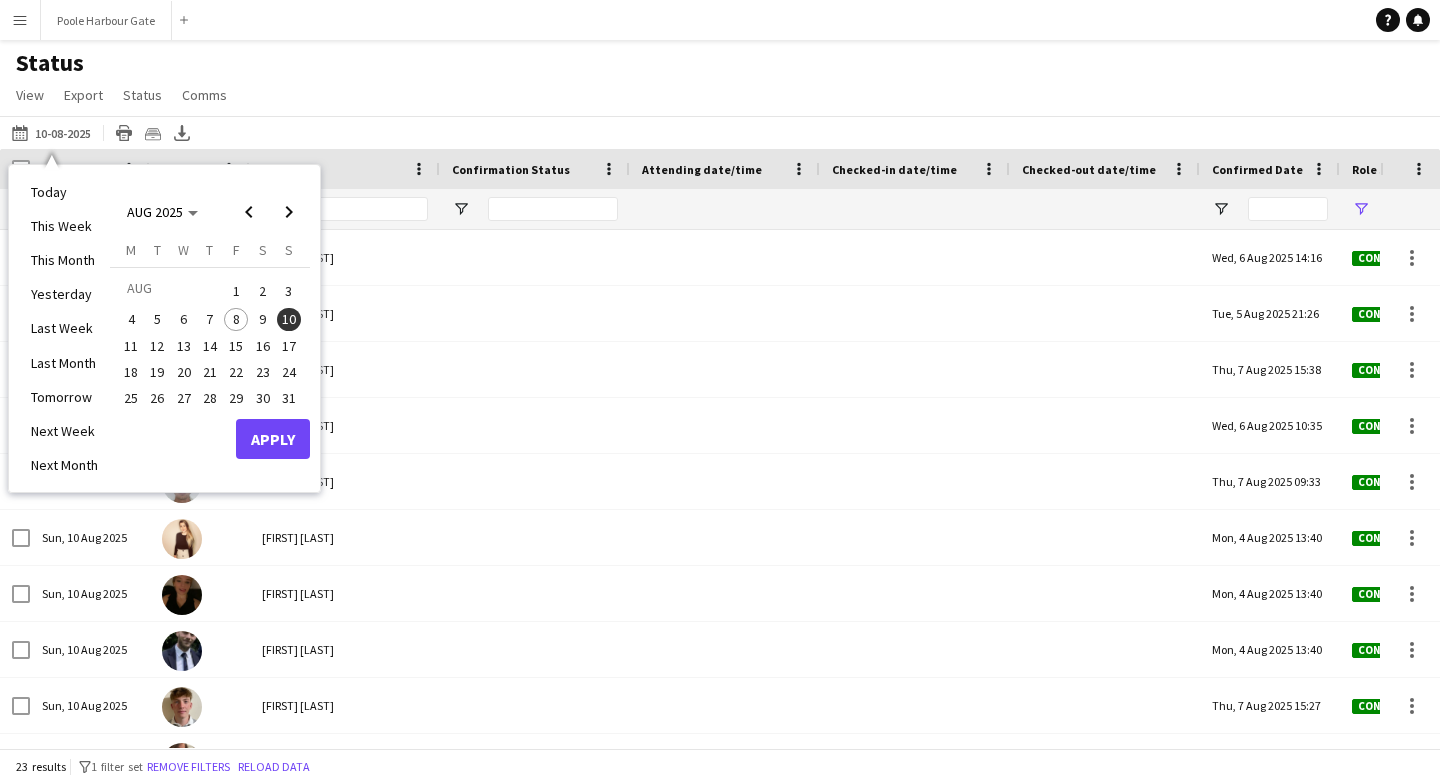 click on "8" at bounding box center (236, 320) 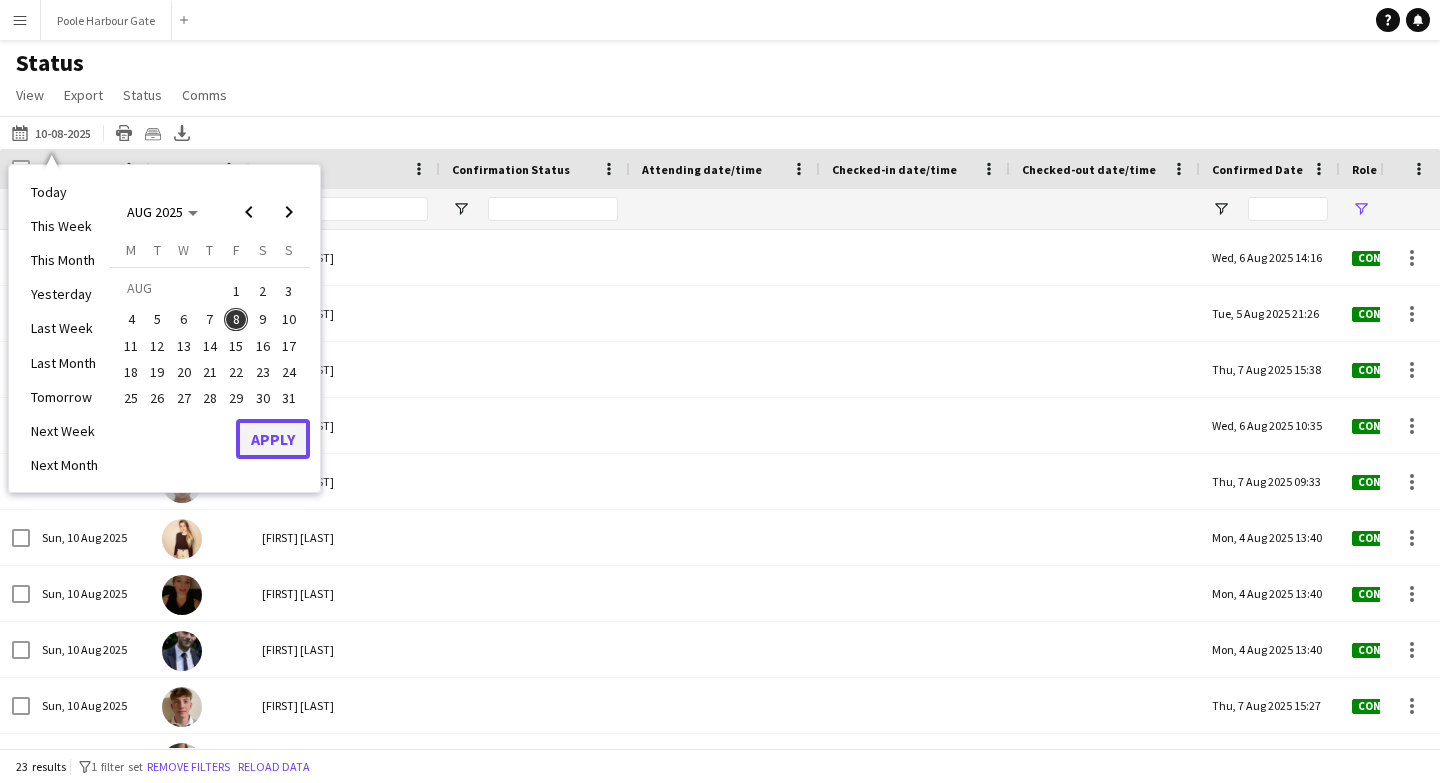 click on "Apply" at bounding box center (273, 439) 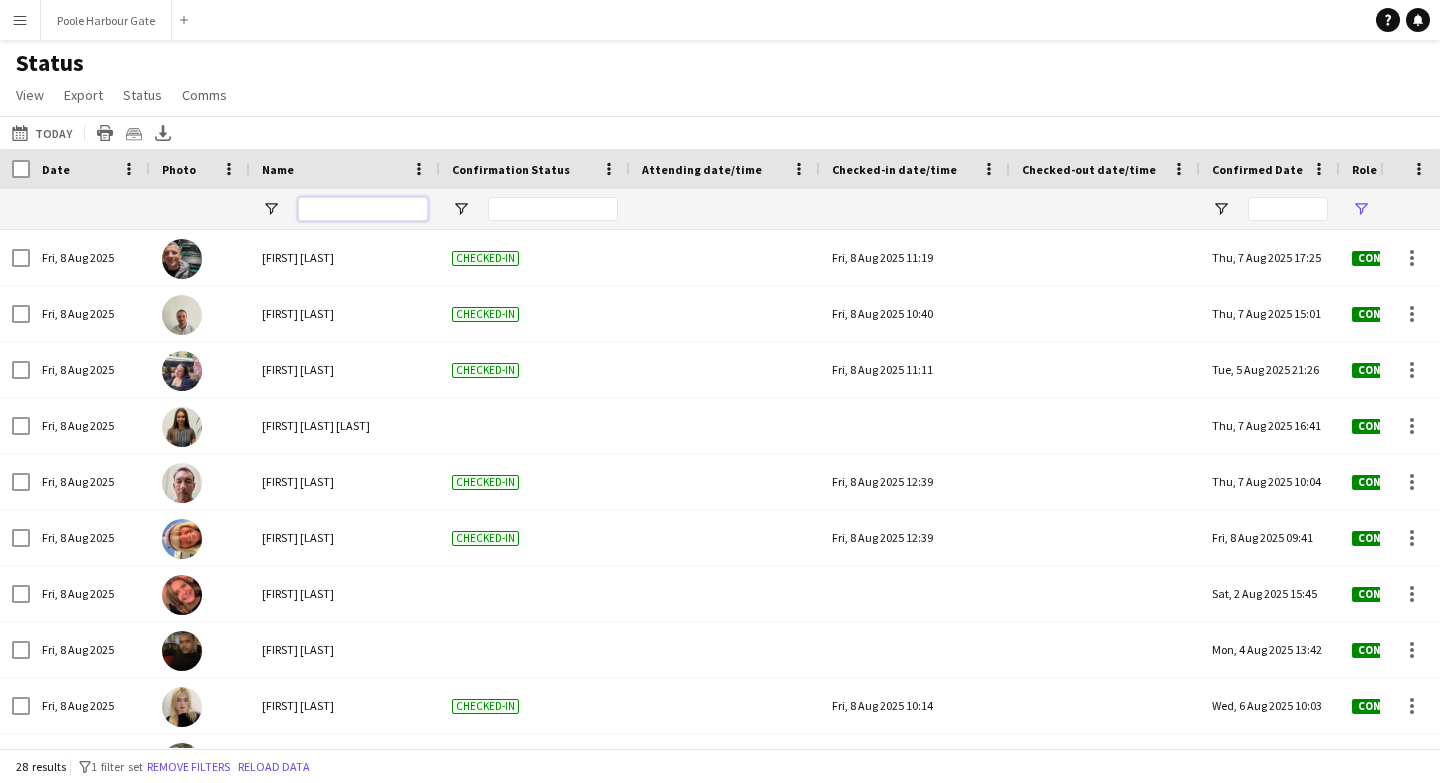 click at bounding box center [363, 209] 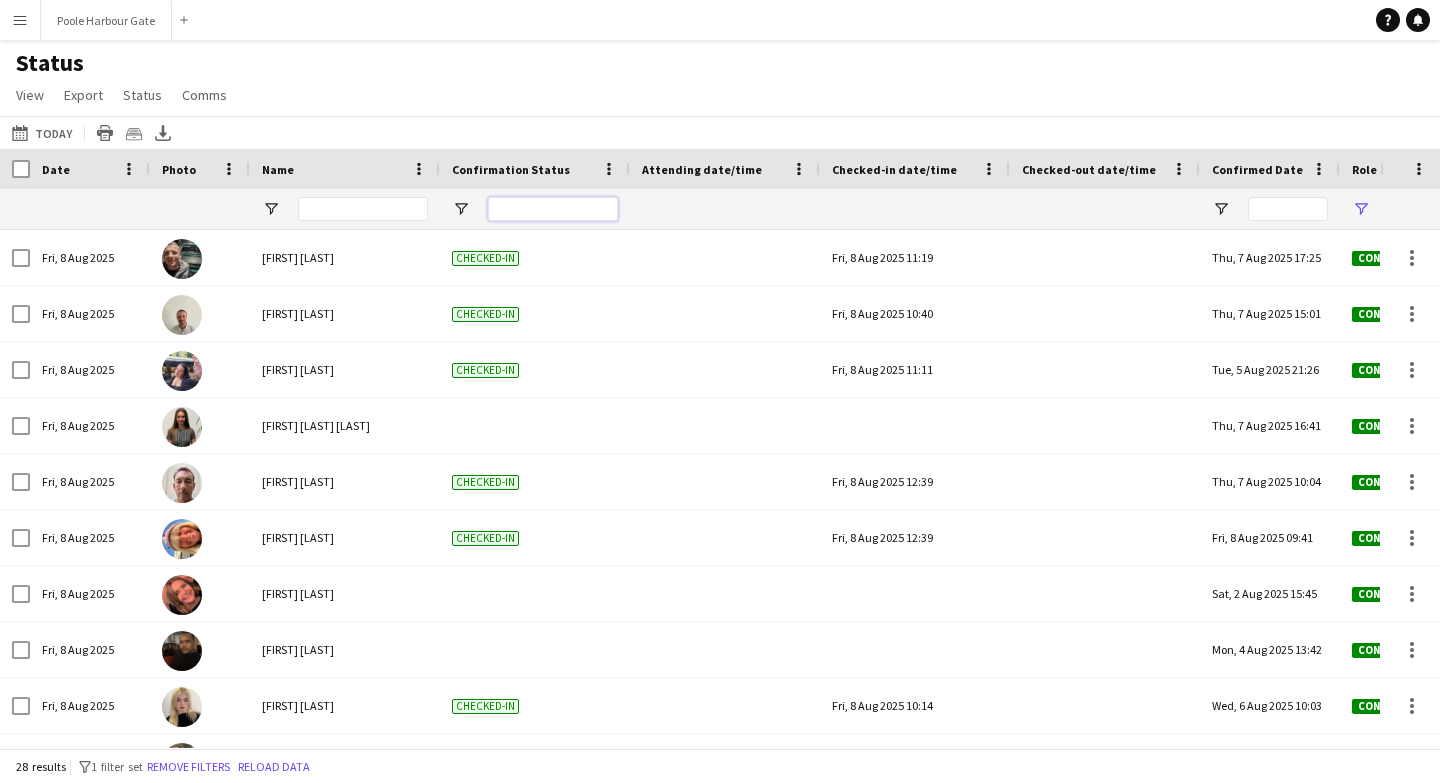 click at bounding box center (553, 209) 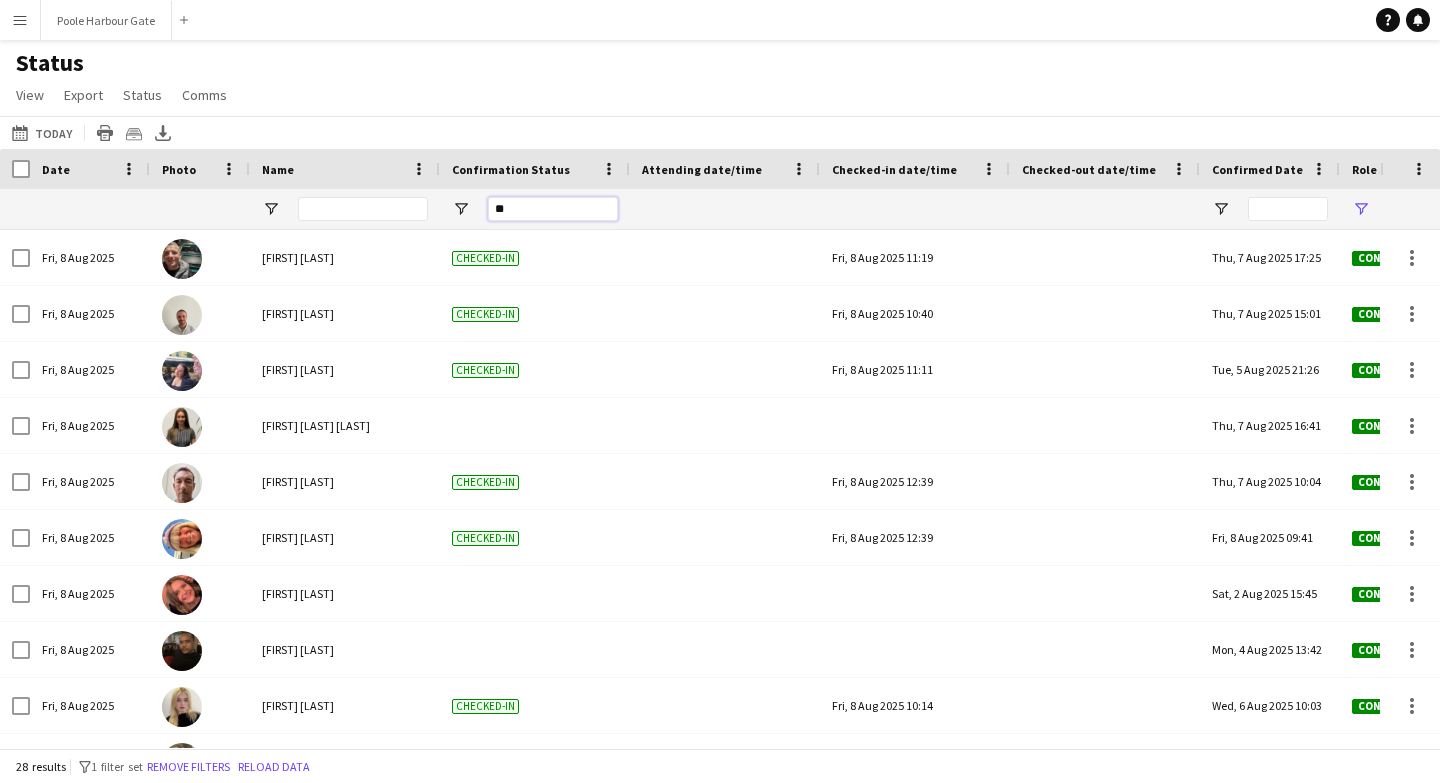 type on "***" 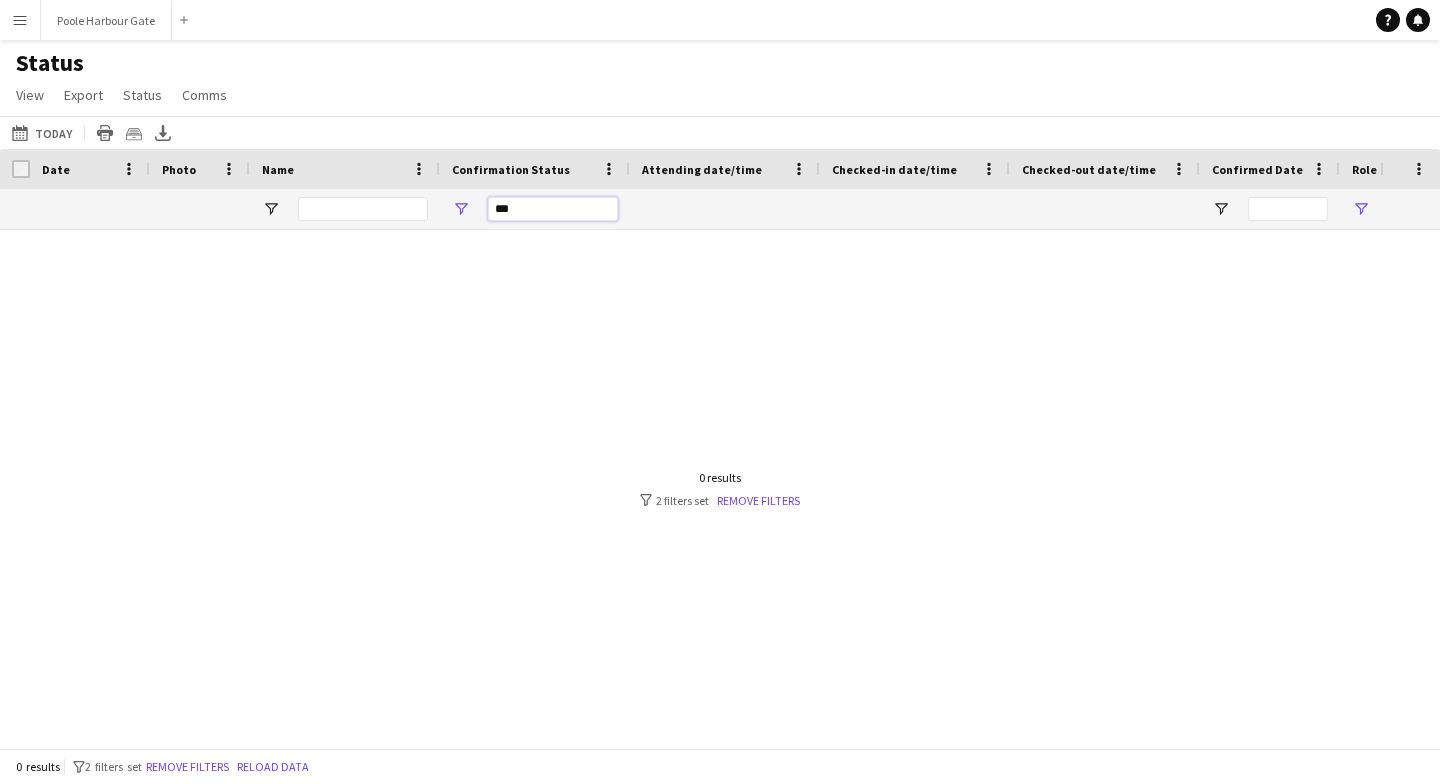type on "***" 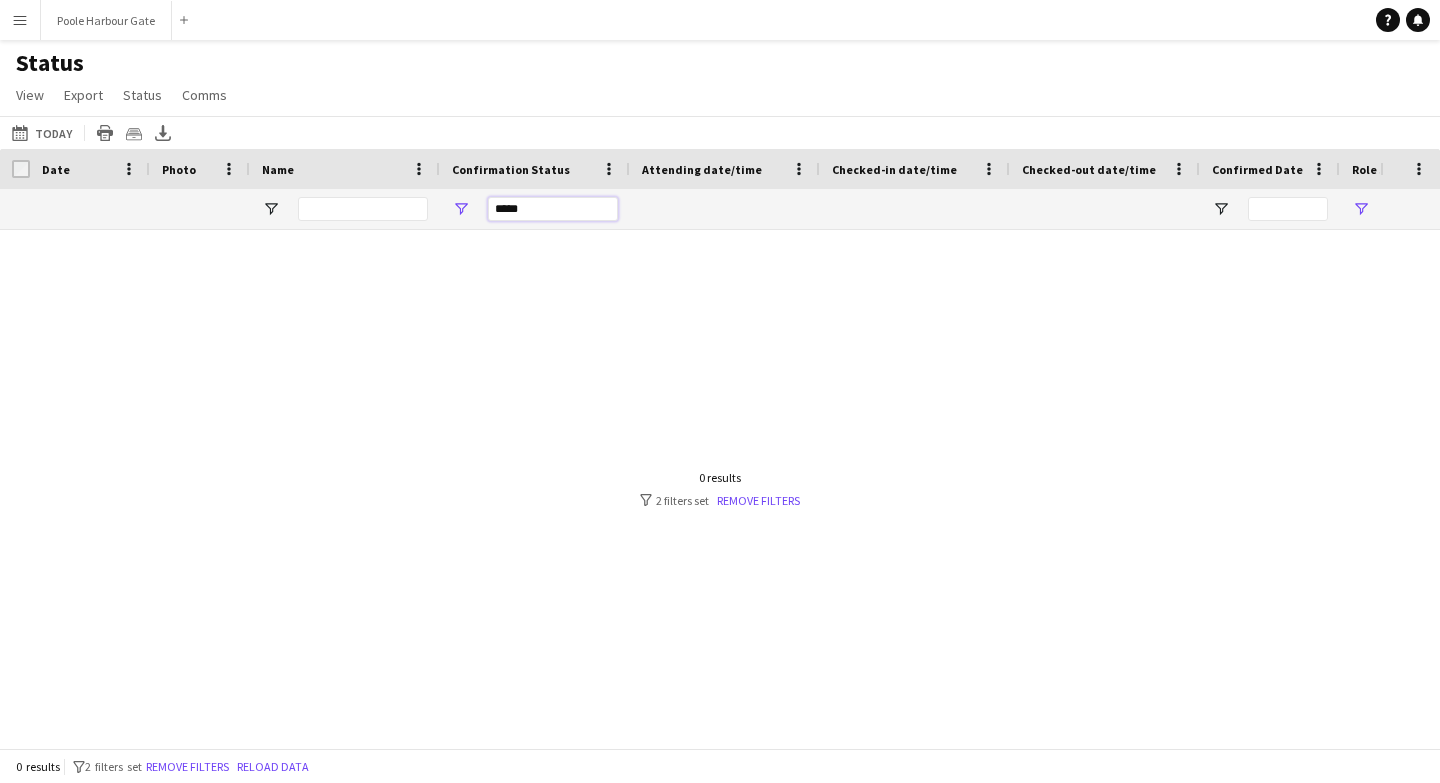 type on "******" 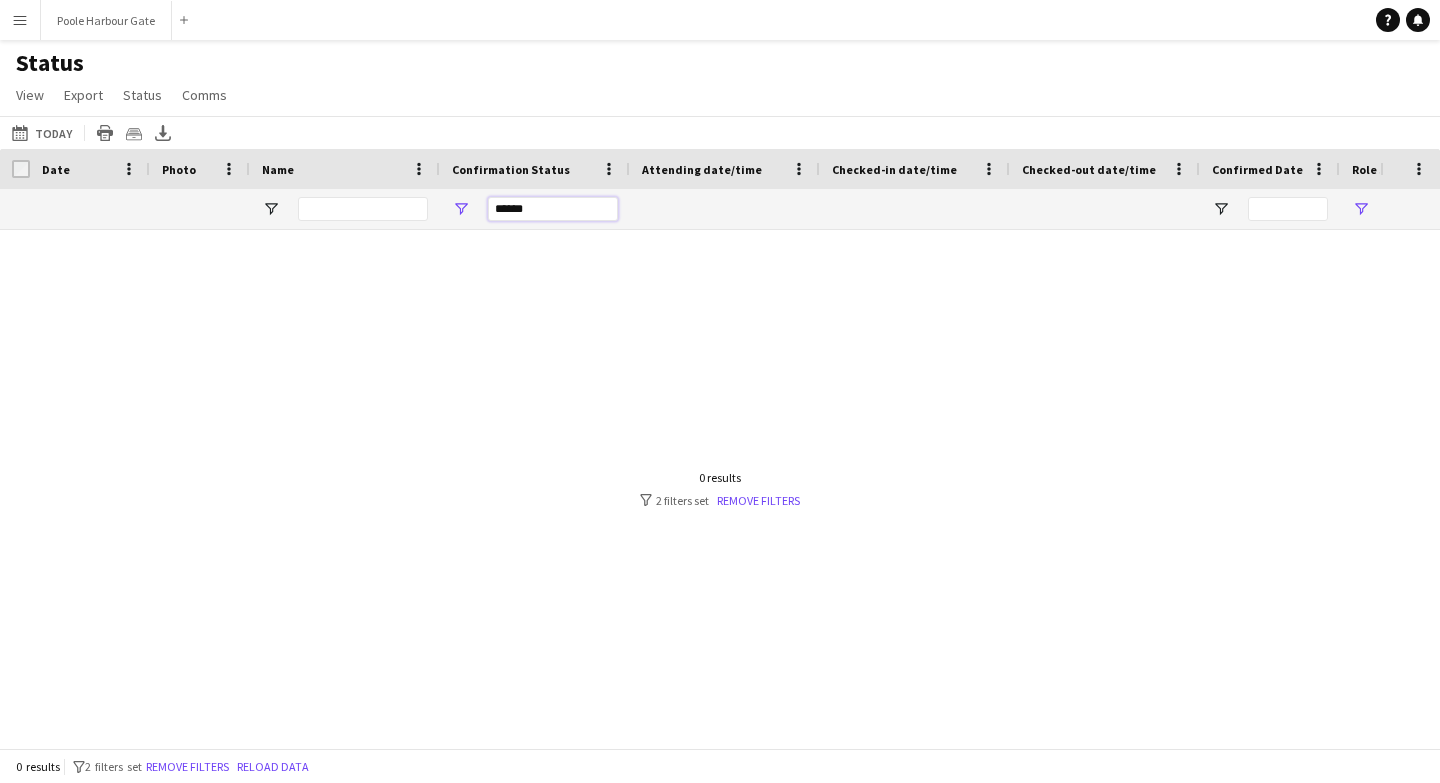 type 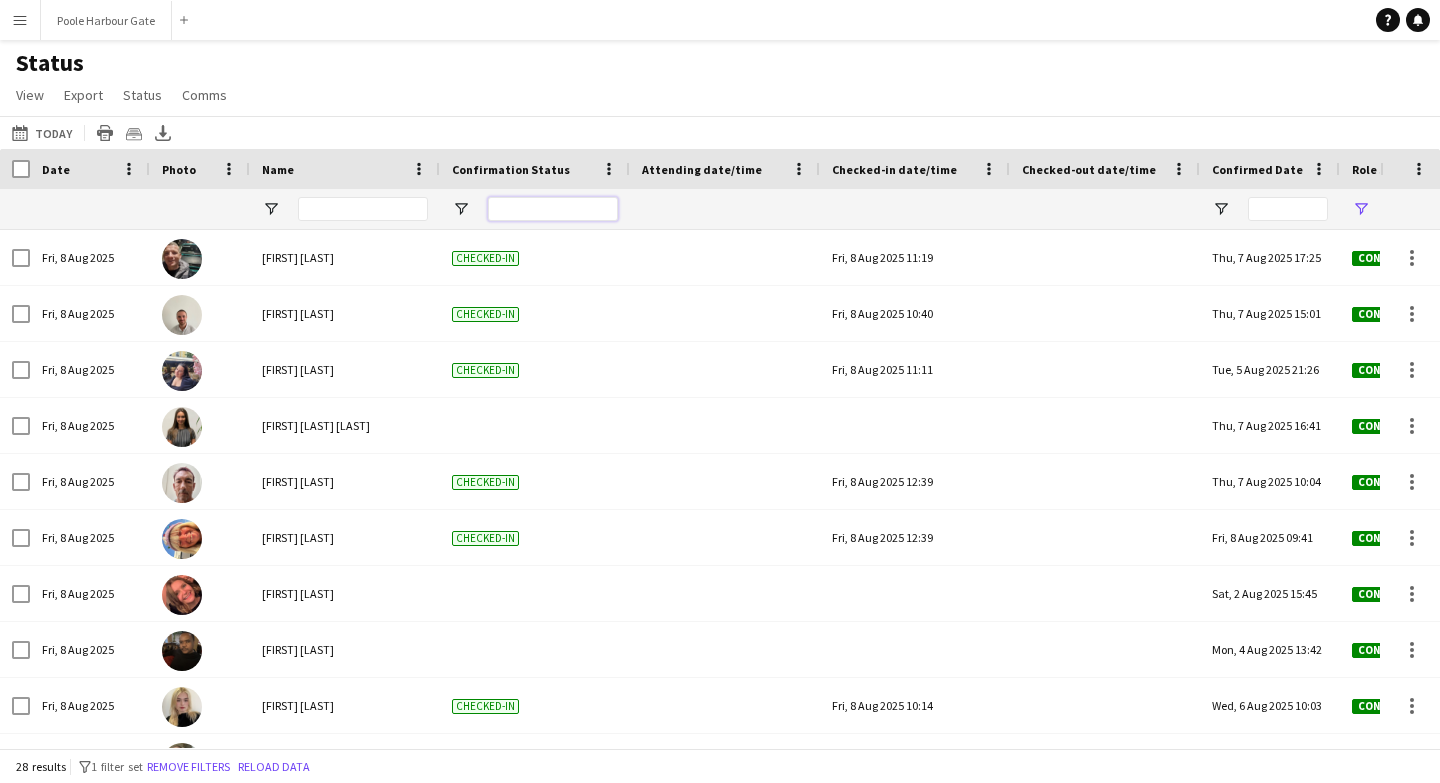 type on "**********" 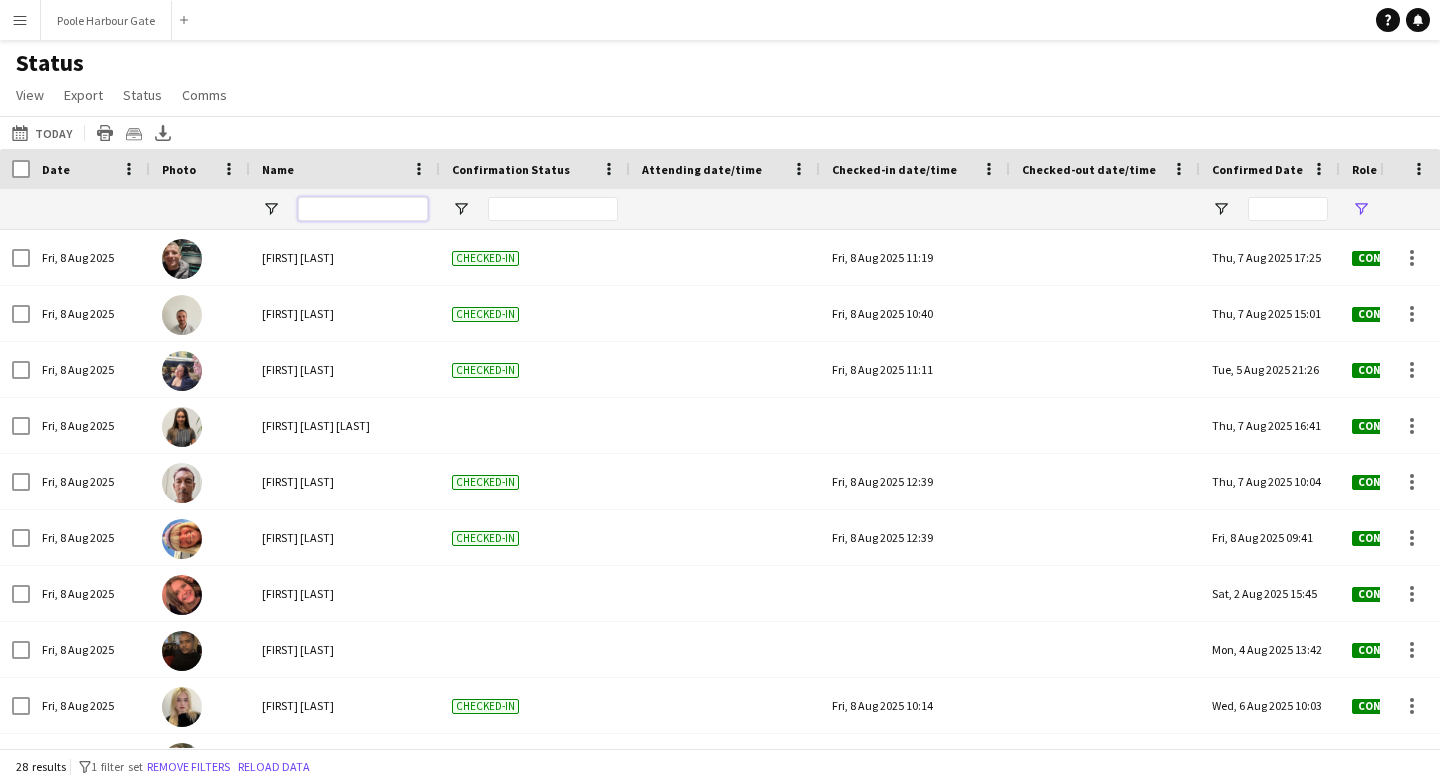 click at bounding box center (363, 209) 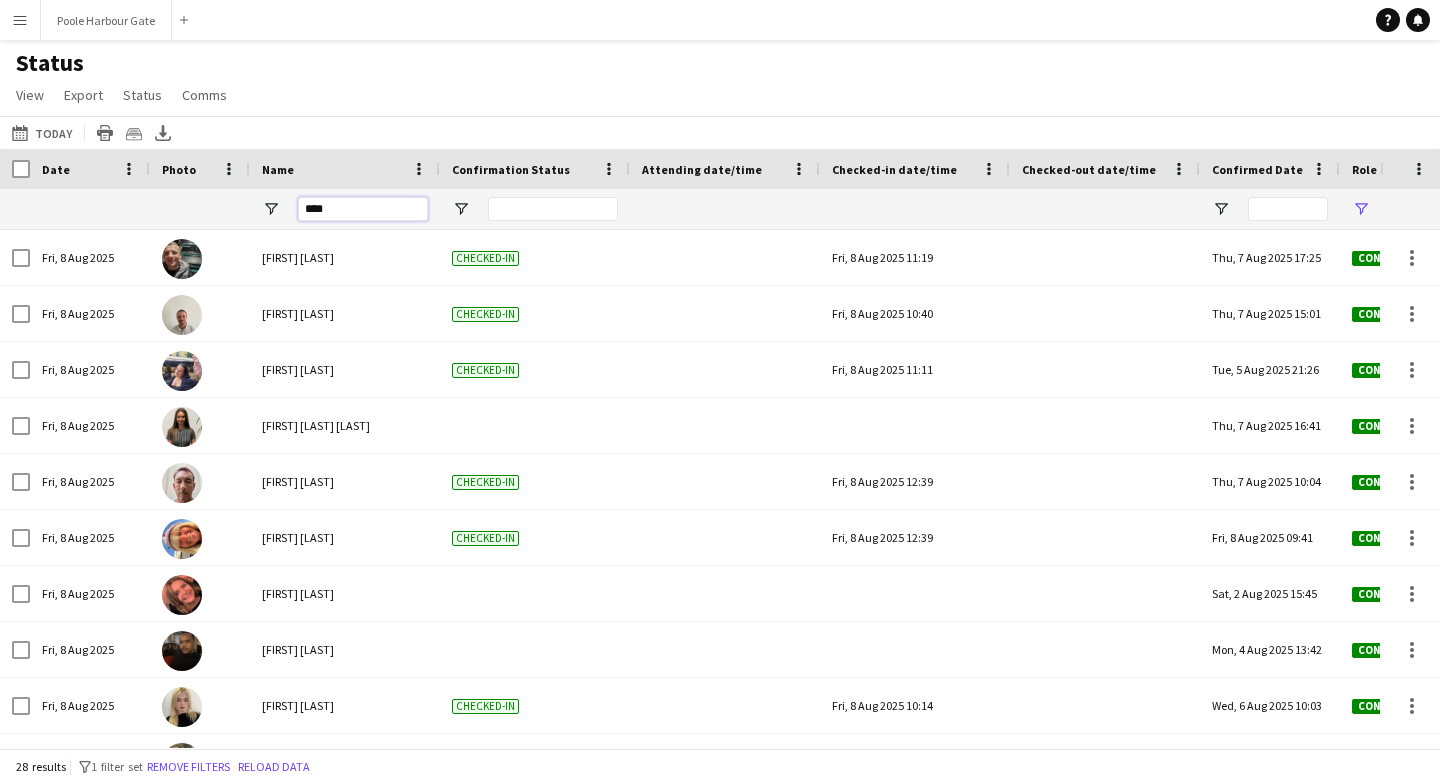 type on "*****" 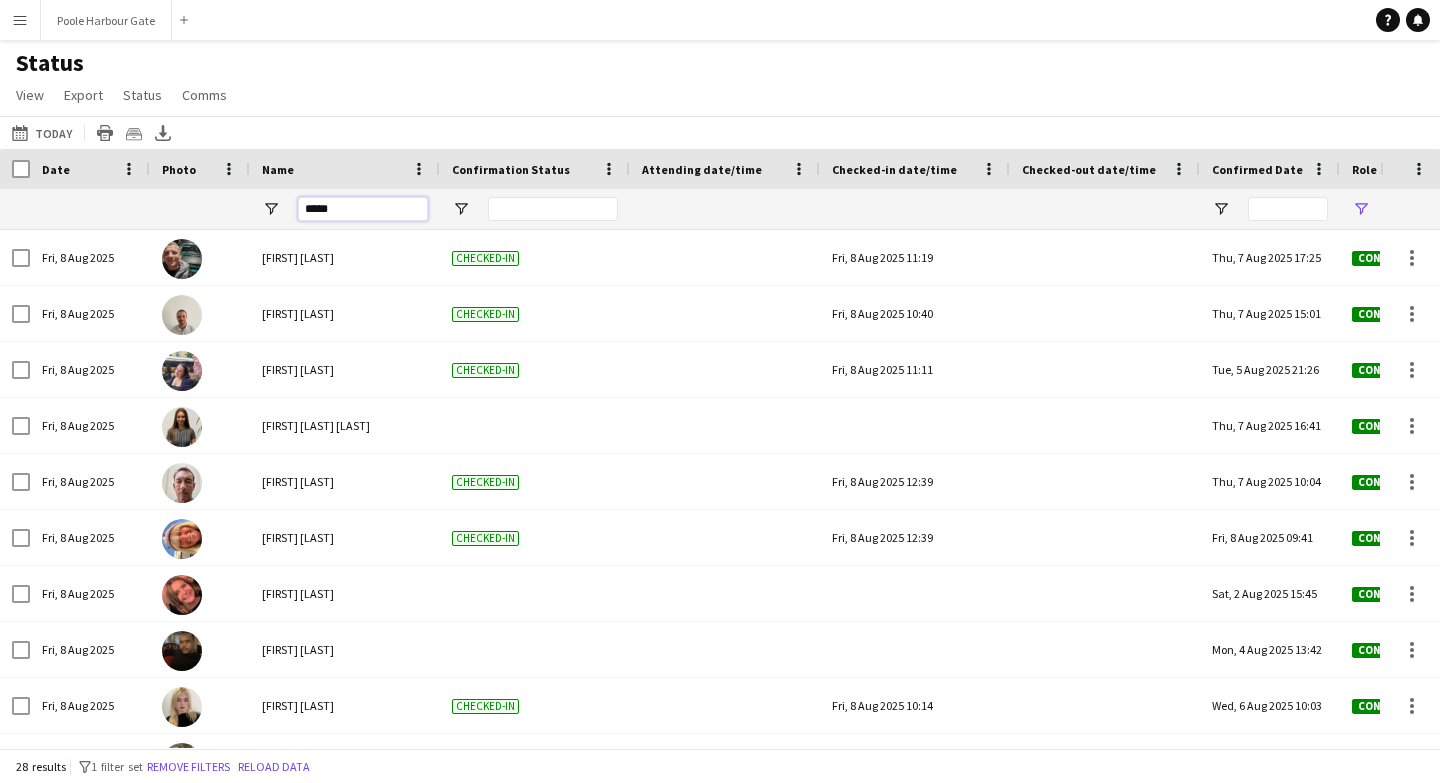 type on "***" 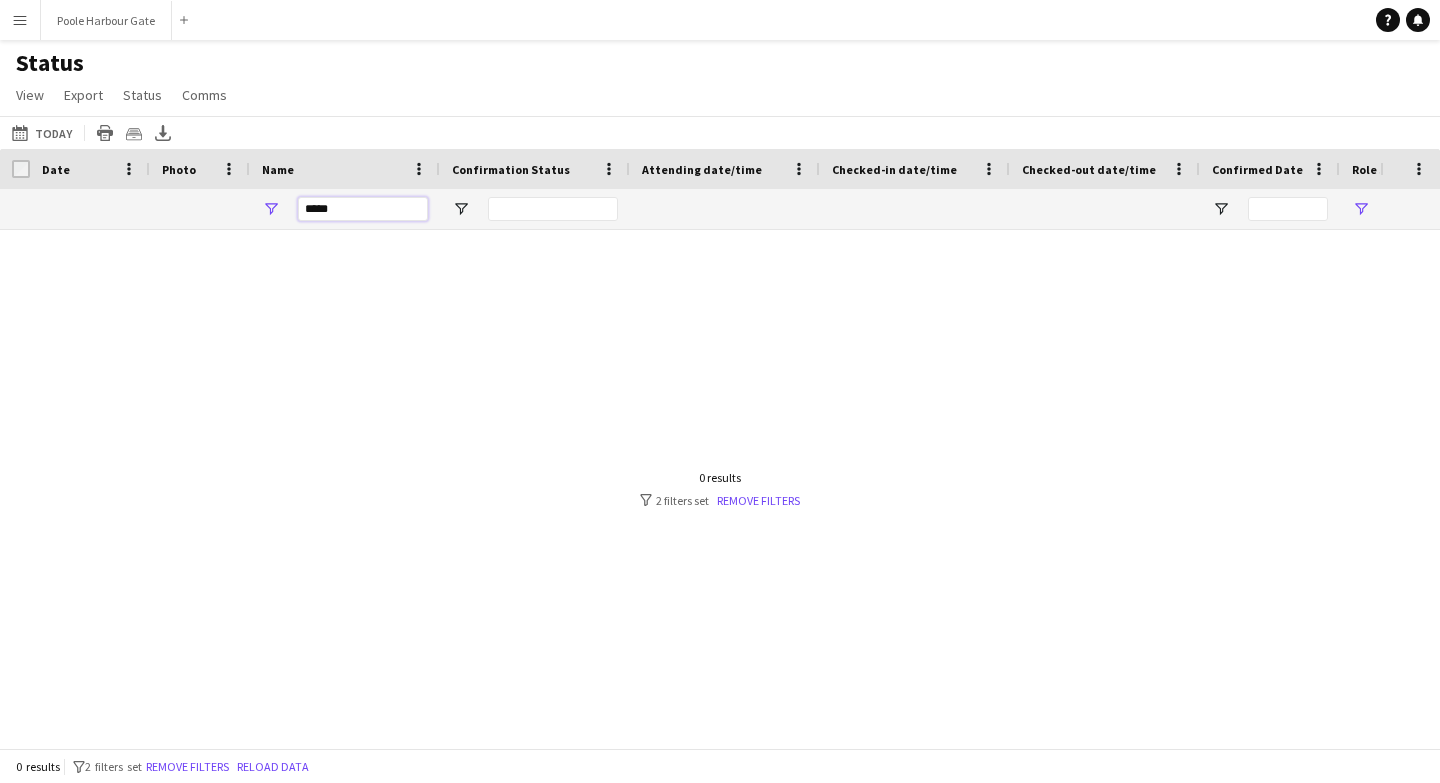 drag, startPoint x: 335, startPoint y: 211, endPoint x: 273, endPoint y: 211, distance: 62 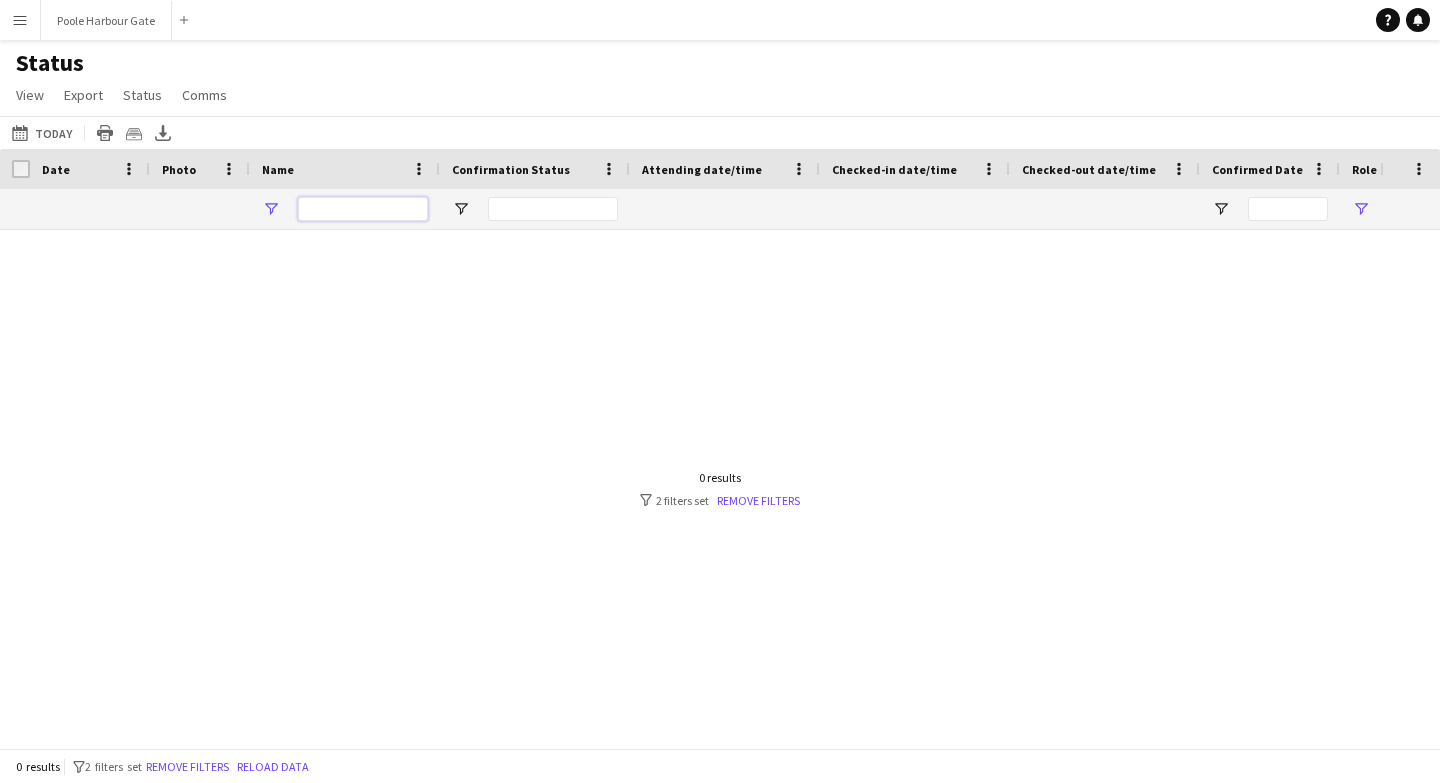 type on "**********" 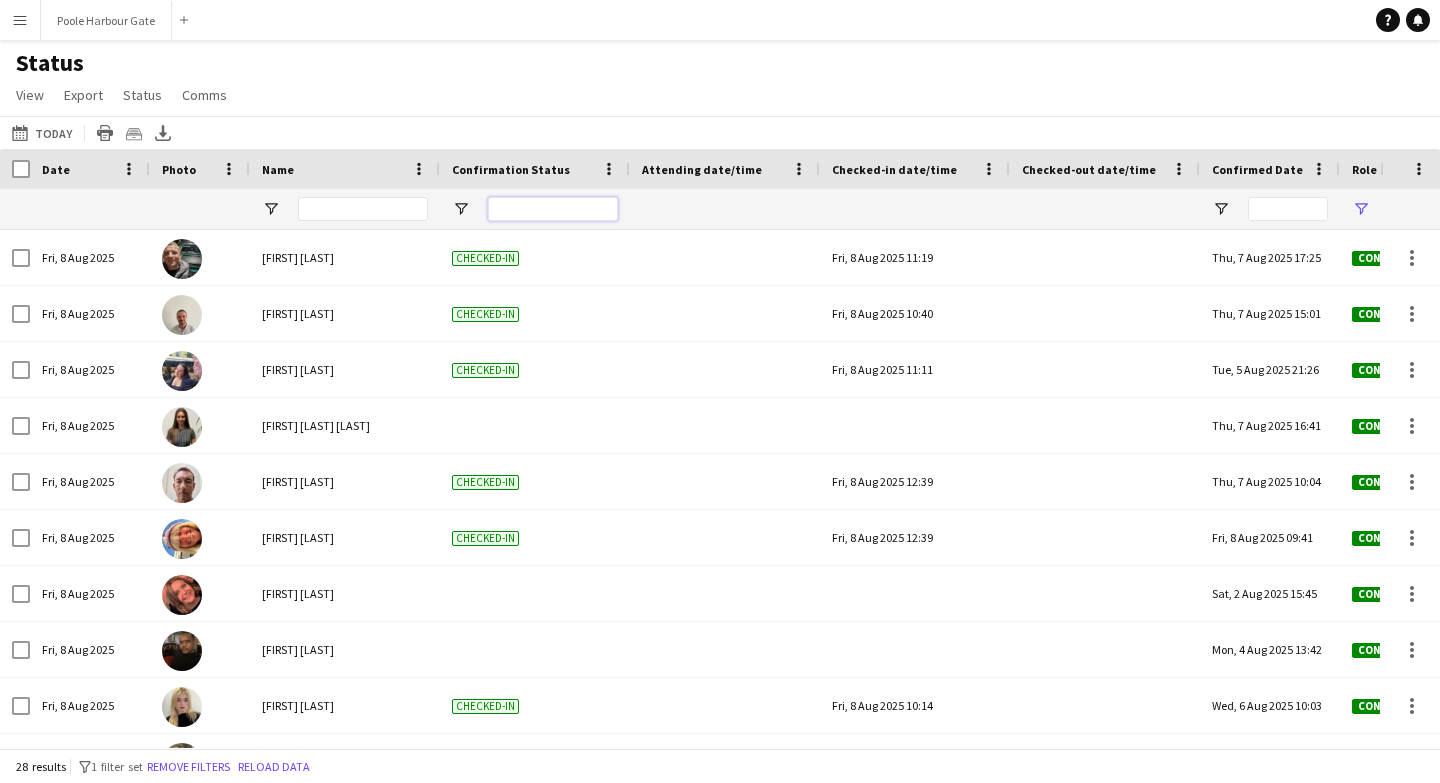 click at bounding box center (553, 209) 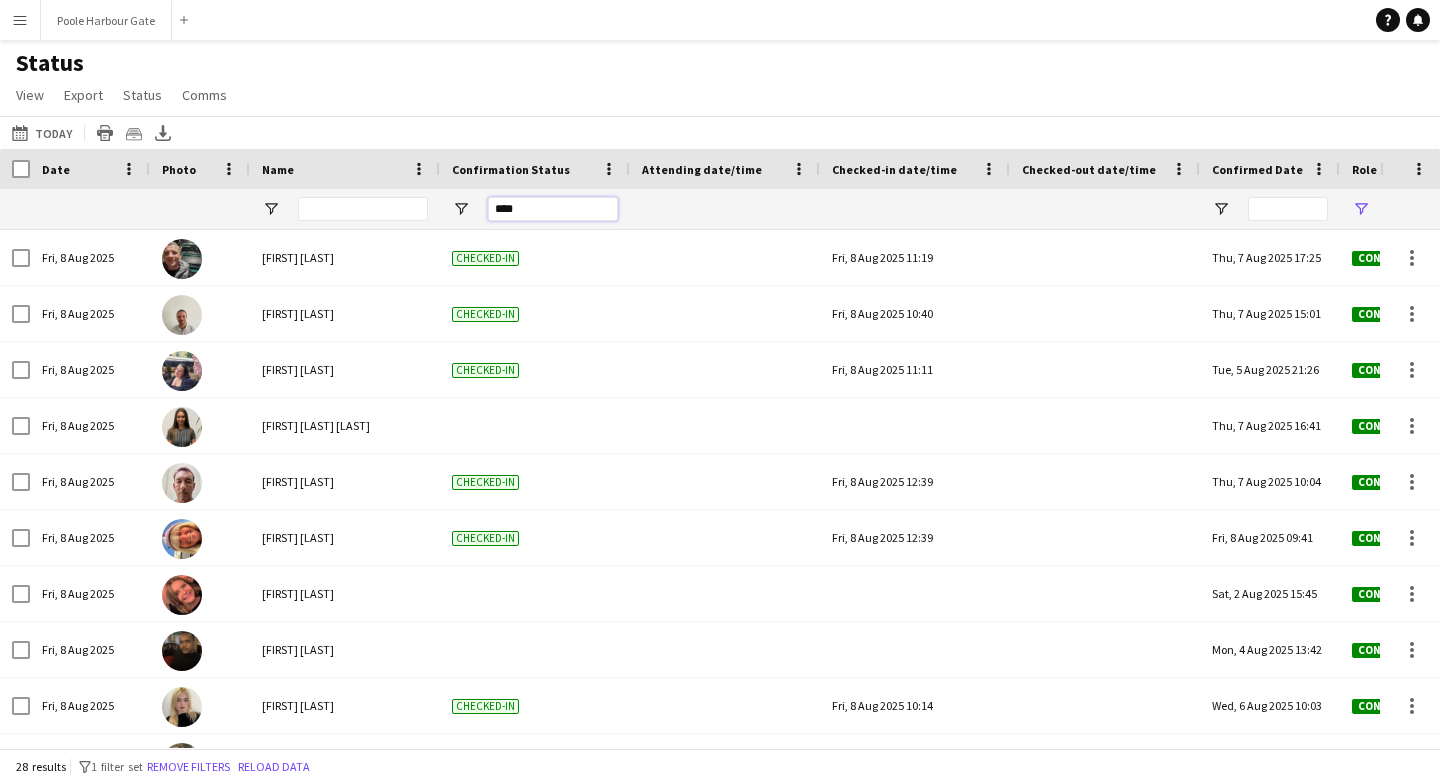 type on "*****" 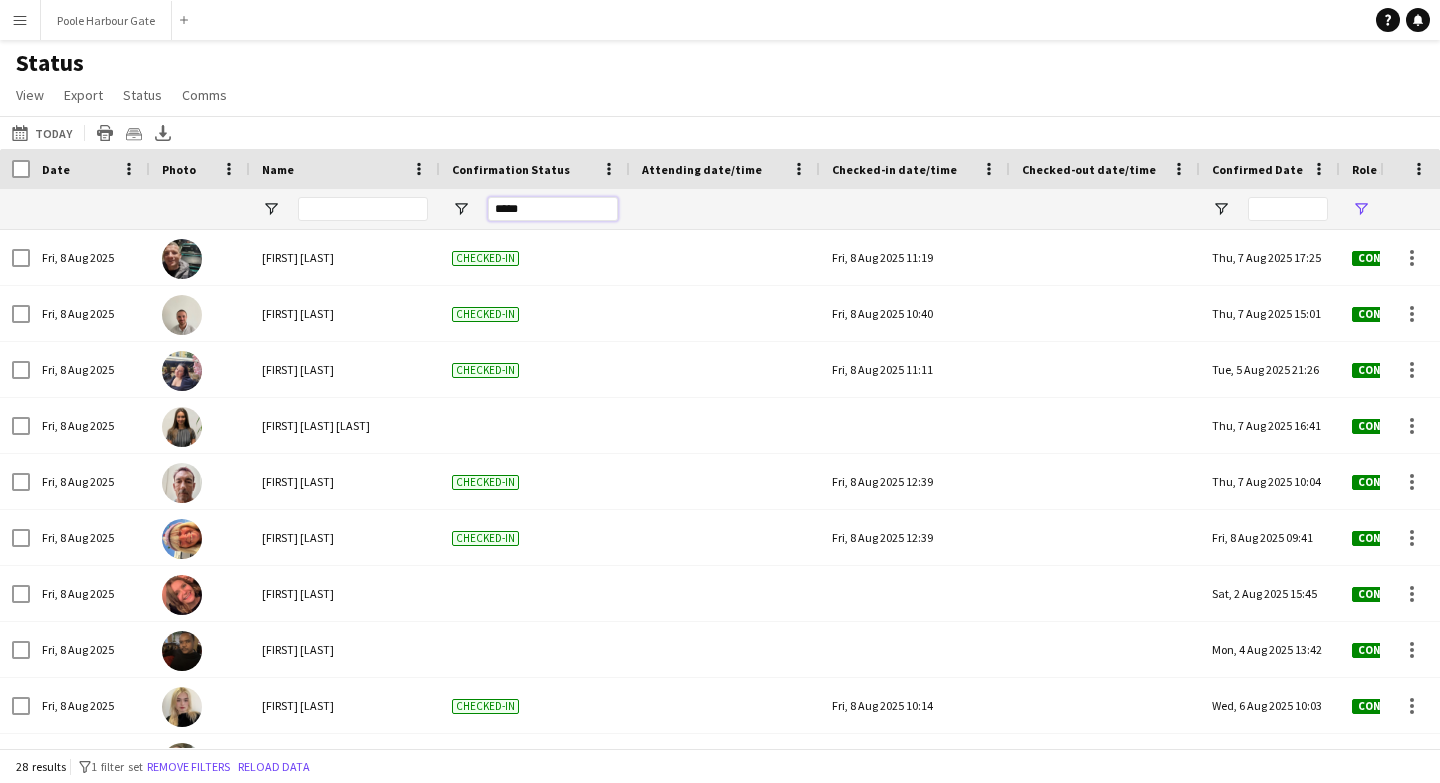 type on "***" 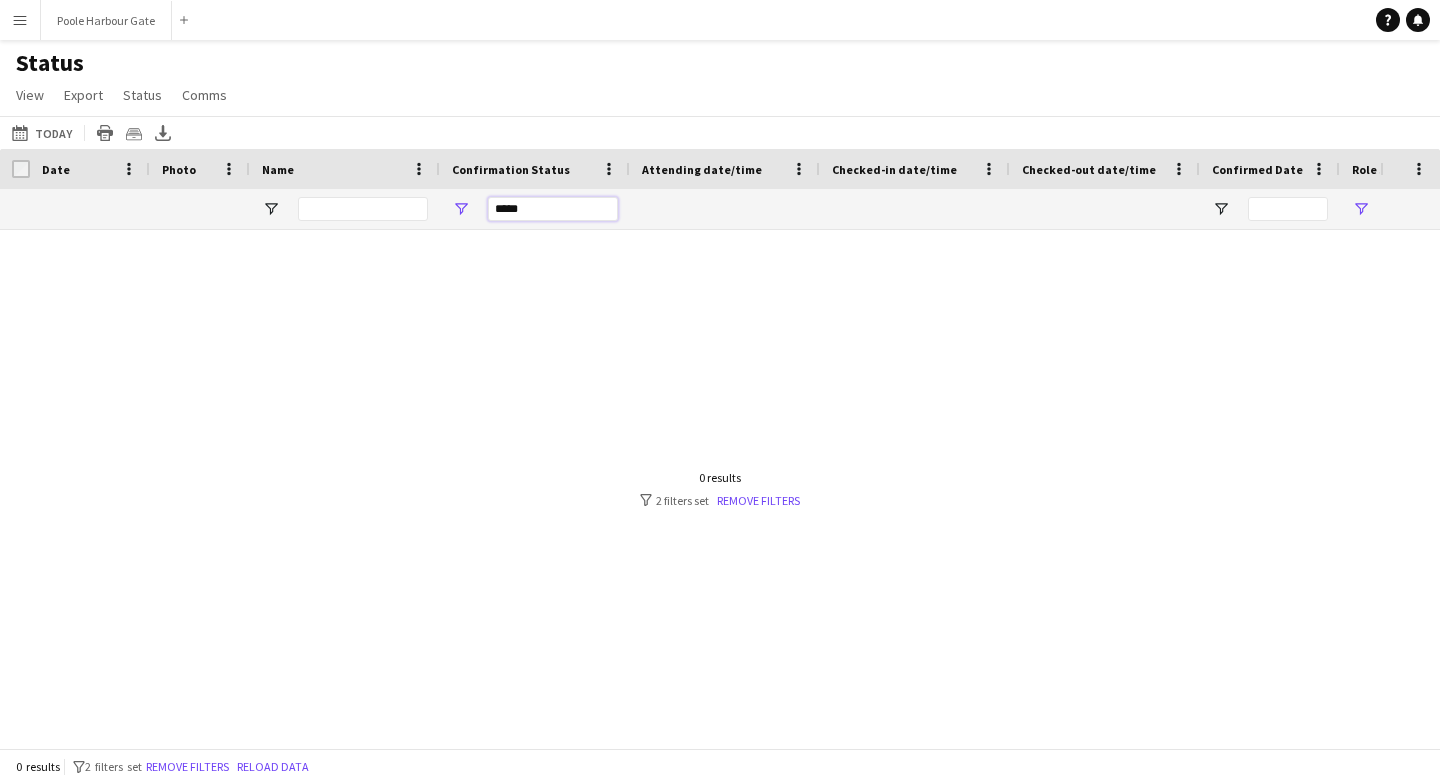 type 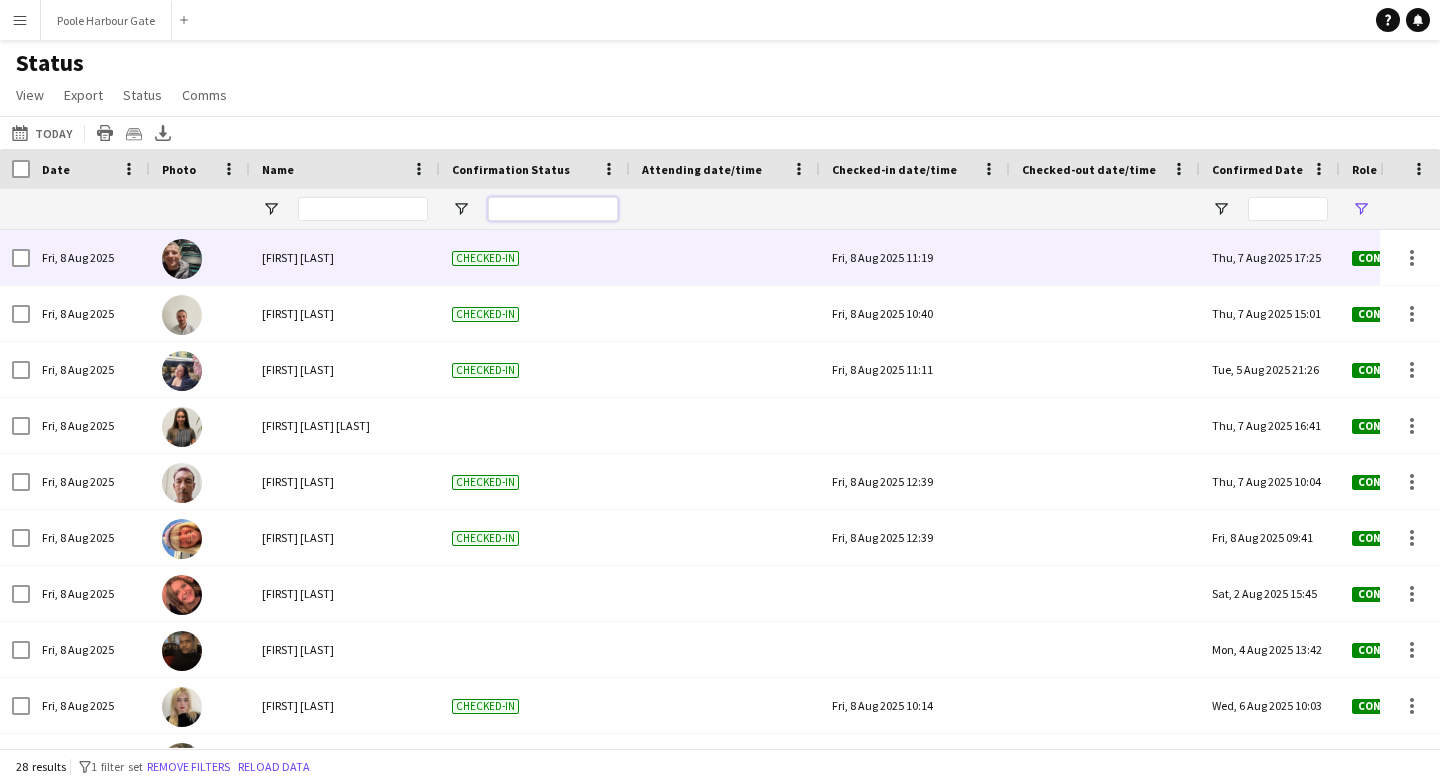 type on "**********" 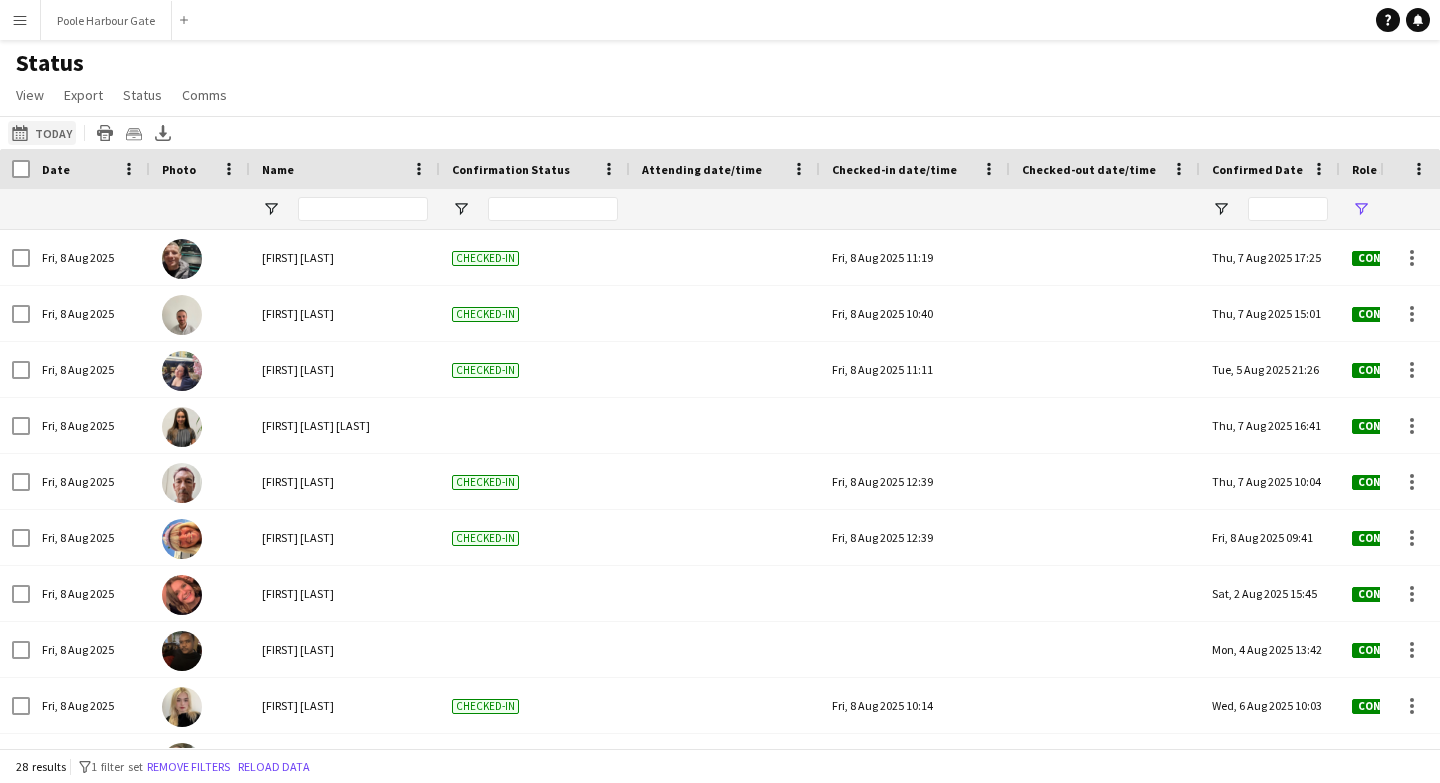 click on "Today
Today" 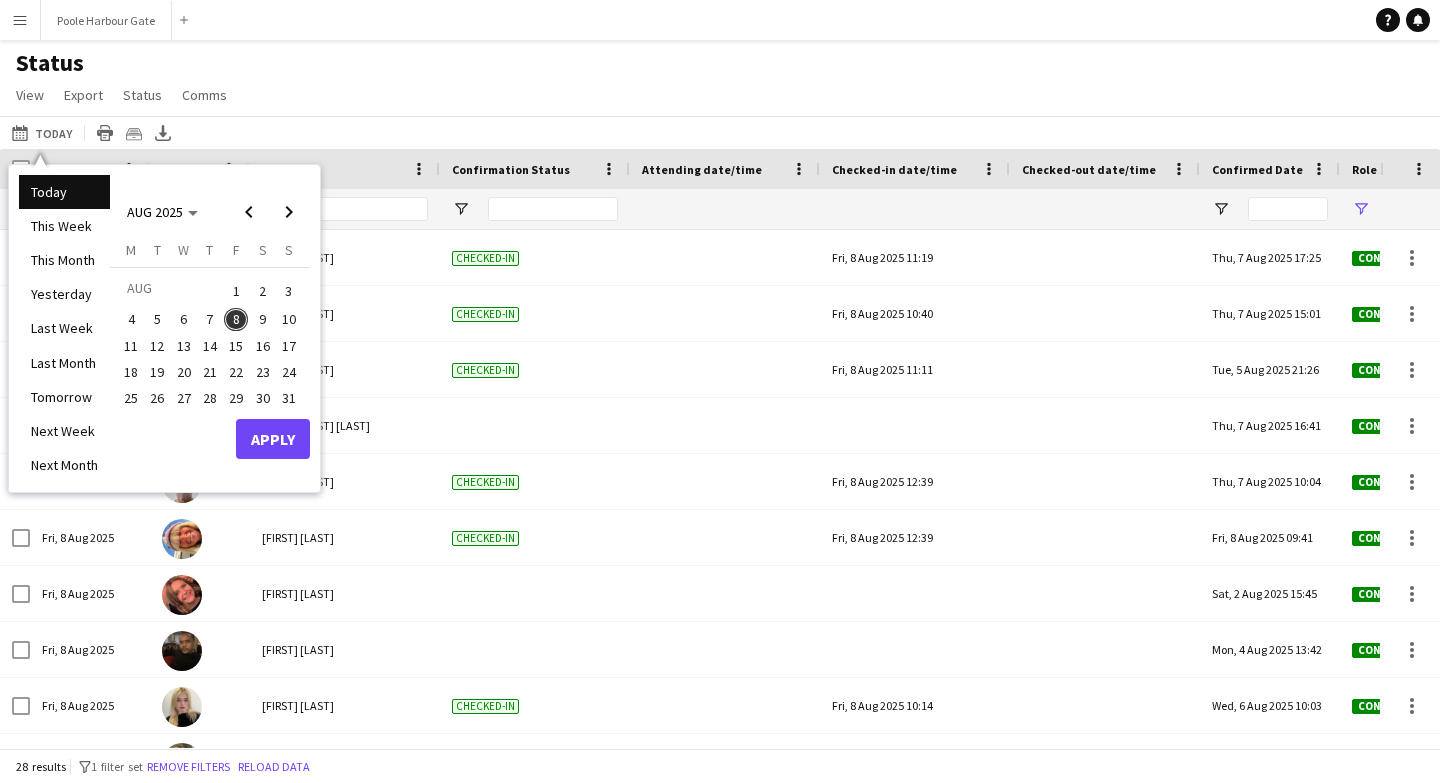 click on "10" at bounding box center [289, 320] 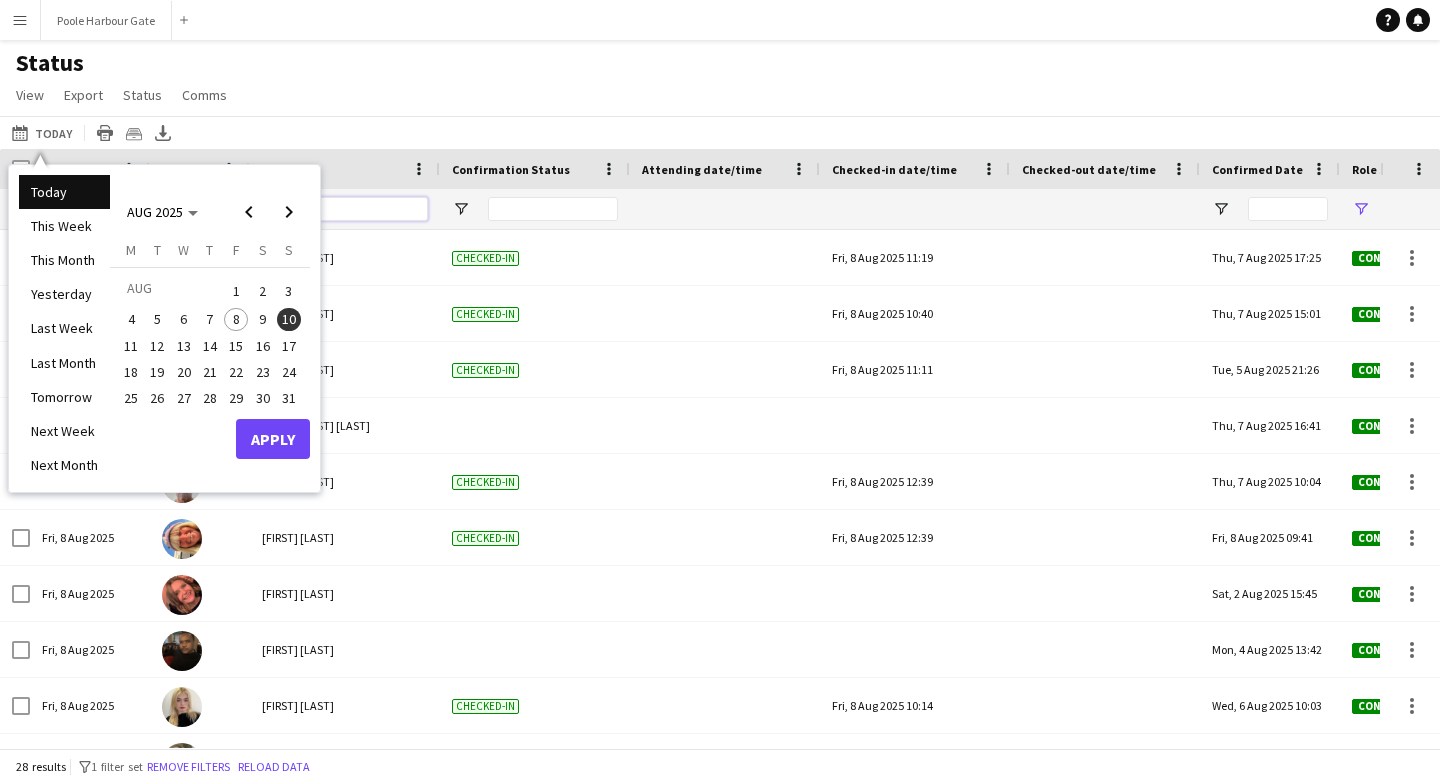 click at bounding box center (363, 209) 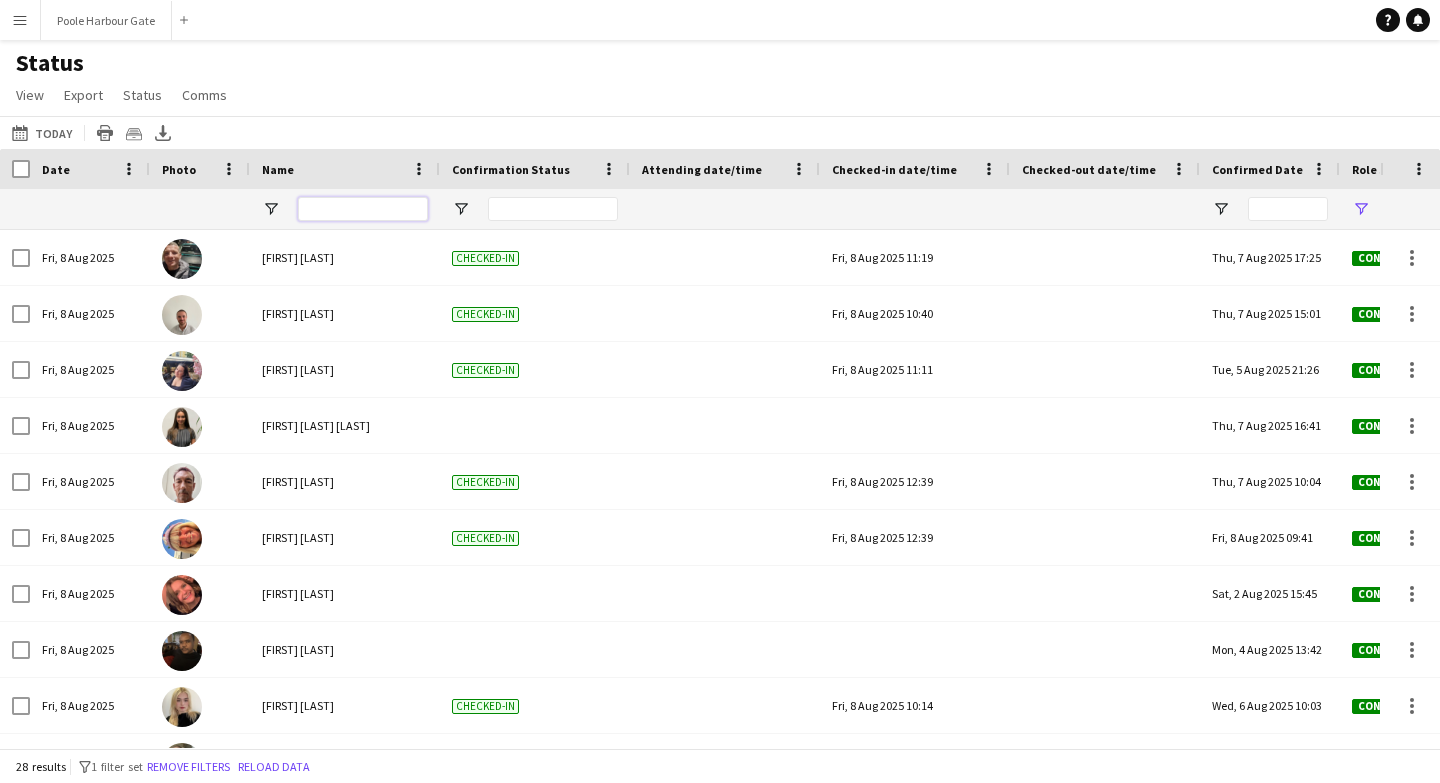 click at bounding box center (363, 209) 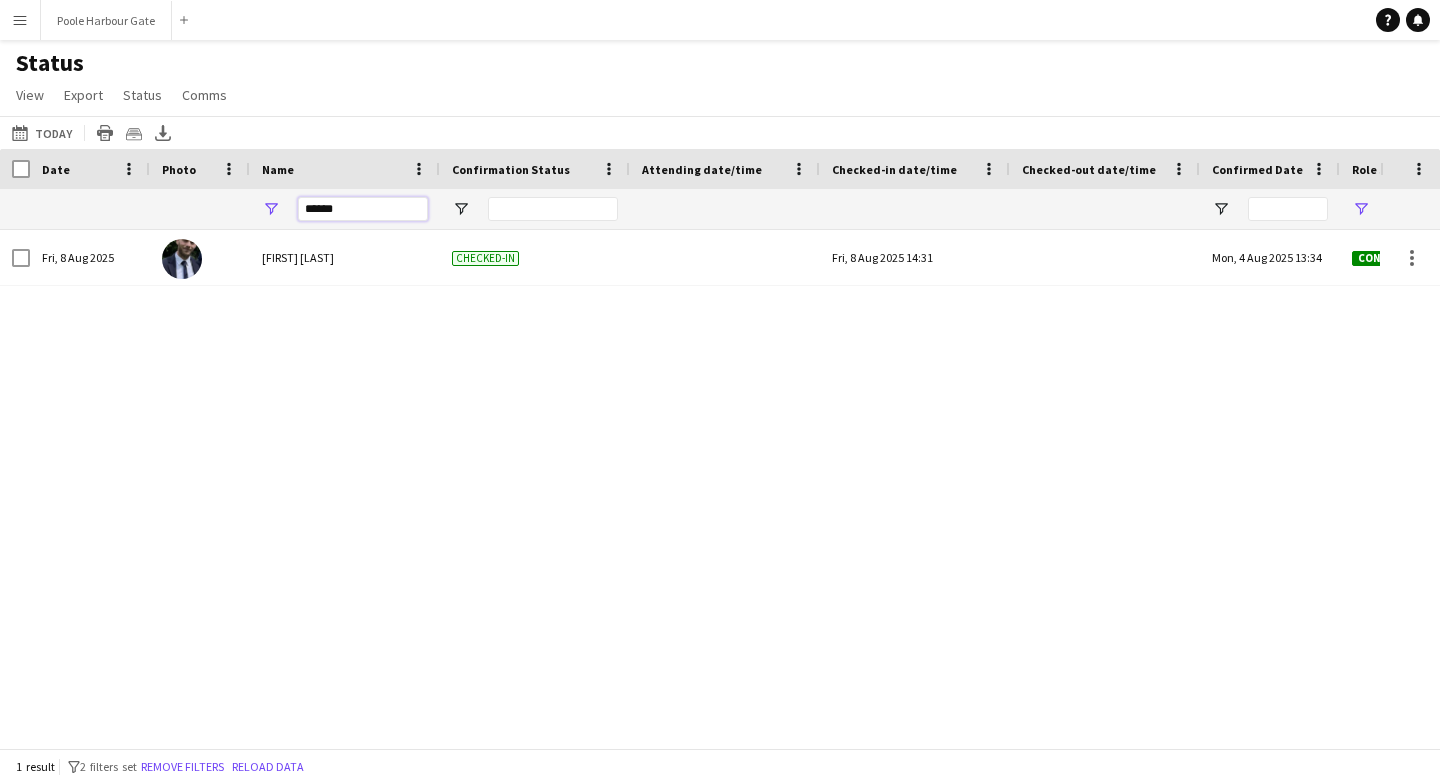 type on "*******" 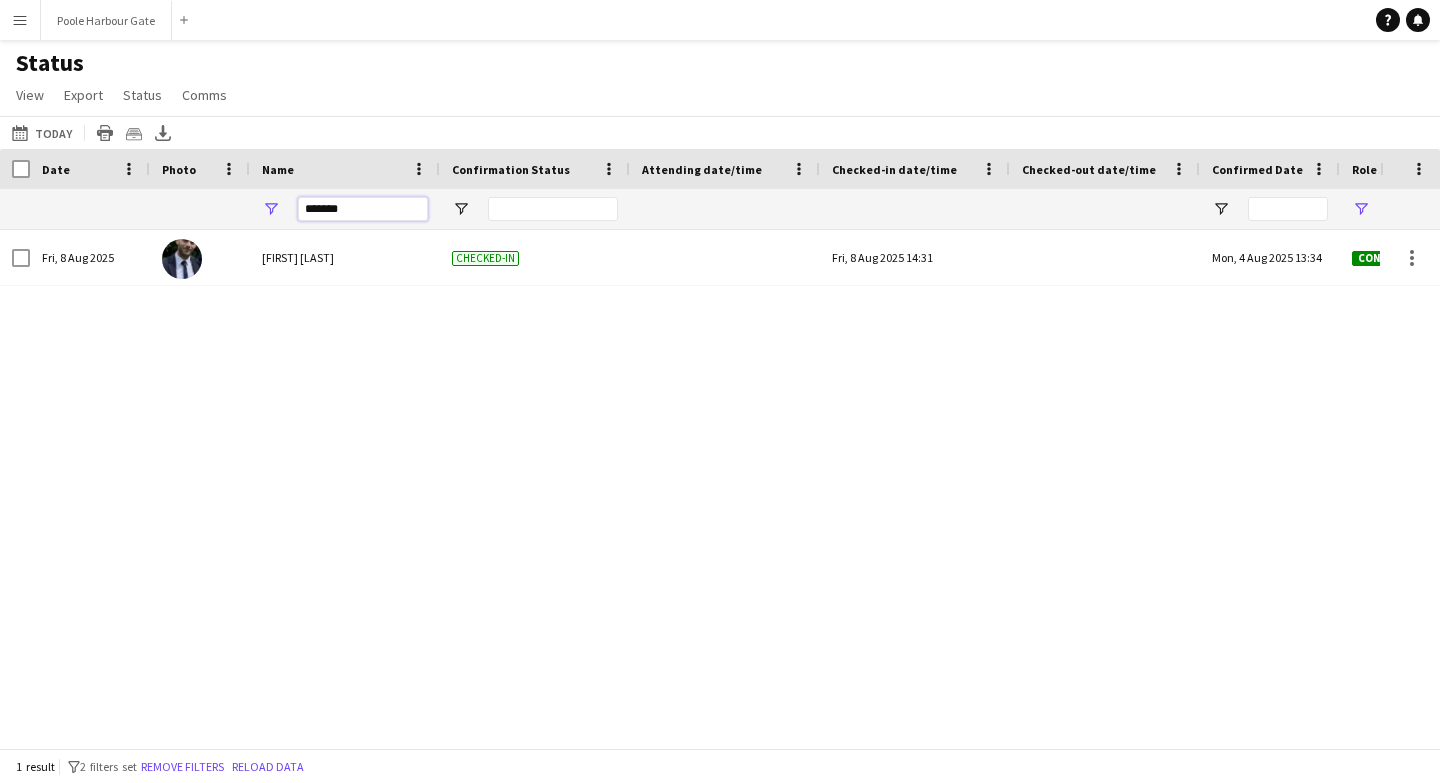 type on "***" 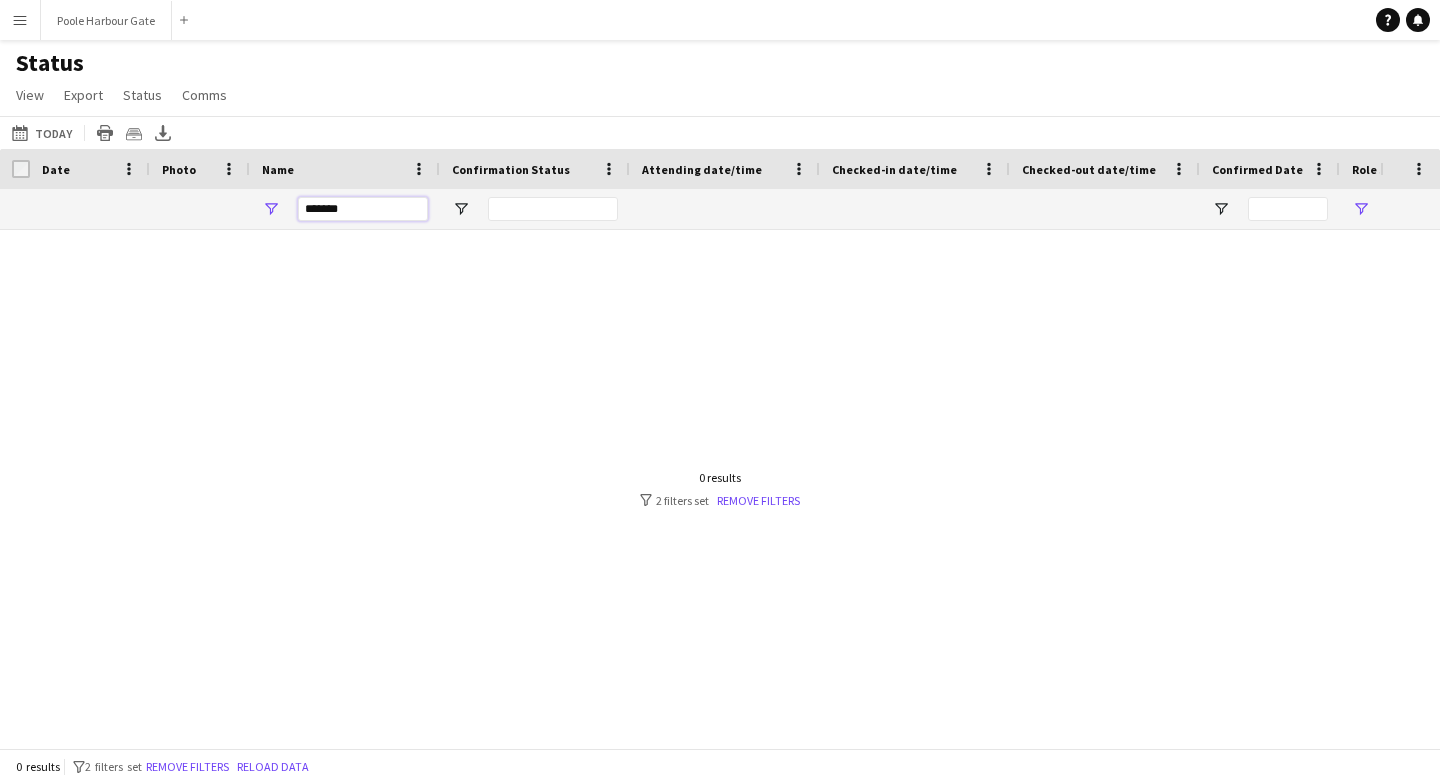type 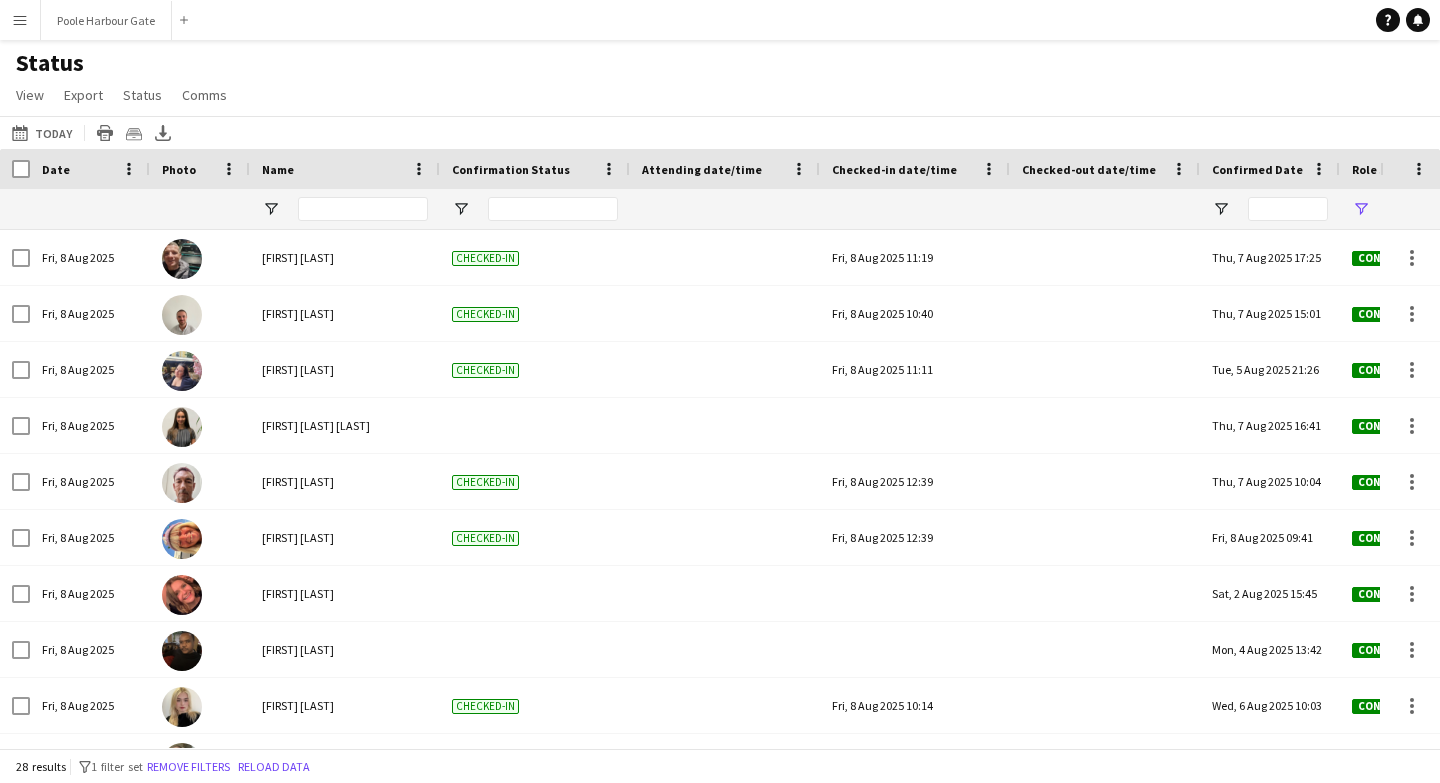 type on "**********" 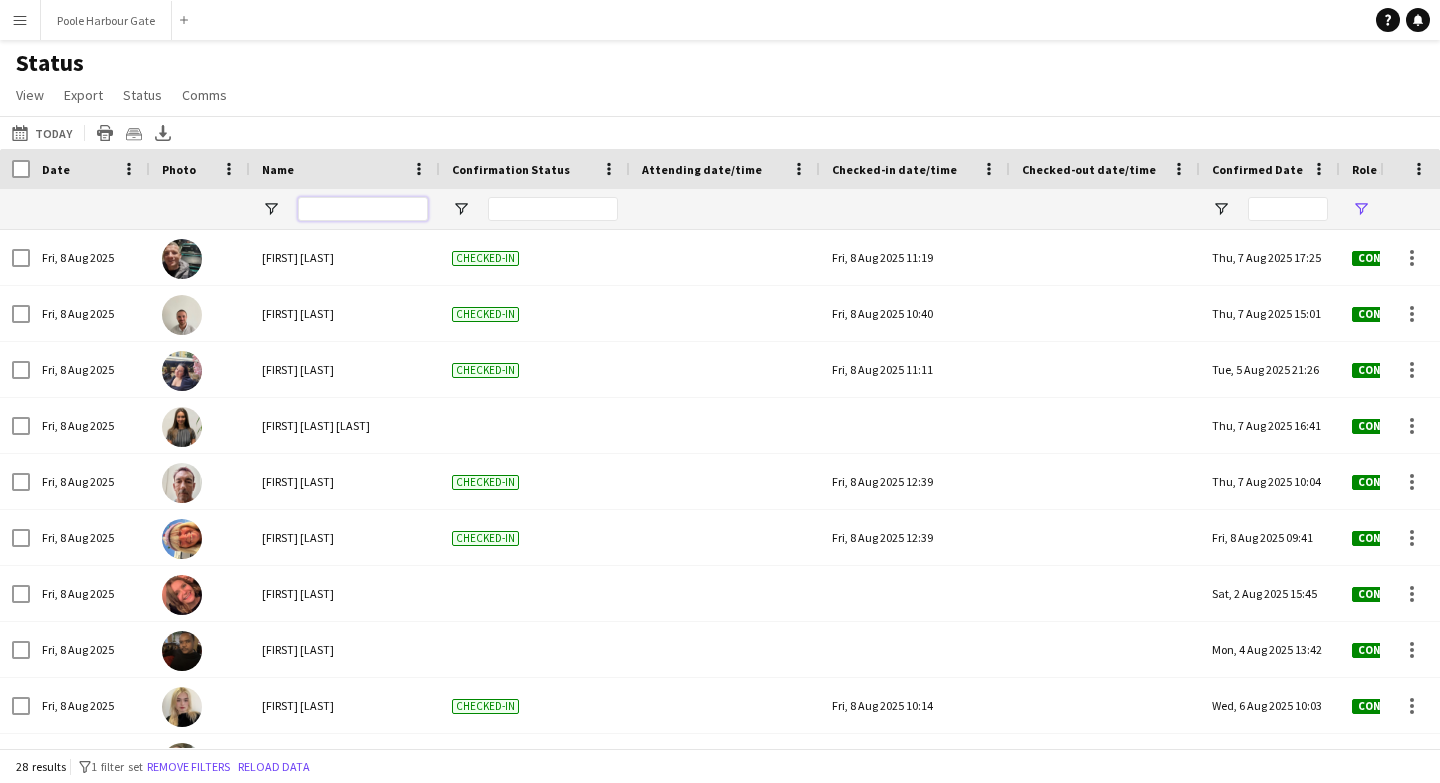 click at bounding box center (363, 209) 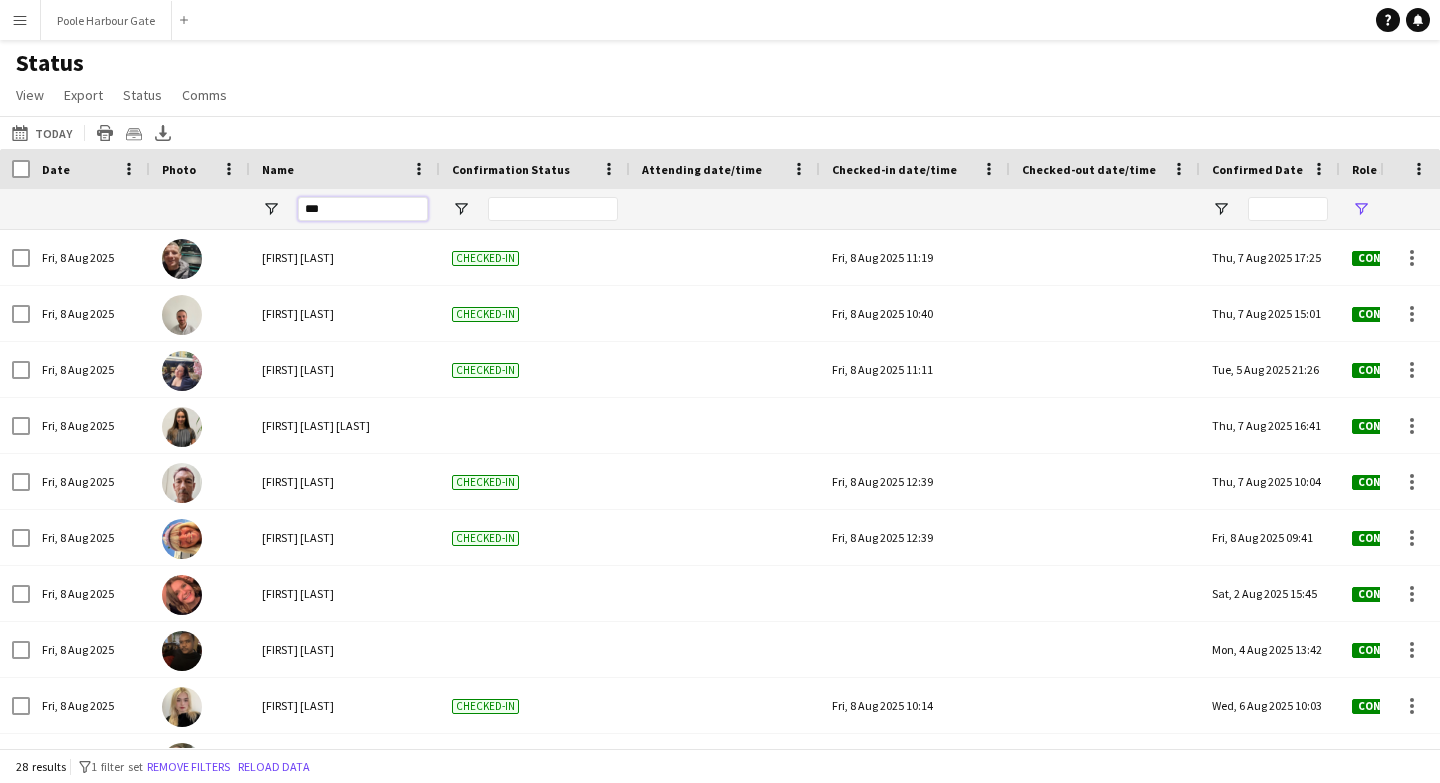 type on "****" 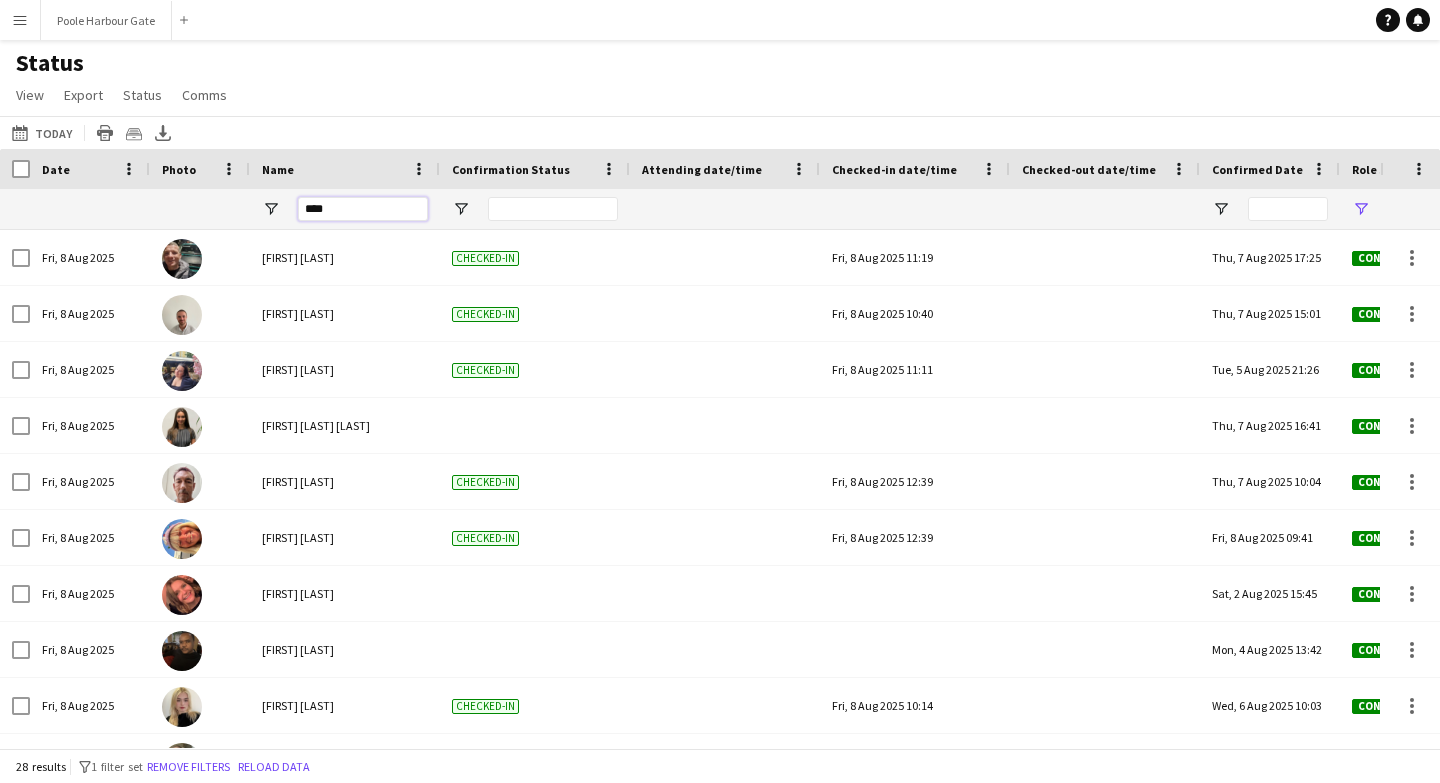 type on "***" 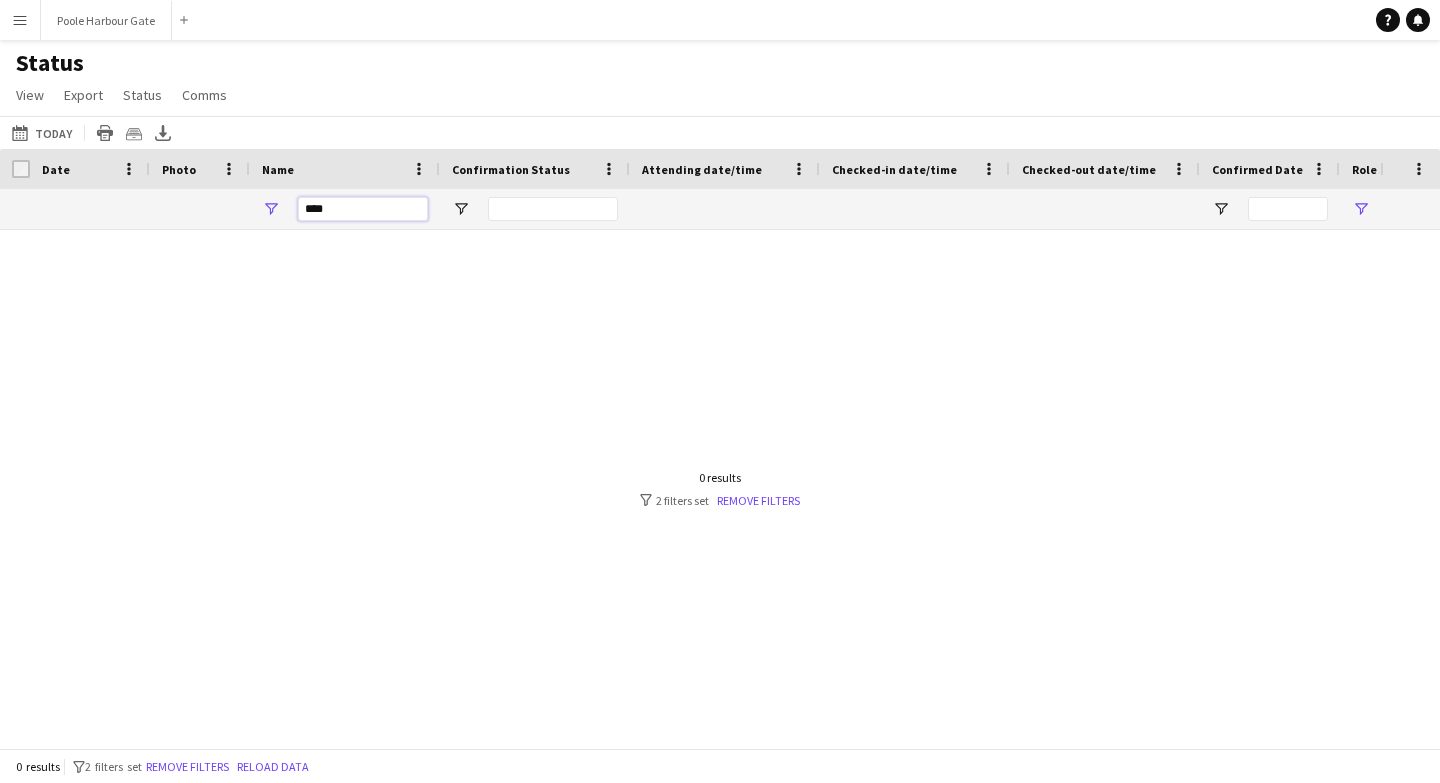 type on "***" 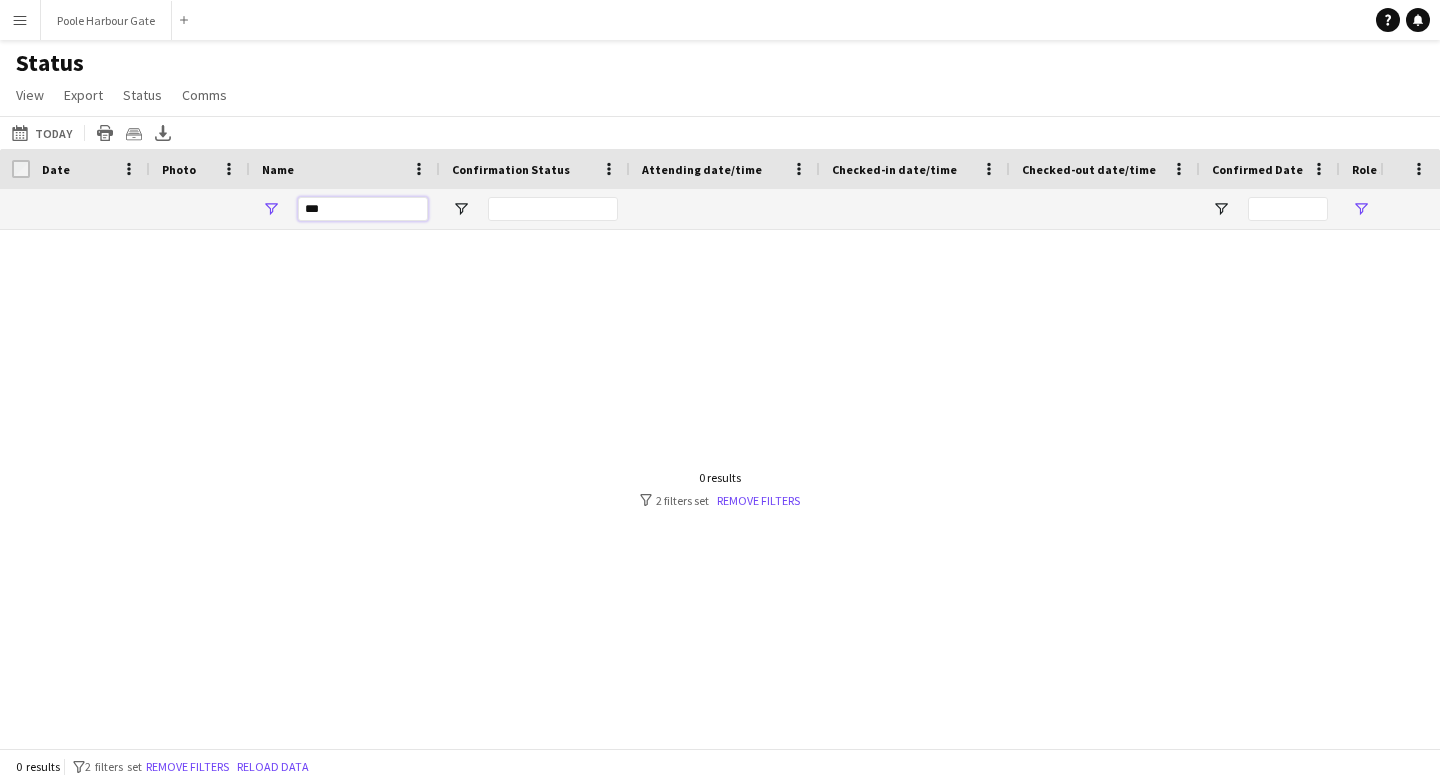 type on "**********" 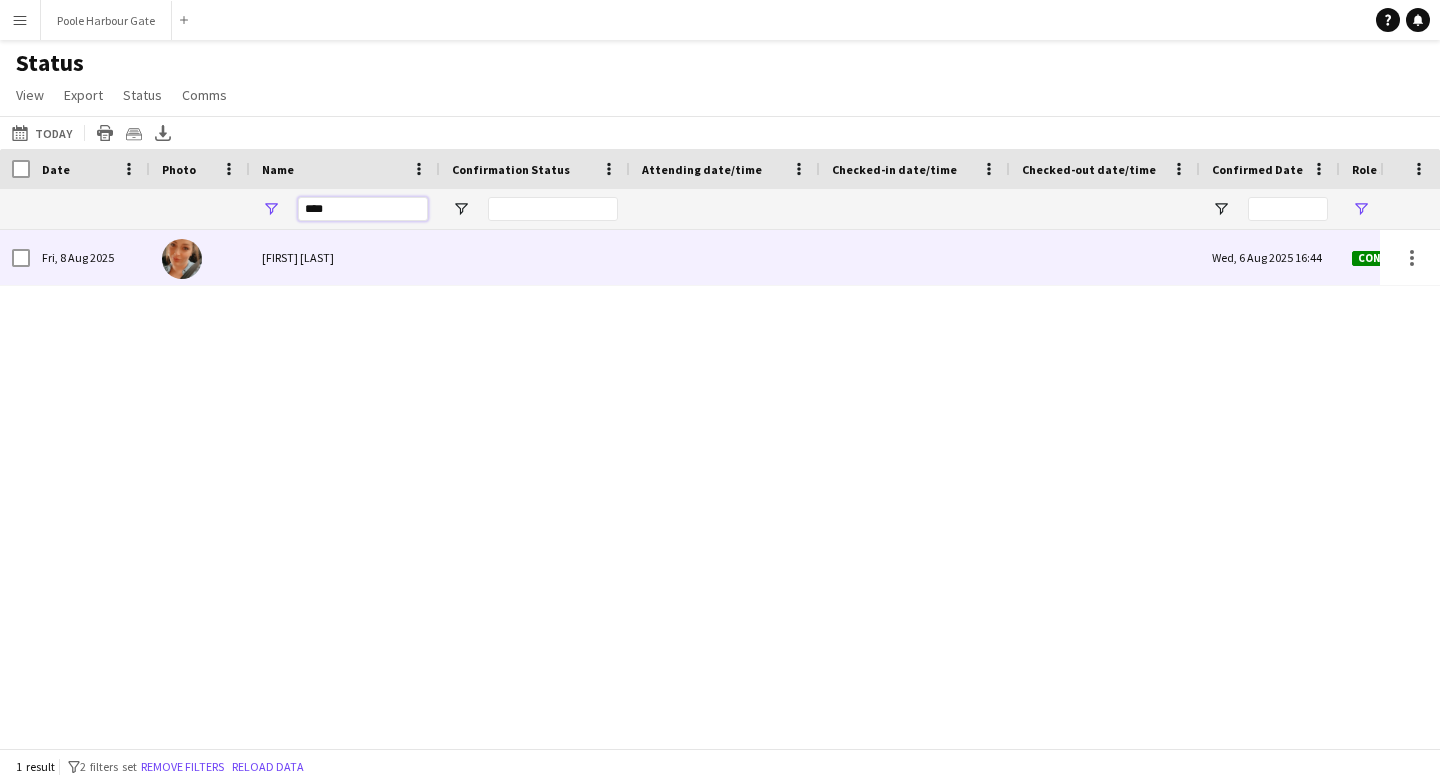 type on "****" 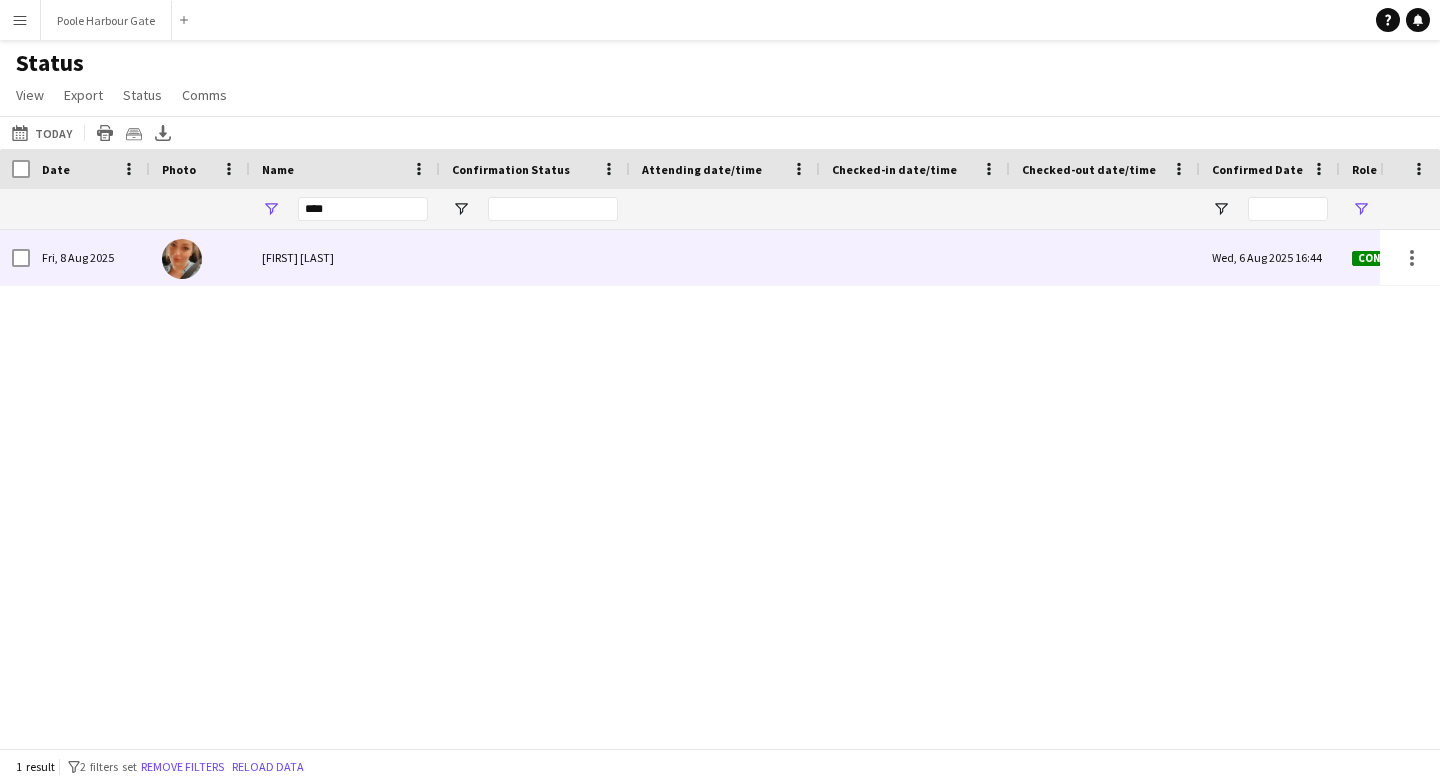 click at bounding box center (915, 257) 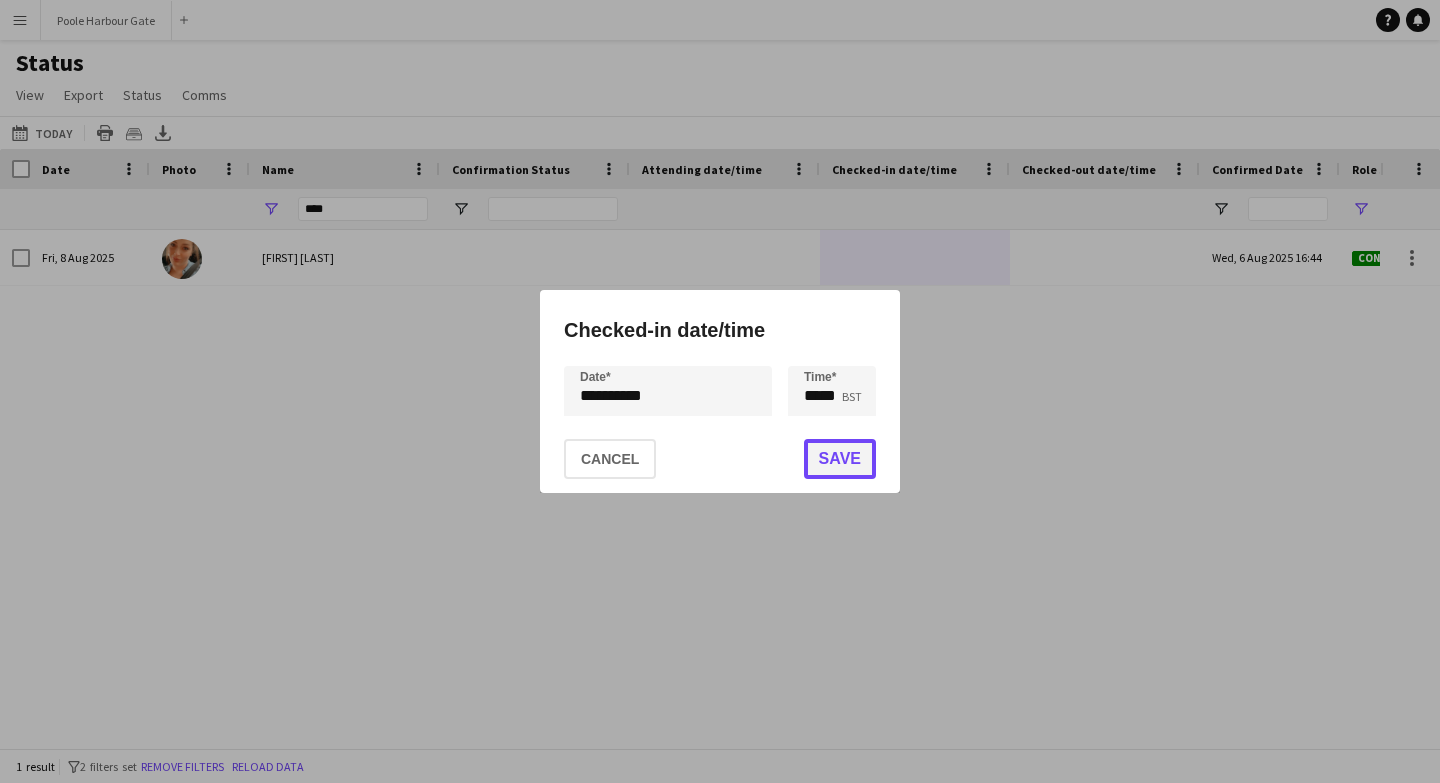 click on "Save" 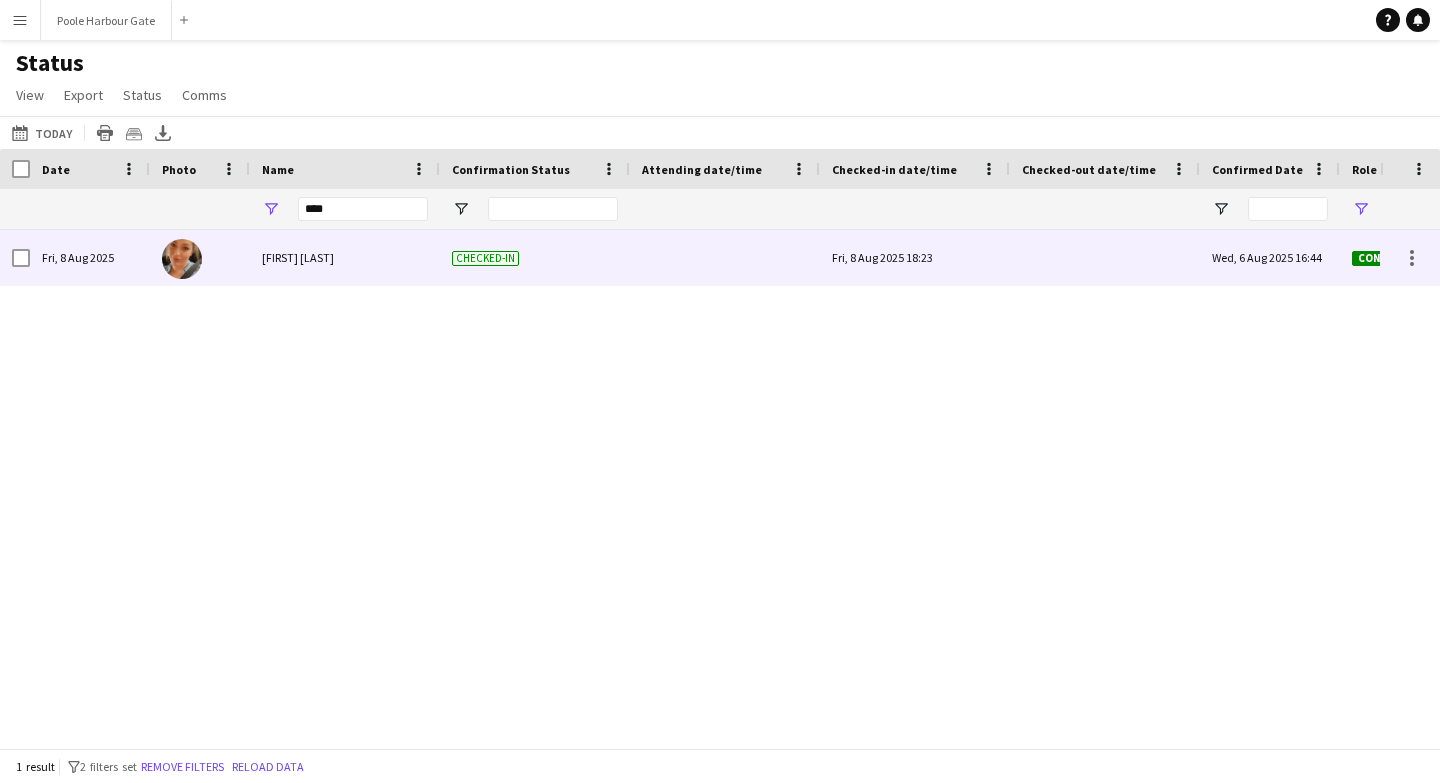 click on "Fri, 8 Aug 2025 18:23" at bounding box center (915, 257) 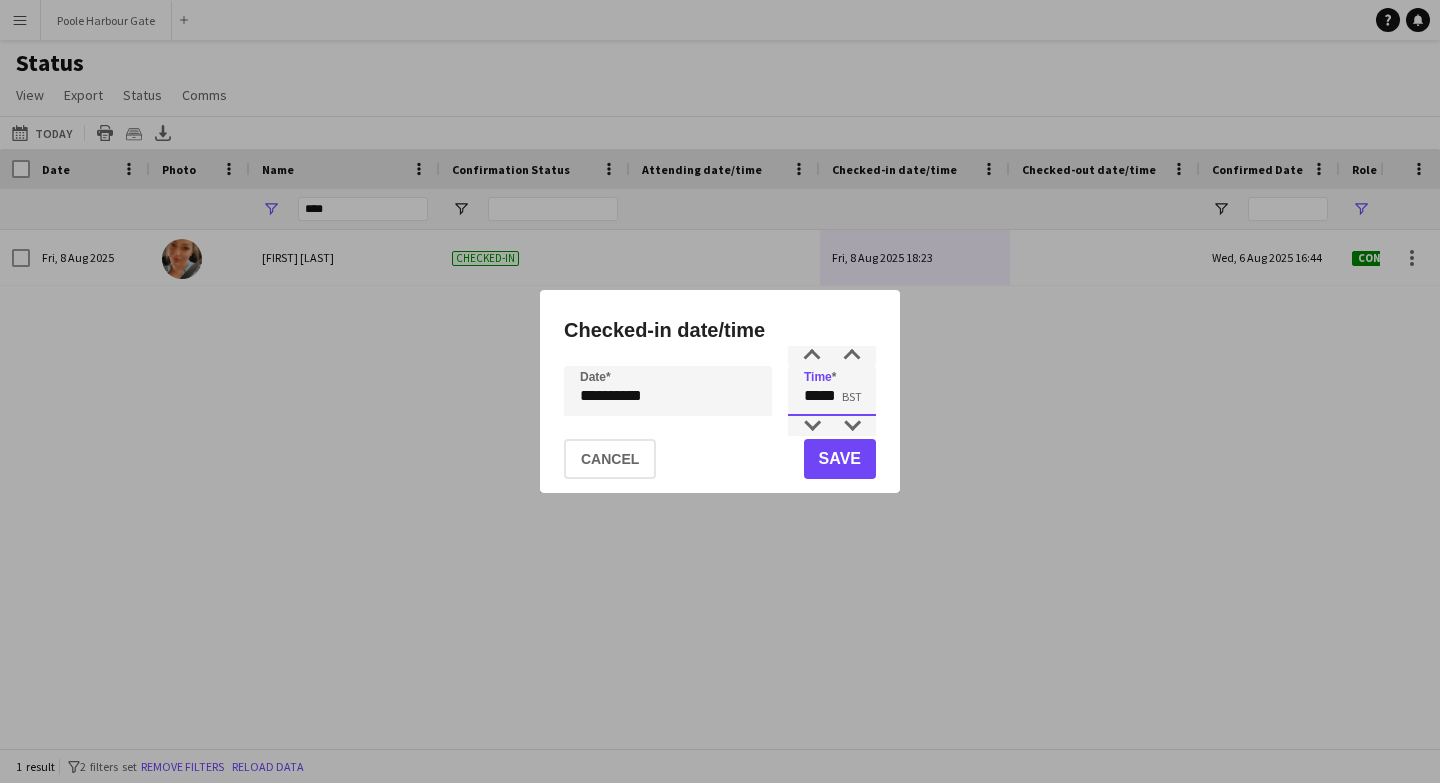 drag, startPoint x: 843, startPoint y: 397, endPoint x: 767, endPoint y: 397, distance: 76 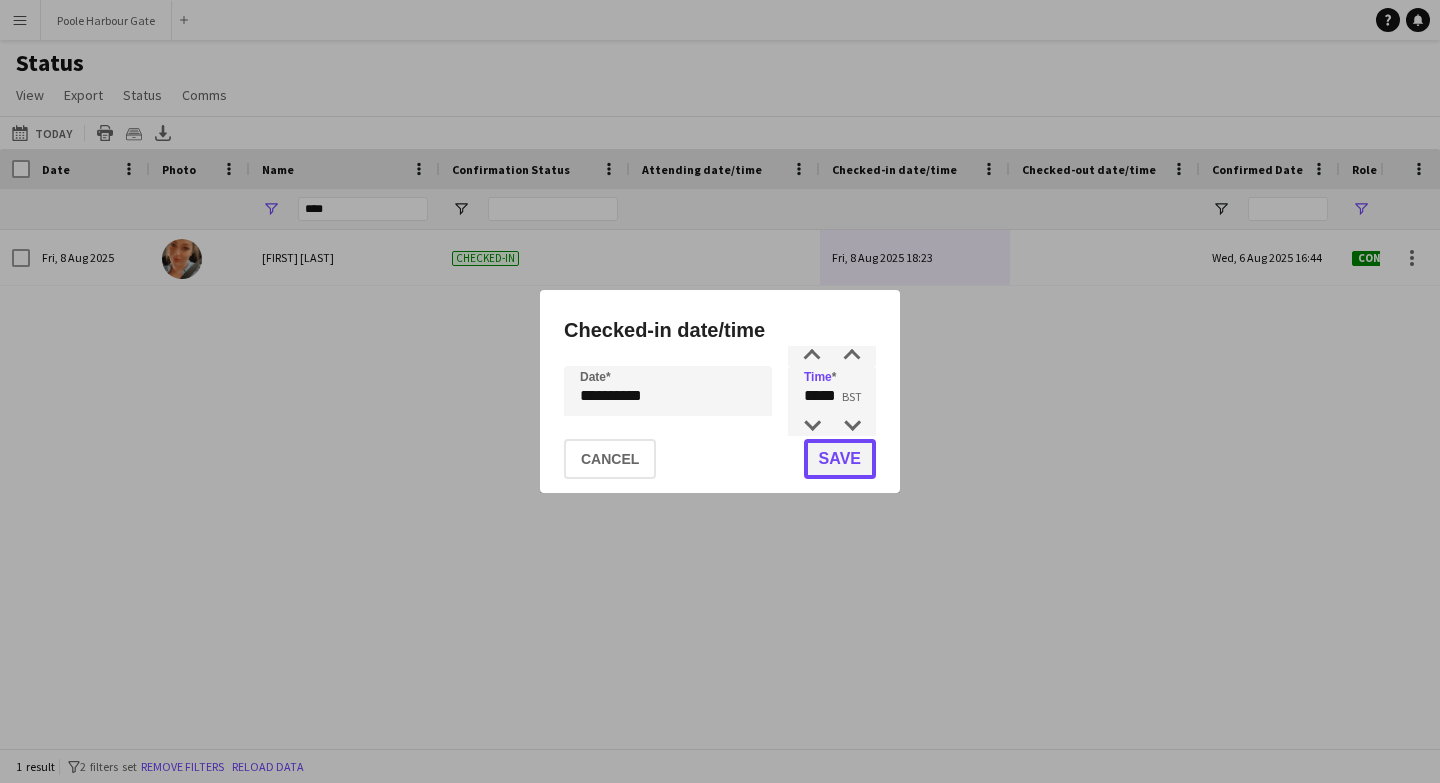 click on "Save" 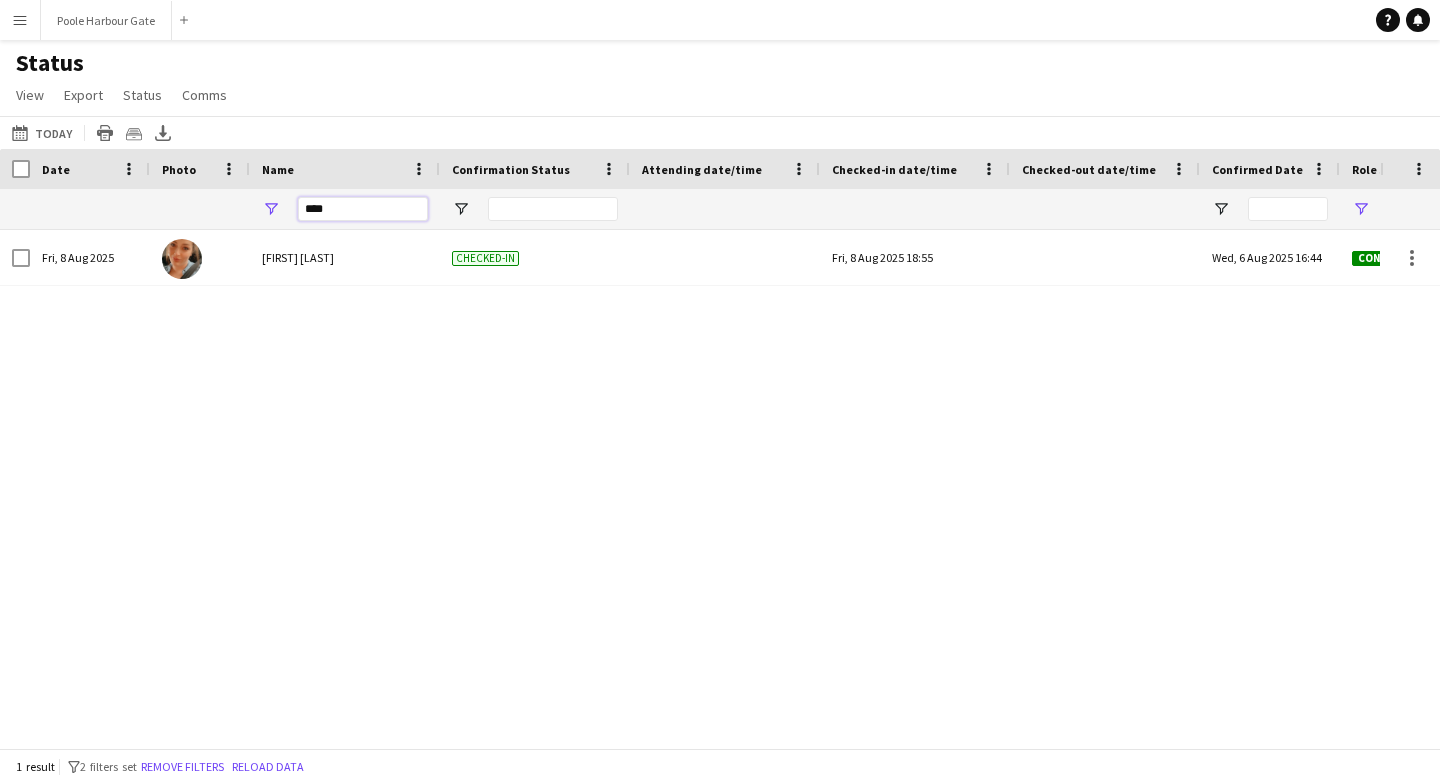 click on "****" at bounding box center [363, 209] 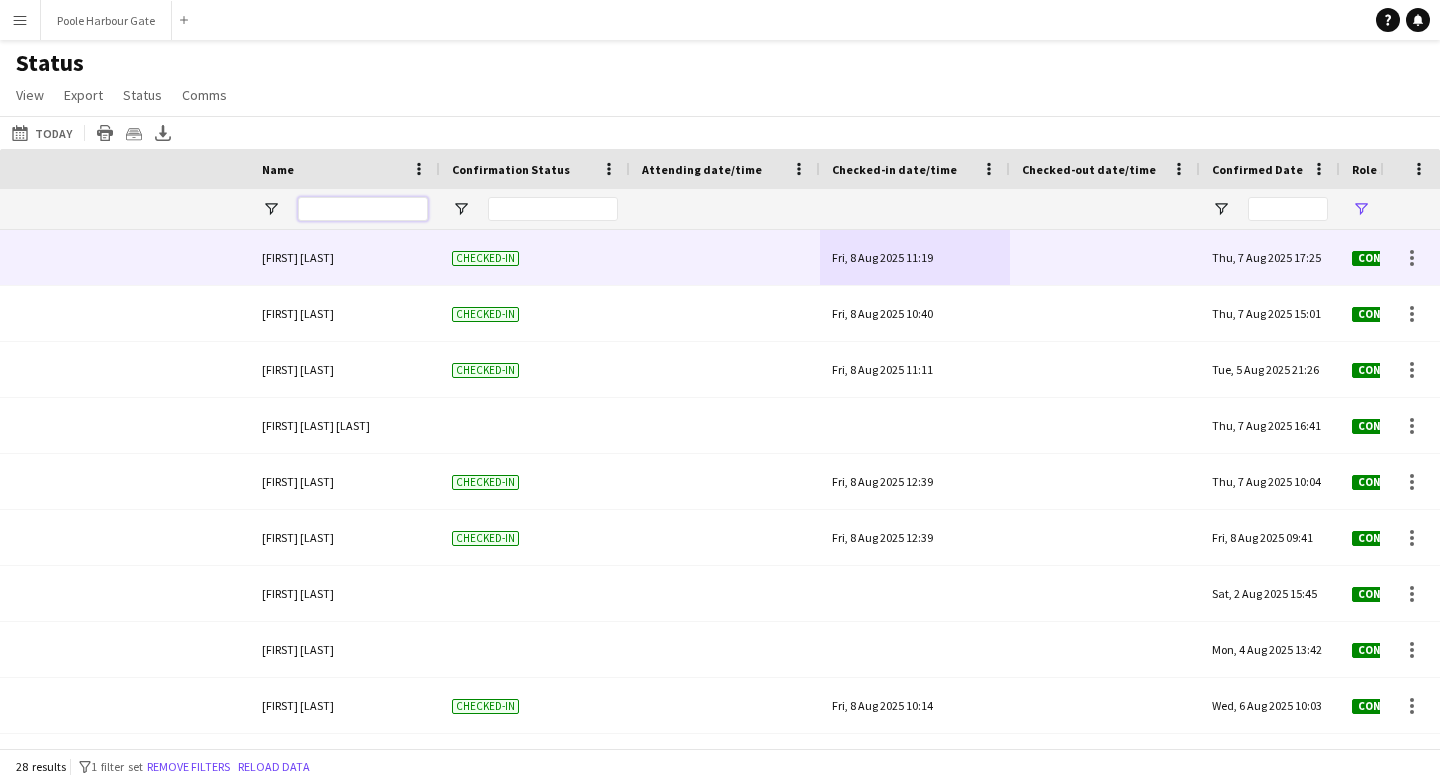 scroll, scrollTop: 0, scrollLeft: 872, axis: horizontal 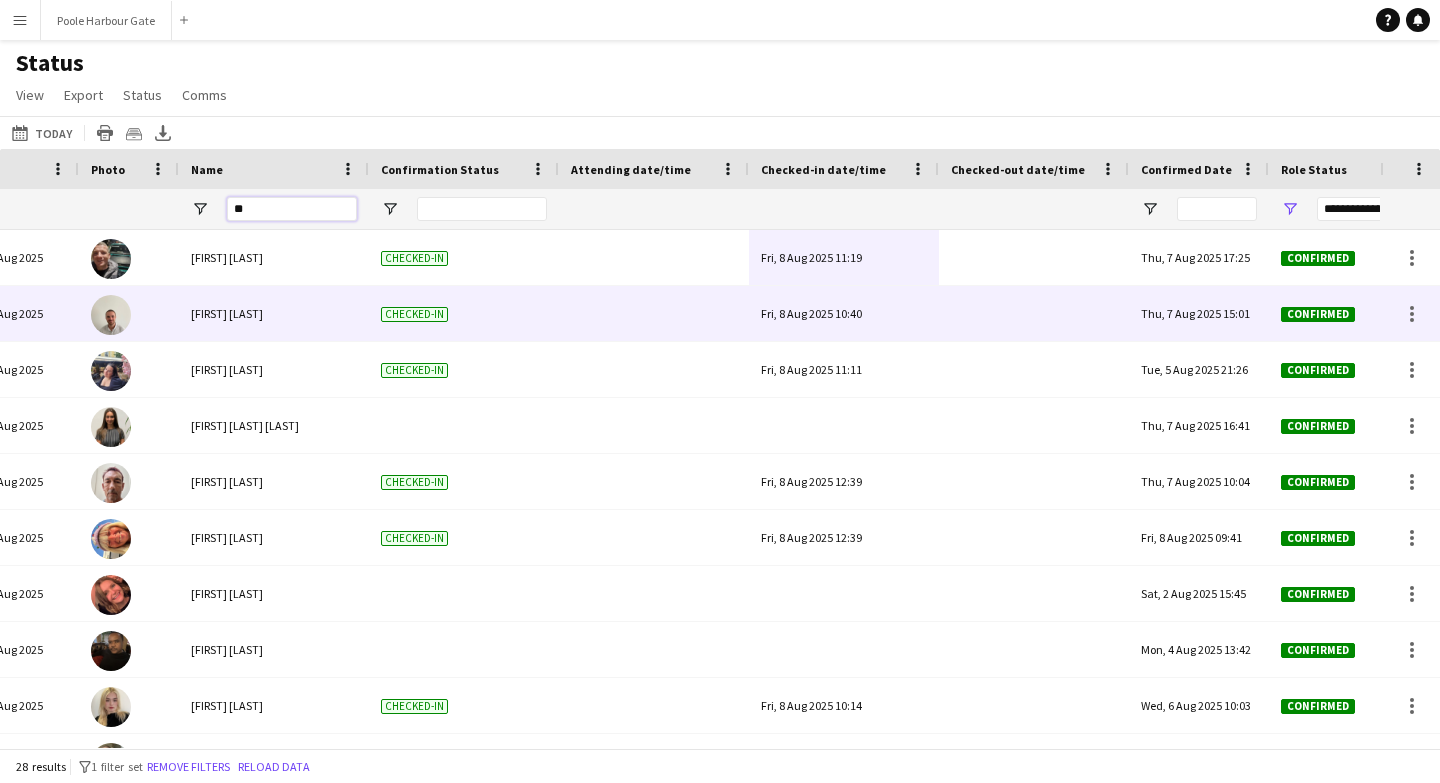 type on "***" 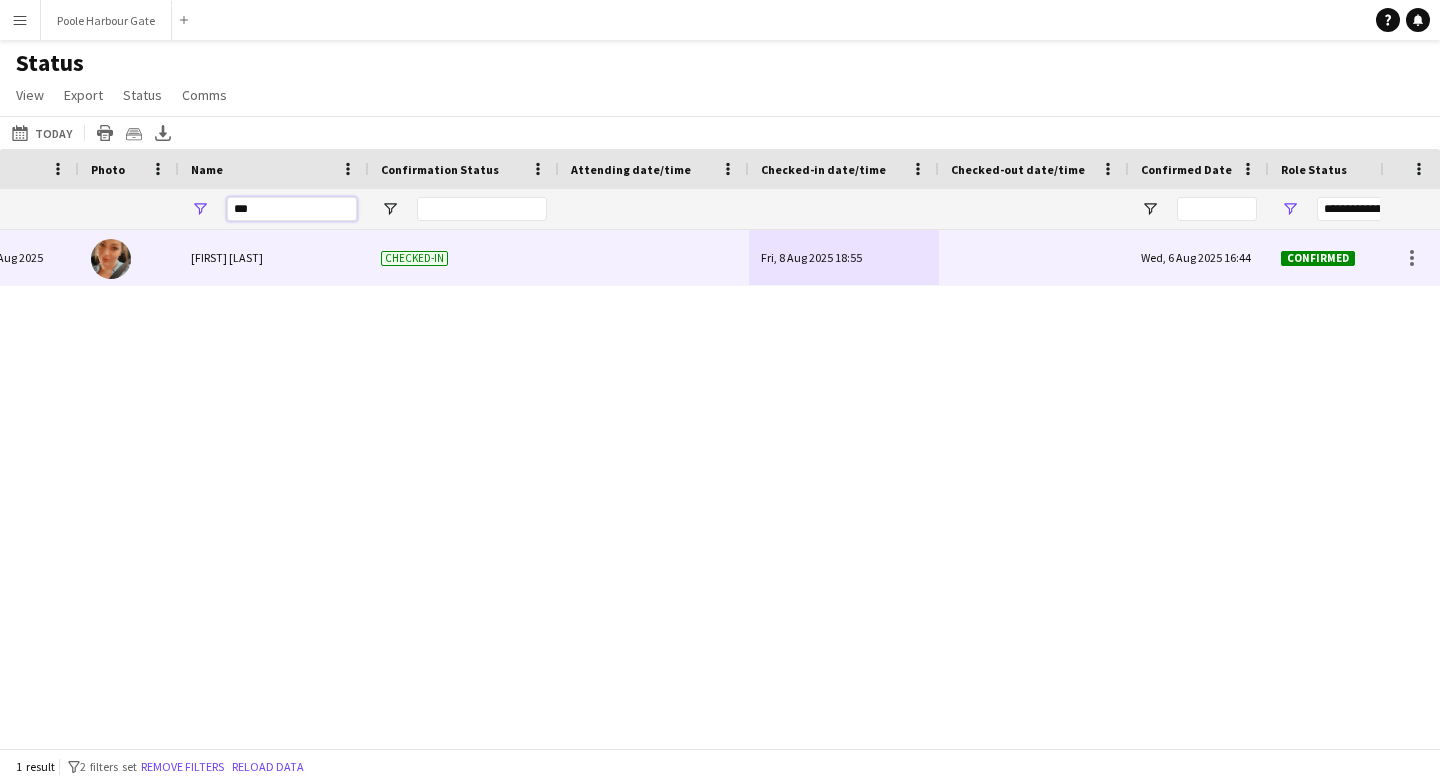 scroll, scrollTop: 0, scrollLeft: 147, axis: horizontal 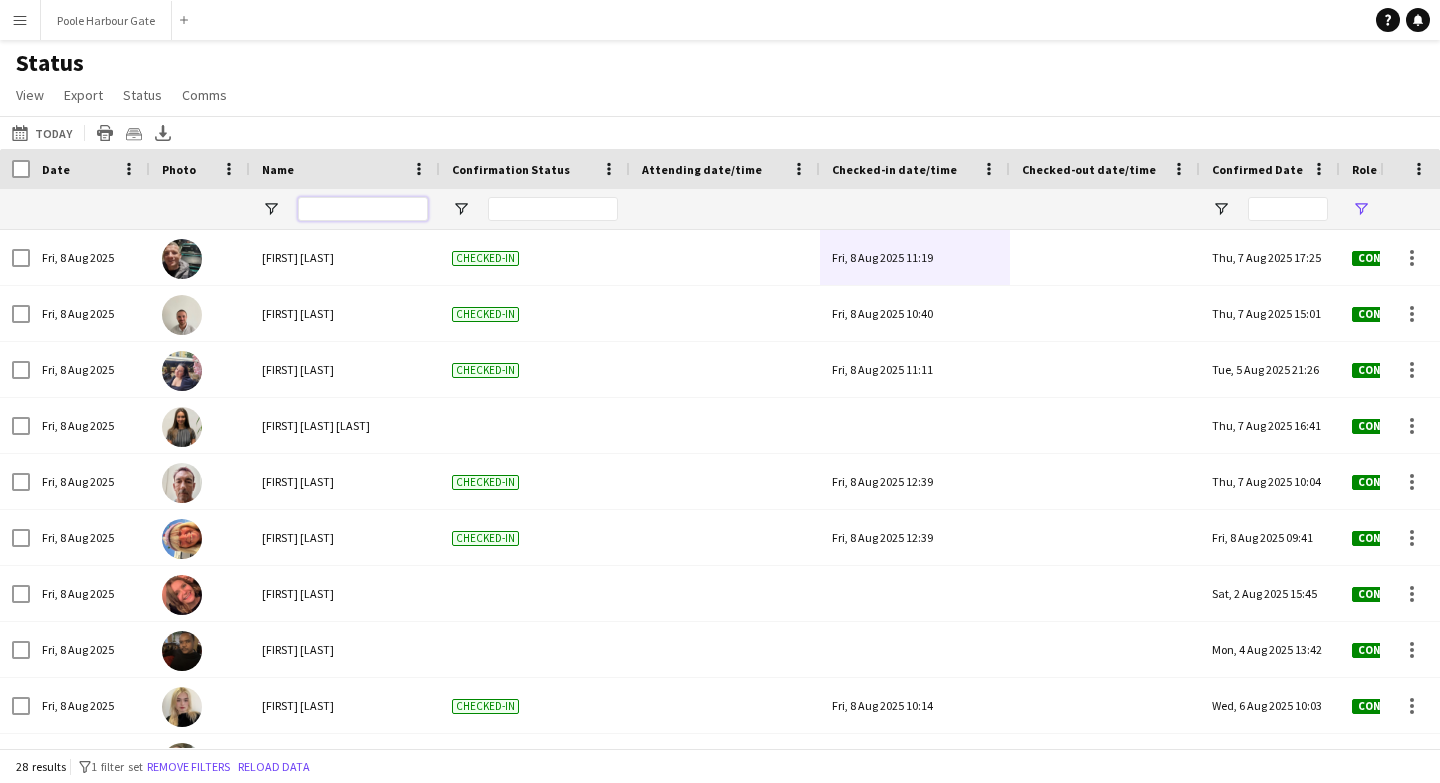 click at bounding box center (363, 209) 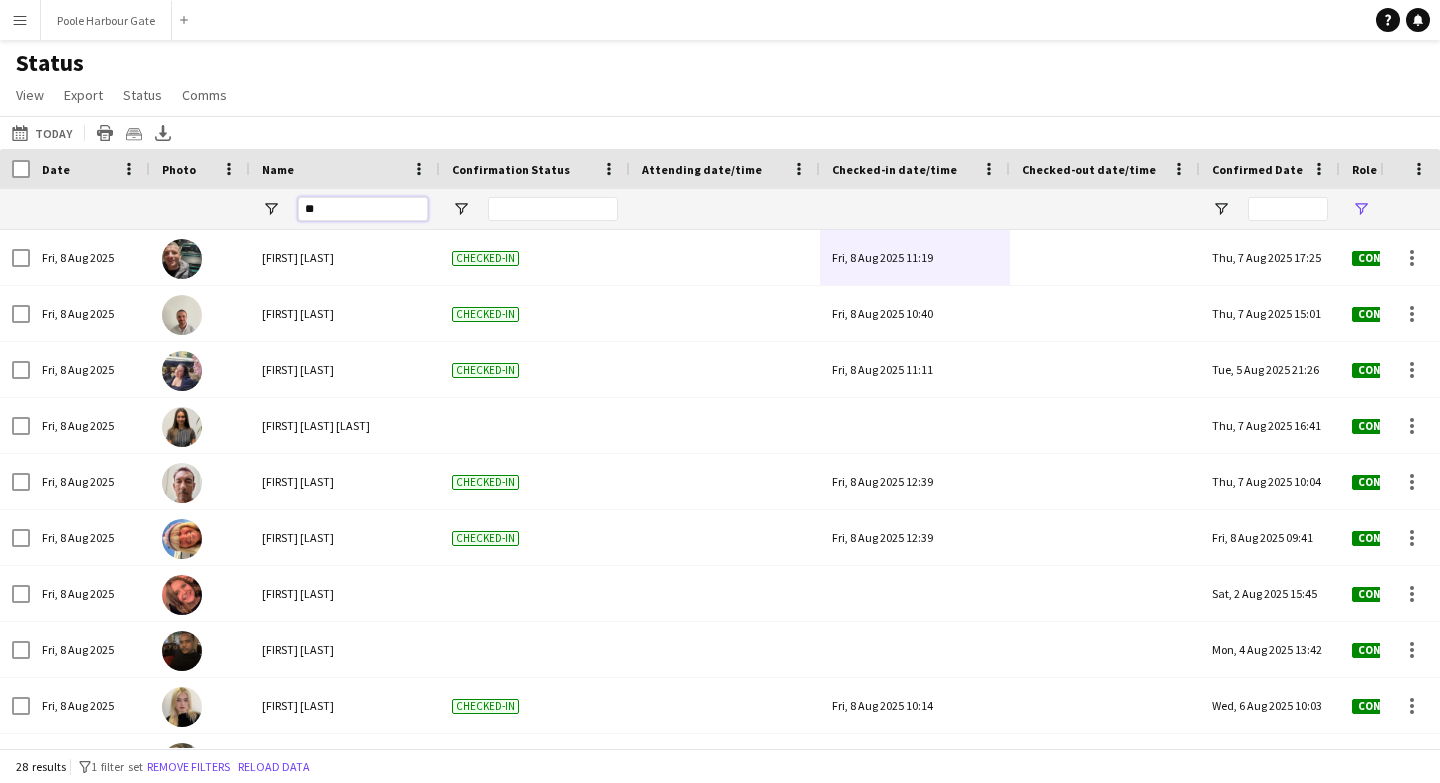 type on "***" 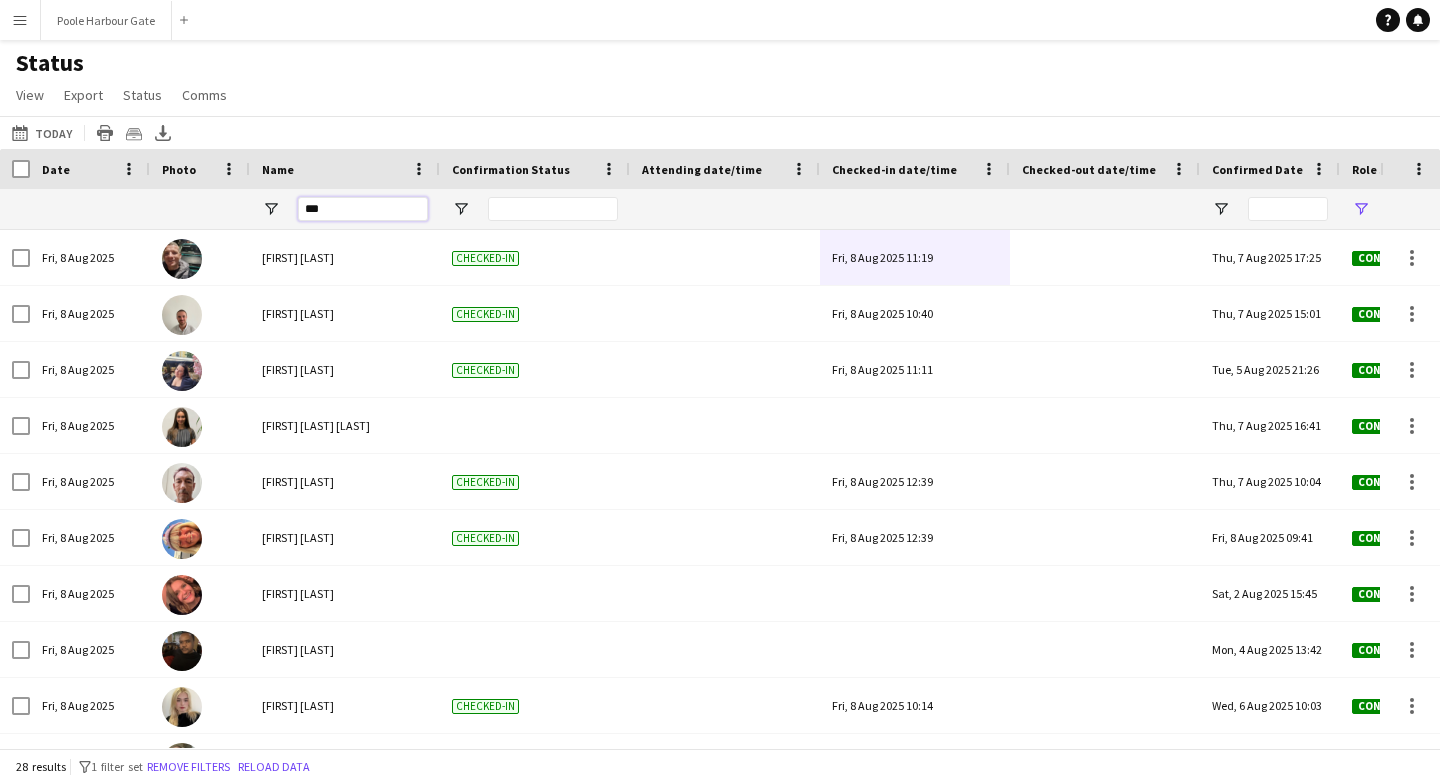 type on "***" 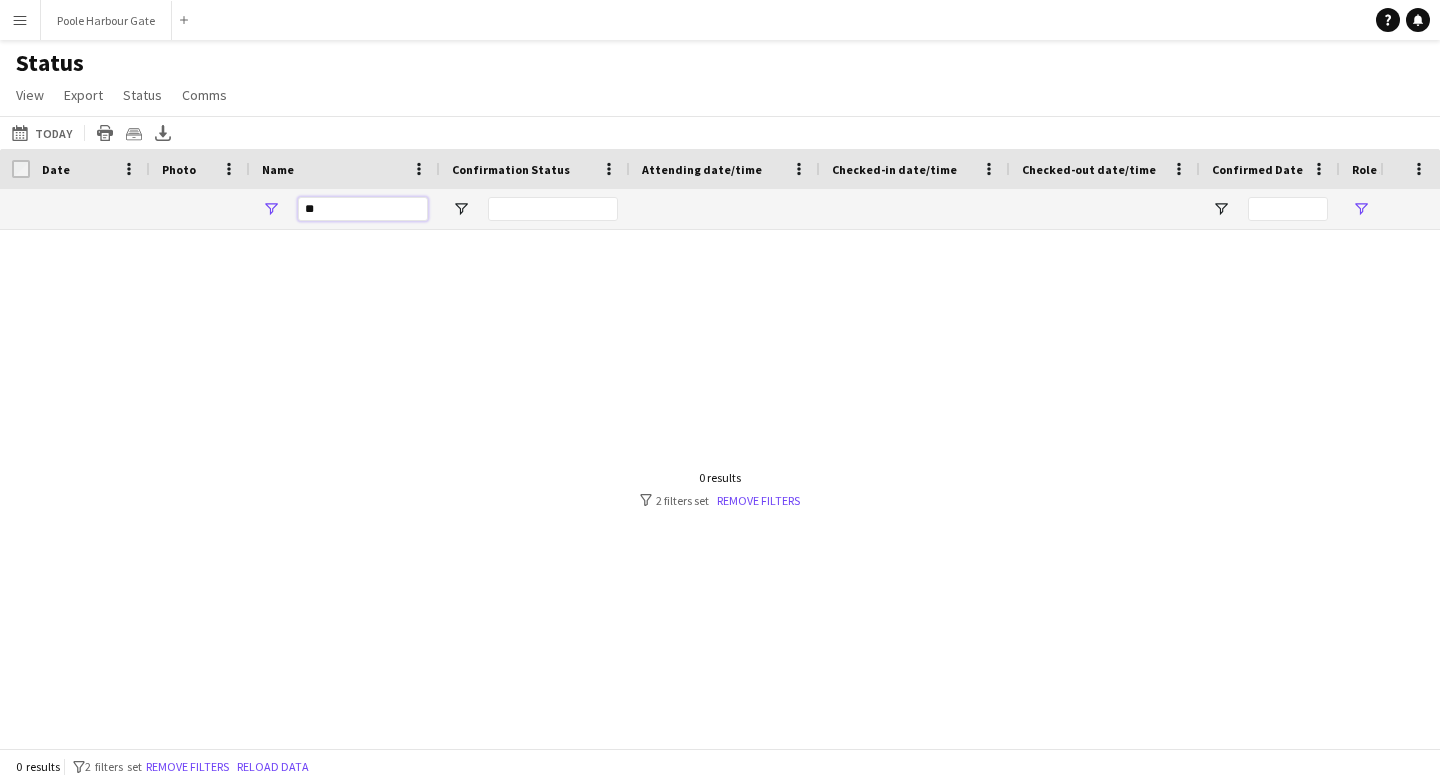 type on "*" 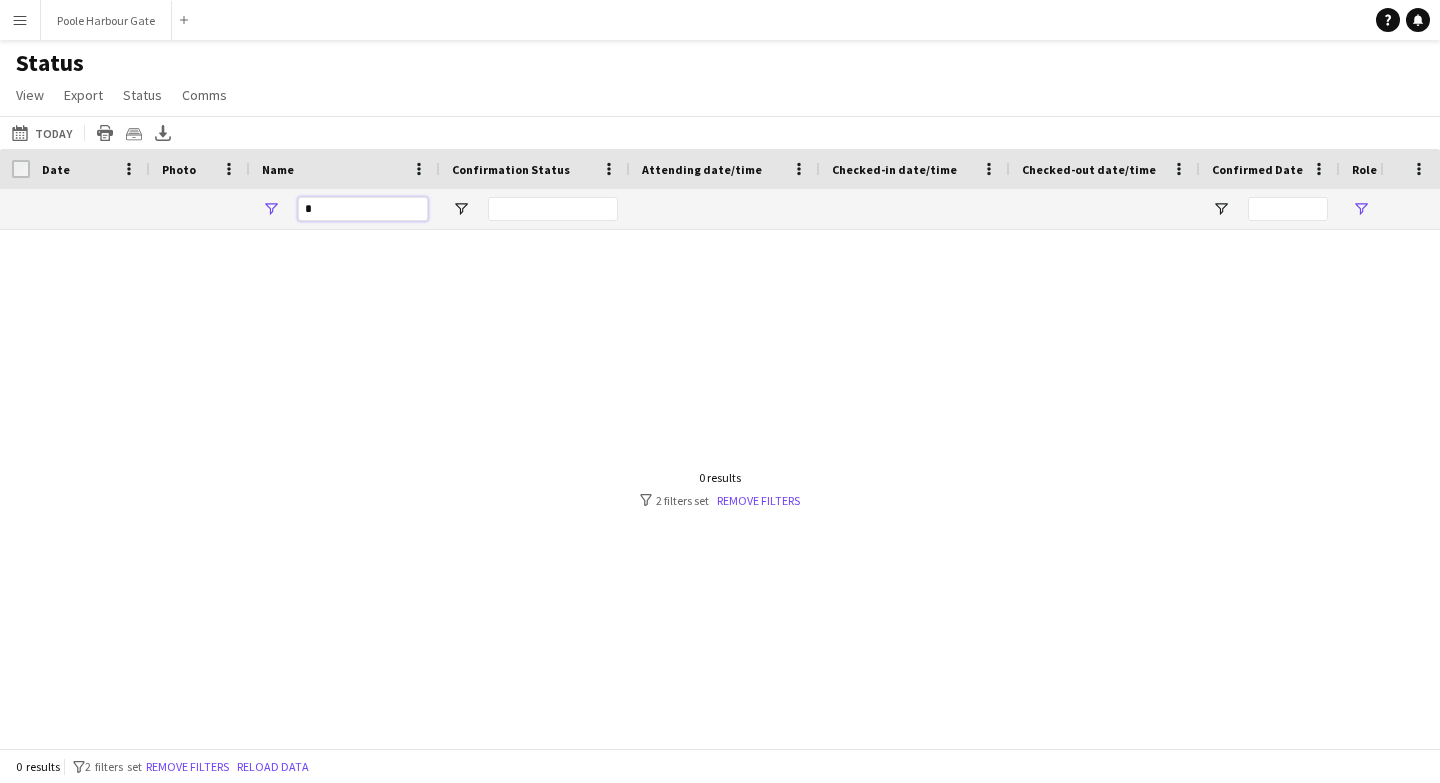 type on "**" 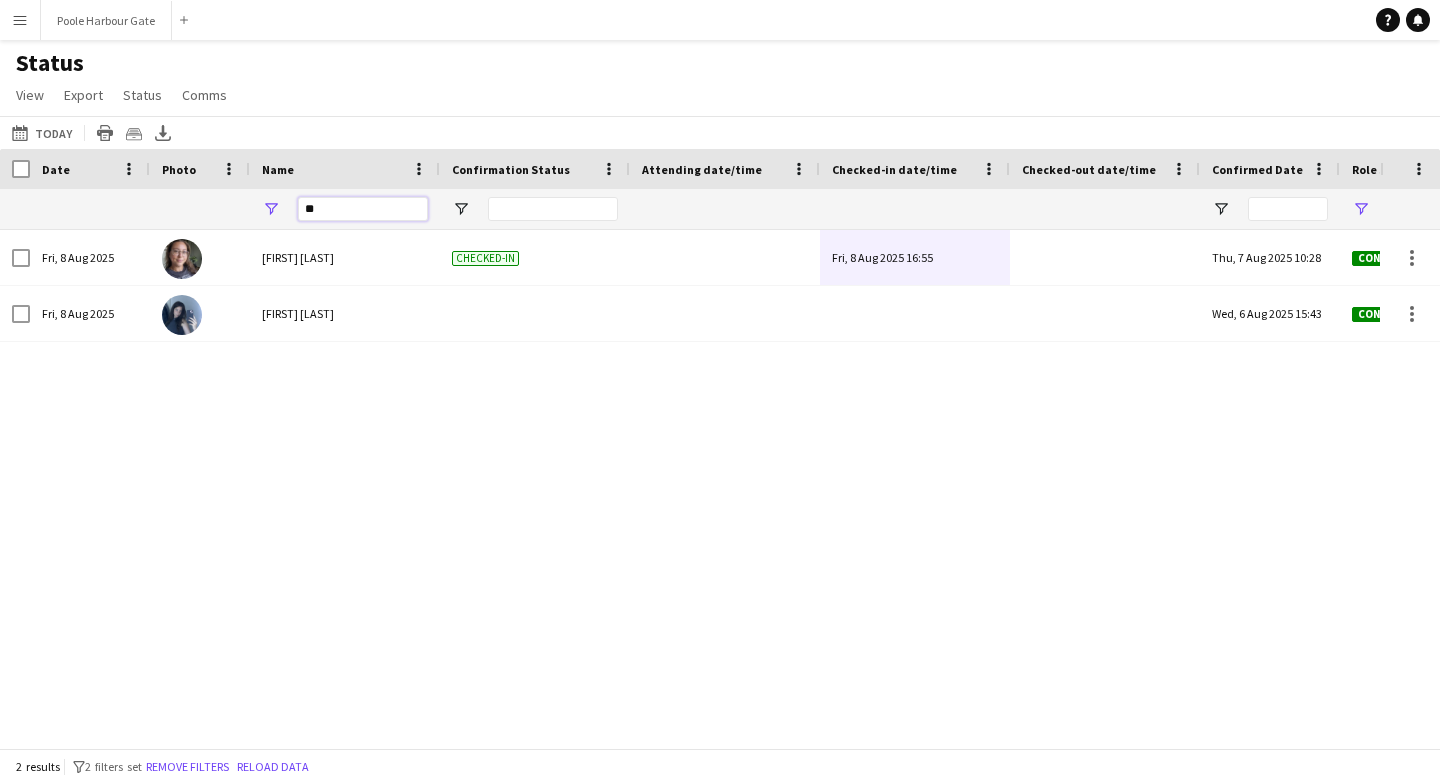 type on "**********" 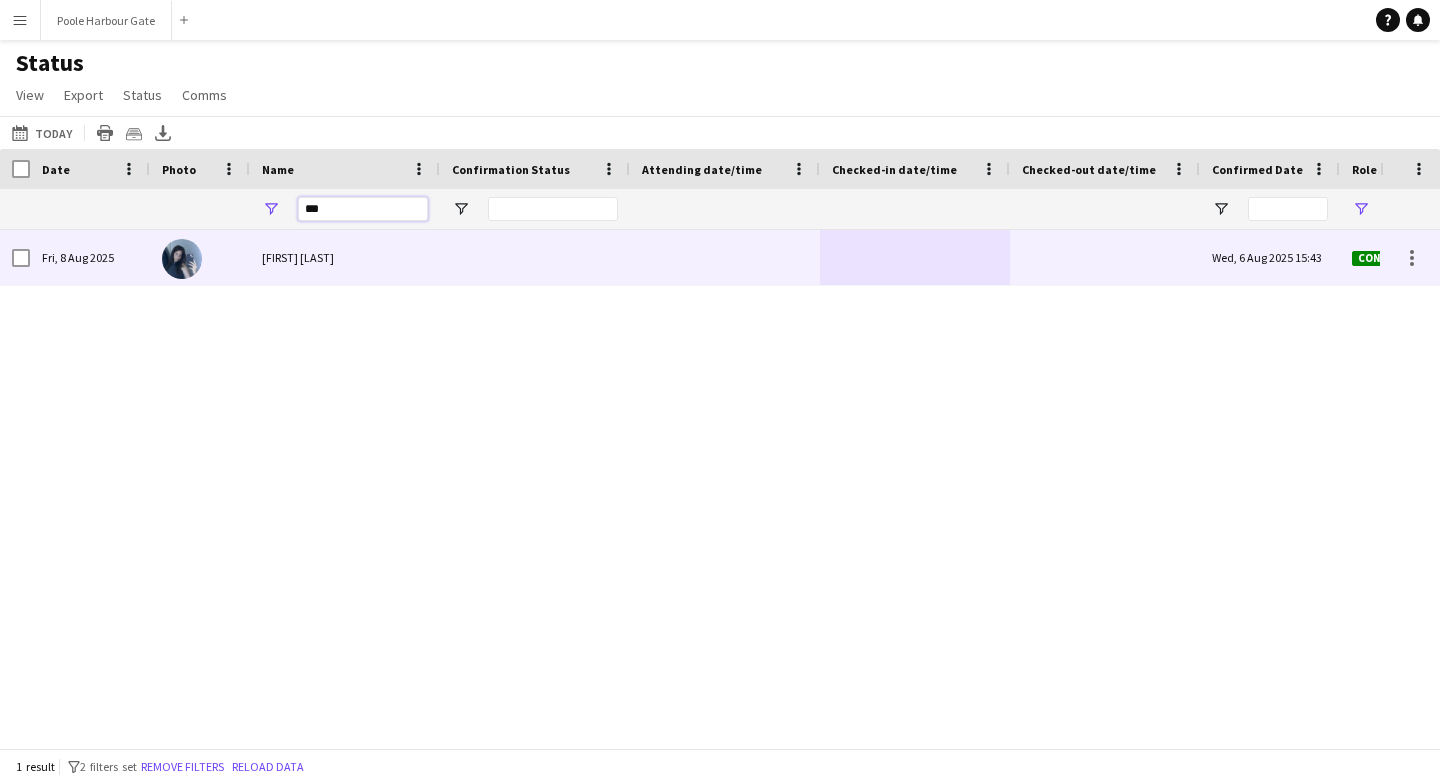 type on "***" 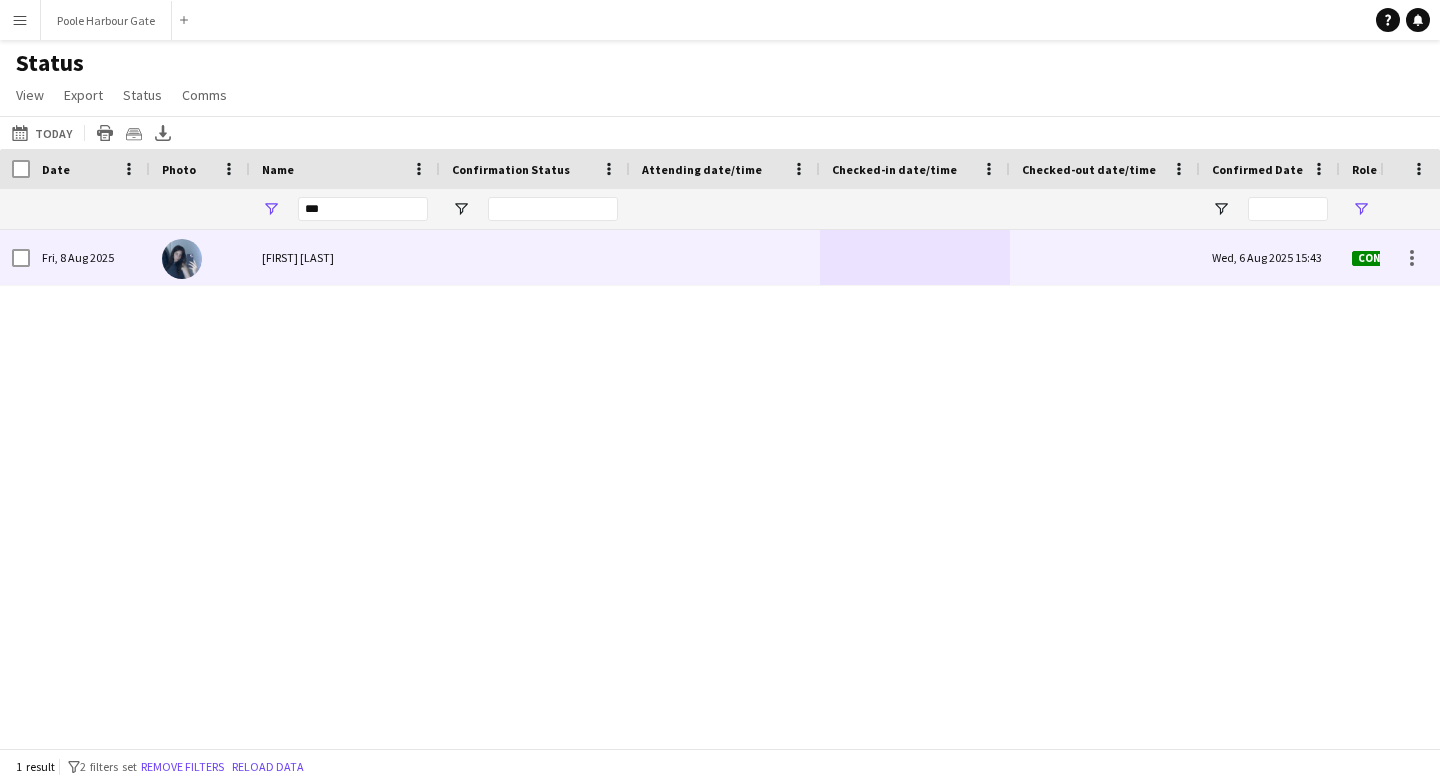 click at bounding box center (915, 257) 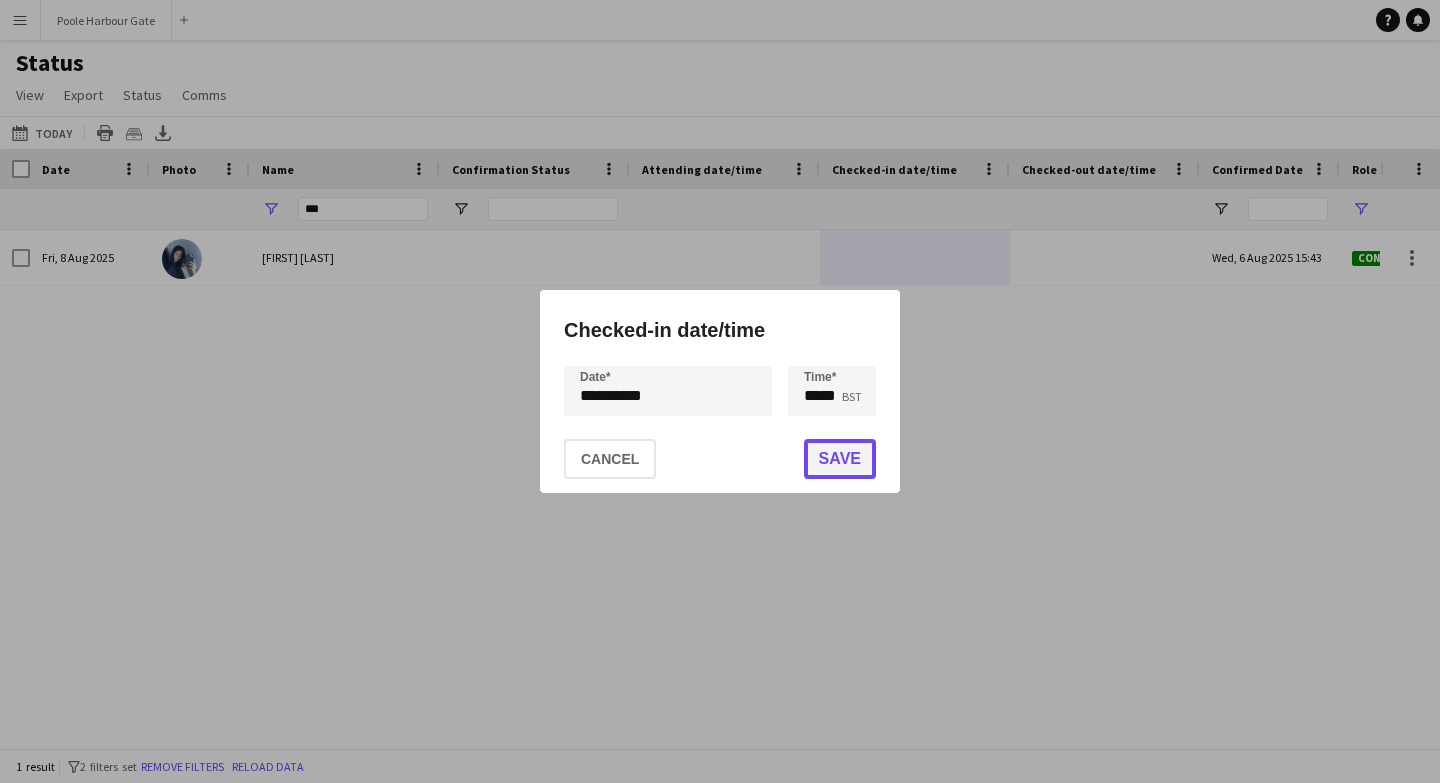 click on "Save" 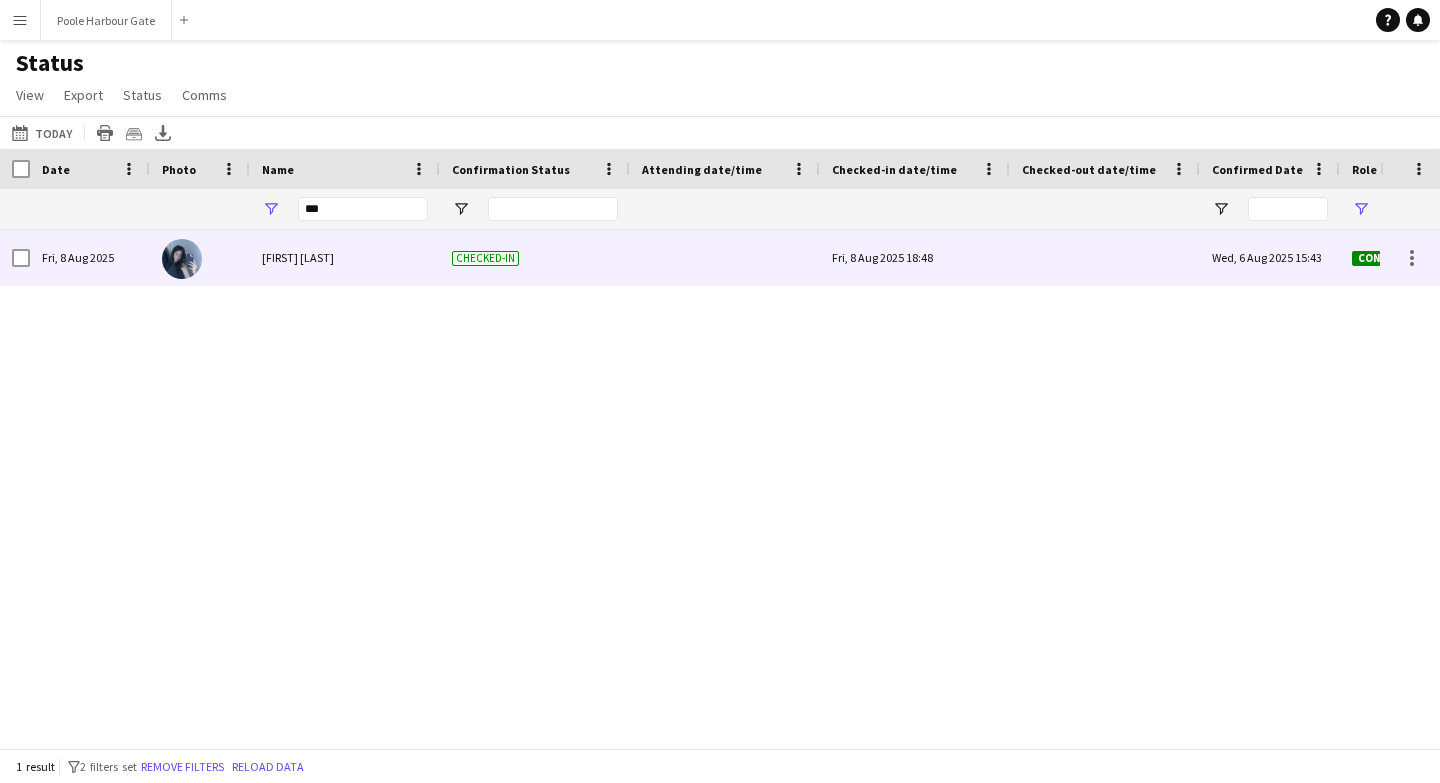 scroll, scrollTop: 0, scrollLeft: 317, axis: horizontal 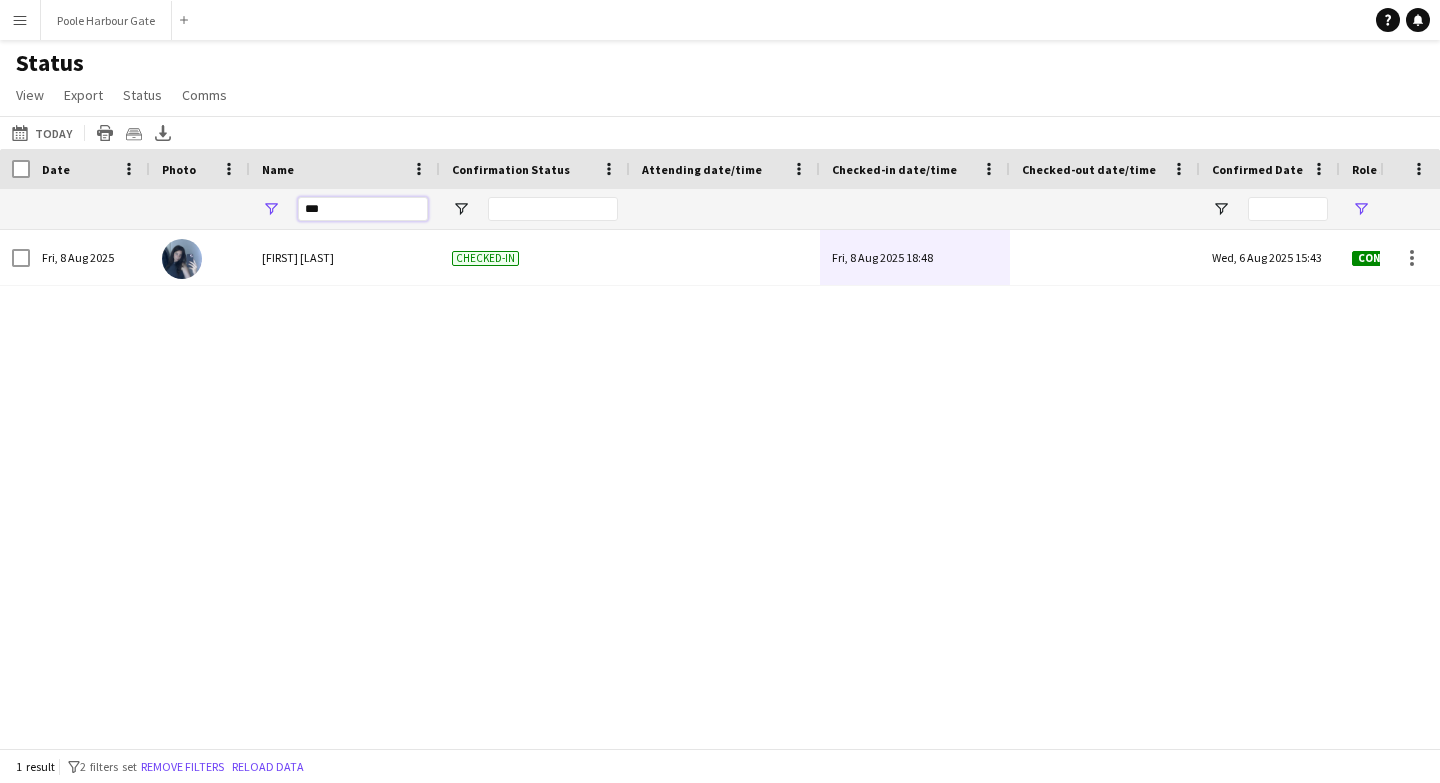drag, startPoint x: 343, startPoint y: 205, endPoint x: 269, endPoint y: 205, distance: 74 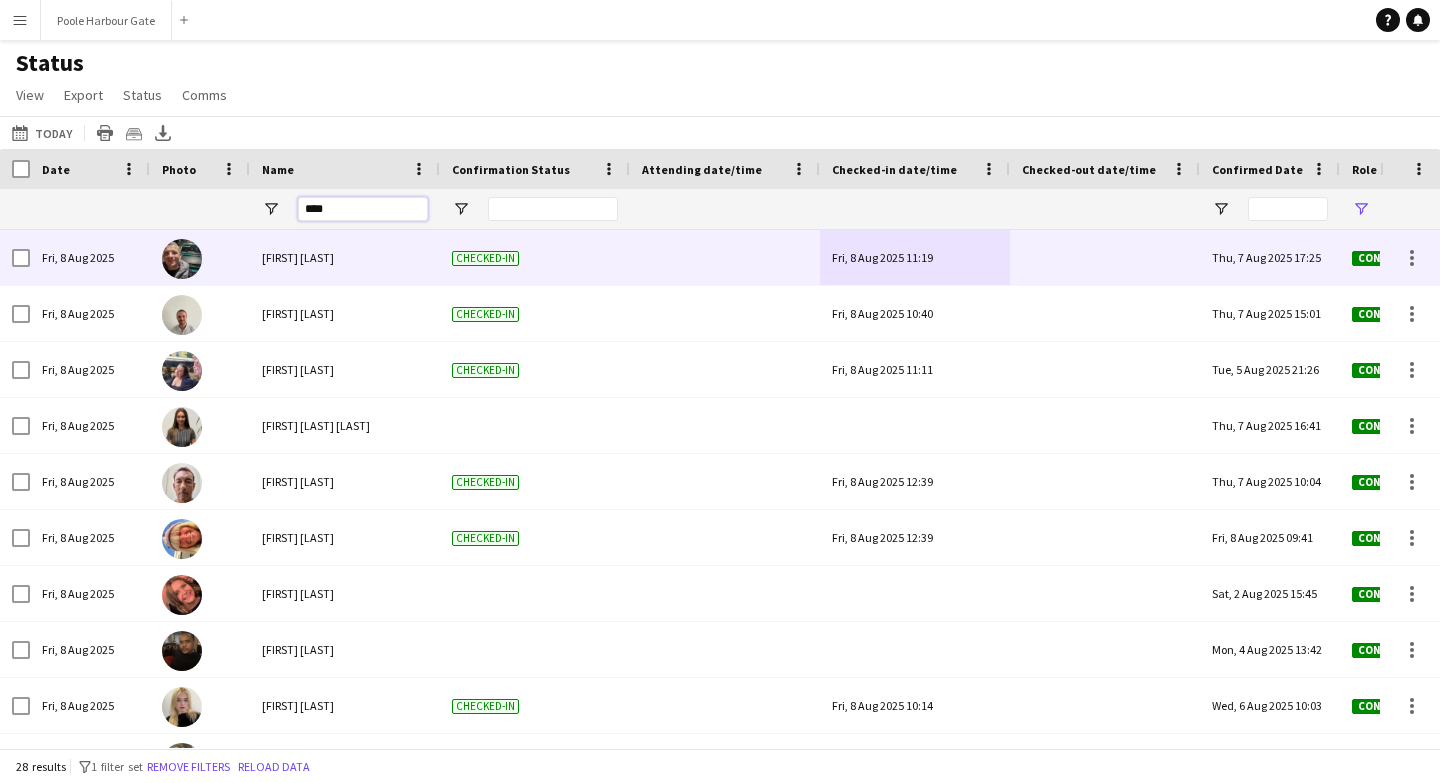 type on "*****" 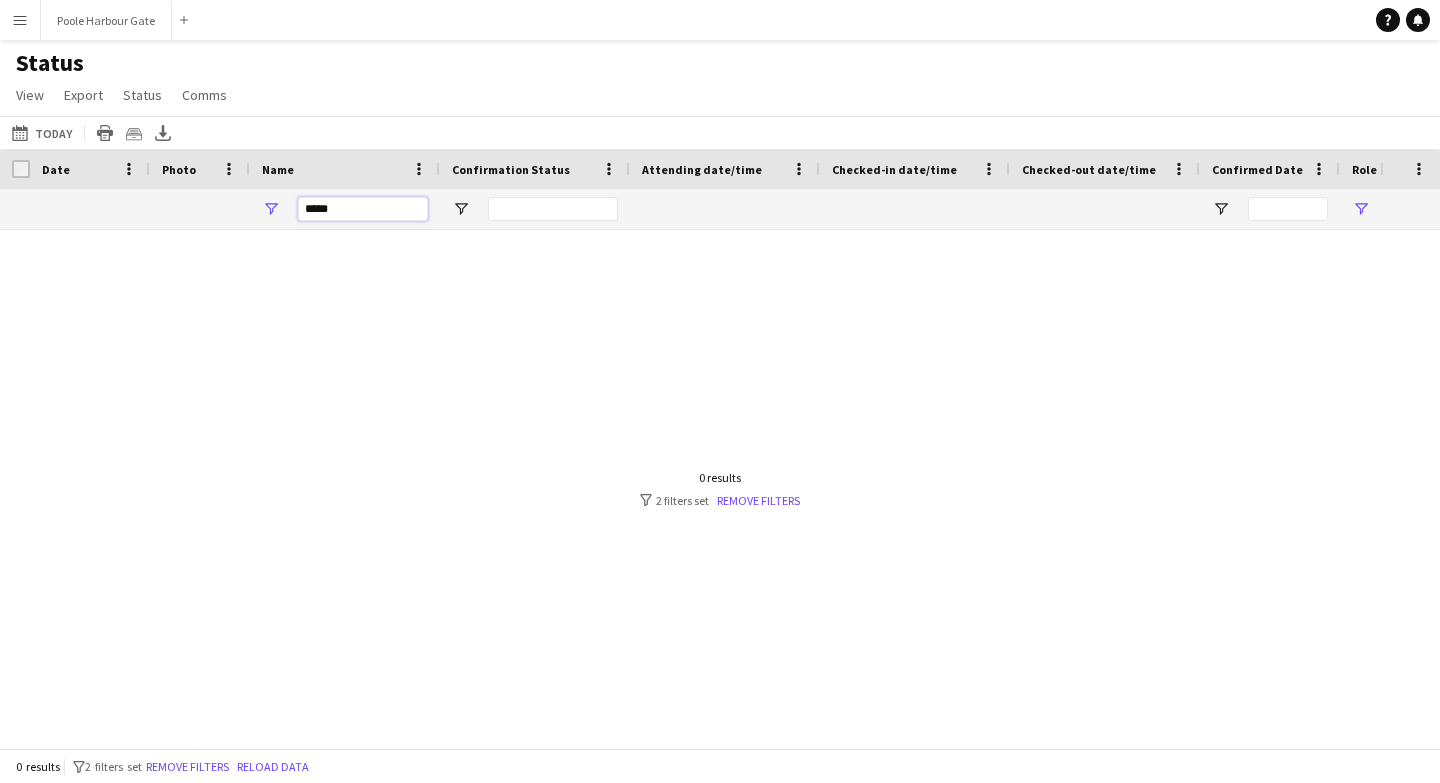 type on "***" 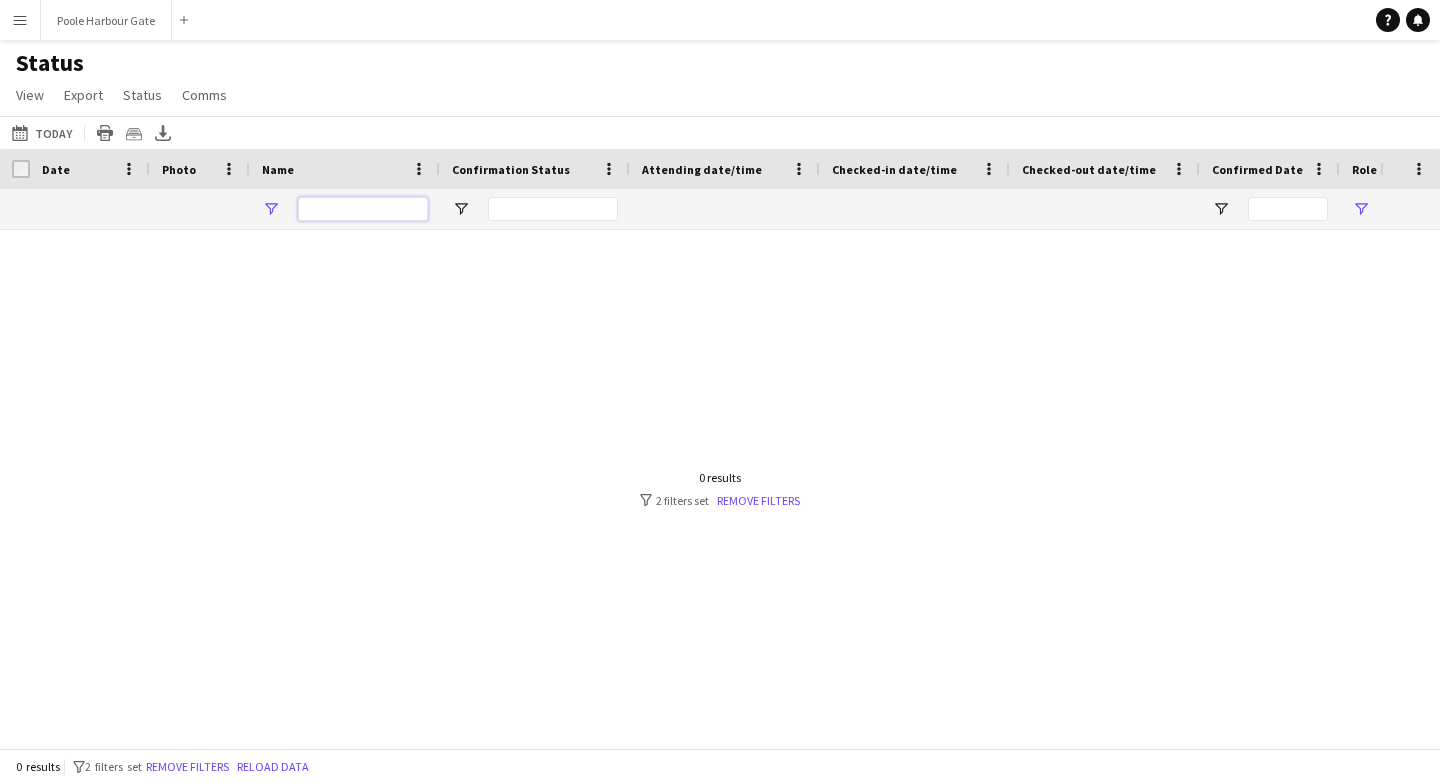 type on "**********" 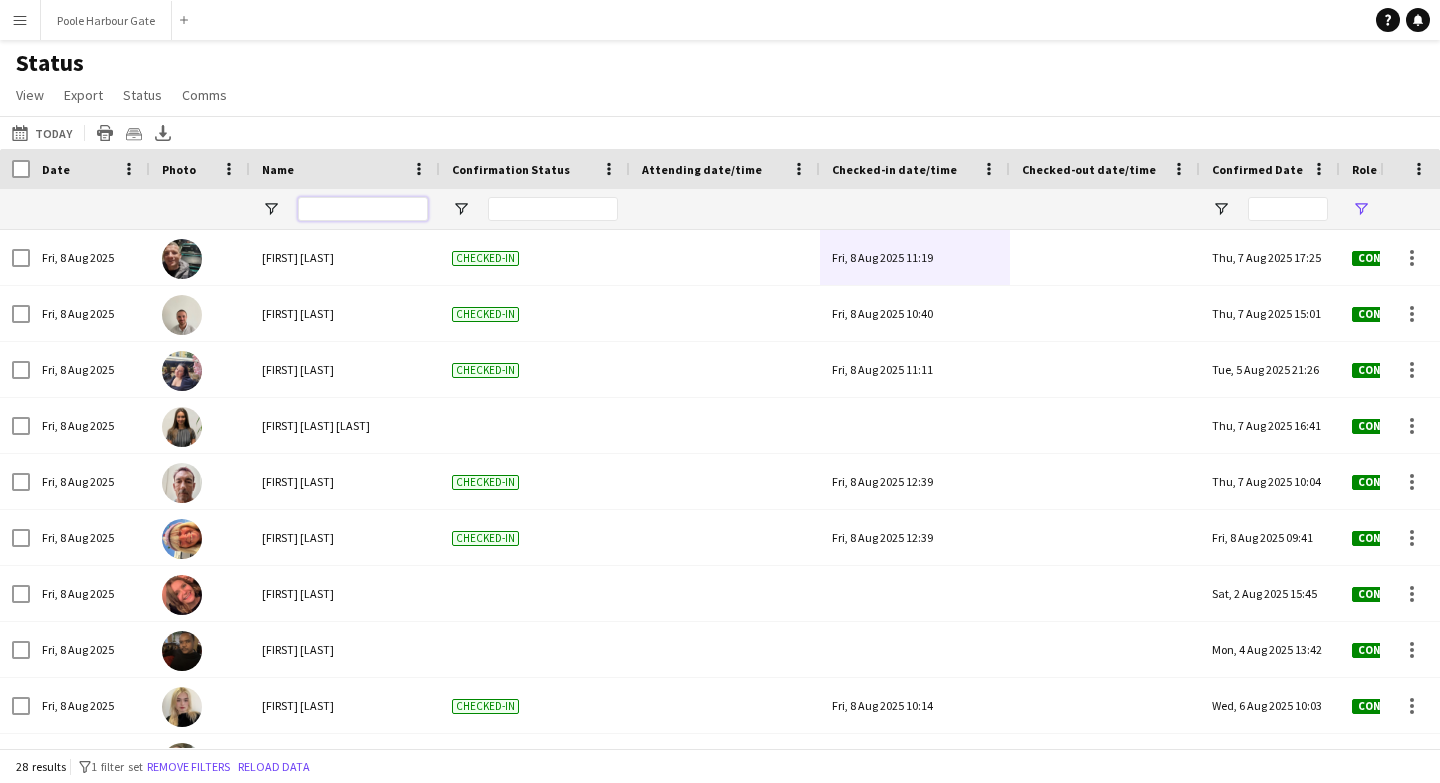 type 